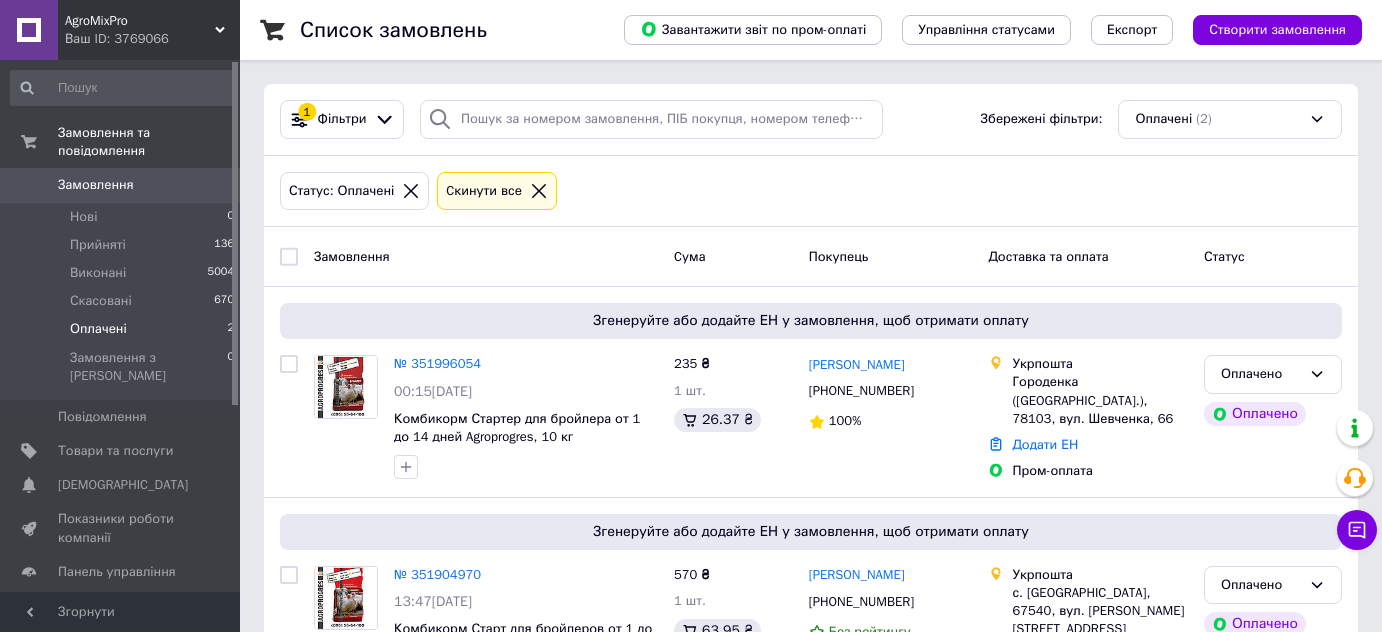 scroll, scrollTop: 95, scrollLeft: 0, axis: vertical 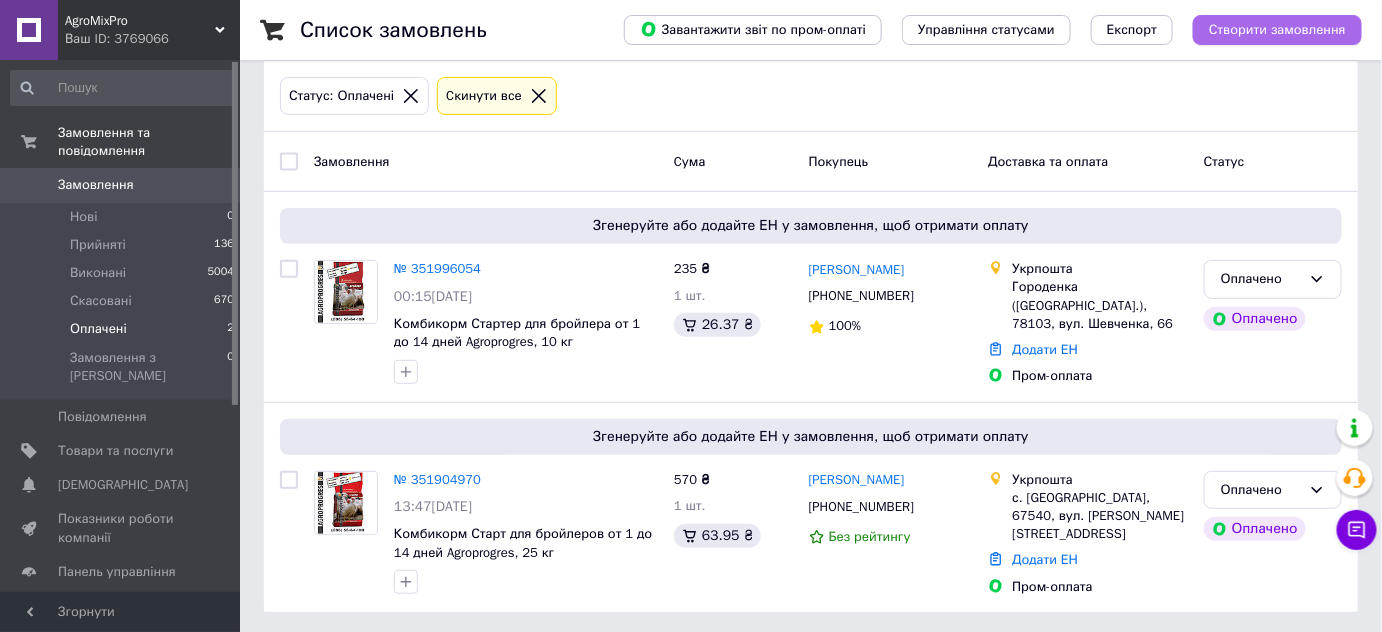 click on "Створити замовлення" at bounding box center [1277, 30] 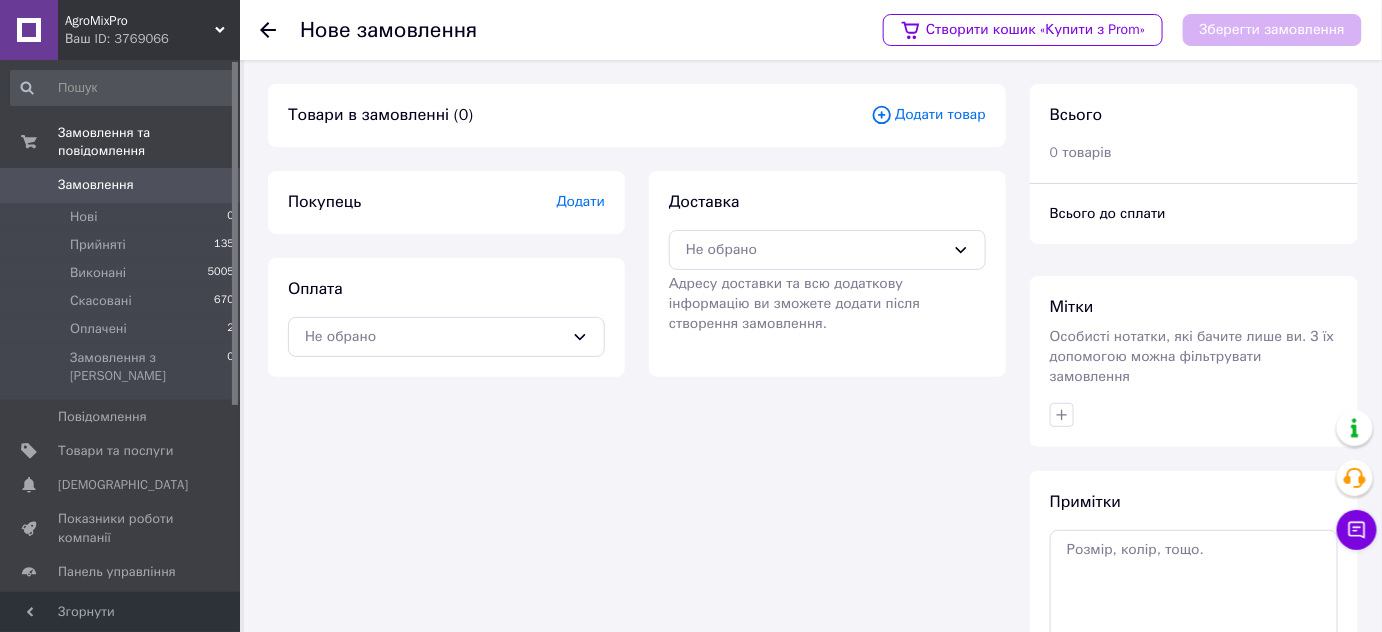 click on "Додати товар" at bounding box center (928, 115) 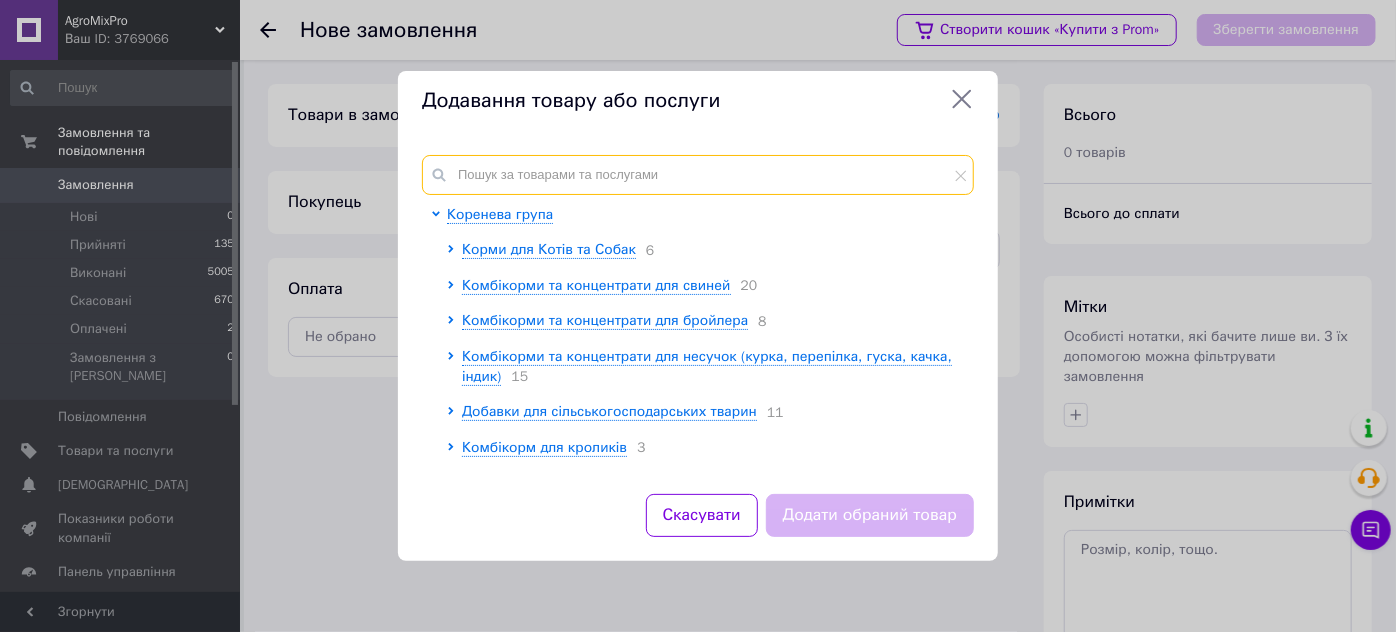 click at bounding box center (698, 175) 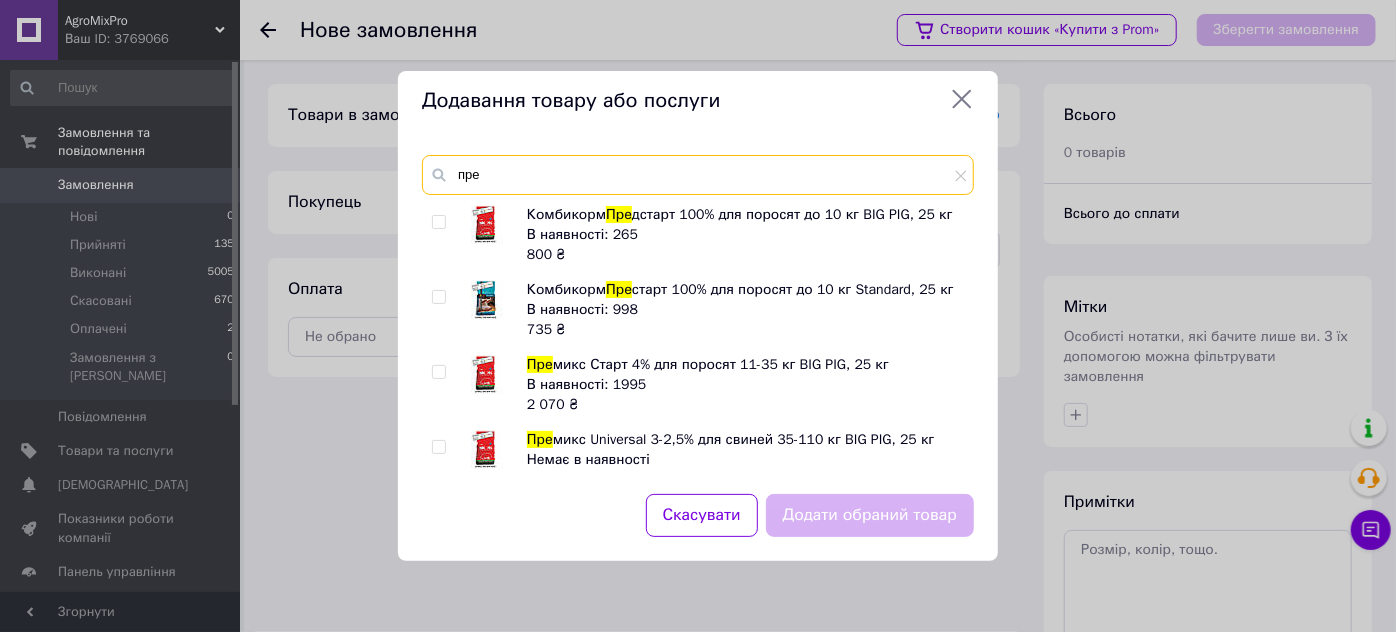 type on "пре" 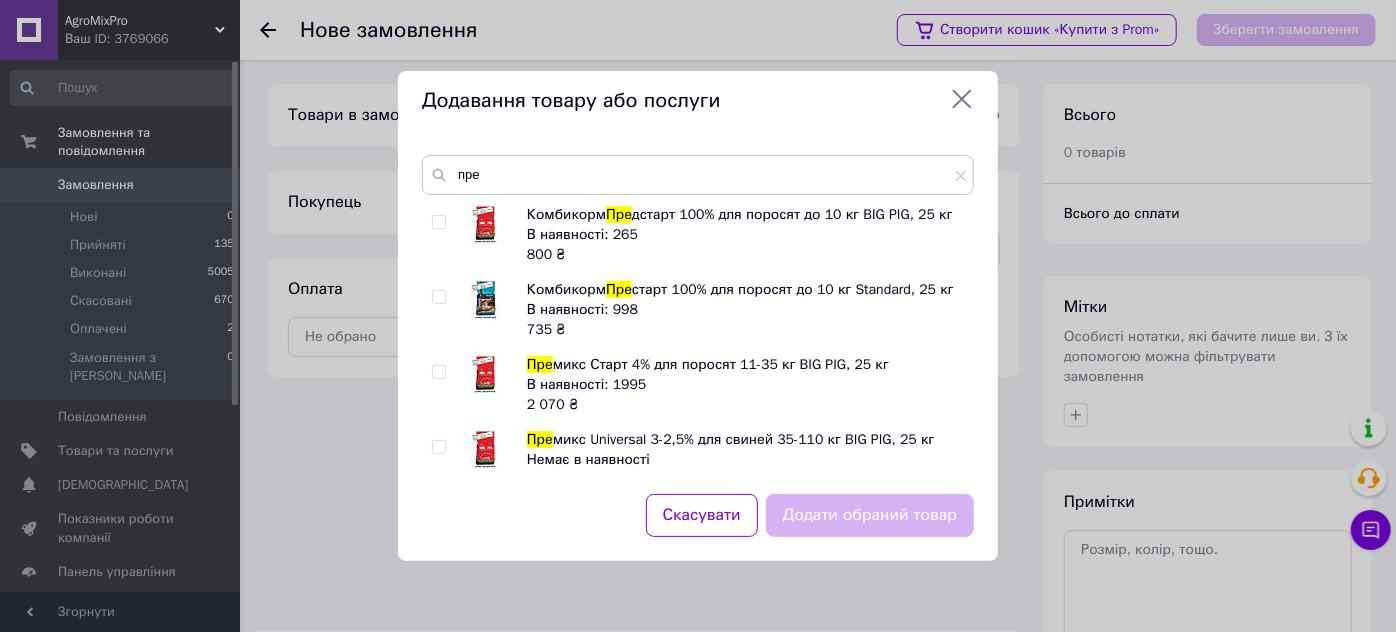click at bounding box center (438, 297) 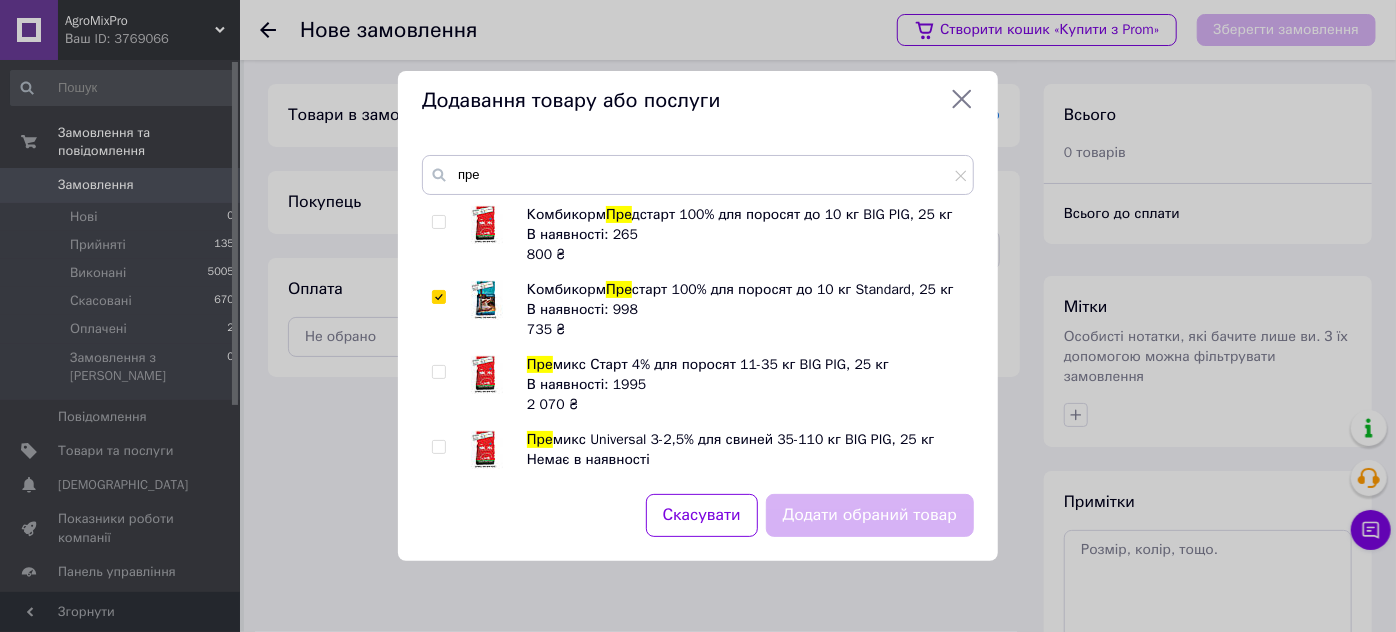 checkbox on "true" 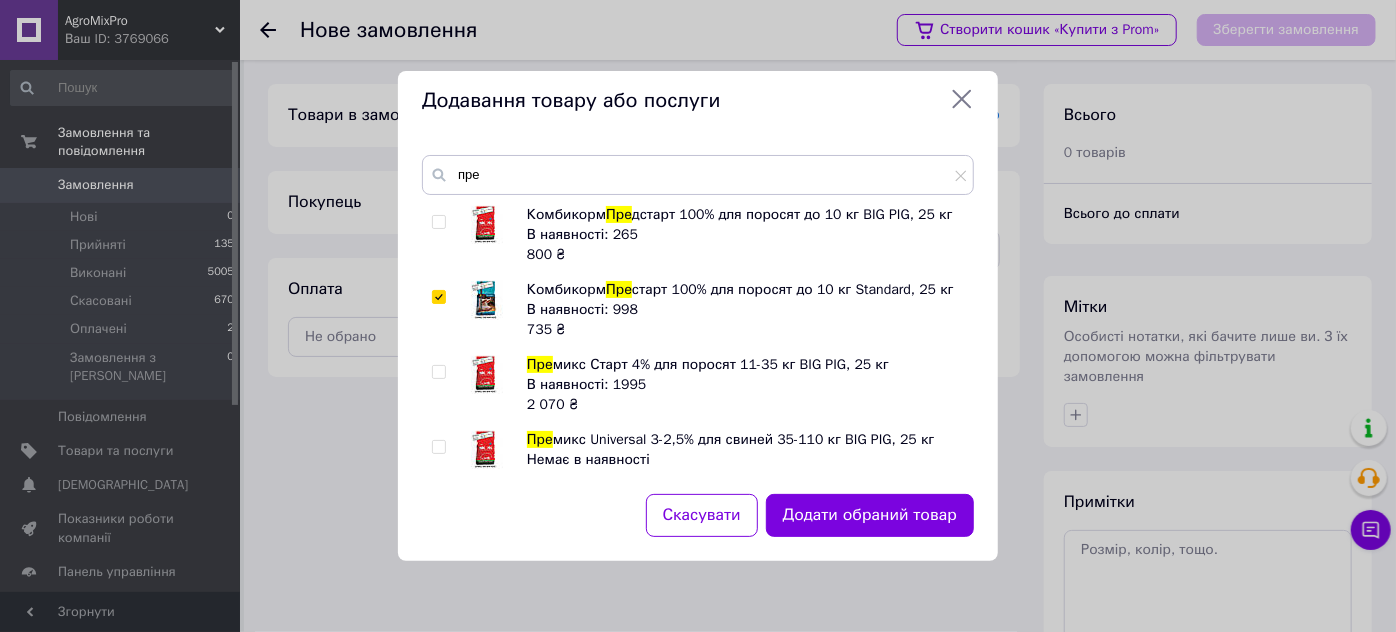 click on "Додати обраний товар" at bounding box center (870, 515) 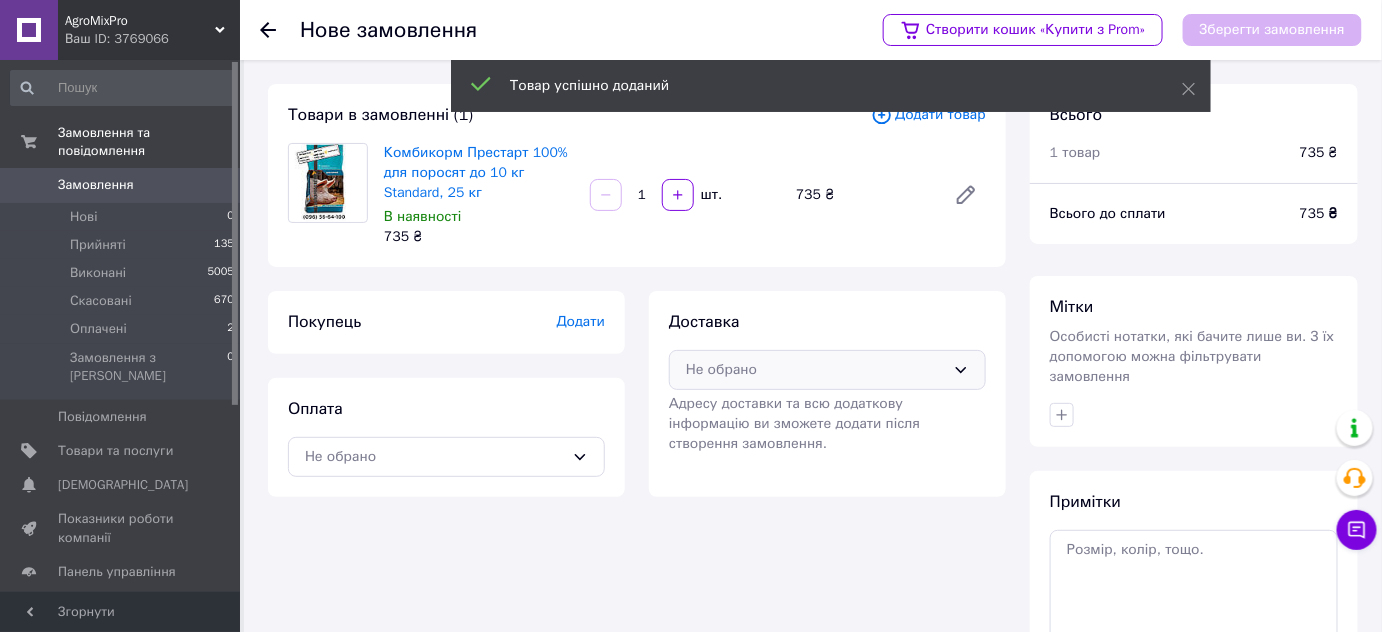 click on "Не обрано" at bounding box center (815, 370) 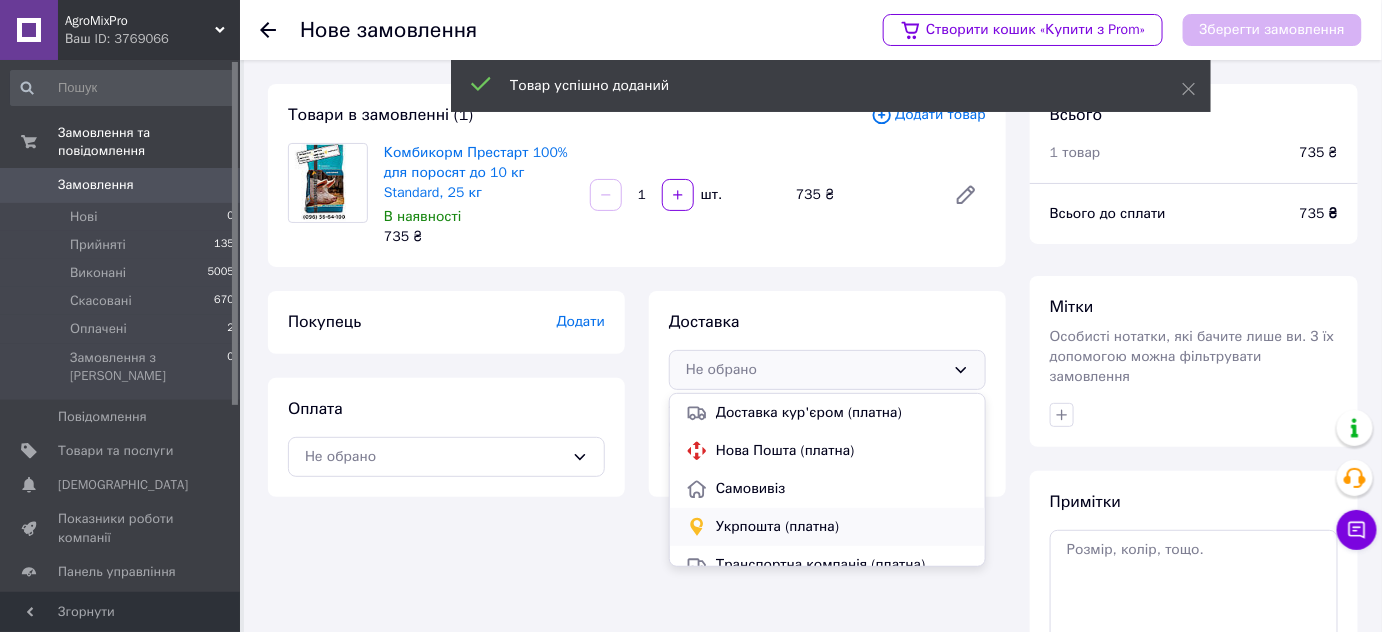 click on "Укрпошта (платна)" at bounding box center [842, 527] 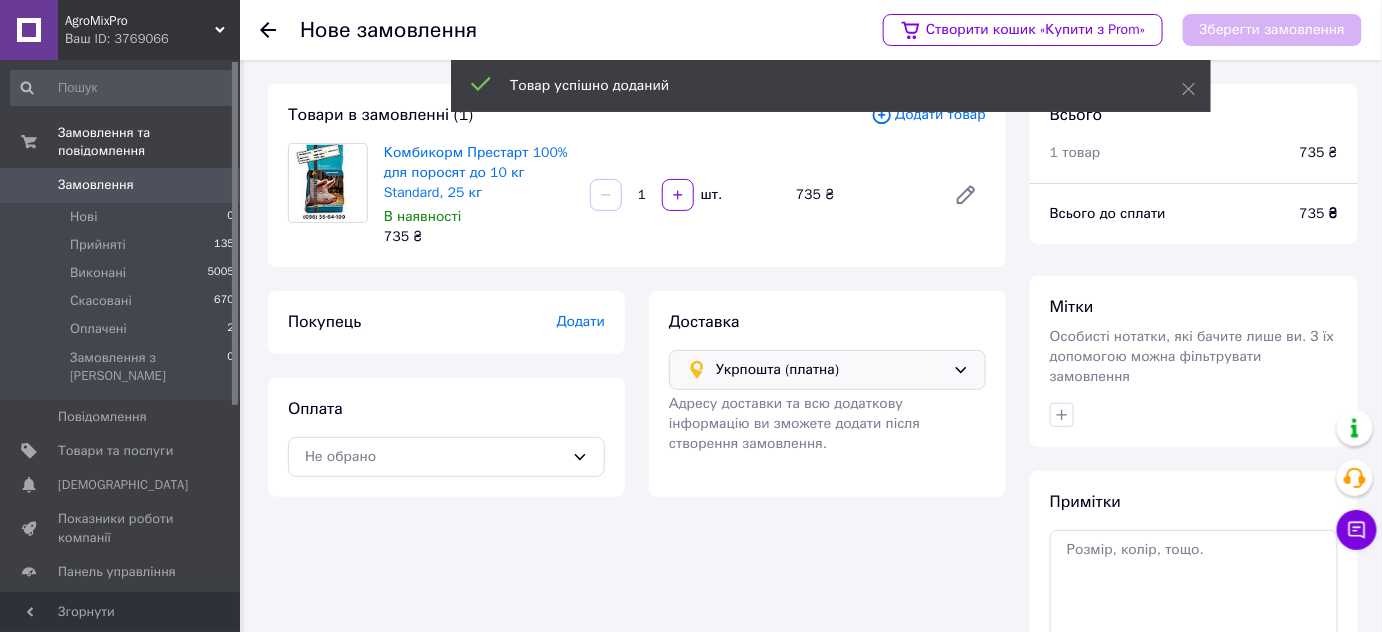 click on "Додати" at bounding box center [581, 321] 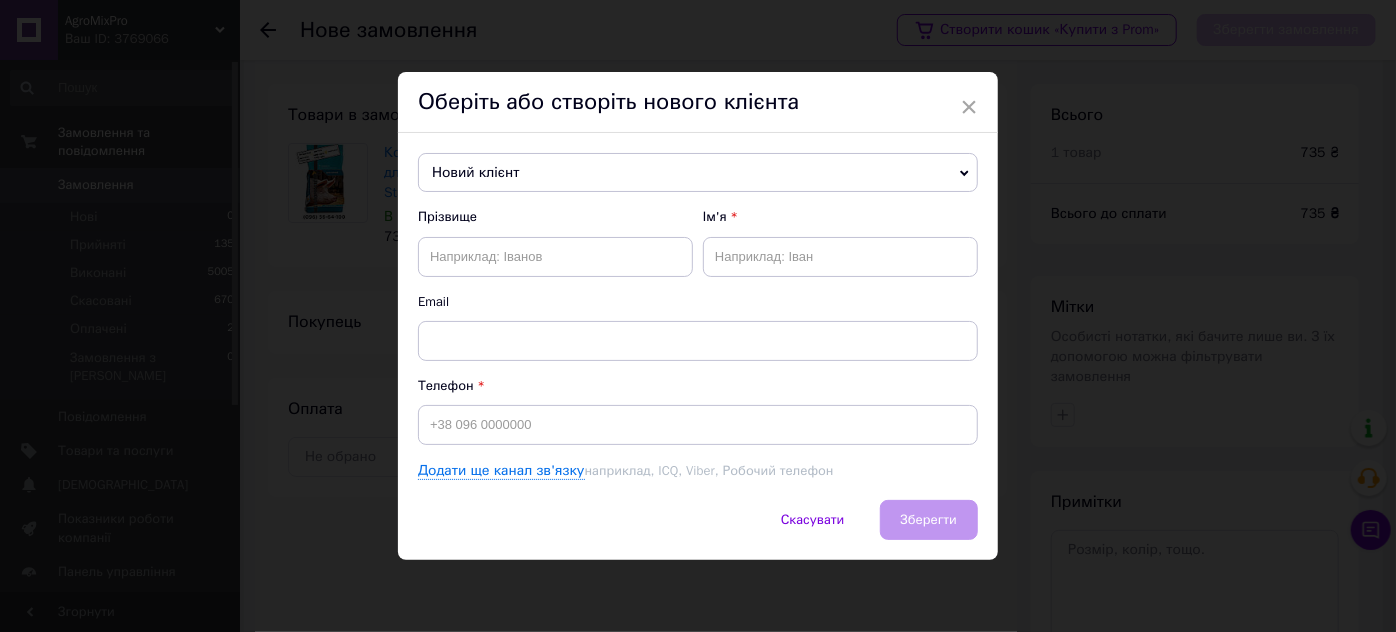 click on "Новий клієнт" at bounding box center (698, 173) 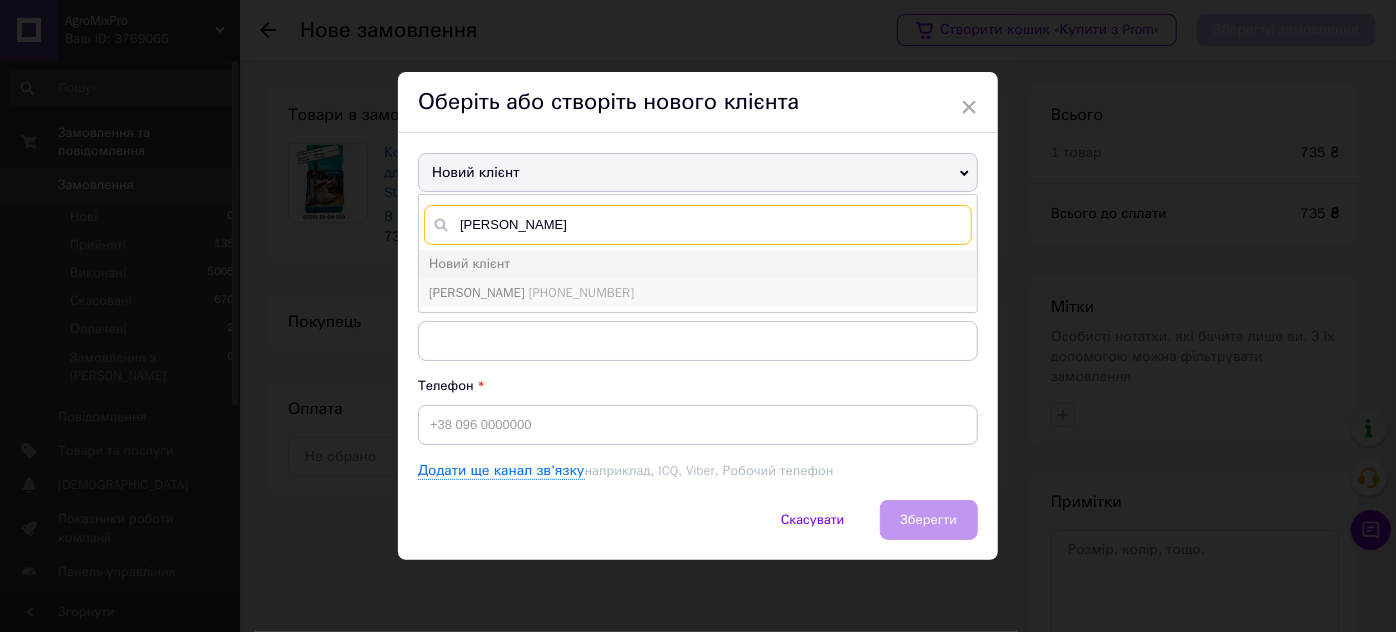type on "олійник олен" 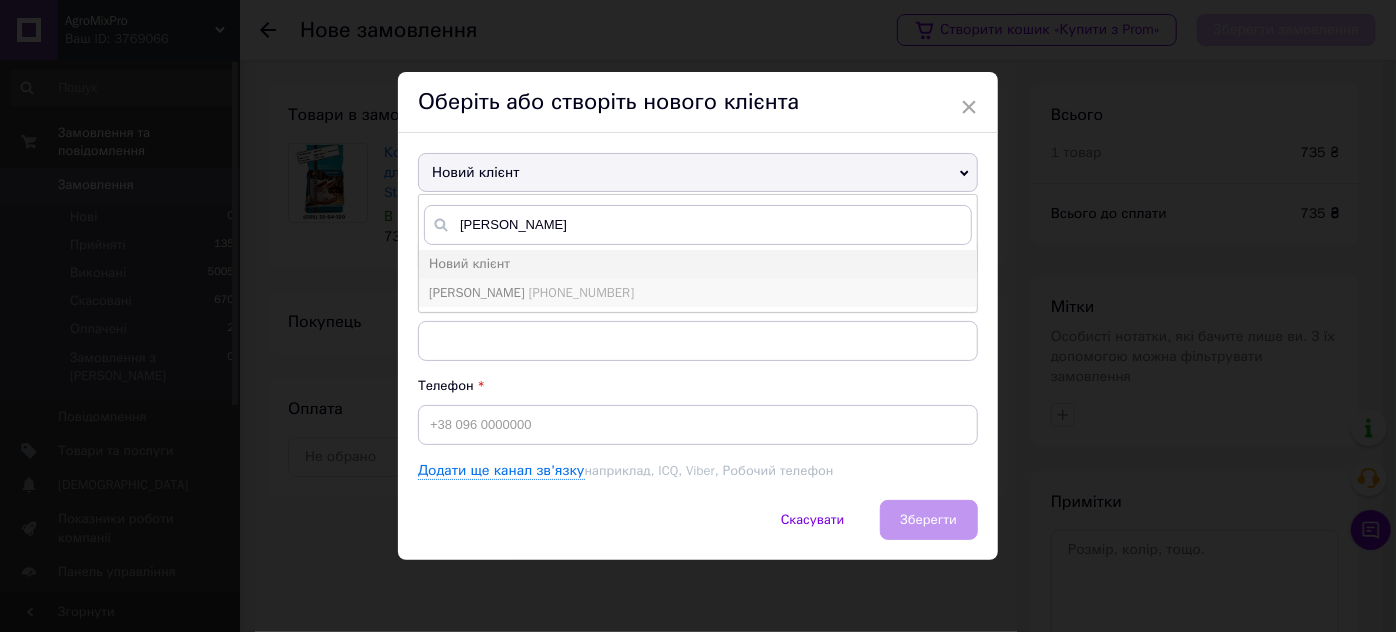 click on "+380508023923" at bounding box center (581, 292) 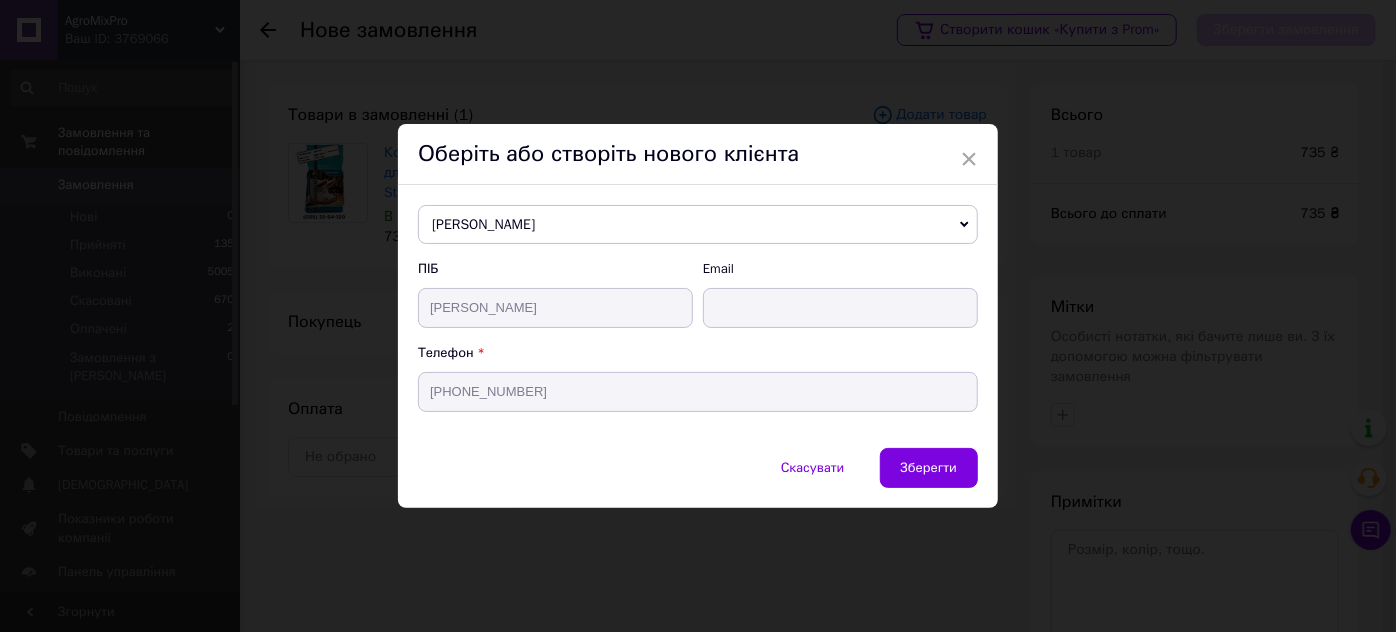 click on "Олійник Олена" at bounding box center [698, 225] 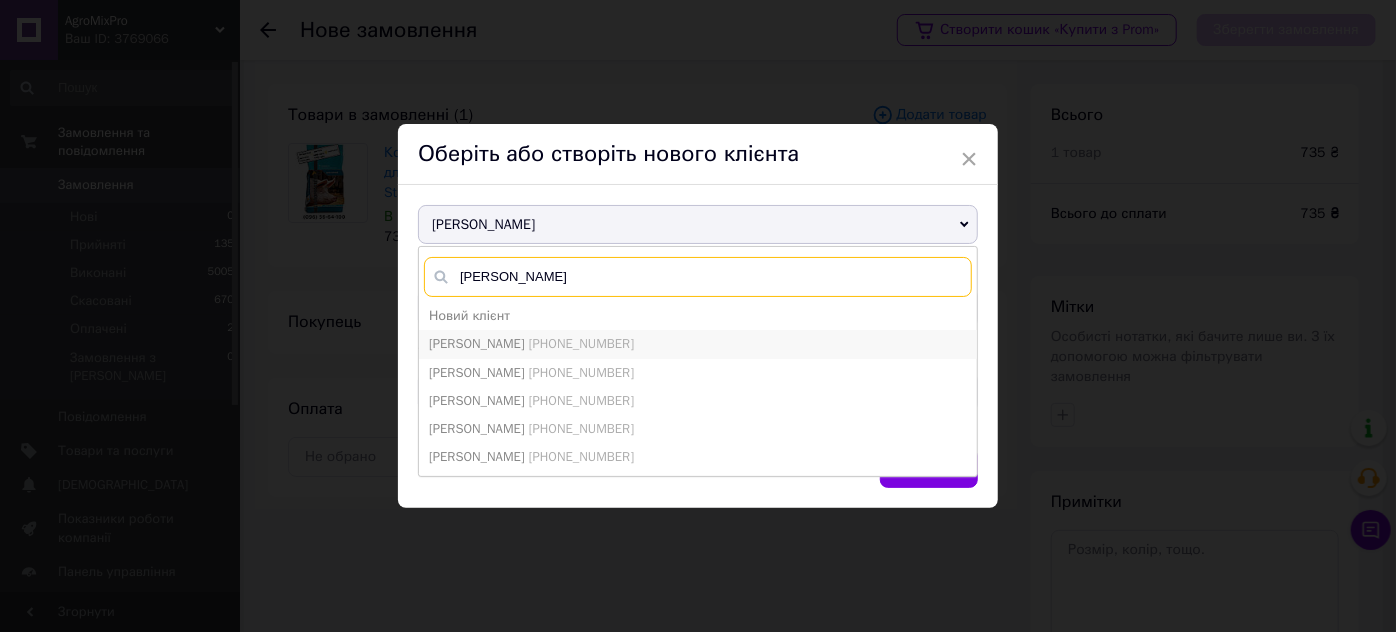 type on "олейник" 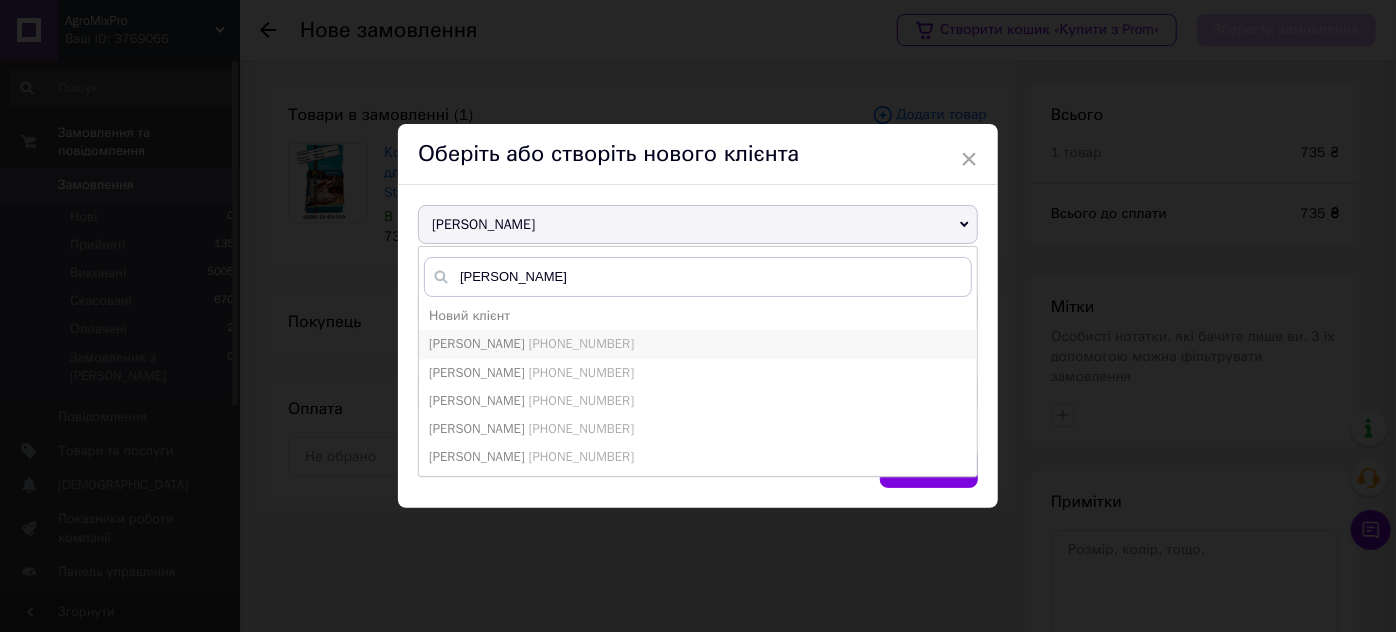 click on "Олейник Лена" at bounding box center (477, 343) 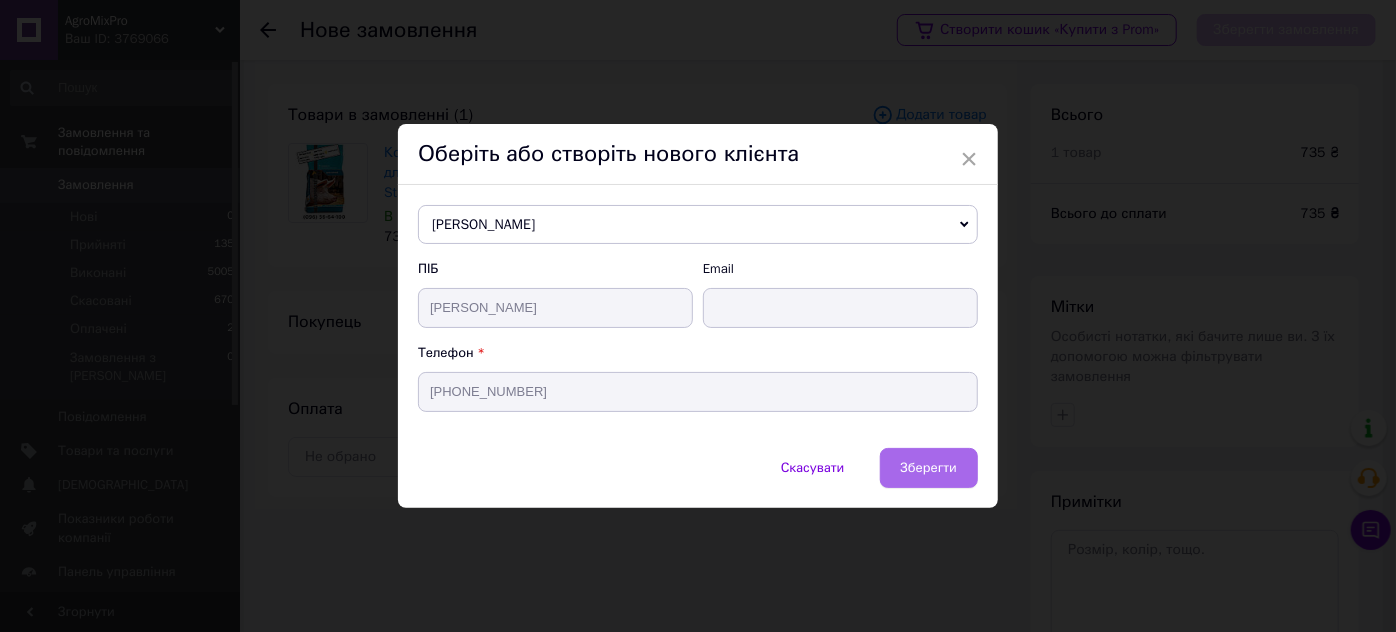 click on "Зберегти" at bounding box center [929, 467] 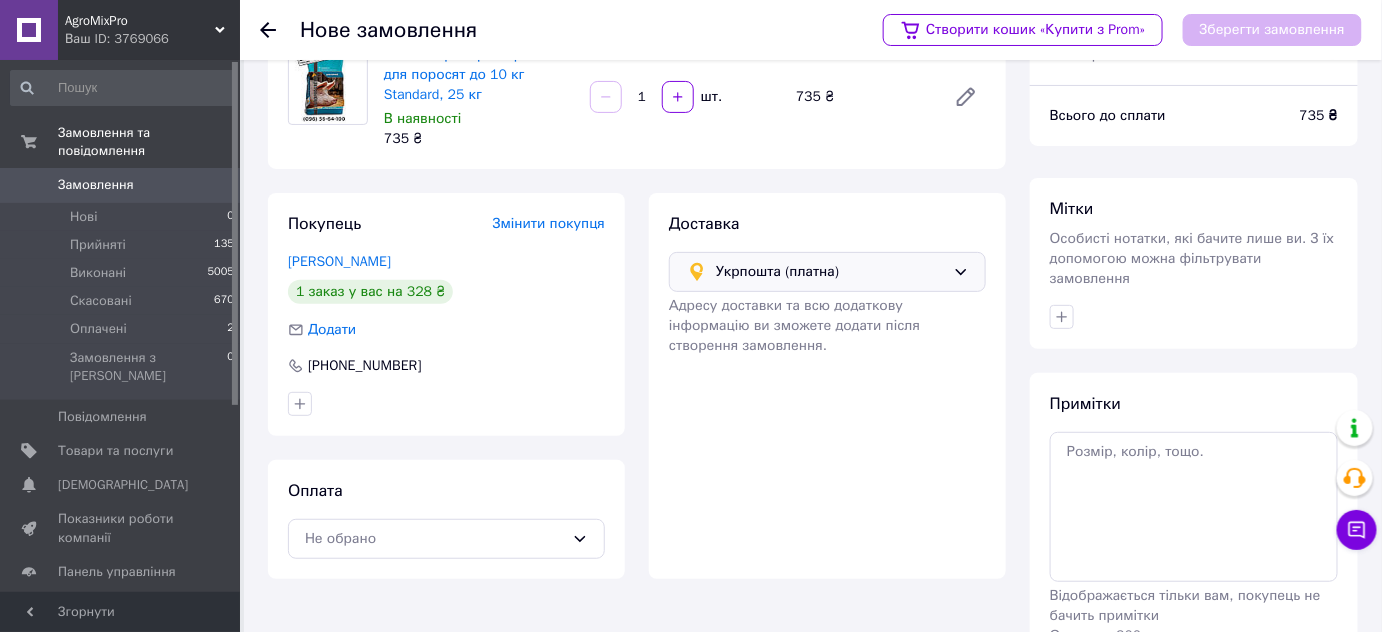 scroll, scrollTop: 190, scrollLeft: 0, axis: vertical 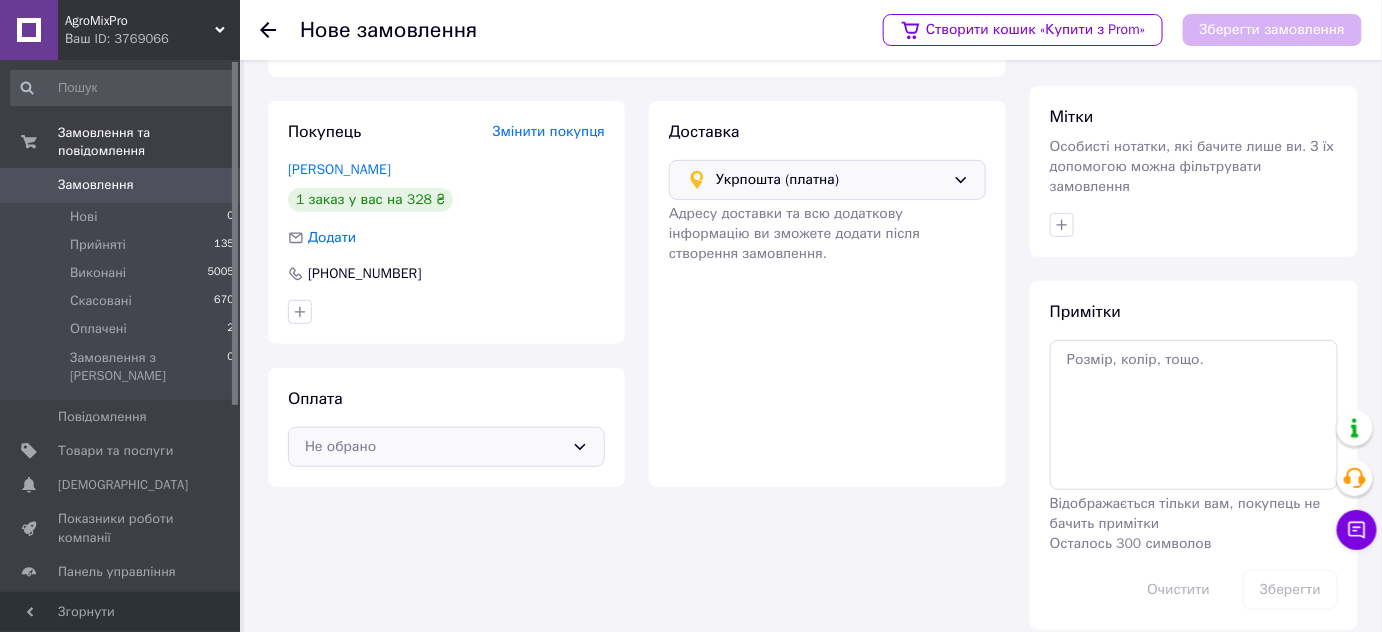 click on "Не обрано" at bounding box center (434, 447) 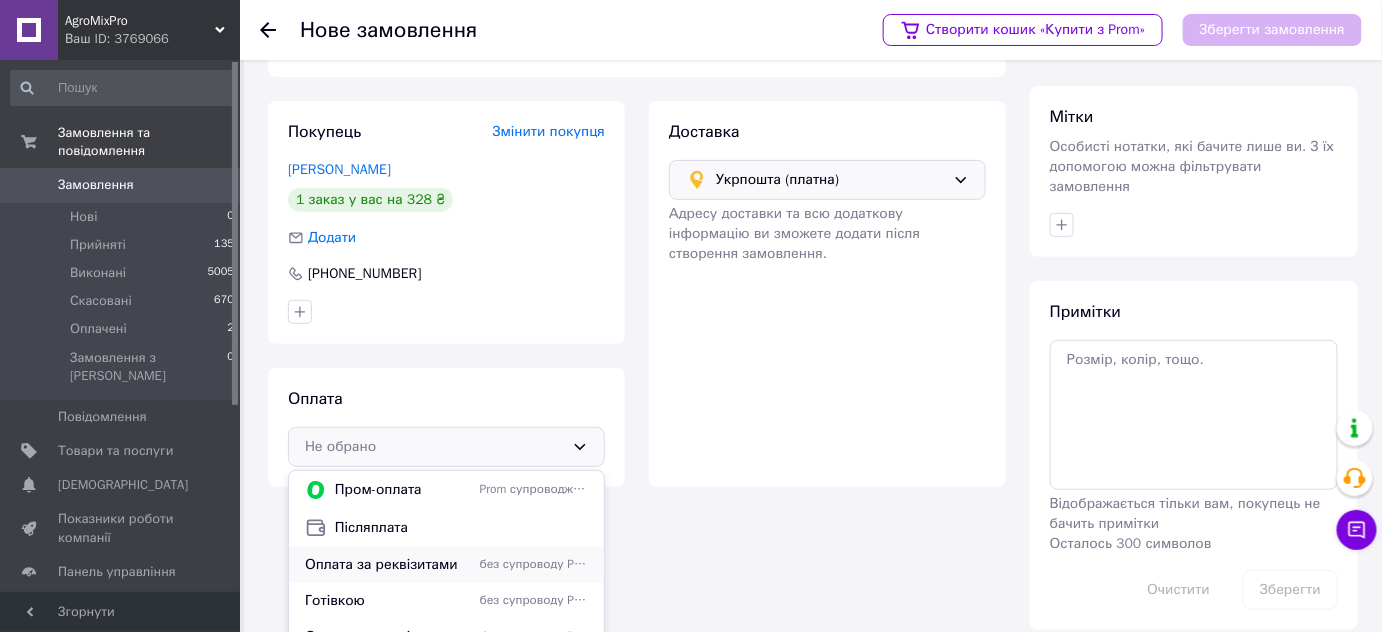 click on "Оплата за реквізитами" at bounding box center [388, 565] 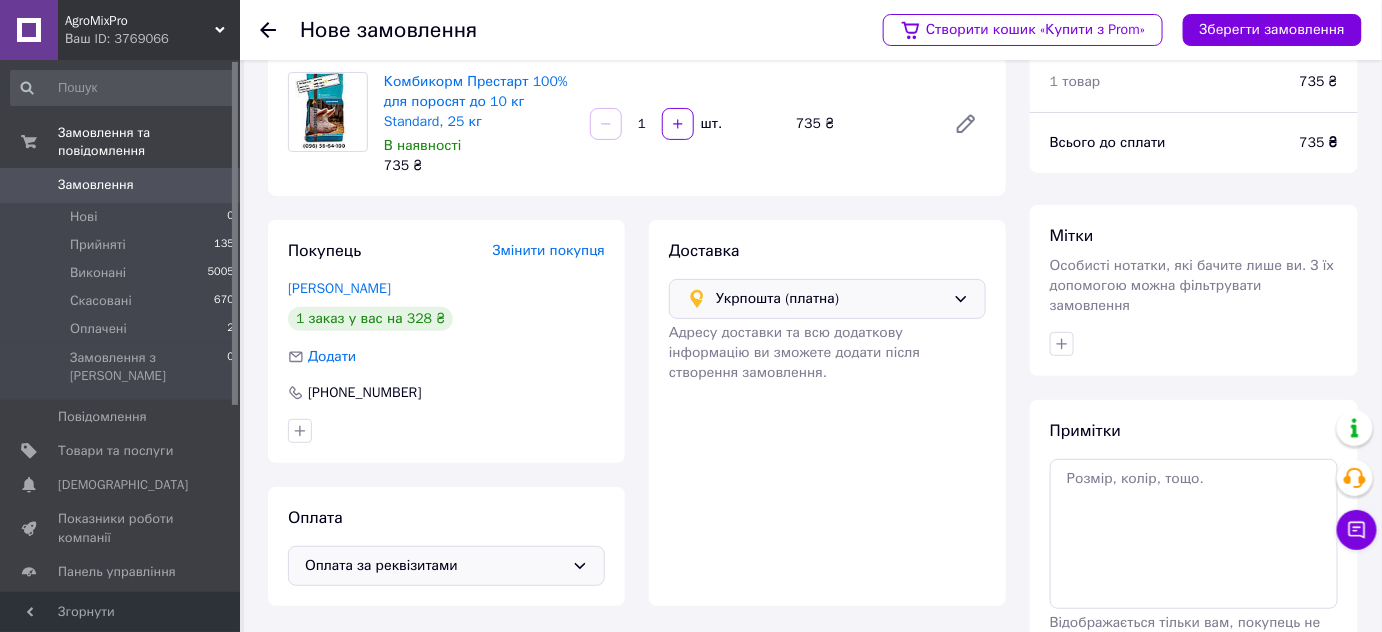 scroll, scrollTop: 0, scrollLeft: 0, axis: both 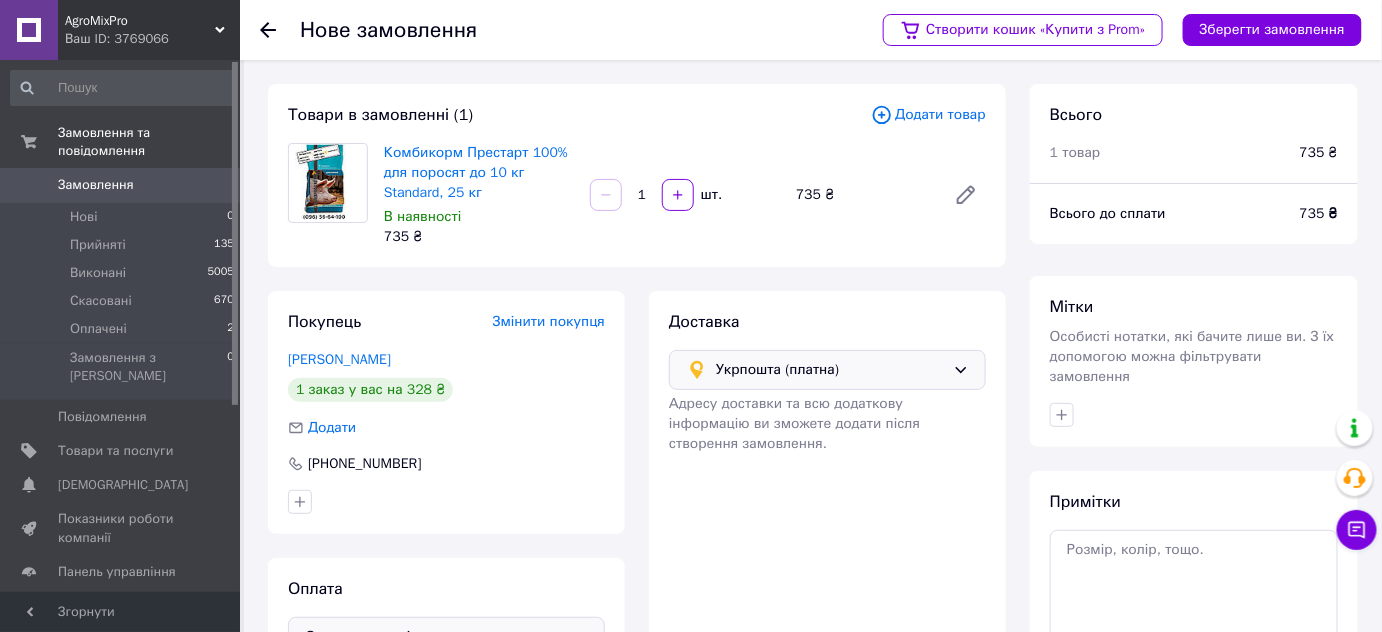 click on "Створити кошик «Купити з Prom» Зберегти замовлення" at bounding box center [1112, 30] 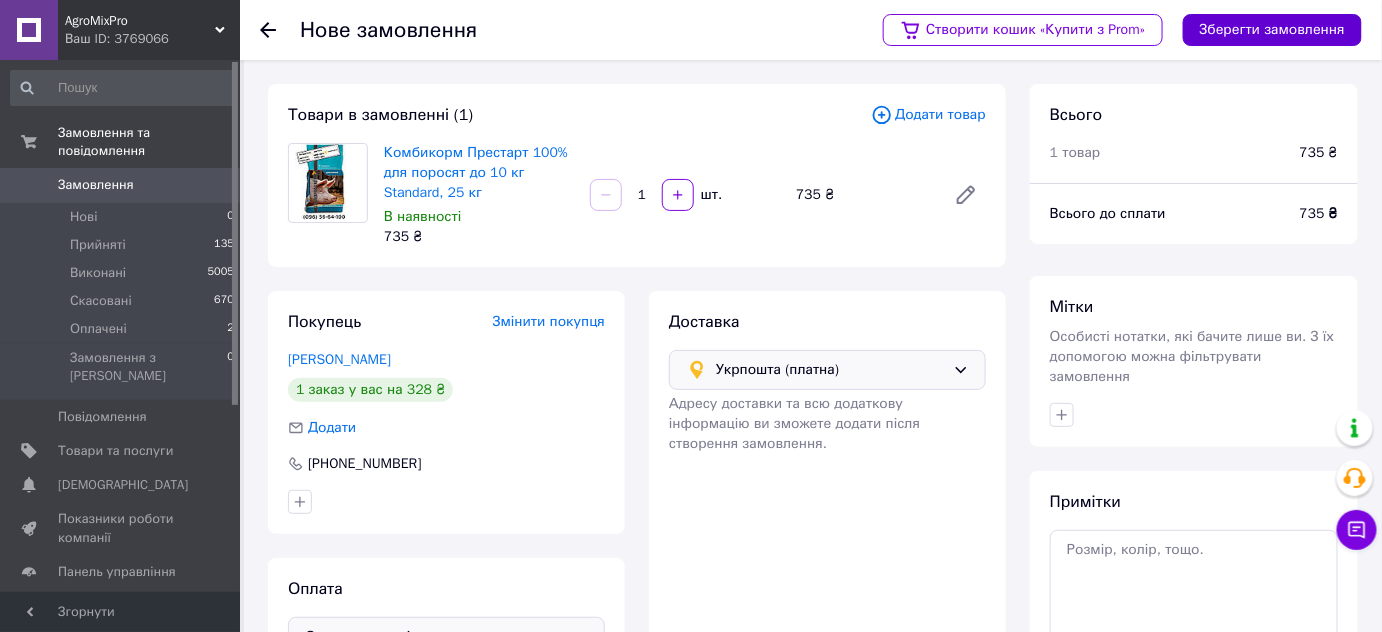 click on "Зберегти замовлення" at bounding box center (1272, 30) 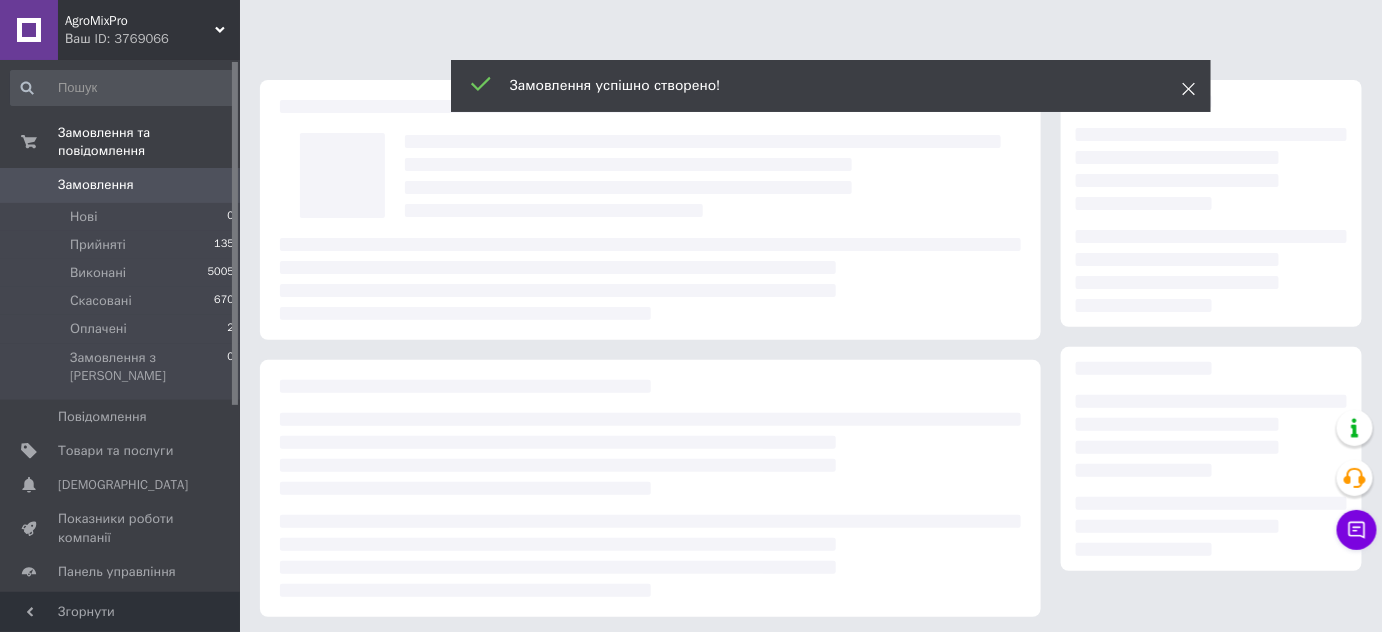 click 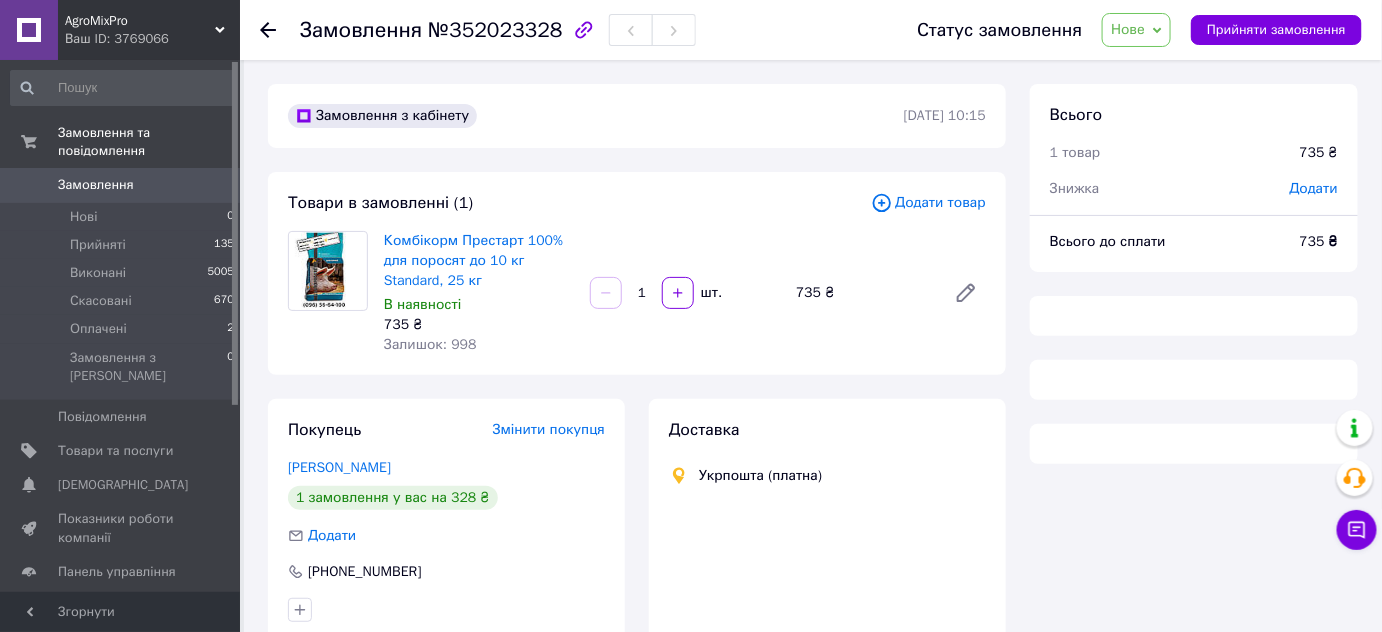 click on "Нове" at bounding box center [1128, 29] 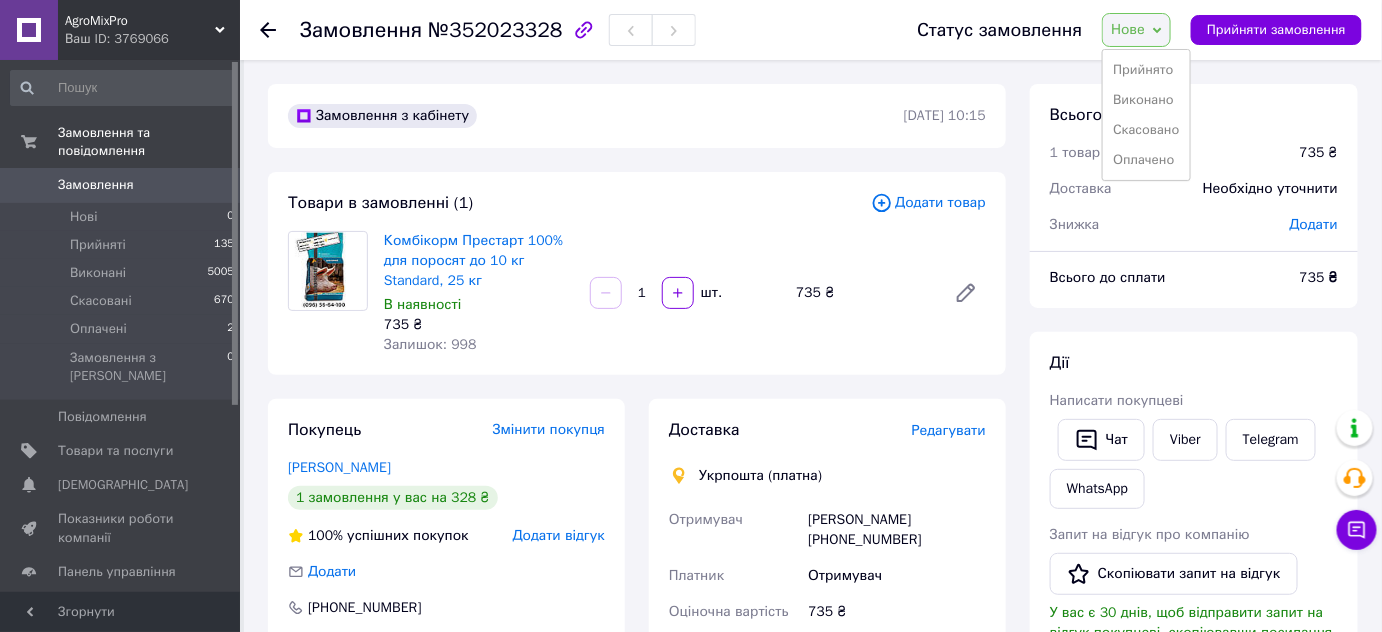 click on "Прийнято Виконано Скасовано Оплачено" at bounding box center [1146, 115] 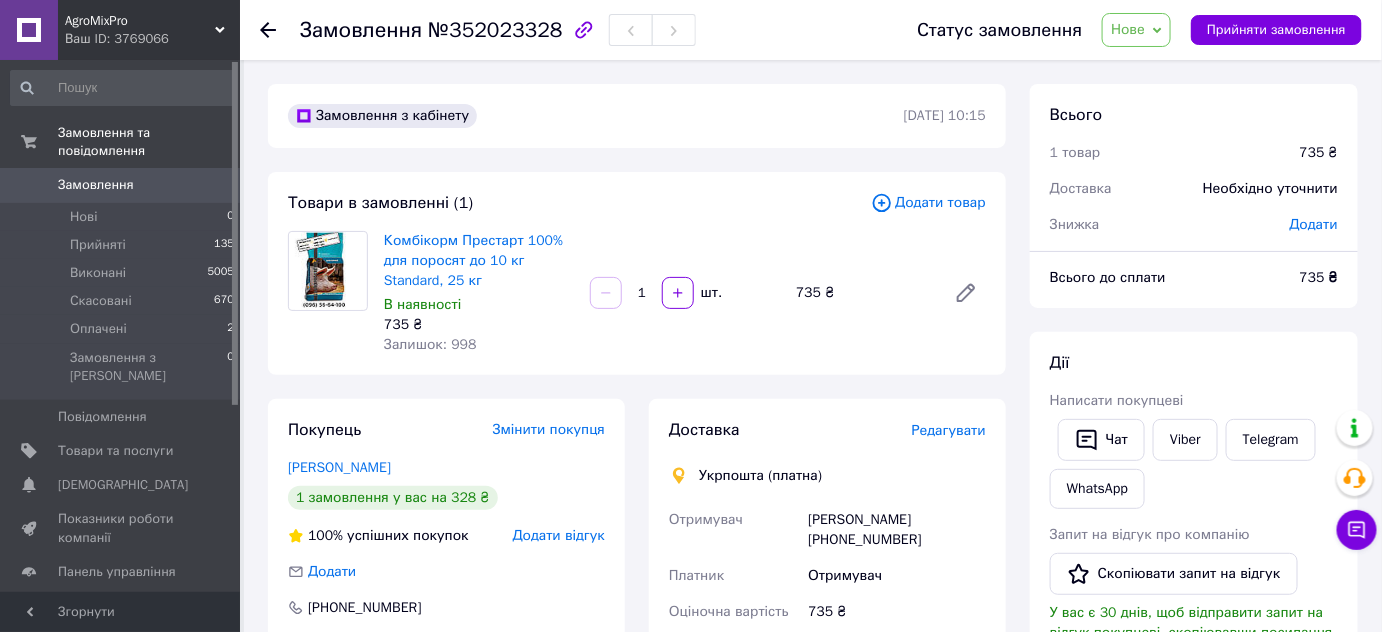 click on "Нове" at bounding box center [1128, 29] 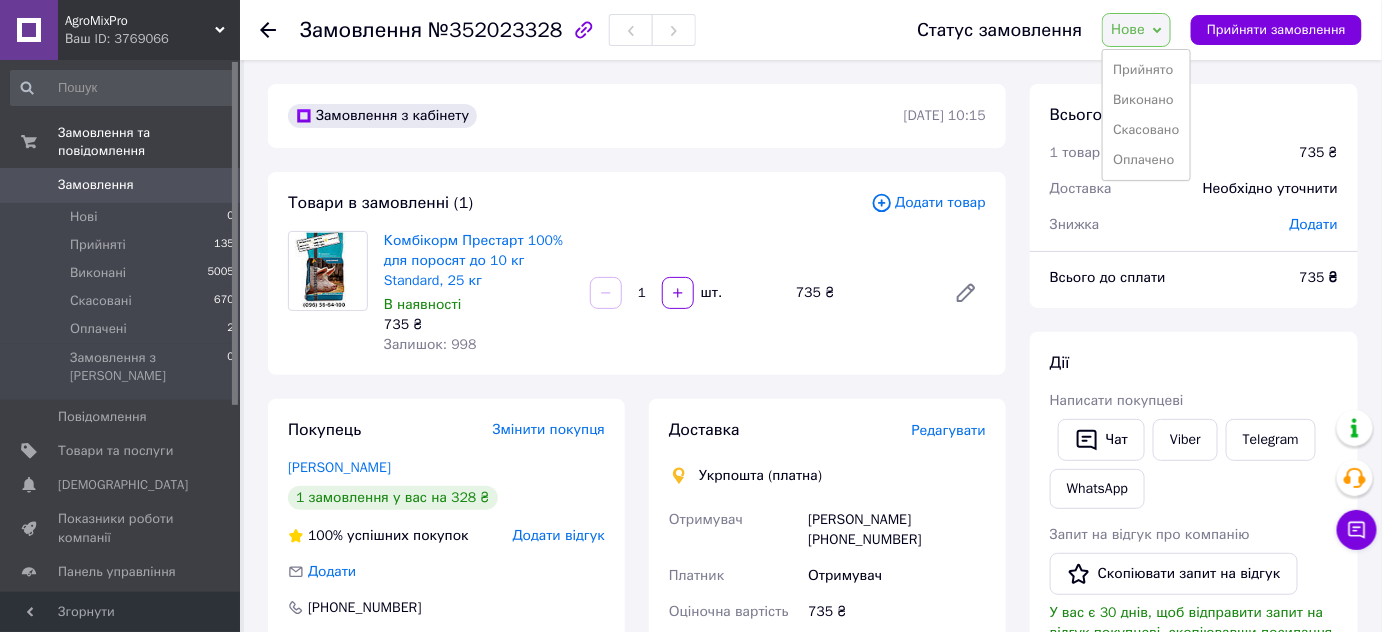 drag, startPoint x: 1136, startPoint y: 67, endPoint x: 756, endPoint y: 383, distance: 494.22263 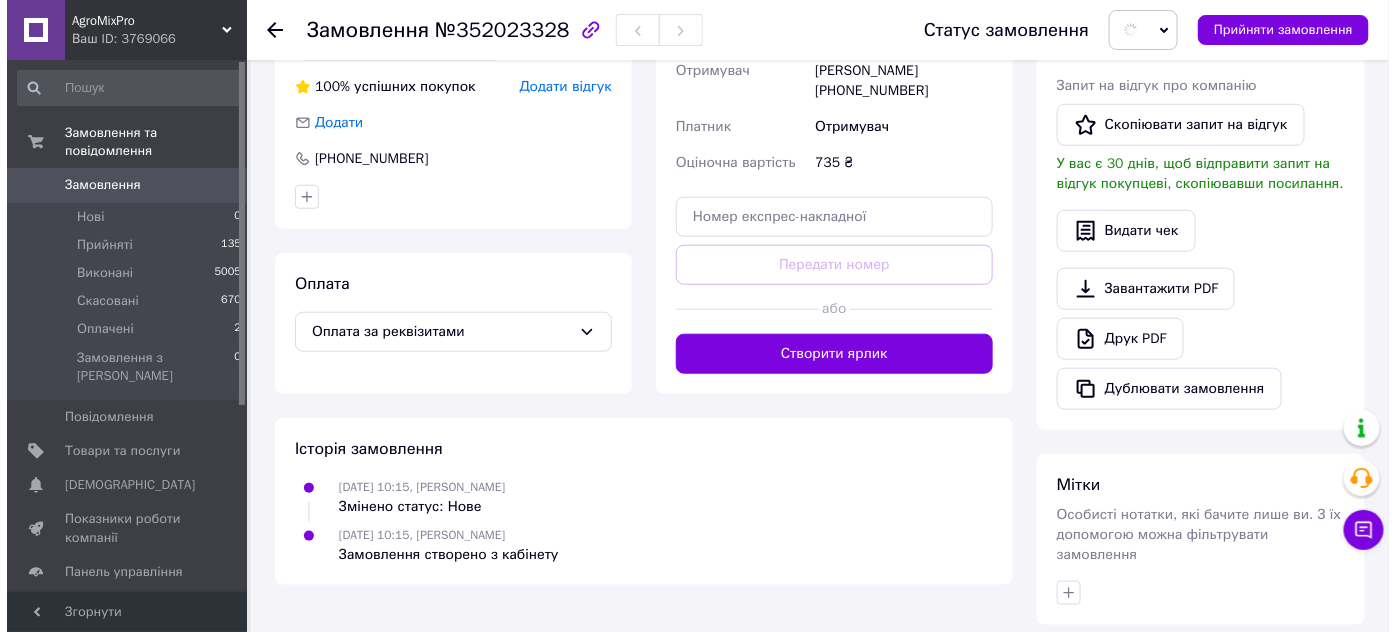scroll, scrollTop: 454, scrollLeft: 0, axis: vertical 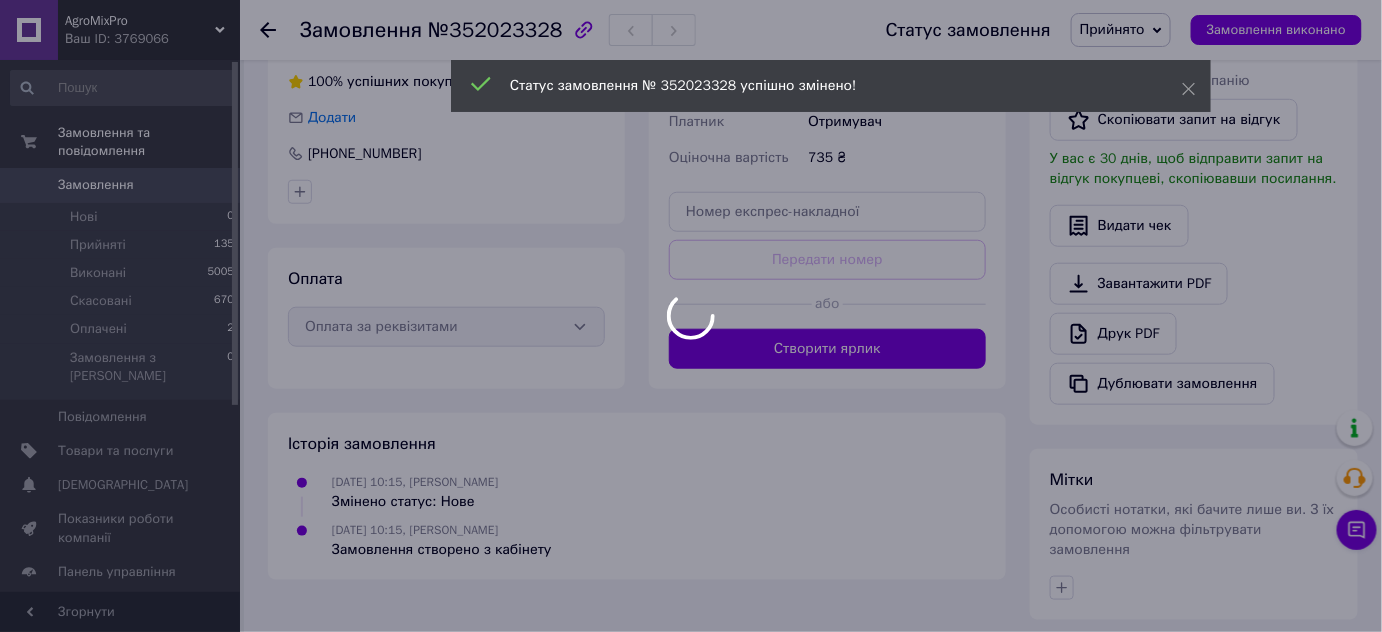 click on "Створити ярлик" at bounding box center [827, 349] 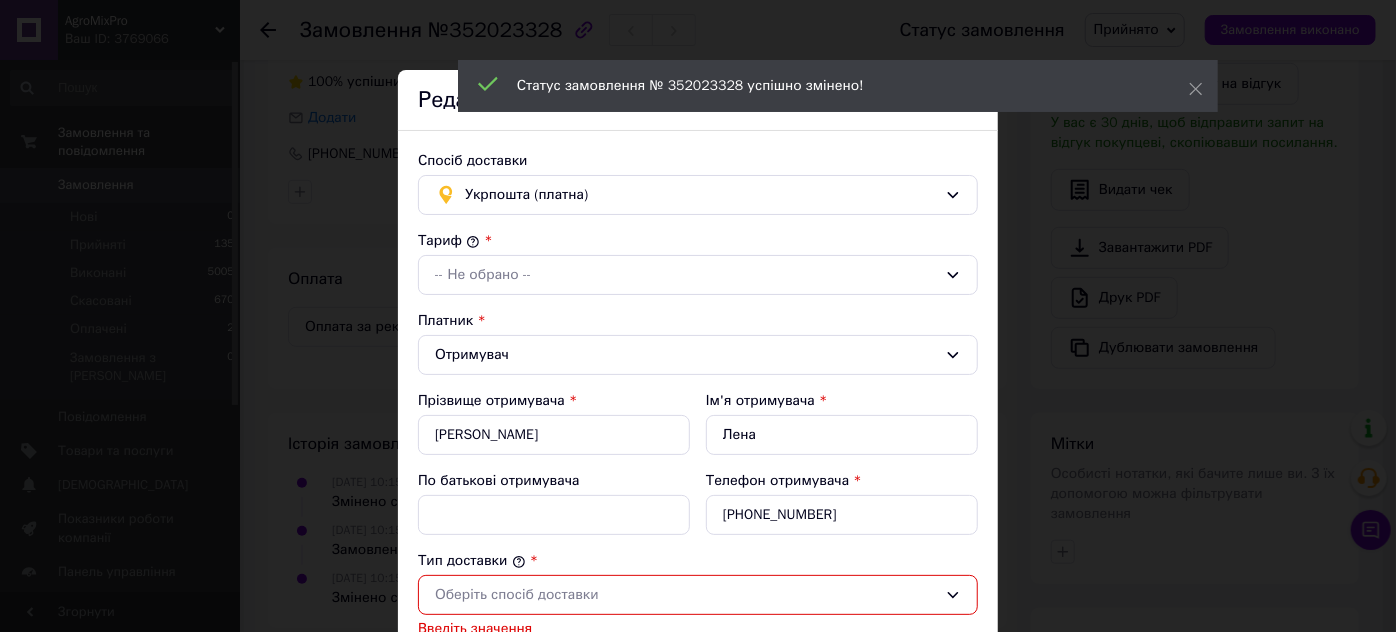 scroll, scrollTop: 0, scrollLeft: 0, axis: both 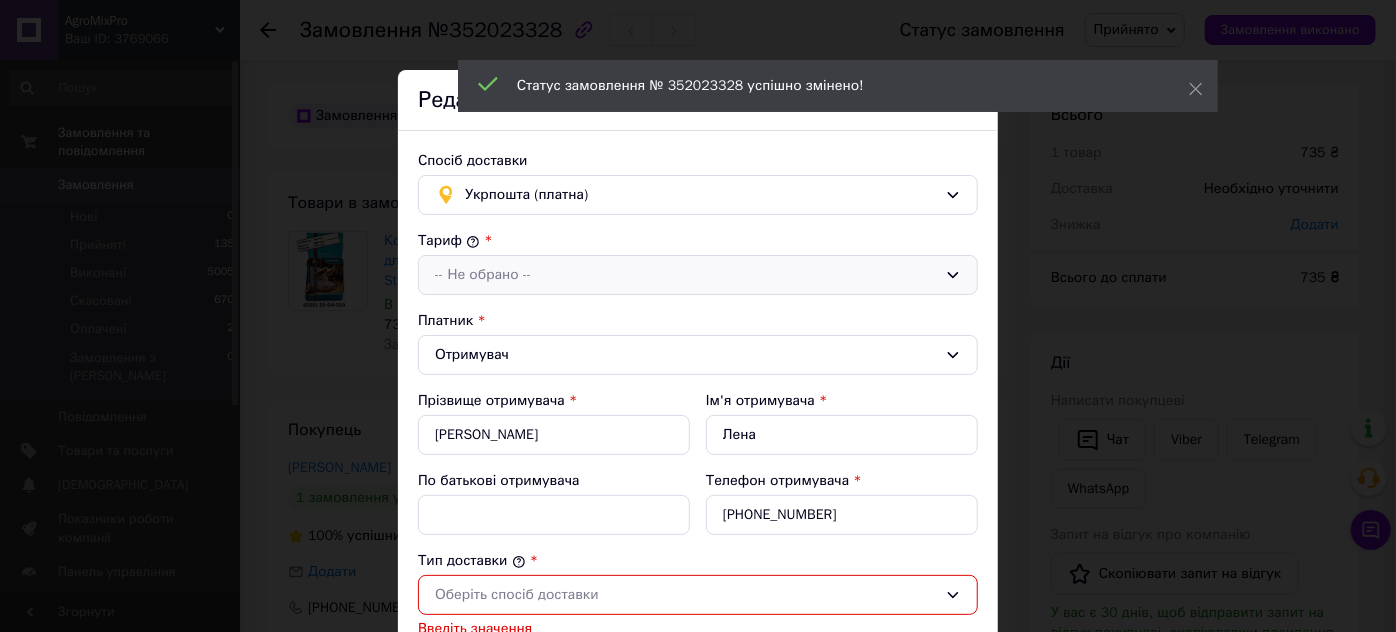 click on "-- Не обрано --" at bounding box center (686, 275) 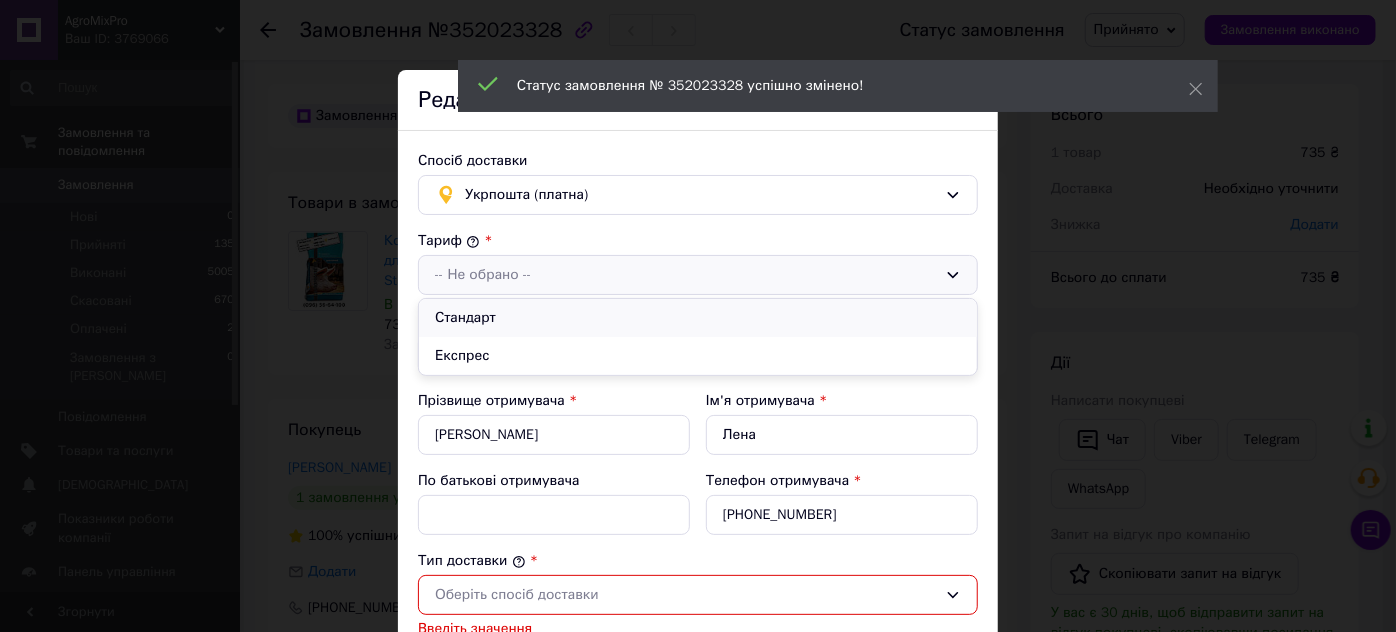 click on "Стандарт" at bounding box center [698, 318] 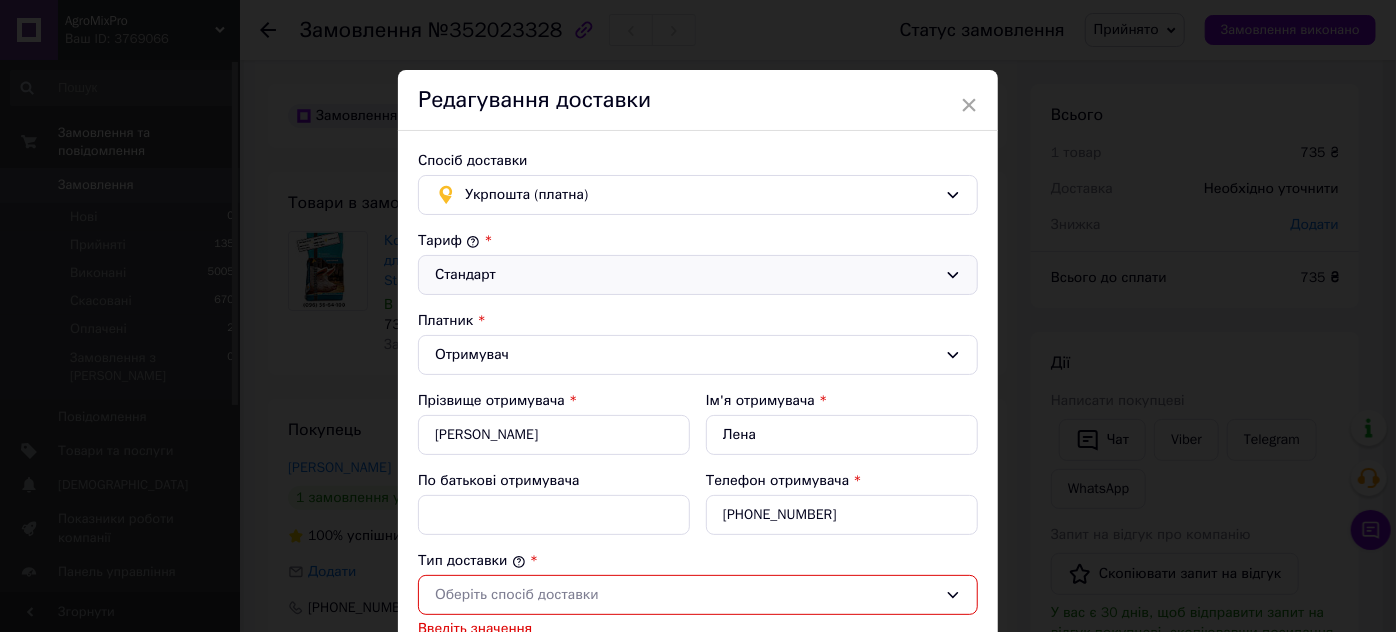 scroll, scrollTop: 272, scrollLeft: 0, axis: vertical 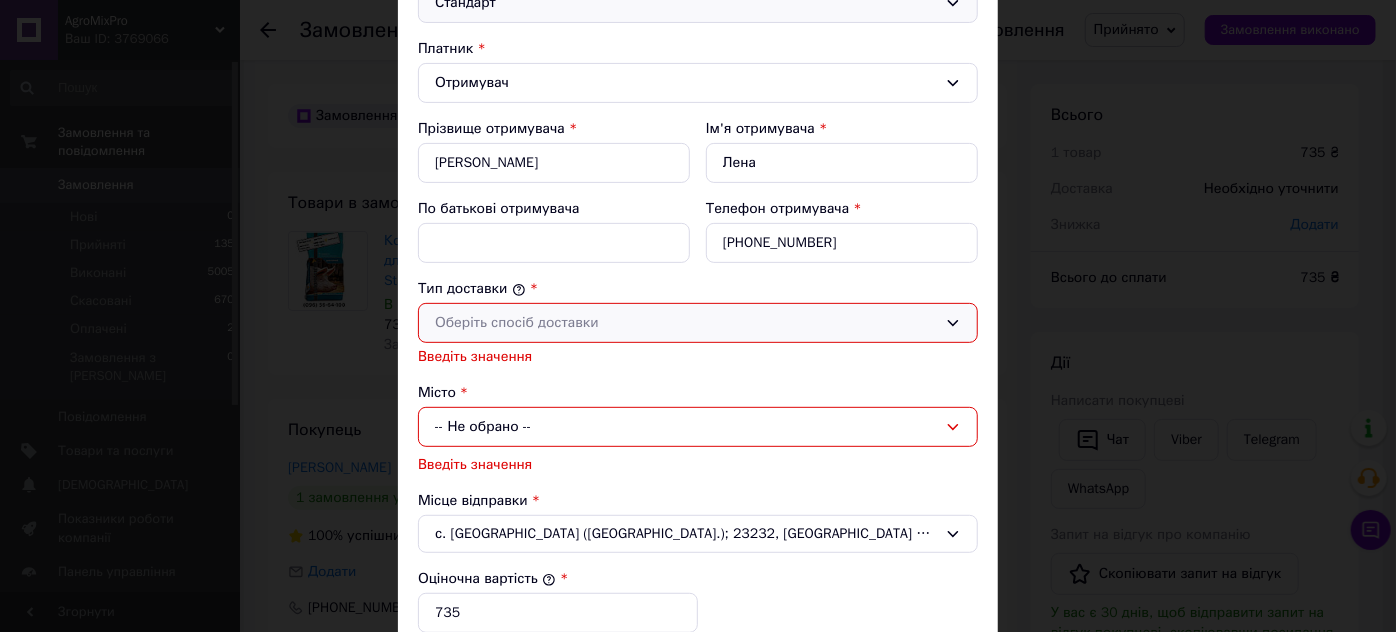 click on "Оберіть спосіб доставки" at bounding box center (686, 323) 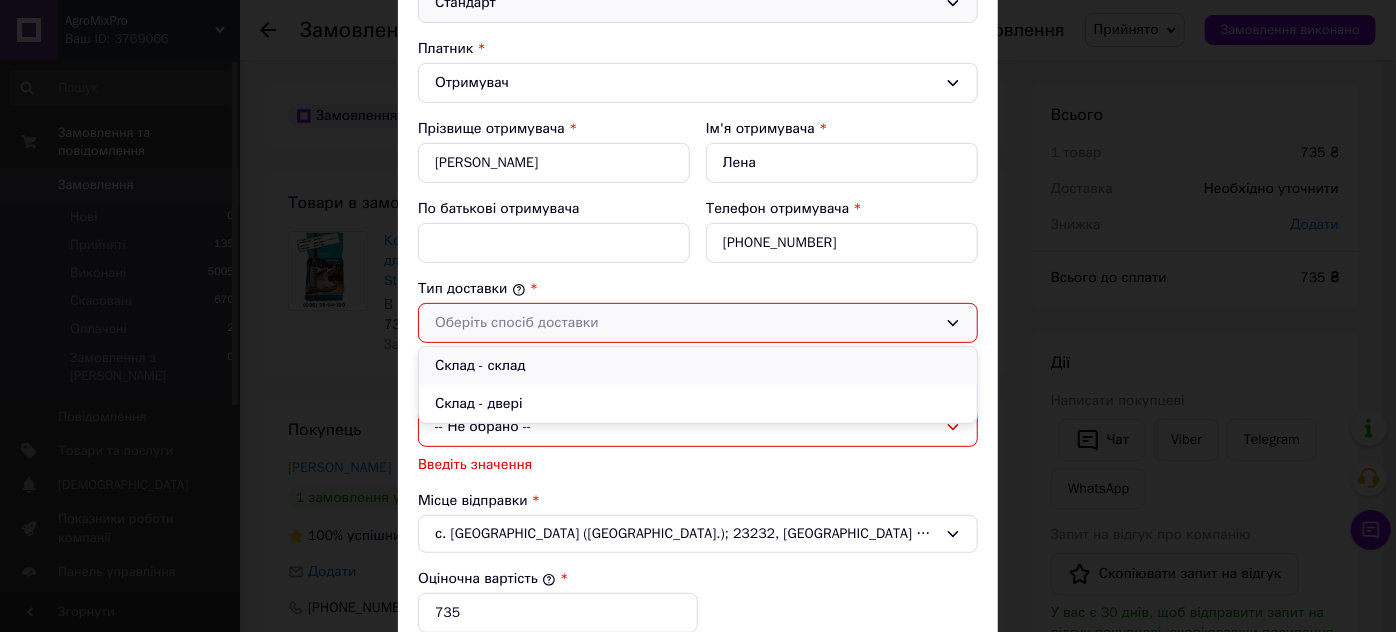 click on "Склад - склад" at bounding box center [698, 366] 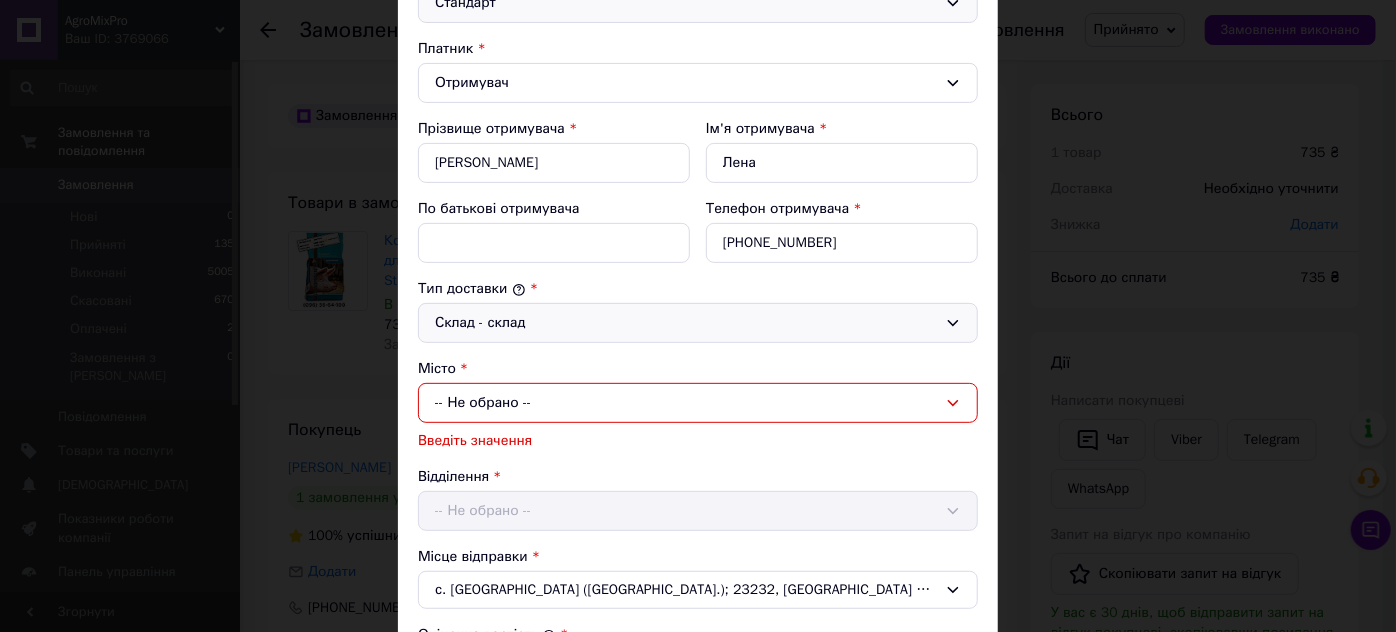 click on "-- Не обрано --" at bounding box center (698, 403) 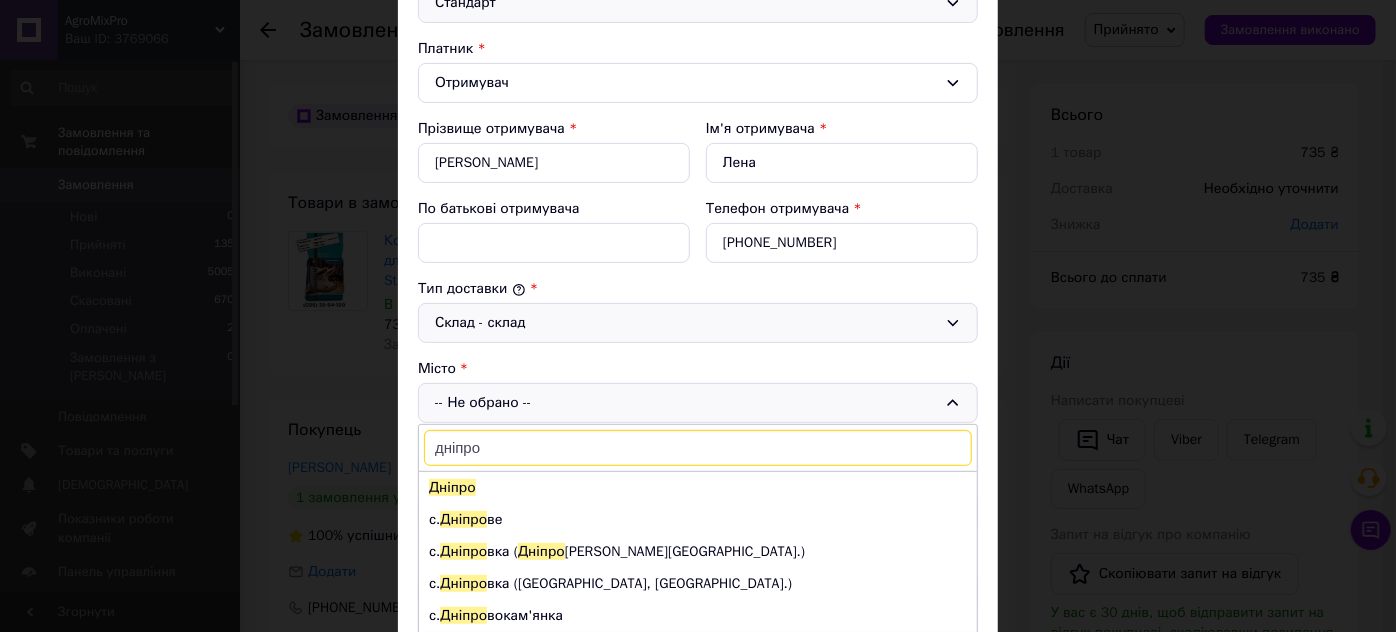 type on "дніпро" 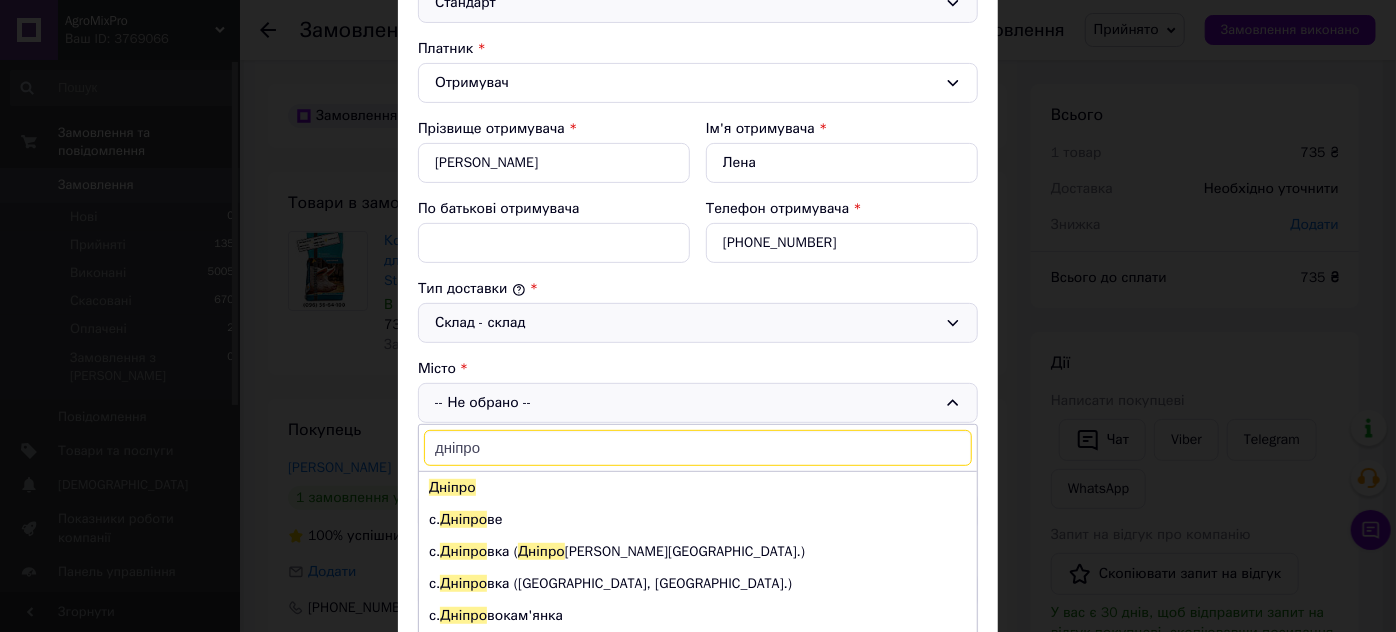 click on "Дніпро" at bounding box center (698, 488) 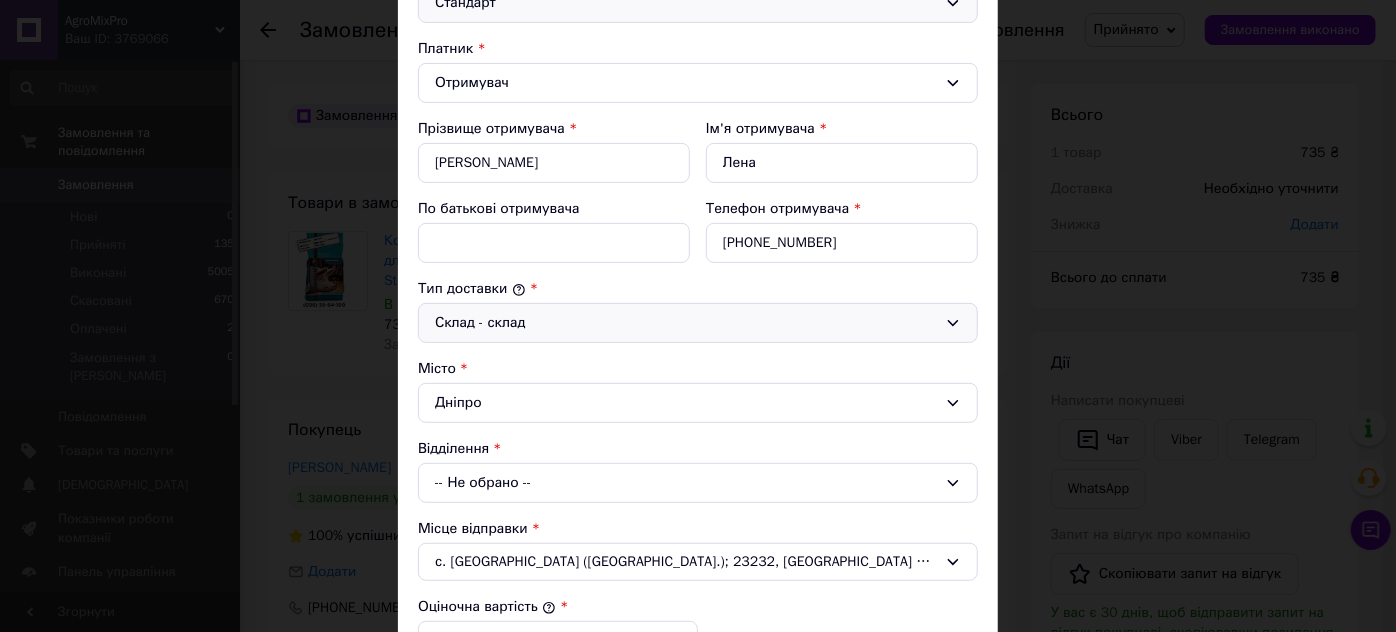 click on "-- Не обрано --" at bounding box center (698, 483) 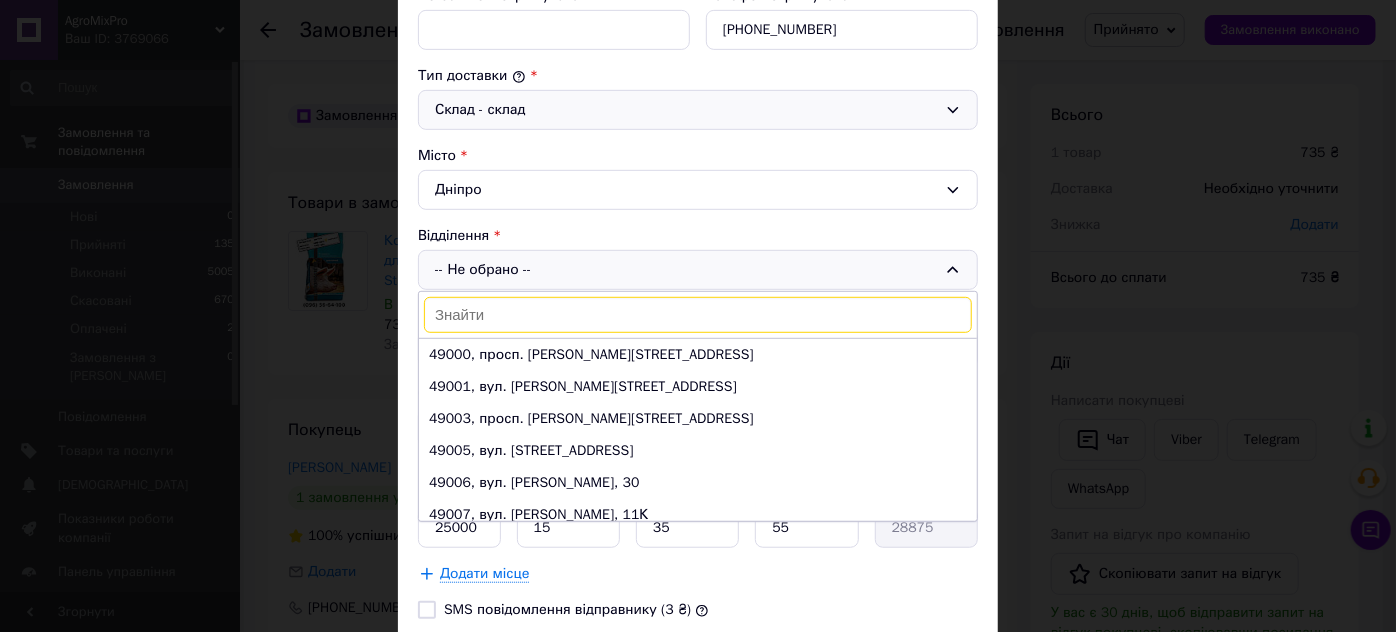 scroll, scrollTop: 545, scrollLeft: 0, axis: vertical 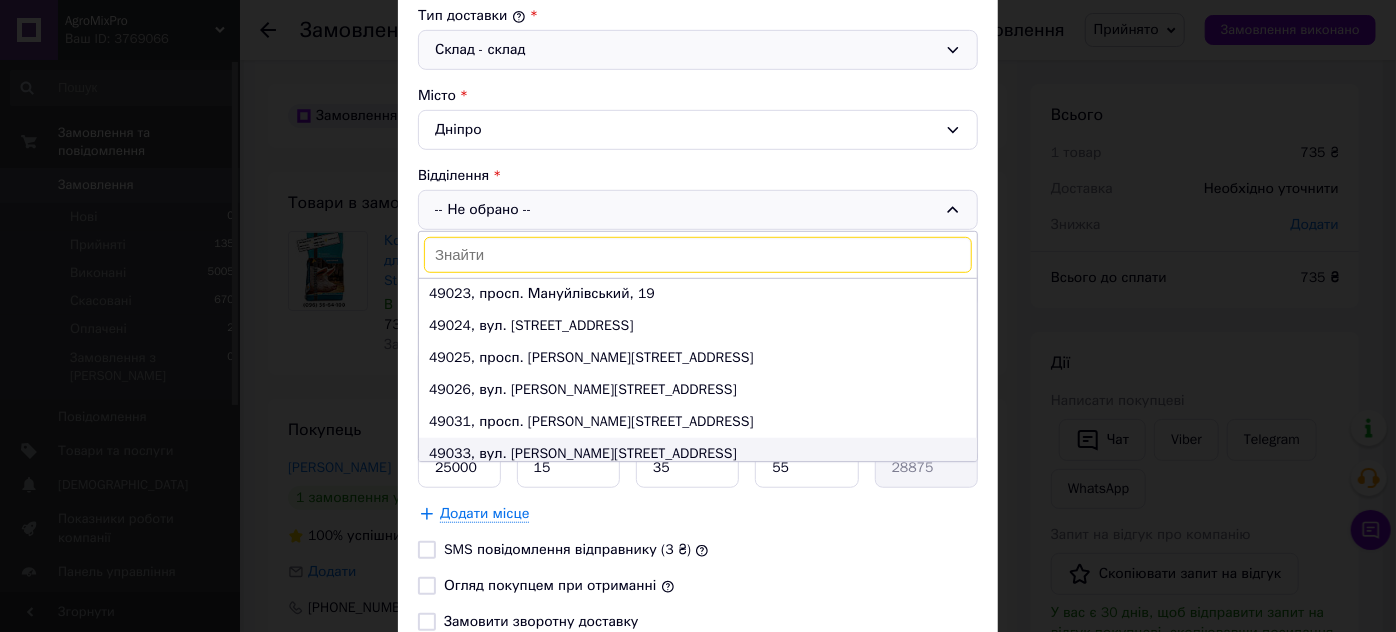 click on "49033, вул. Дениса Котенка, 6" at bounding box center (698, 454) 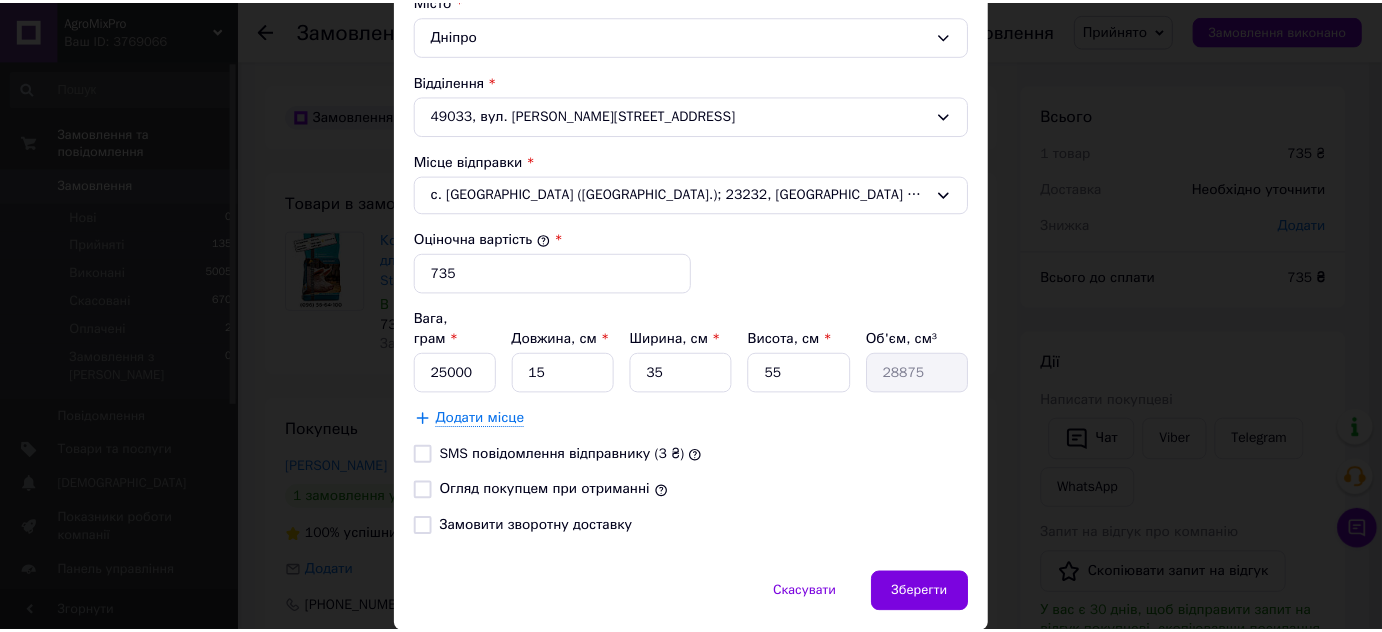 scroll, scrollTop: 684, scrollLeft: 0, axis: vertical 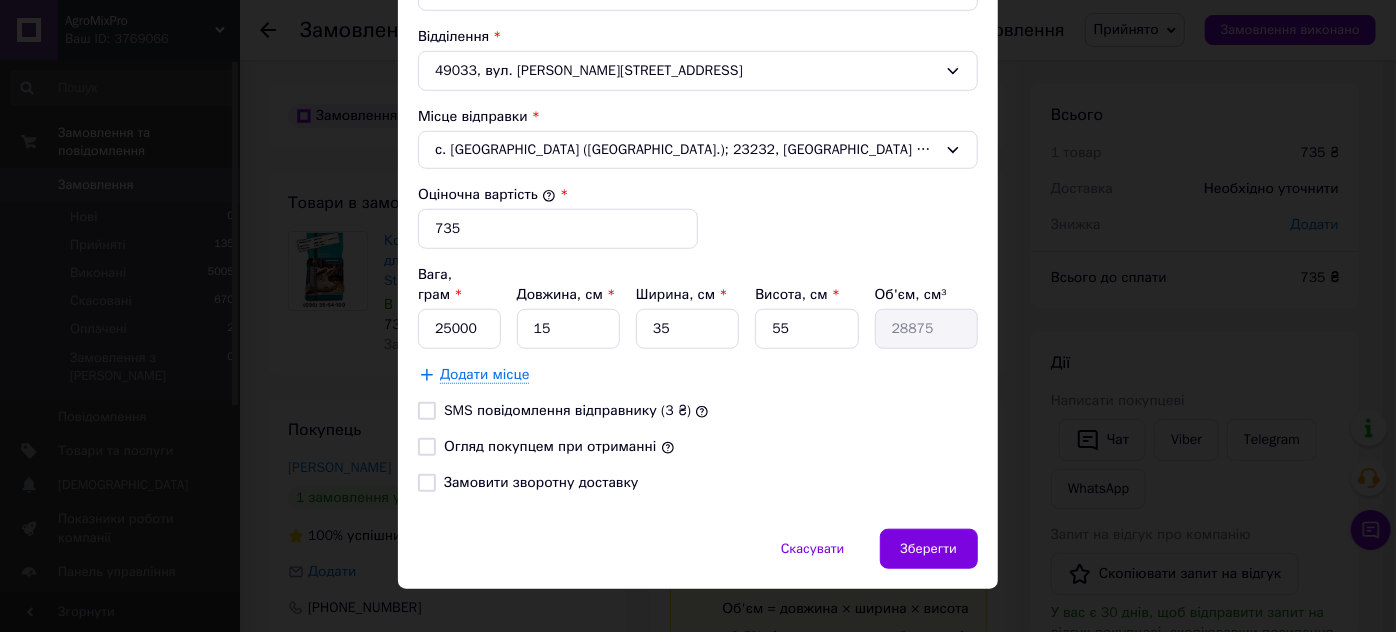 drag, startPoint x: 417, startPoint y: 419, endPoint x: 424, endPoint y: 440, distance: 22.135944 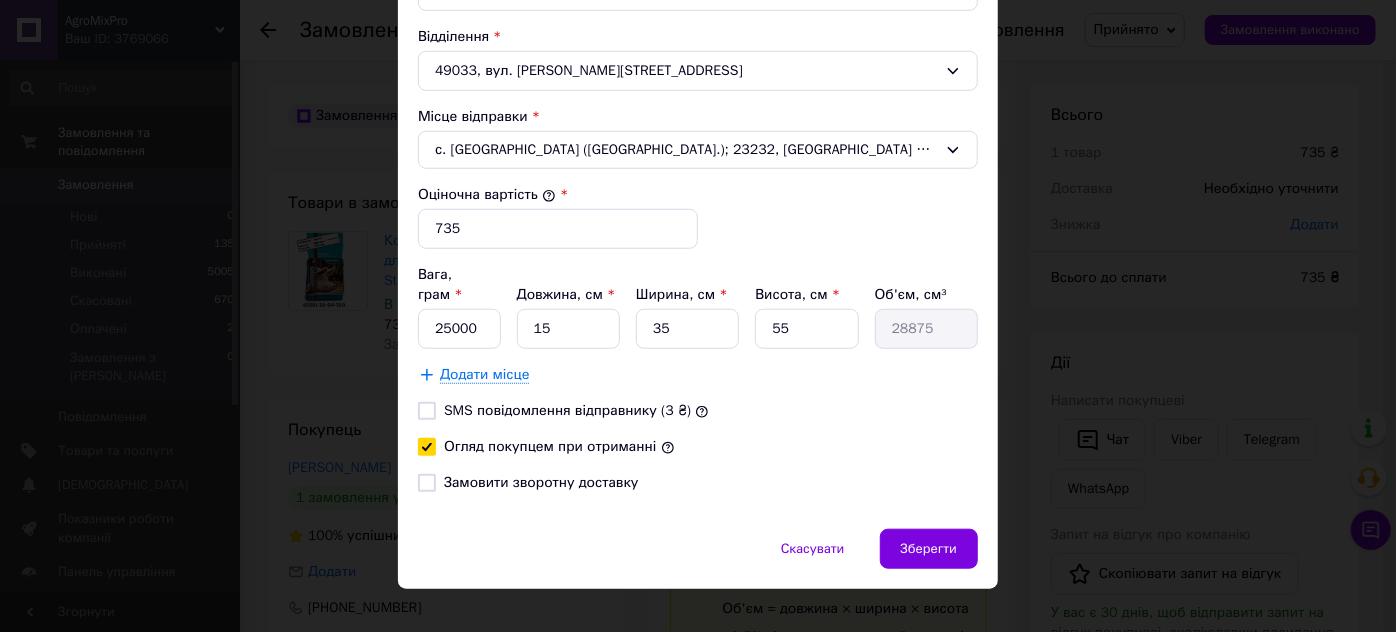 checkbox on "true" 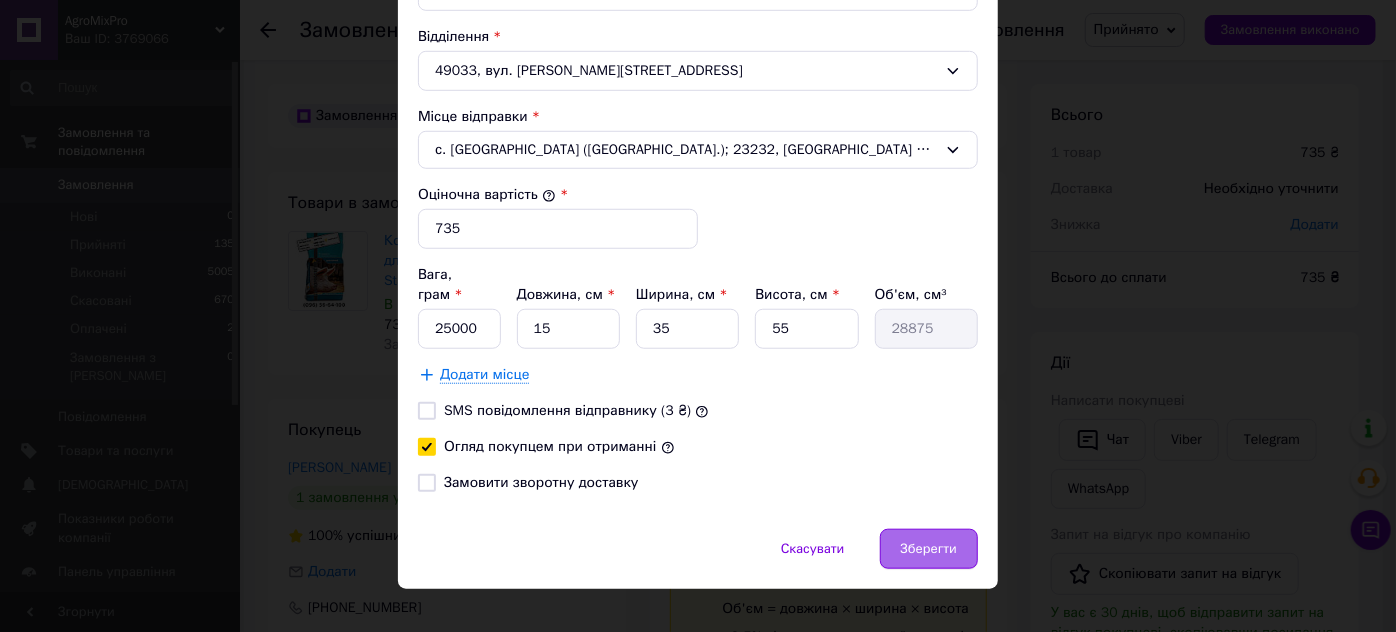 click on "Зберегти" at bounding box center (929, 549) 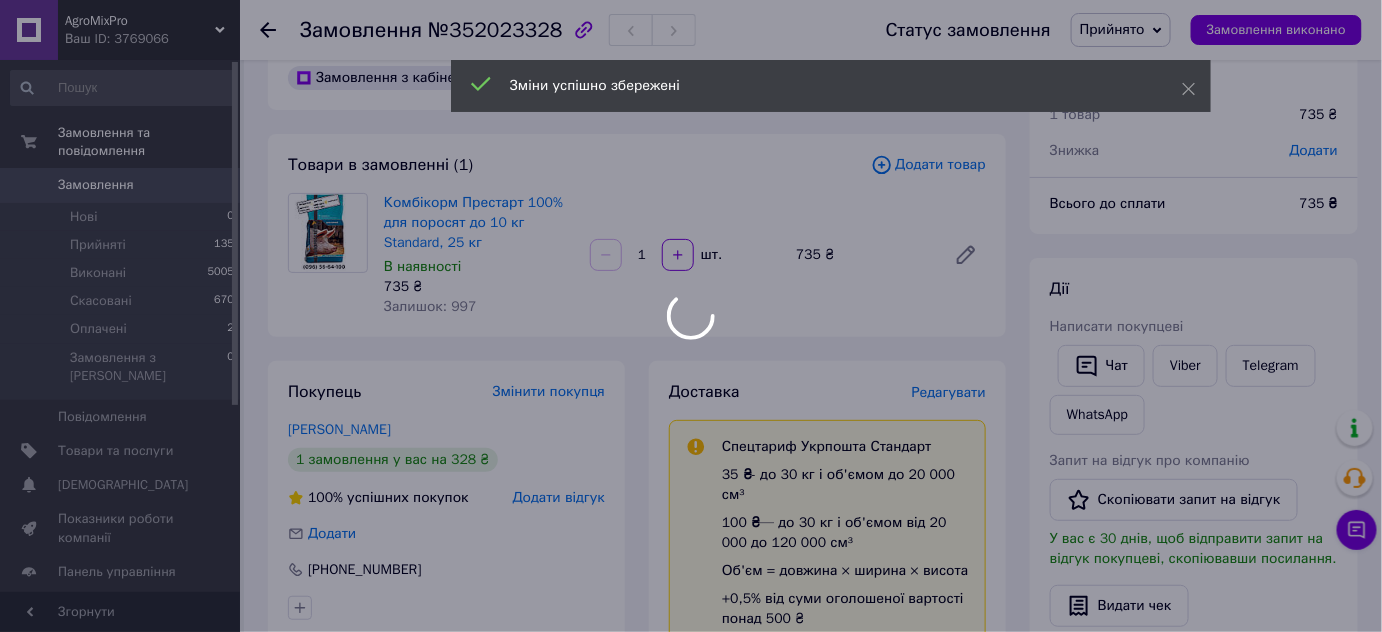 scroll, scrollTop: 636, scrollLeft: 0, axis: vertical 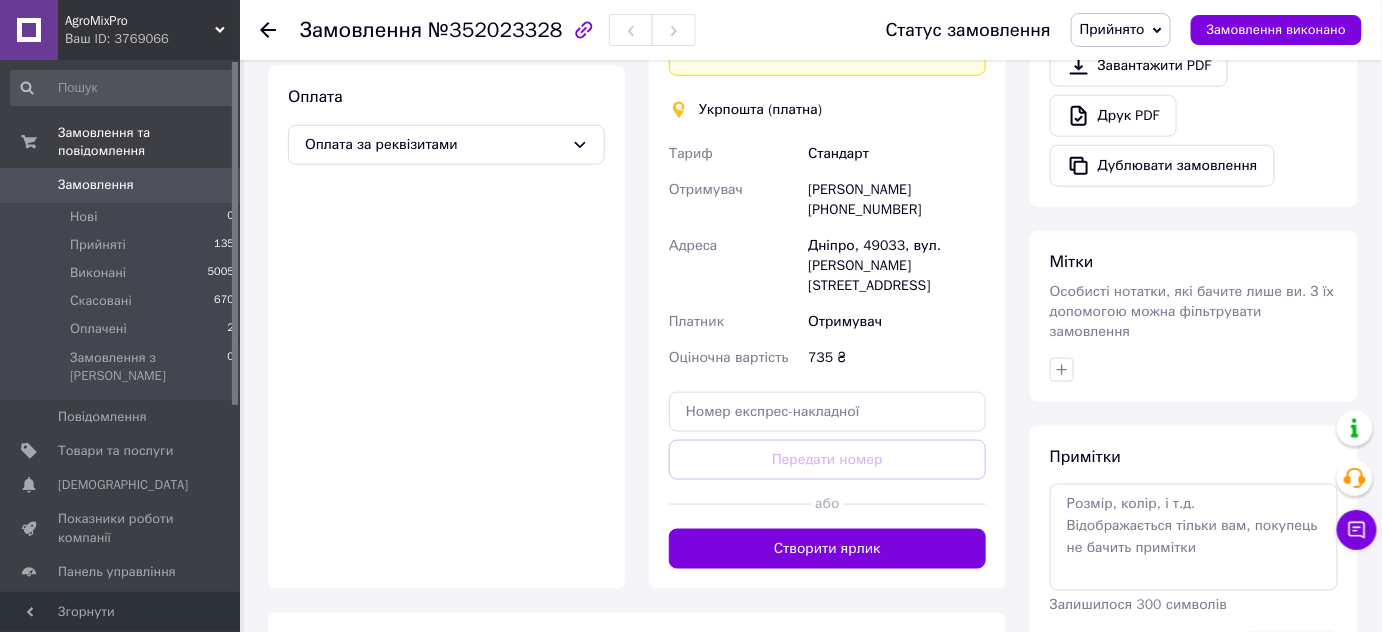 click on "Оплата Оплата за реквізитами" at bounding box center [446, 327] 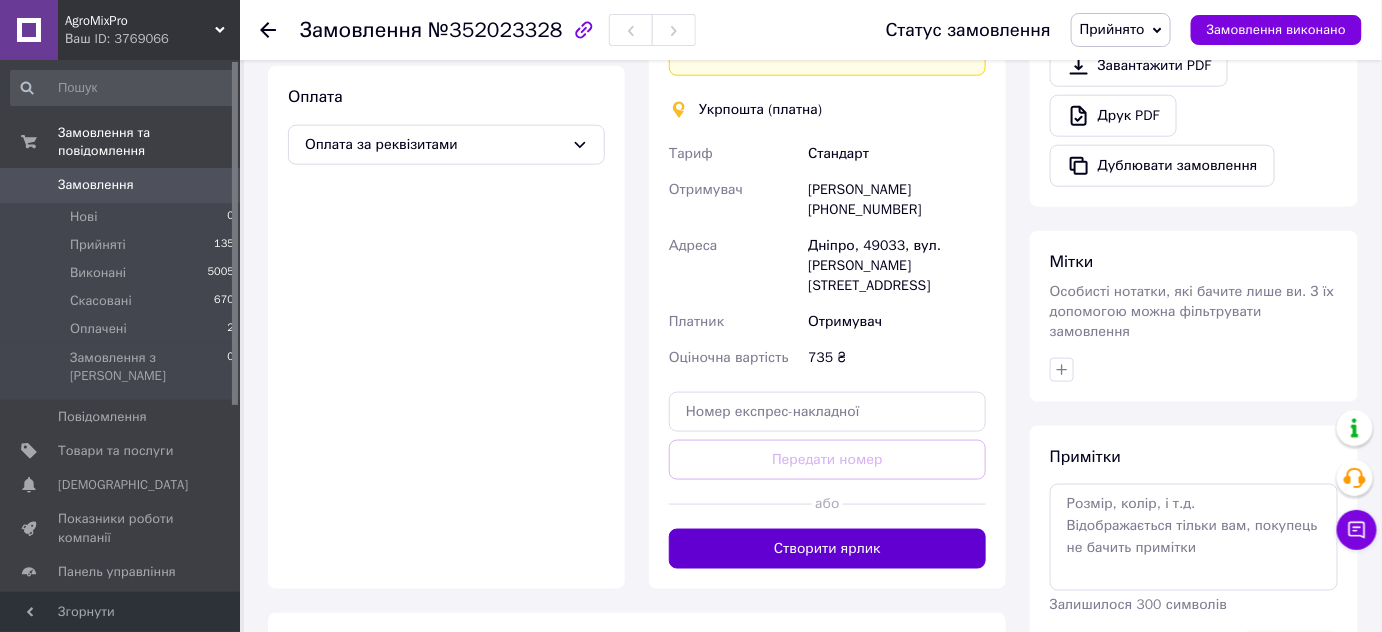 click on "Створити ярлик" at bounding box center [827, 549] 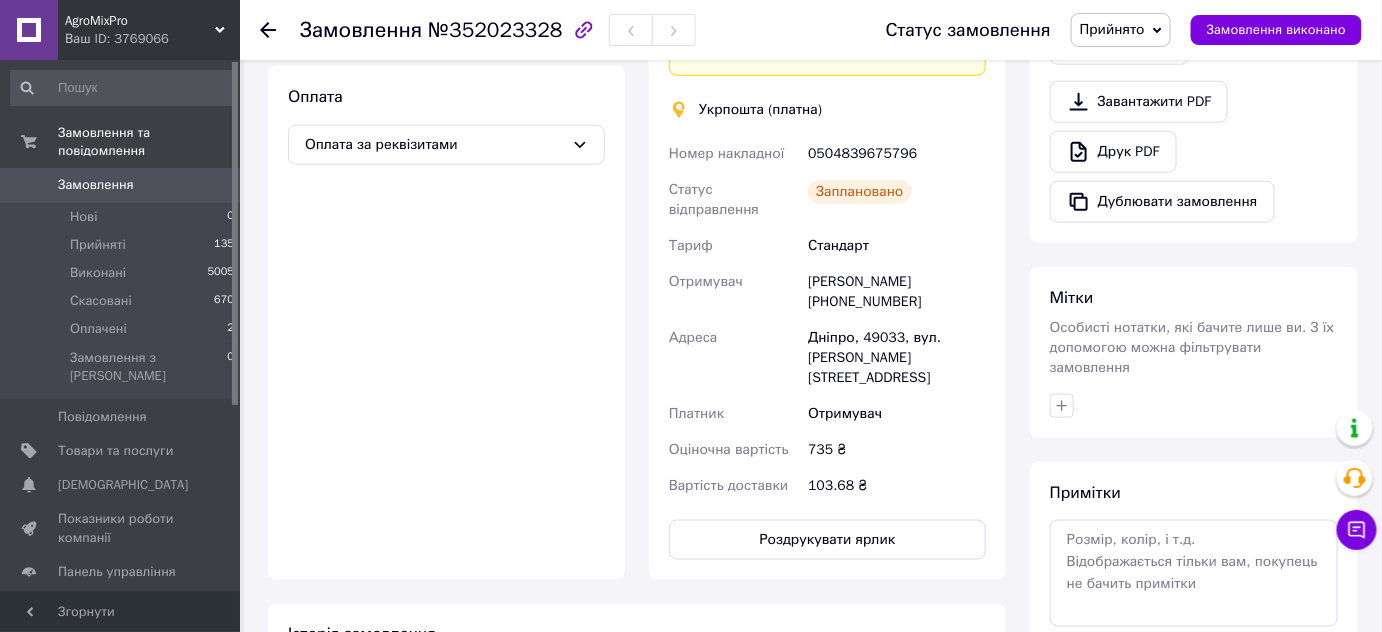 click 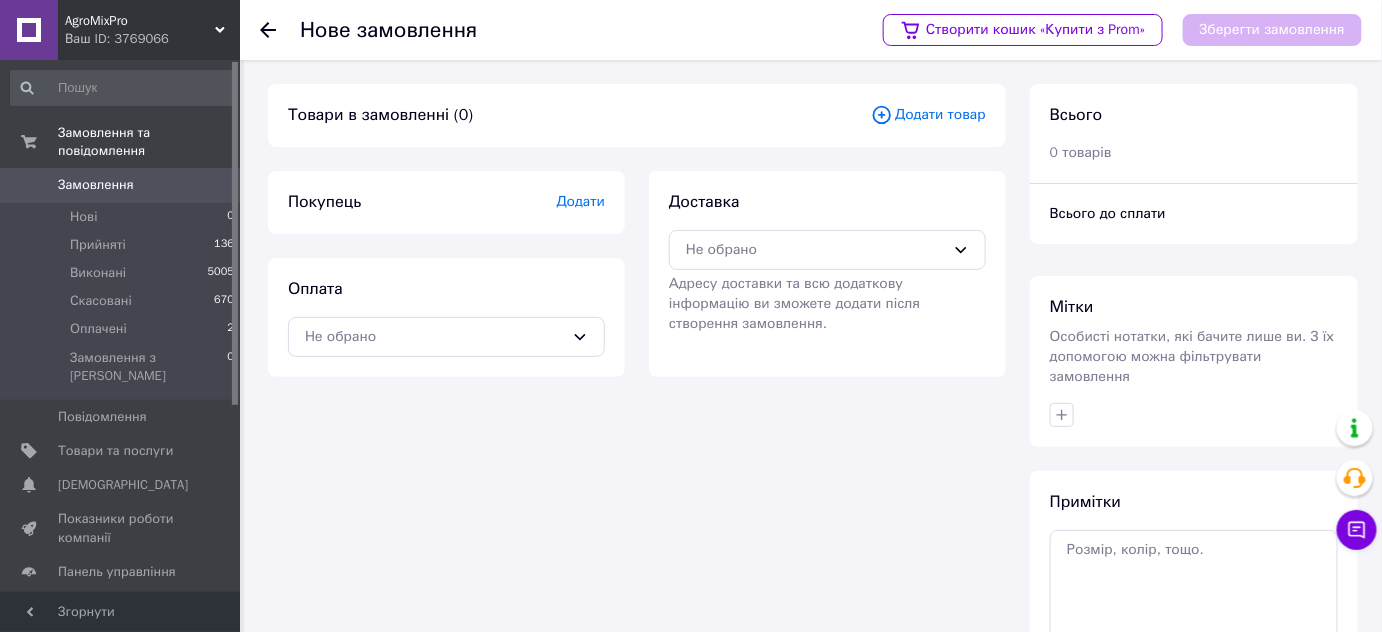 click on "Додати товар" at bounding box center [928, 115] 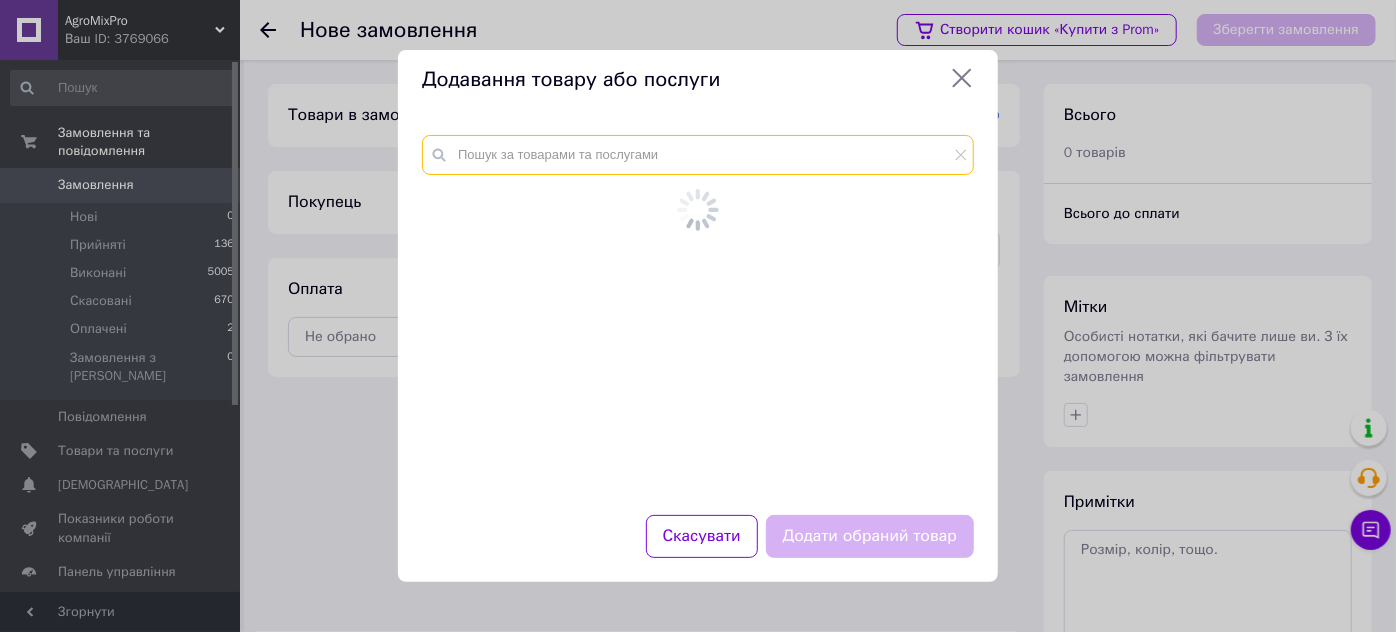click at bounding box center [698, 155] 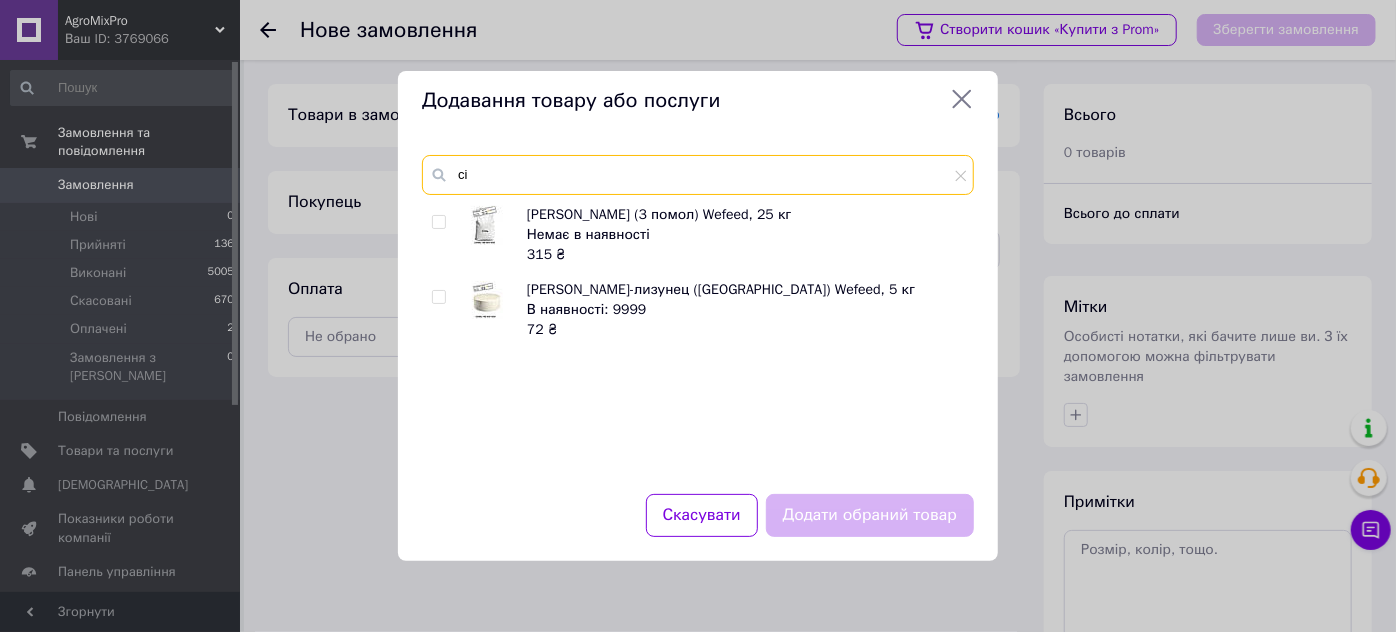 type on "с" 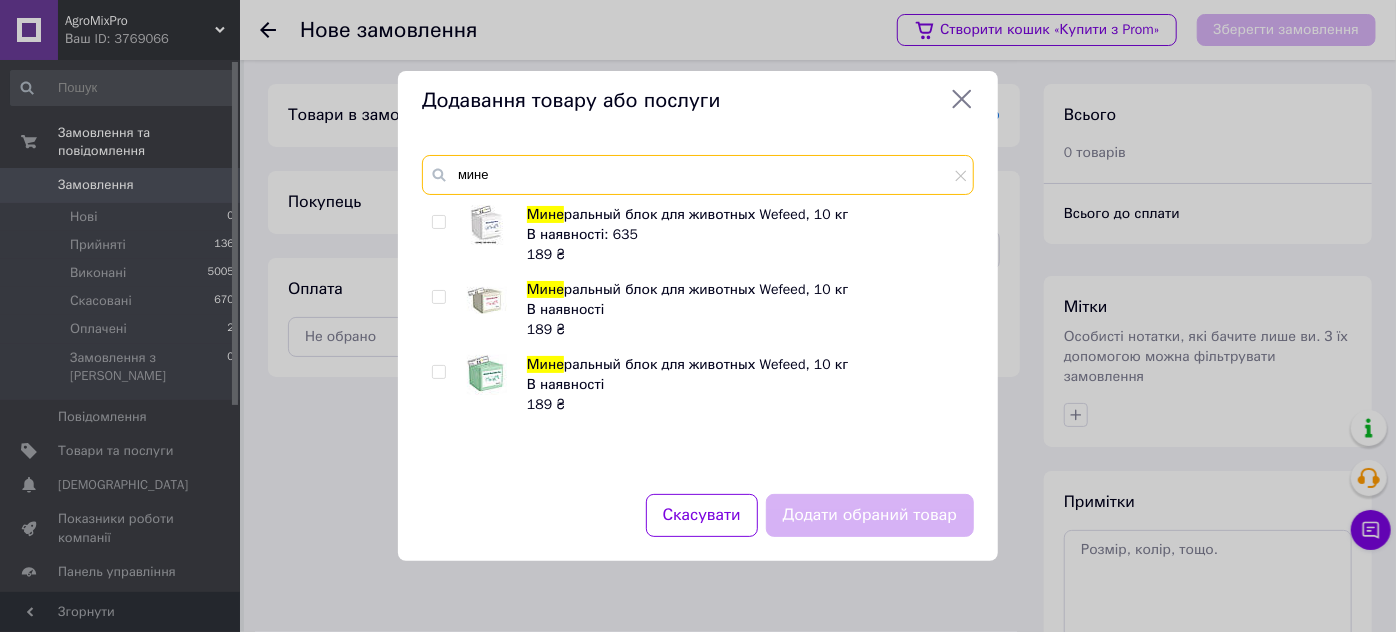 type on "мине" 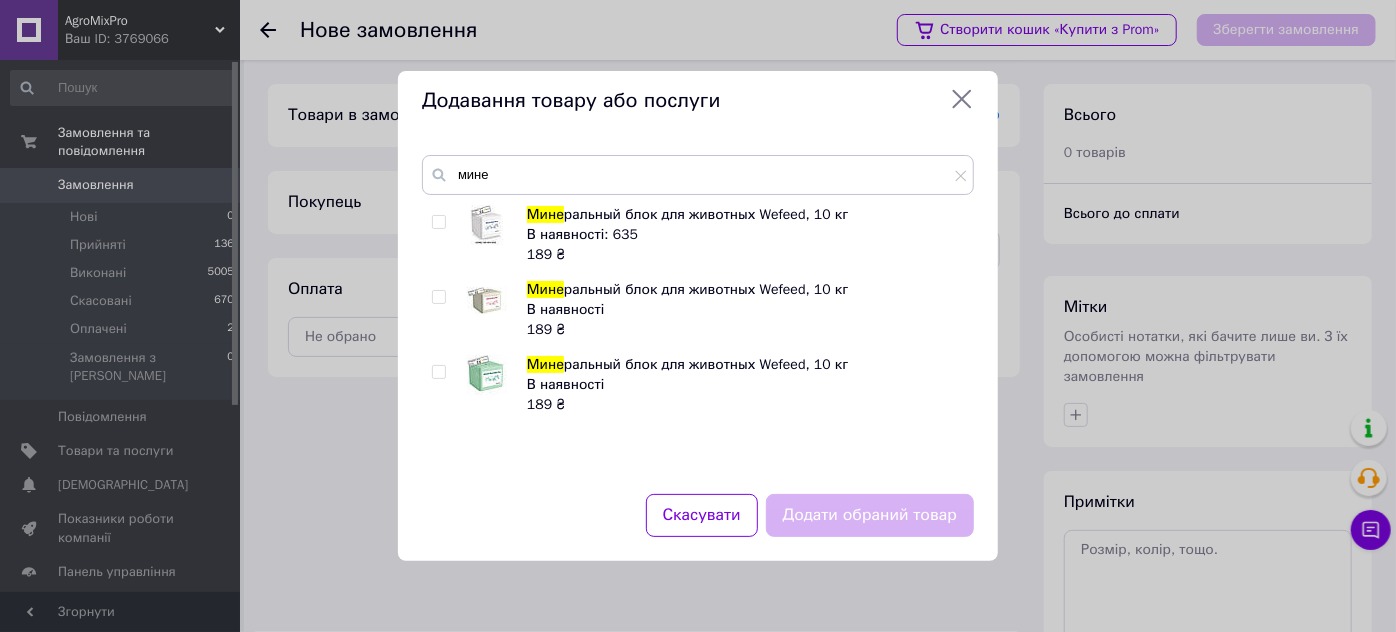 click at bounding box center [438, 222] 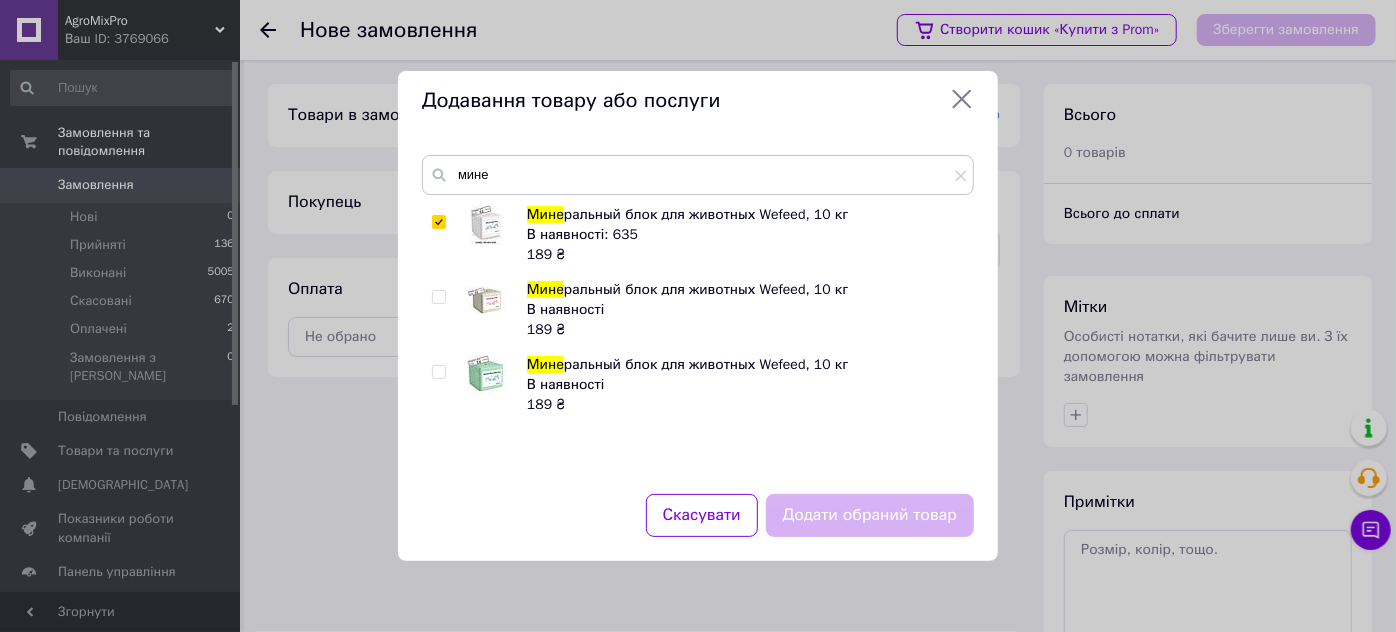 checkbox on "true" 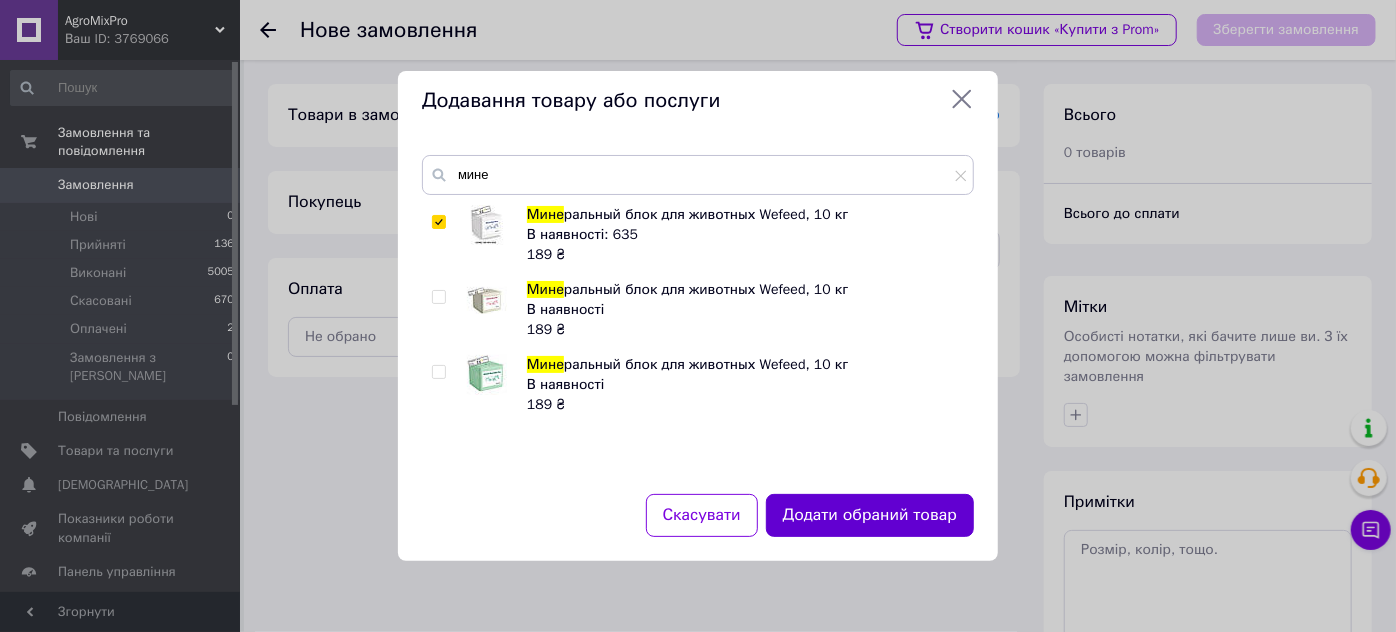 click on "Додати обраний товар" at bounding box center (870, 515) 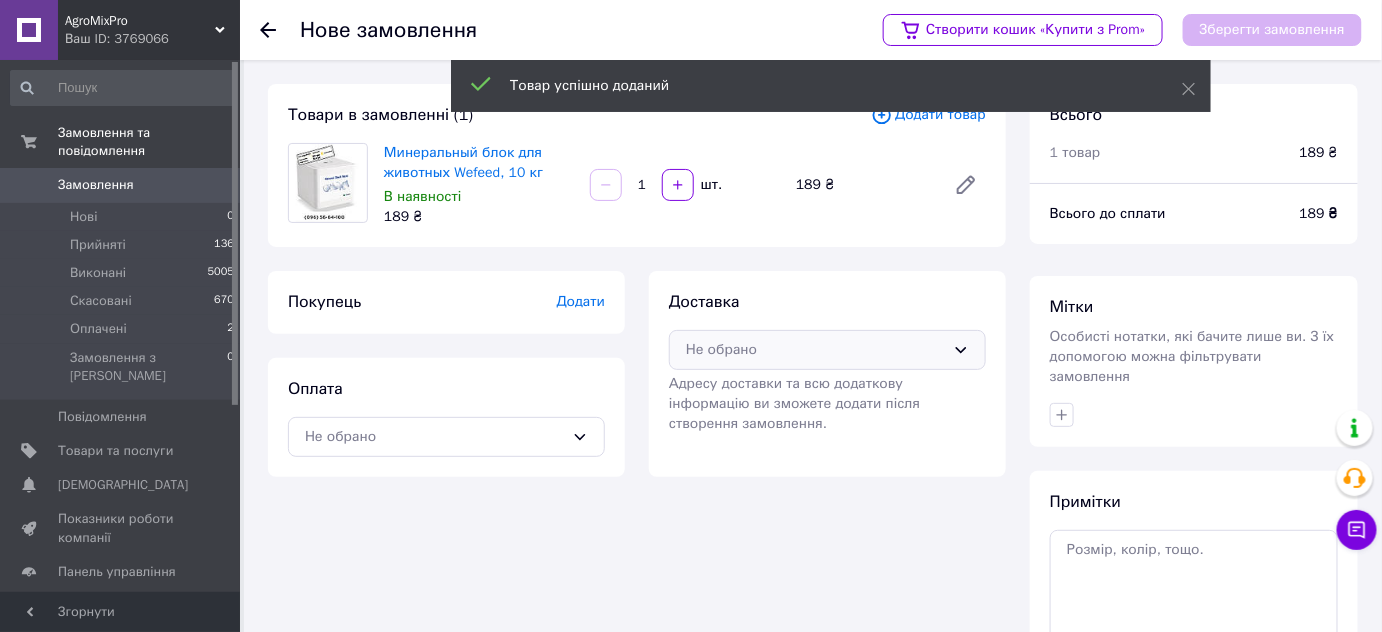 click on "Не обрано" at bounding box center [815, 350] 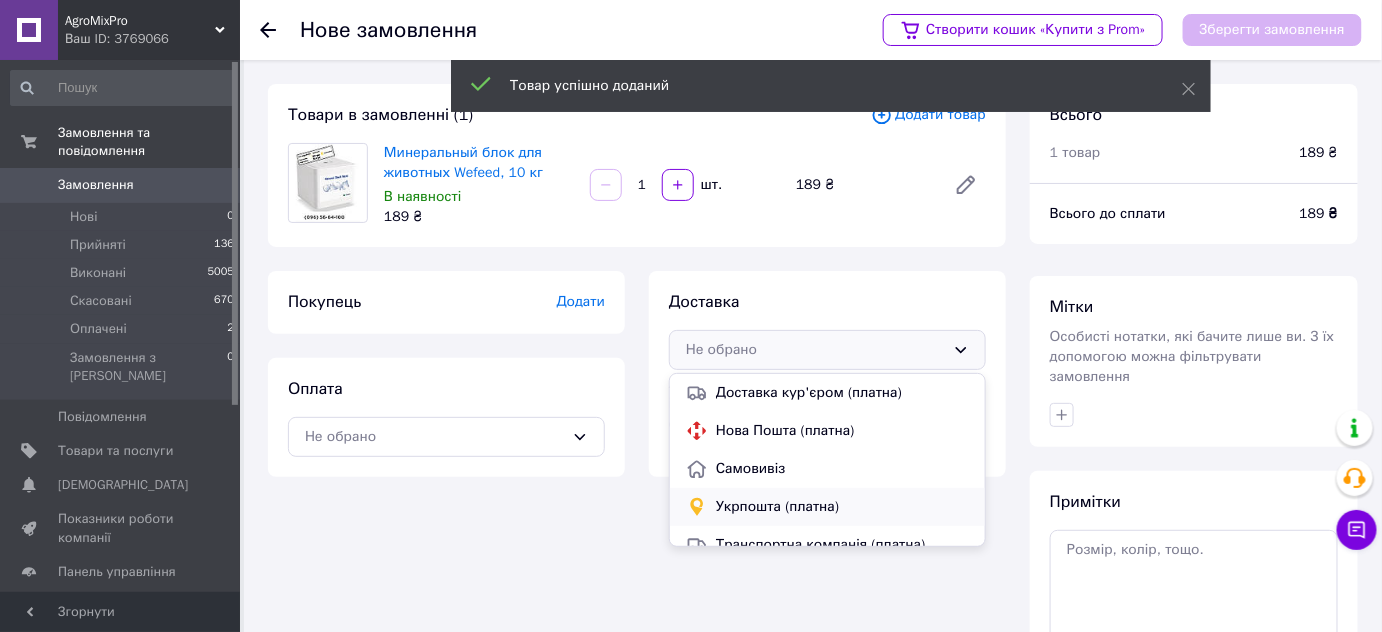 click on "Укрпошта (платна)" at bounding box center [842, 507] 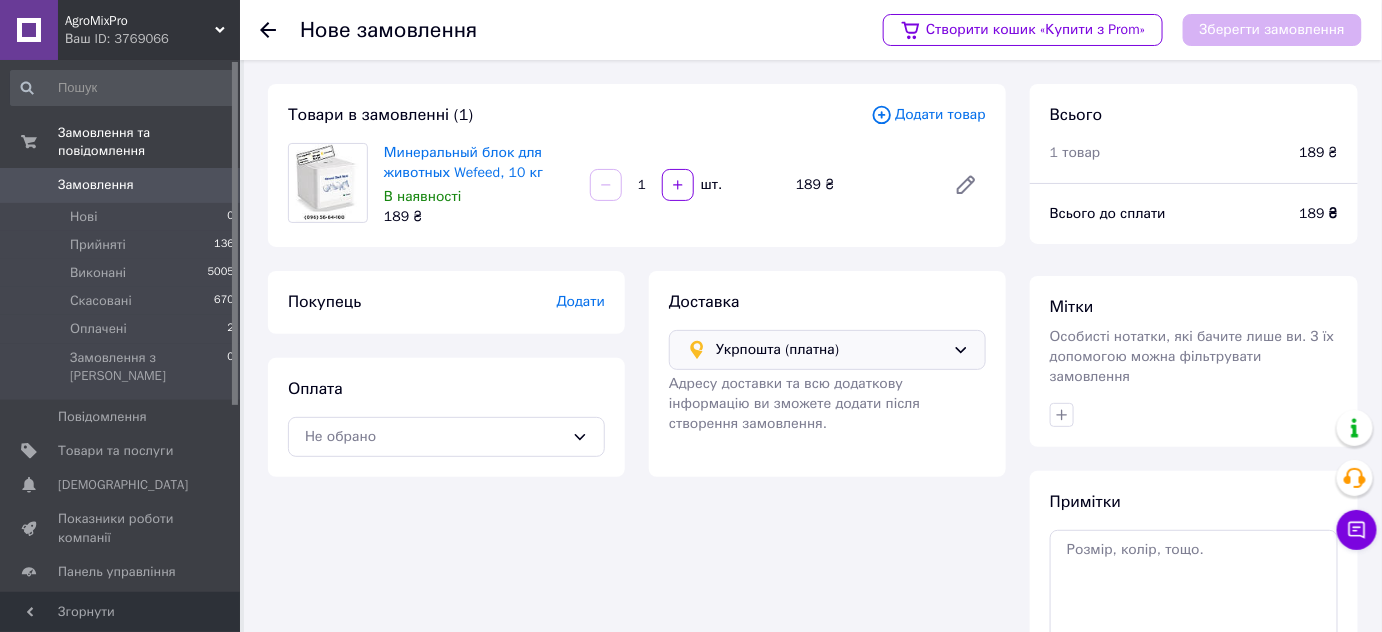 click on "Покупець Додати" at bounding box center (446, 302) 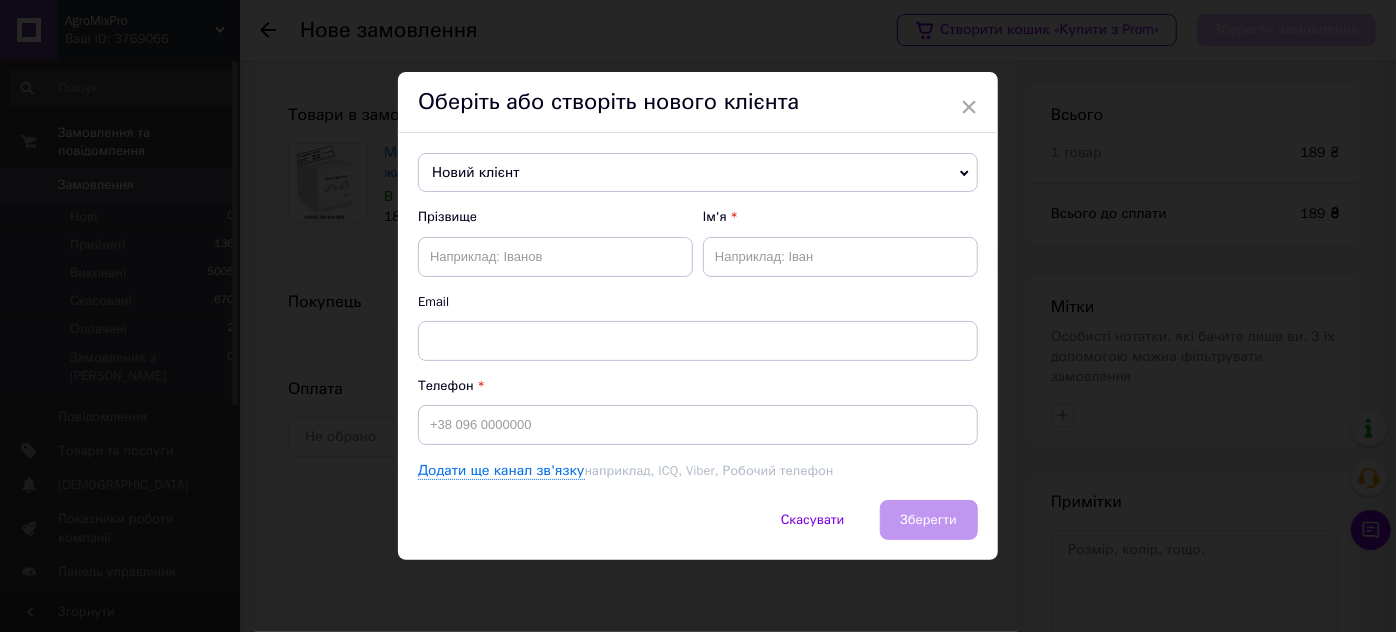 click on "Новий клієнт" at bounding box center (698, 173) 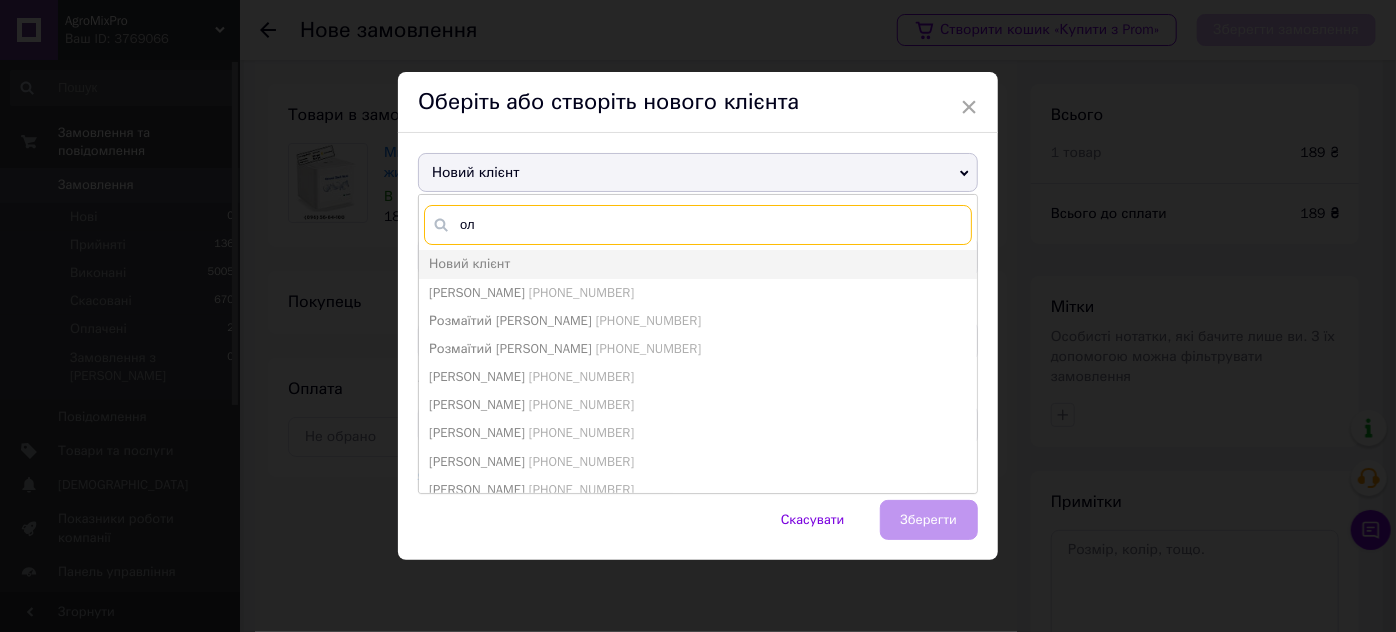 type on "о" 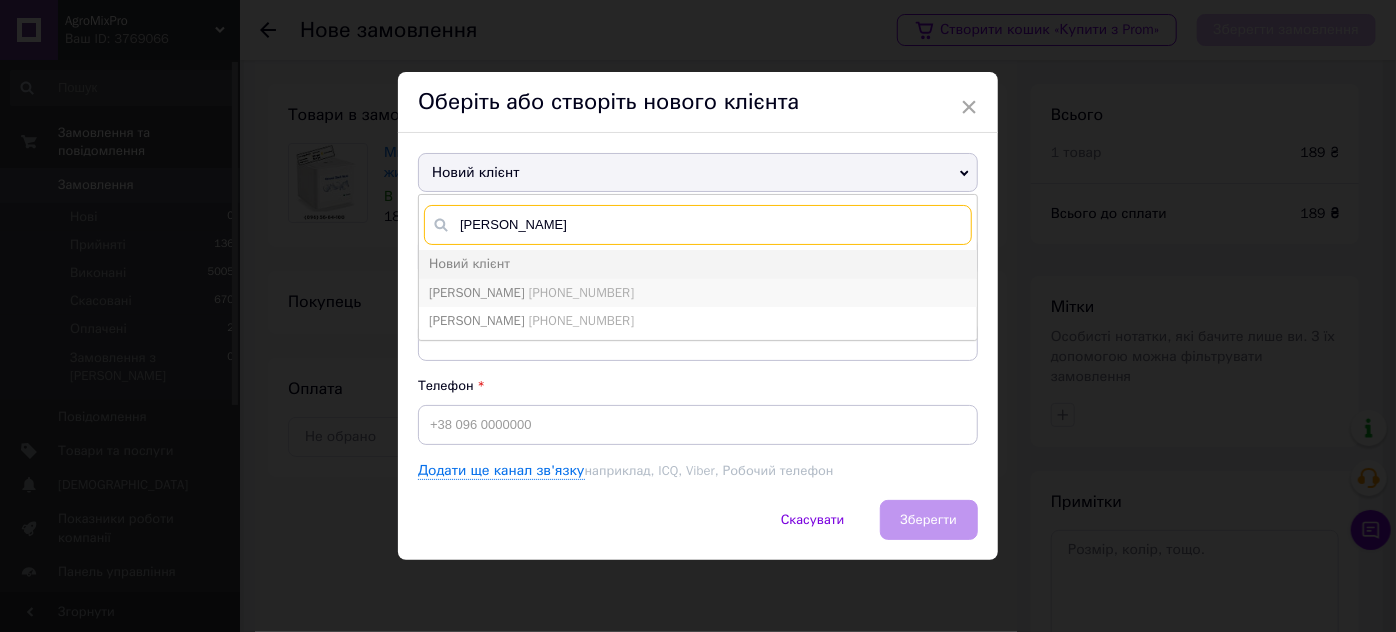 type on "іщенко" 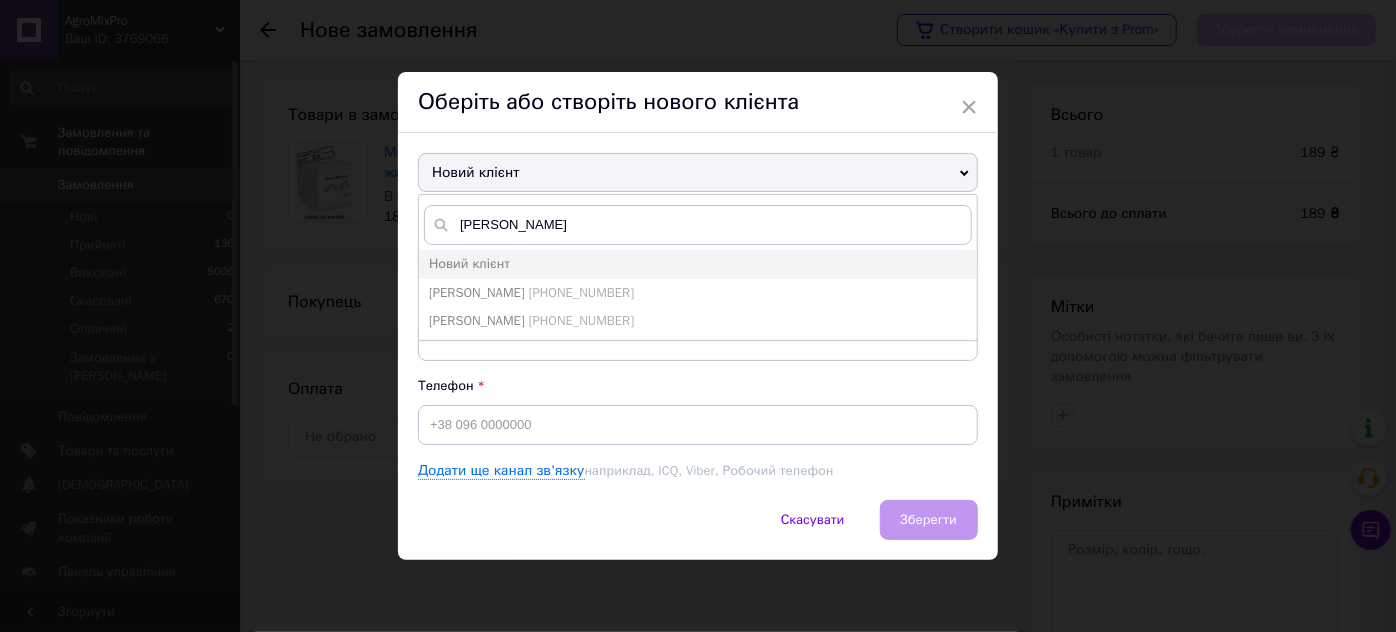 click on "+380630176601" at bounding box center [581, 292] 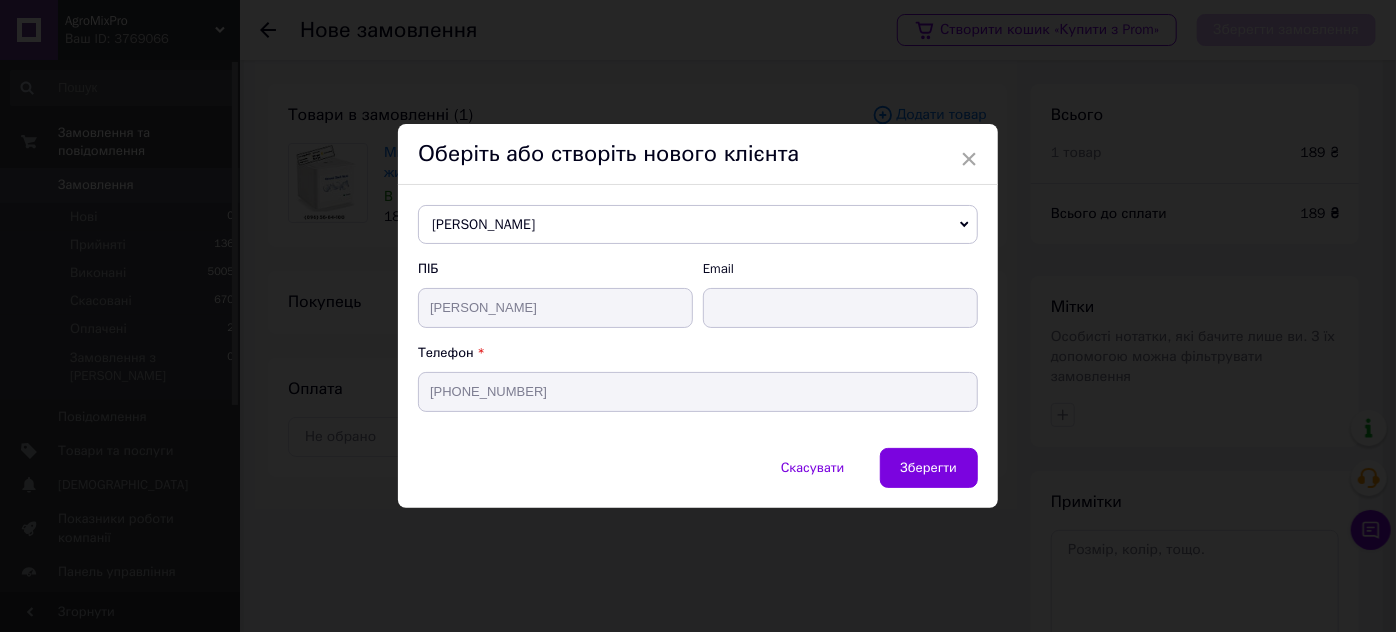 drag, startPoint x: 902, startPoint y: 469, endPoint x: 733, endPoint y: 408, distance: 179.67192 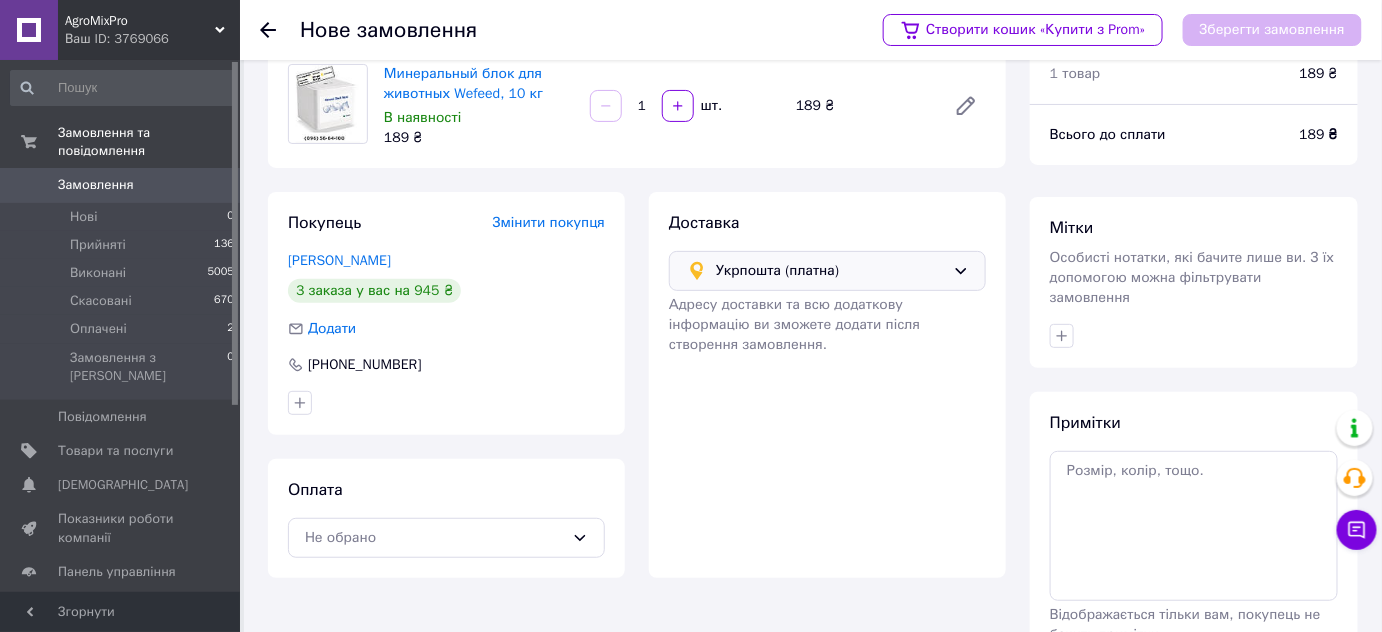 scroll, scrollTop: 190, scrollLeft: 0, axis: vertical 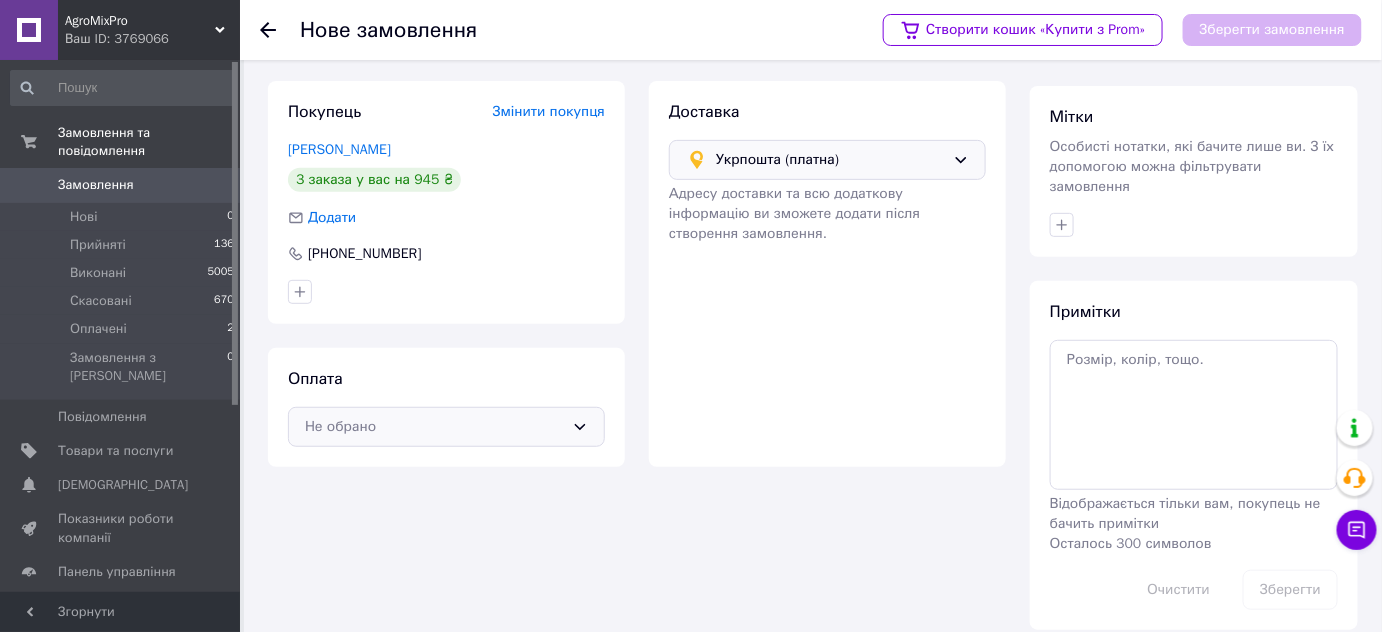 click on "Не обрано" at bounding box center [446, 427] 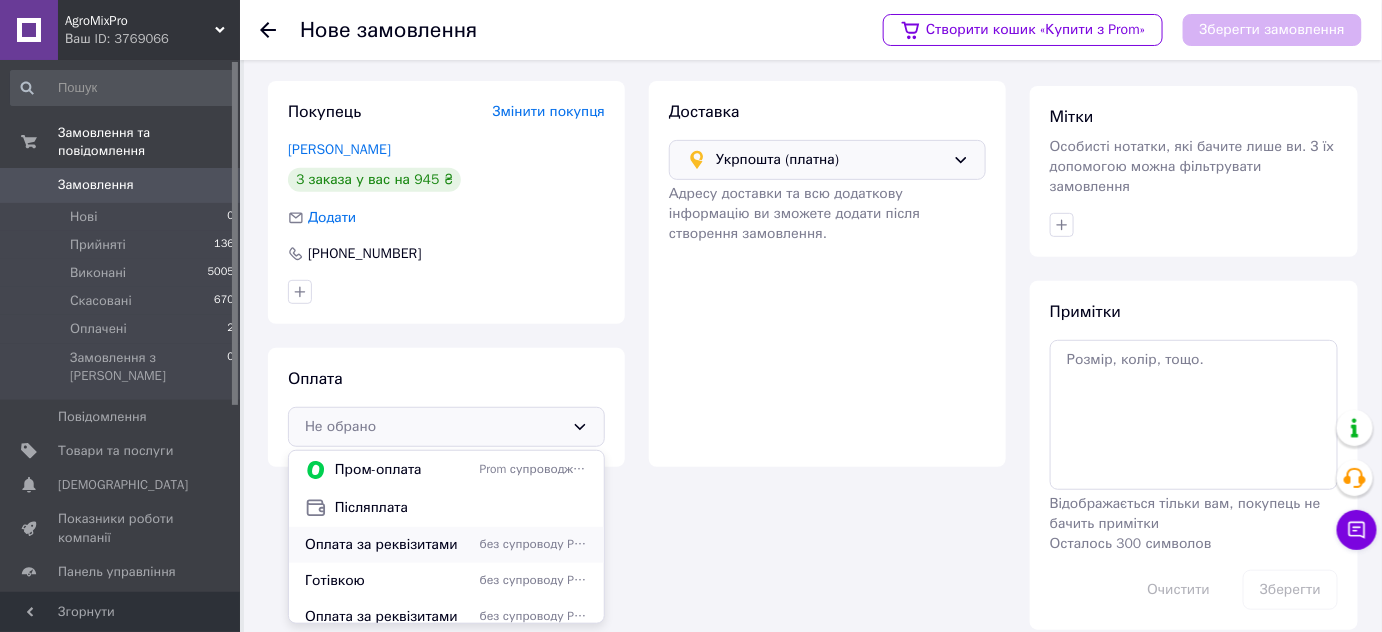 click on "Оплата за реквізитами" at bounding box center (388, 545) 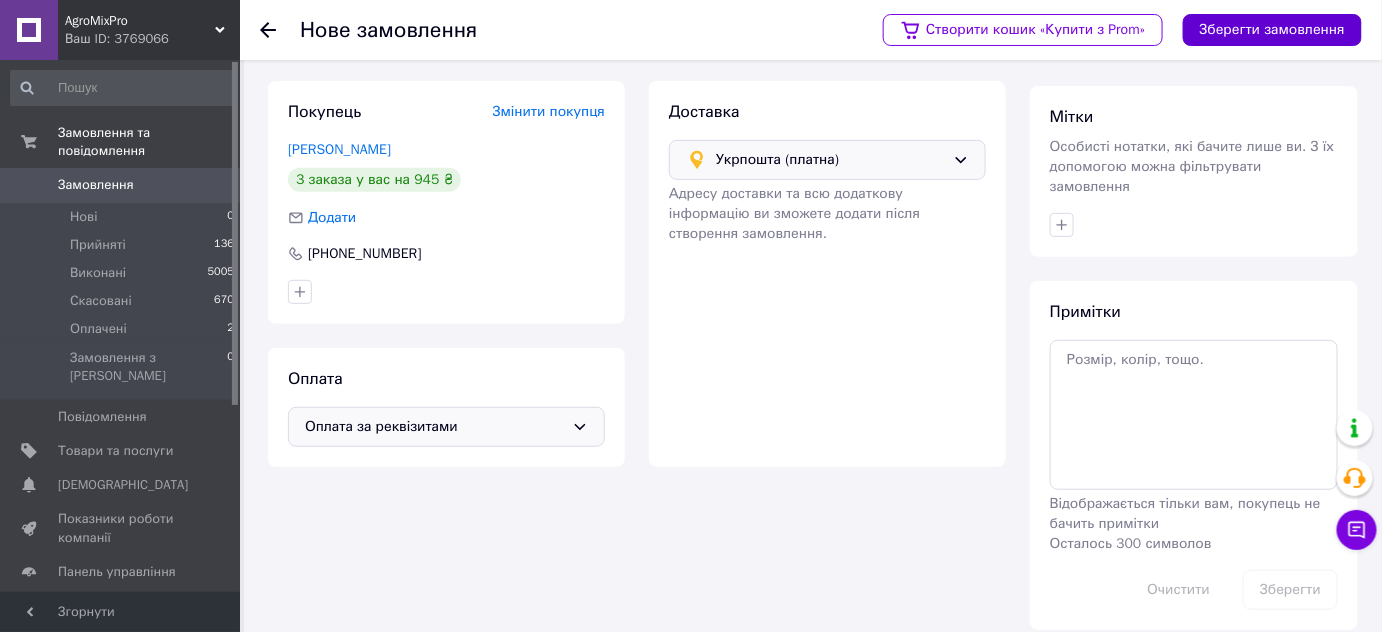 click on "Зберегти замовлення" at bounding box center (1272, 30) 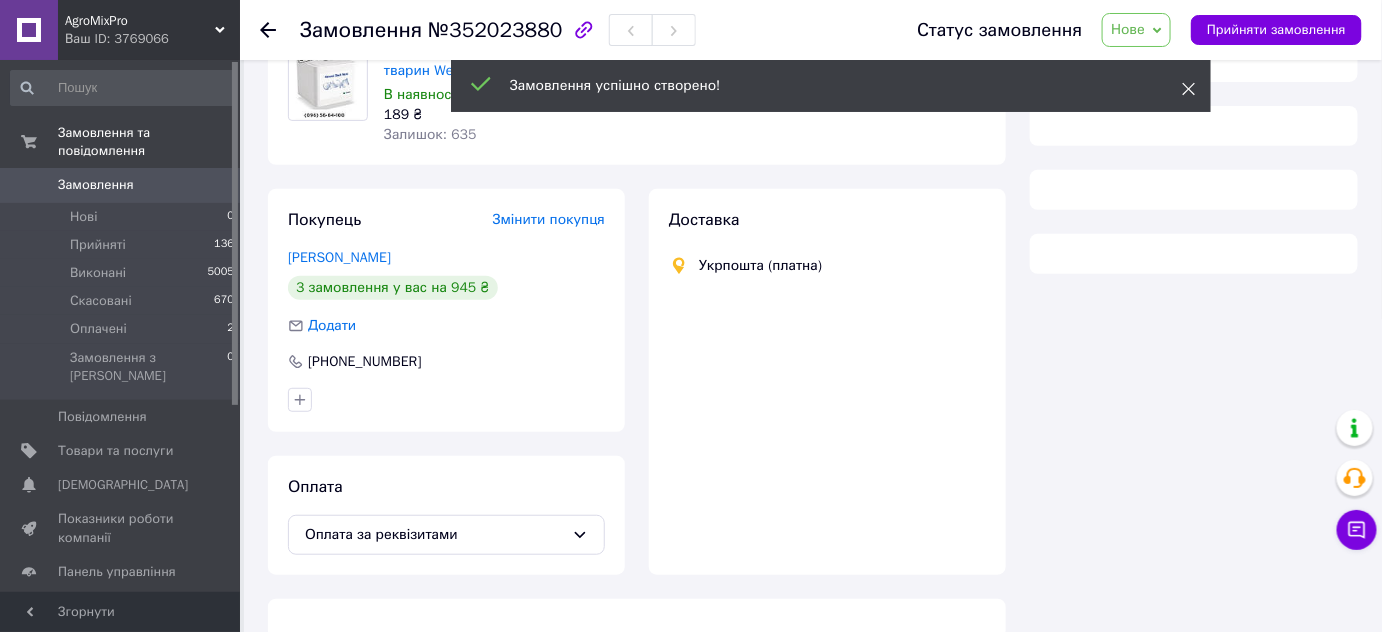 click 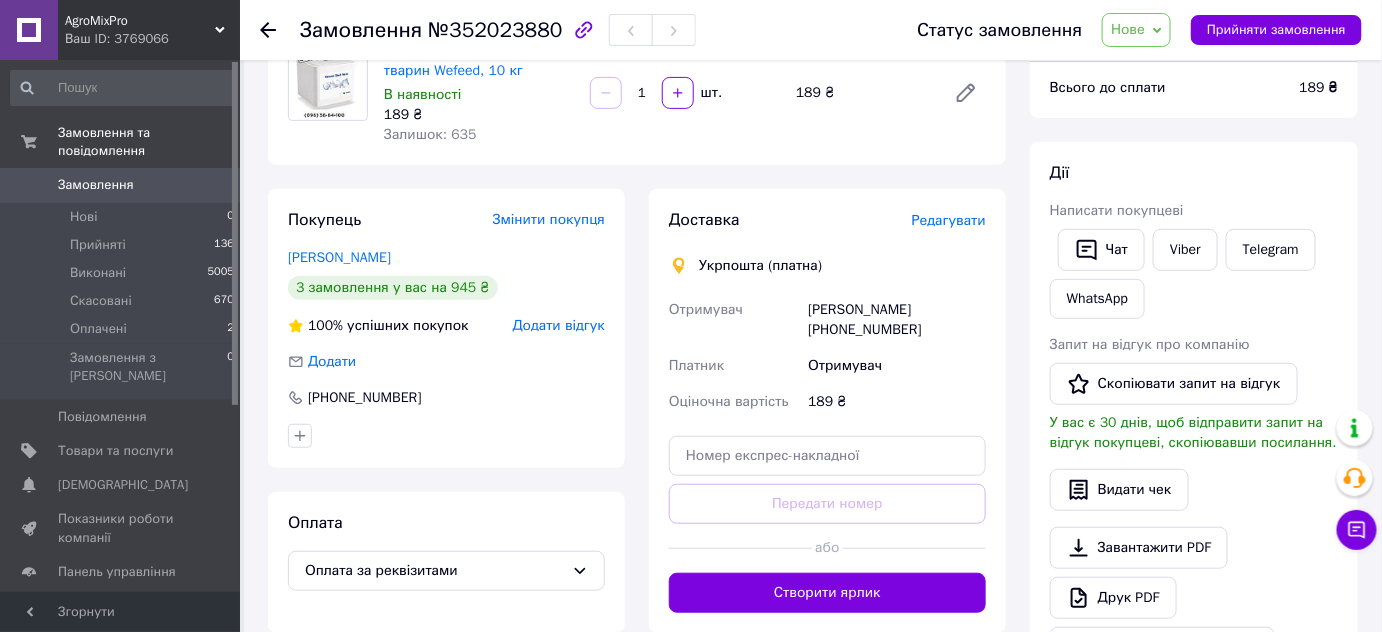 click on "Нове" at bounding box center [1128, 29] 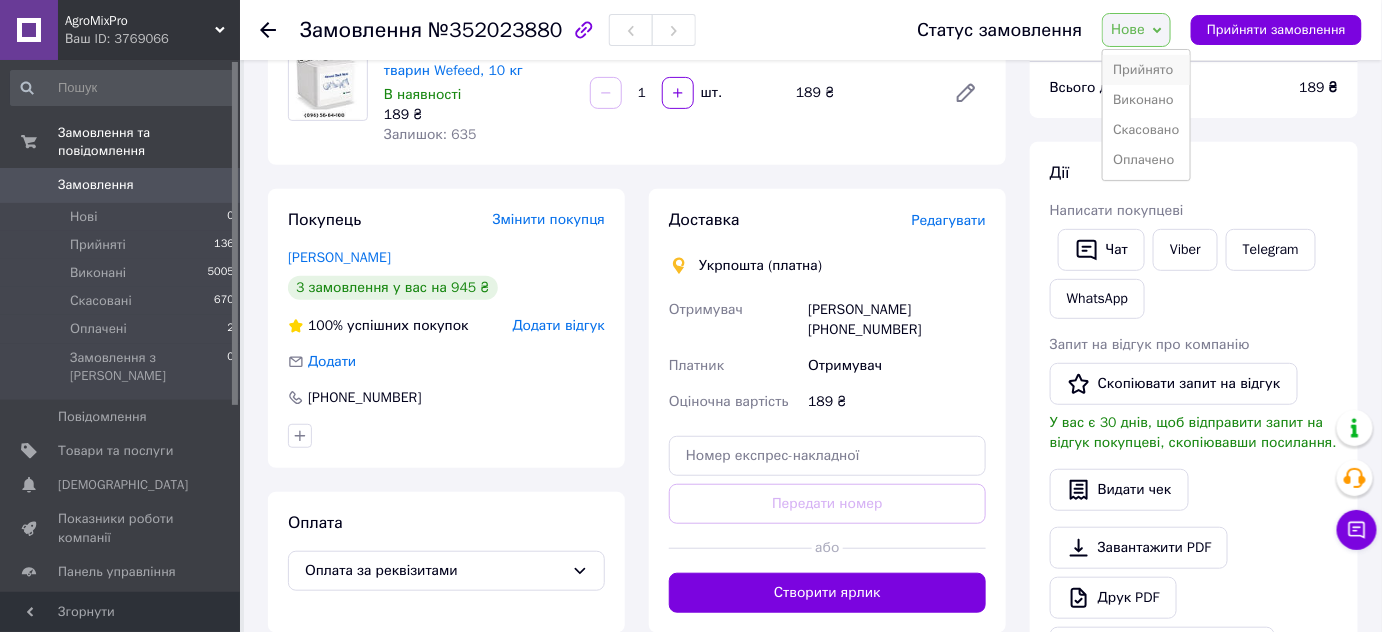 click on "Прийнято" at bounding box center [1146, 70] 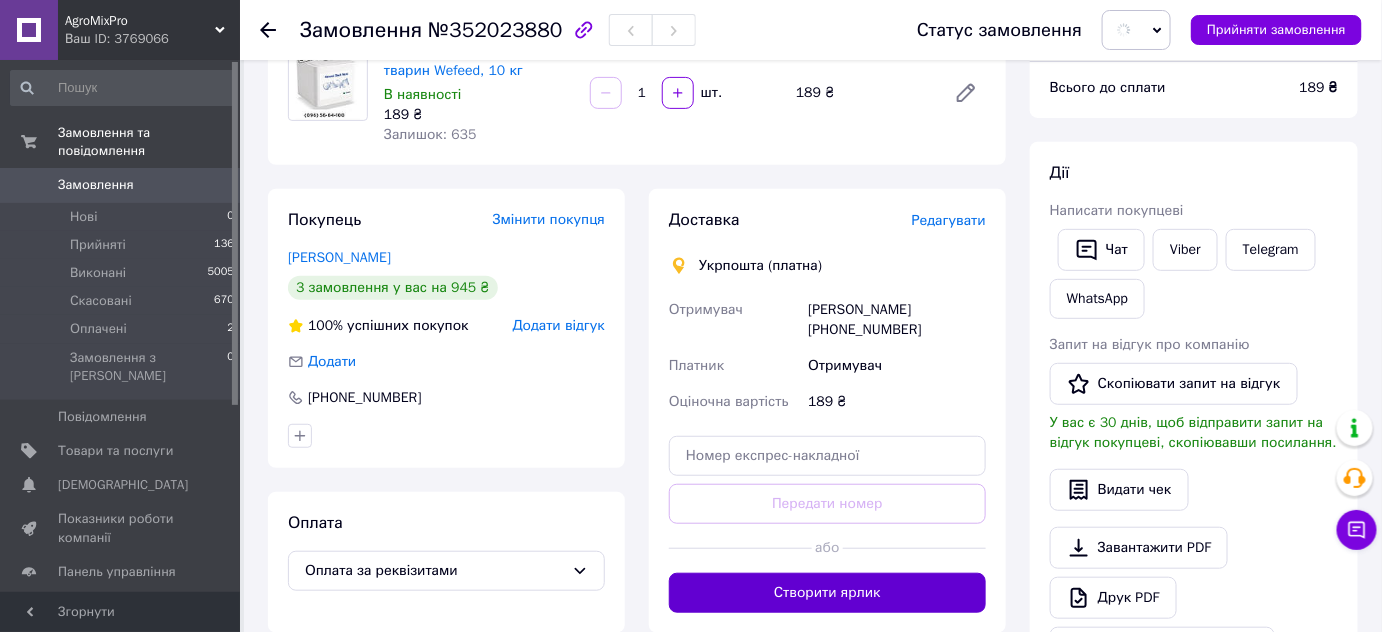 click on "Створити ярлик" at bounding box center (827, 593) 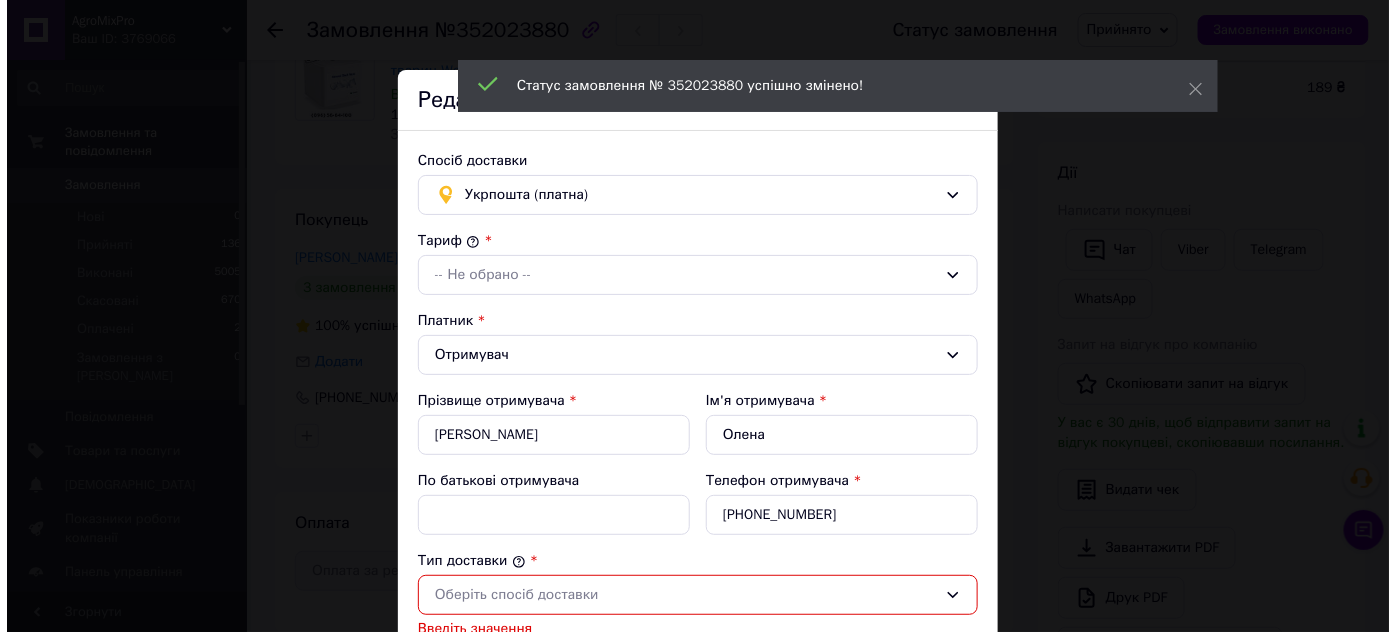 scroll, scrollTop: 8, scrollLeft: 0, axis: vertical 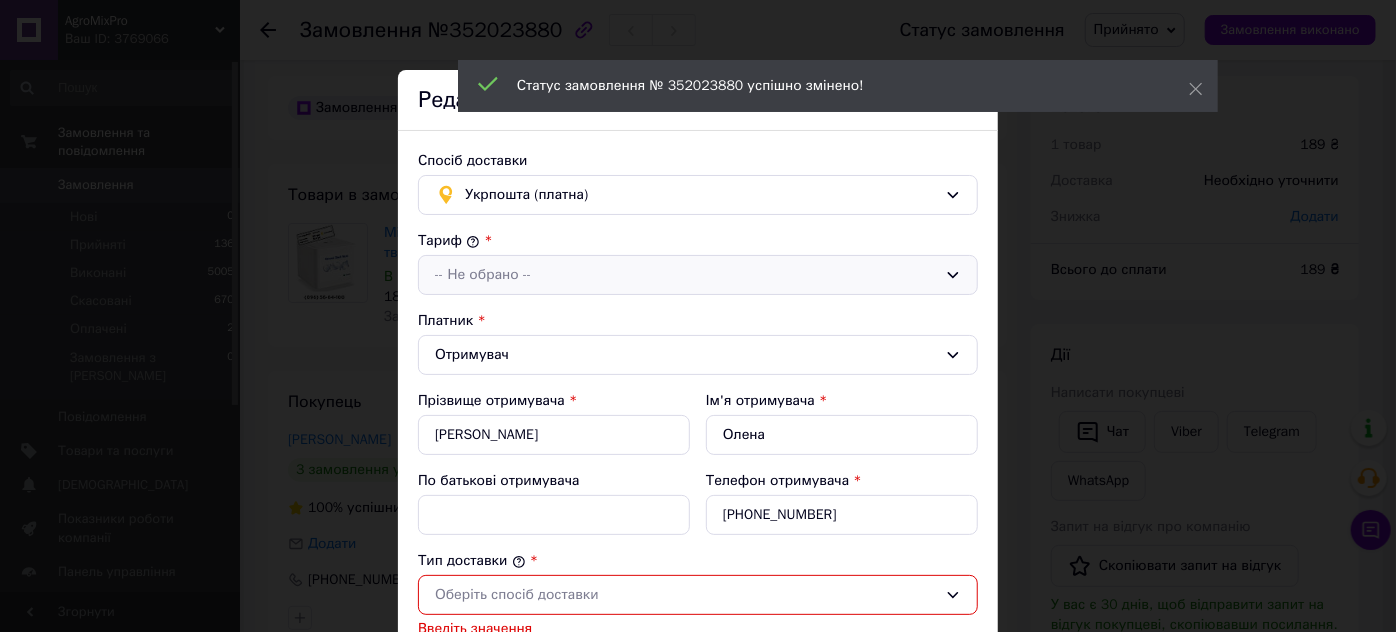 click on "-- Не обрано --" at bounding box center (686, 275) 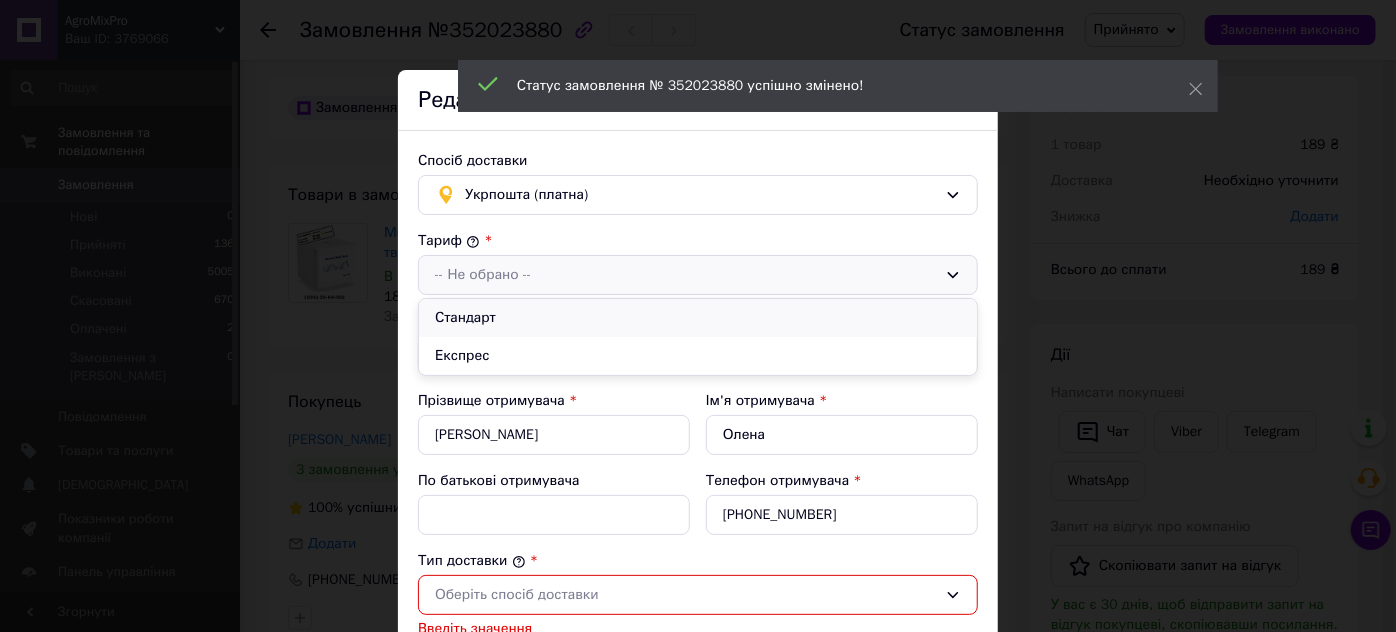 click on "Стандарт" at bounding box center [698, 318] 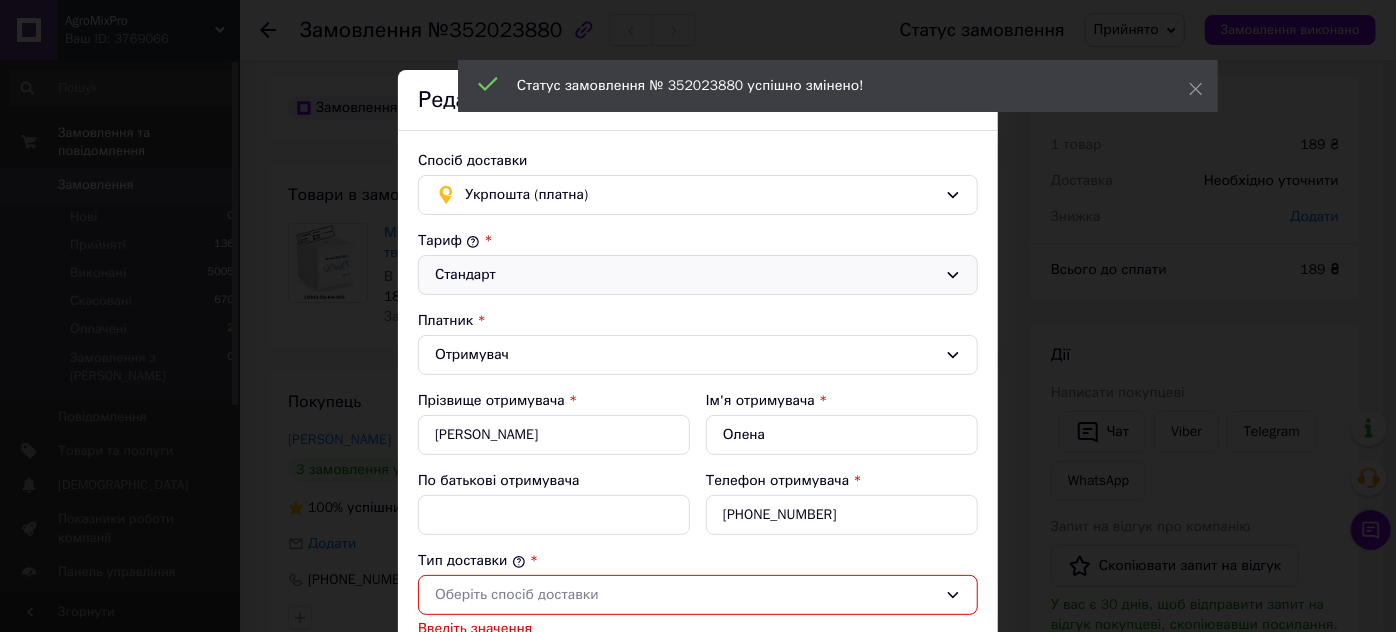 scroll, scrollTop: 272, scrollLeft: 0, axis: vertical 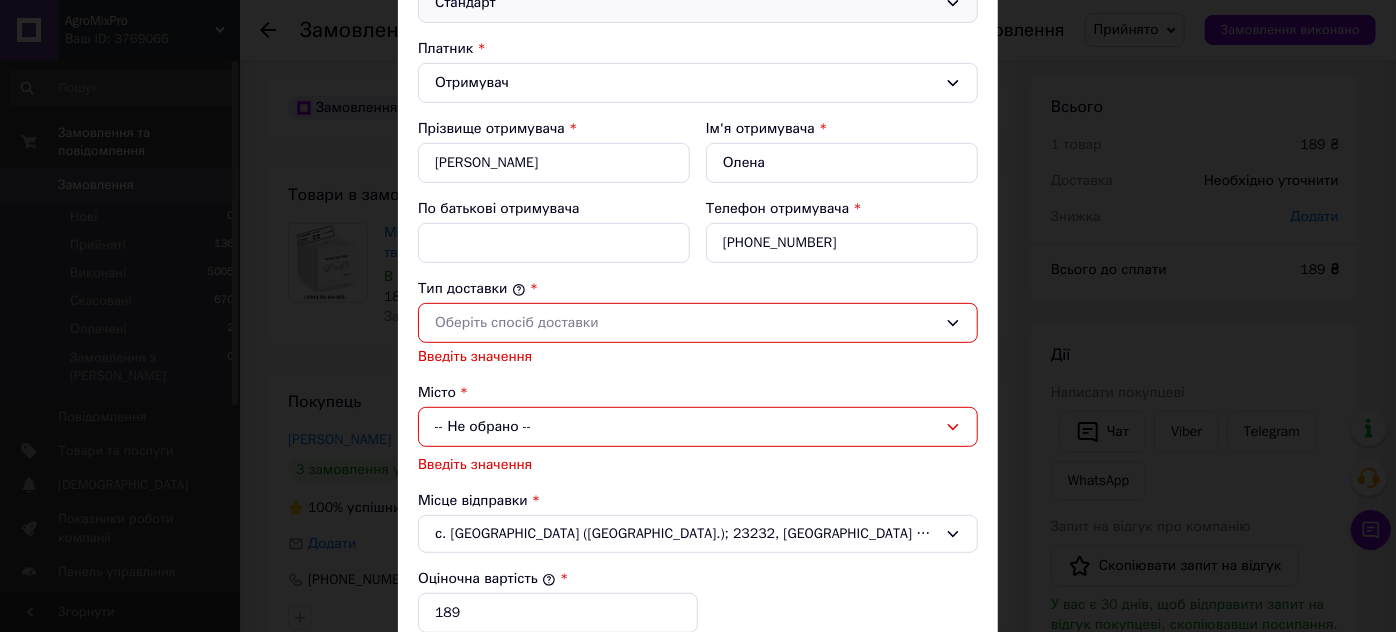 click on "Оберіть спосіб доставки" at bounding box center (686, 323) 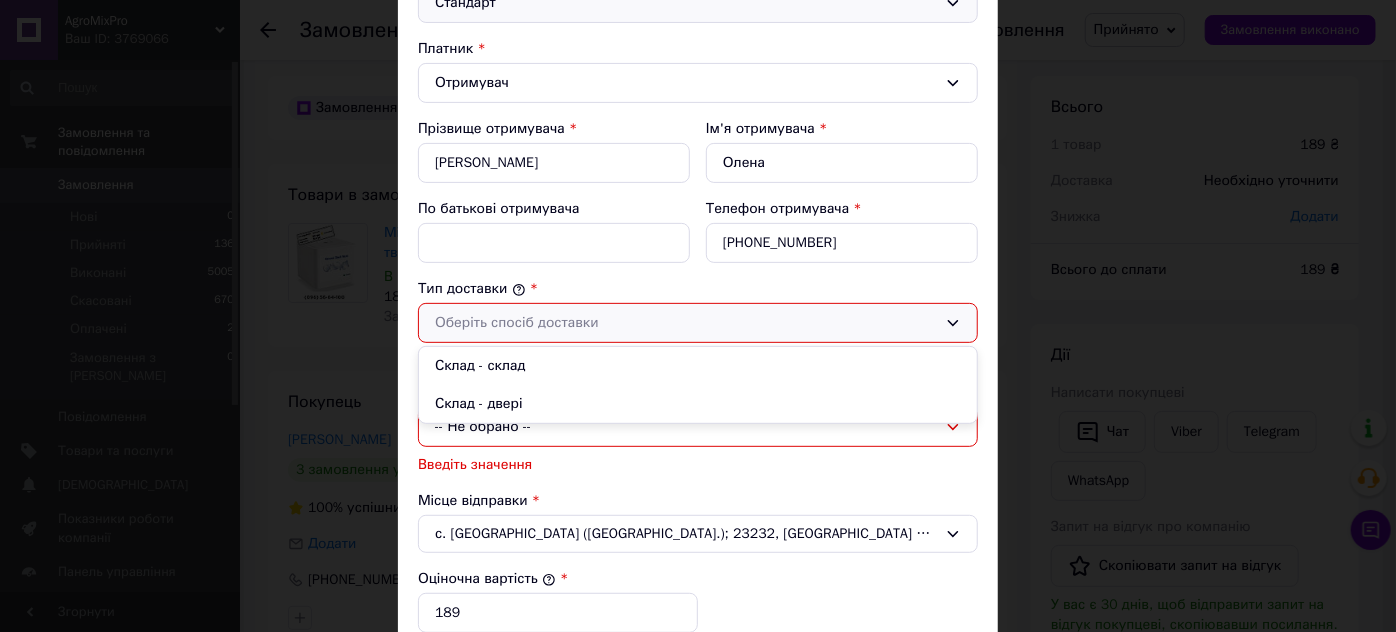 click on "Склад - склад" at bounding box center [698, 366] 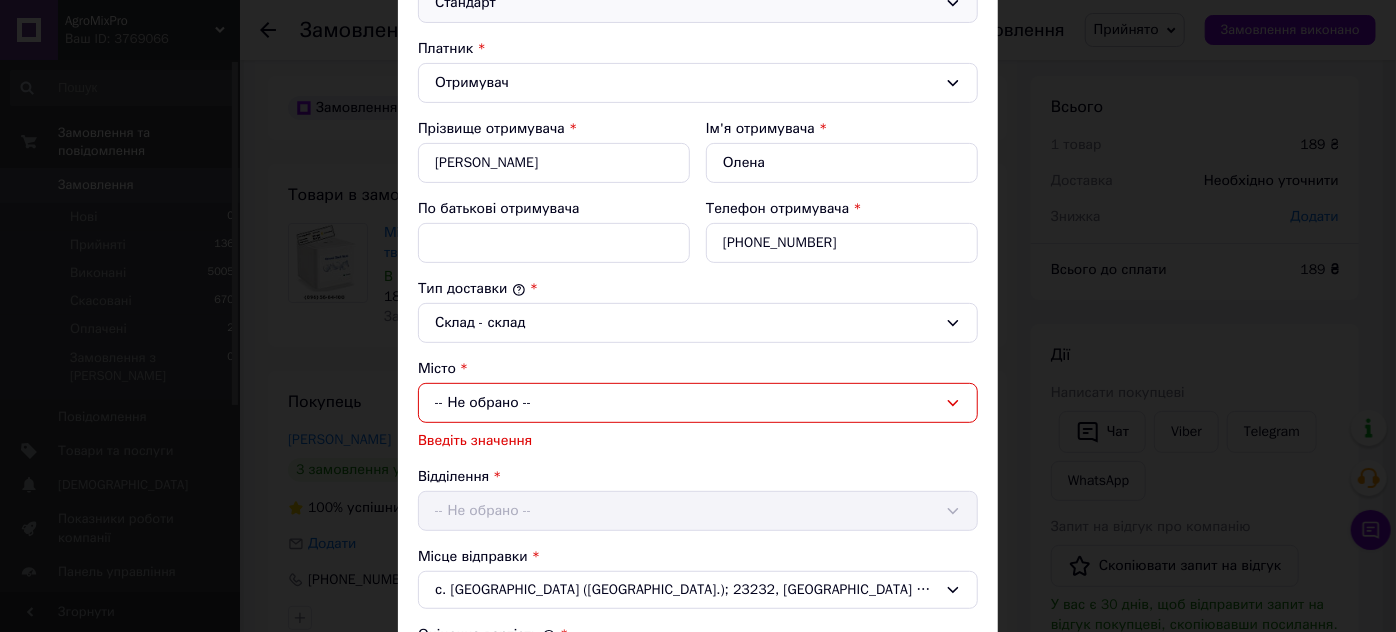 click on "-- Не обрано --" at bounding box center (698, 403) 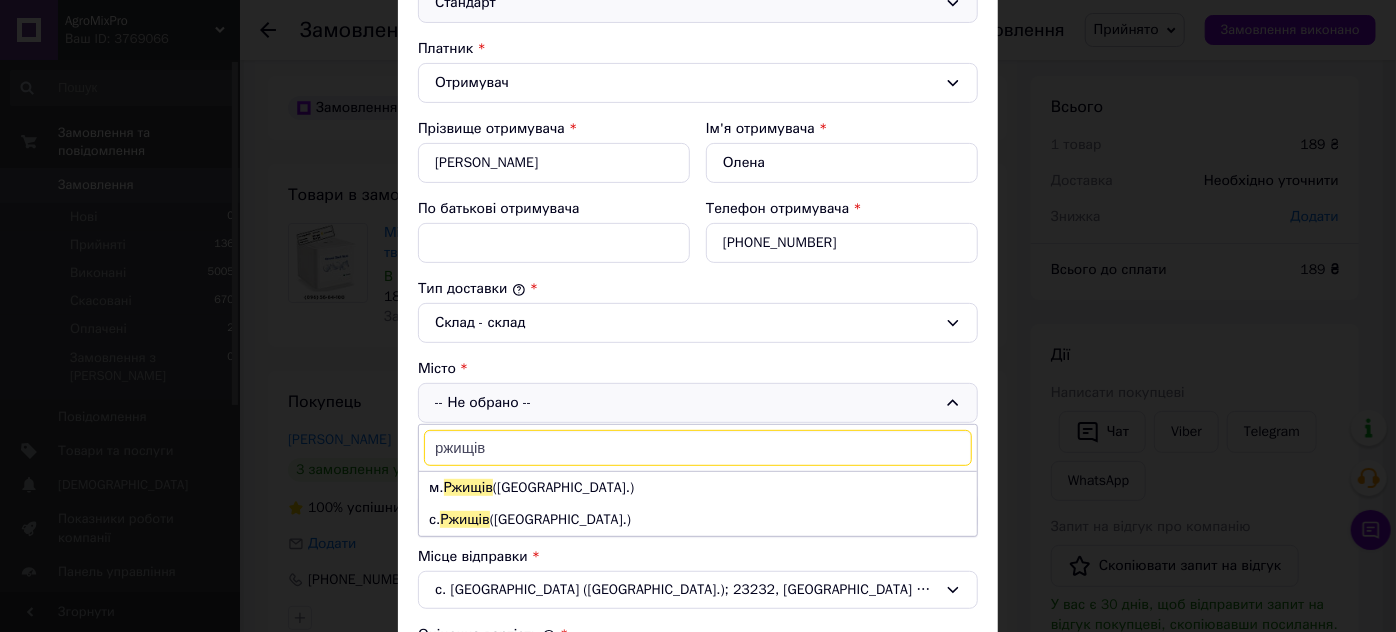type on "ржищів" 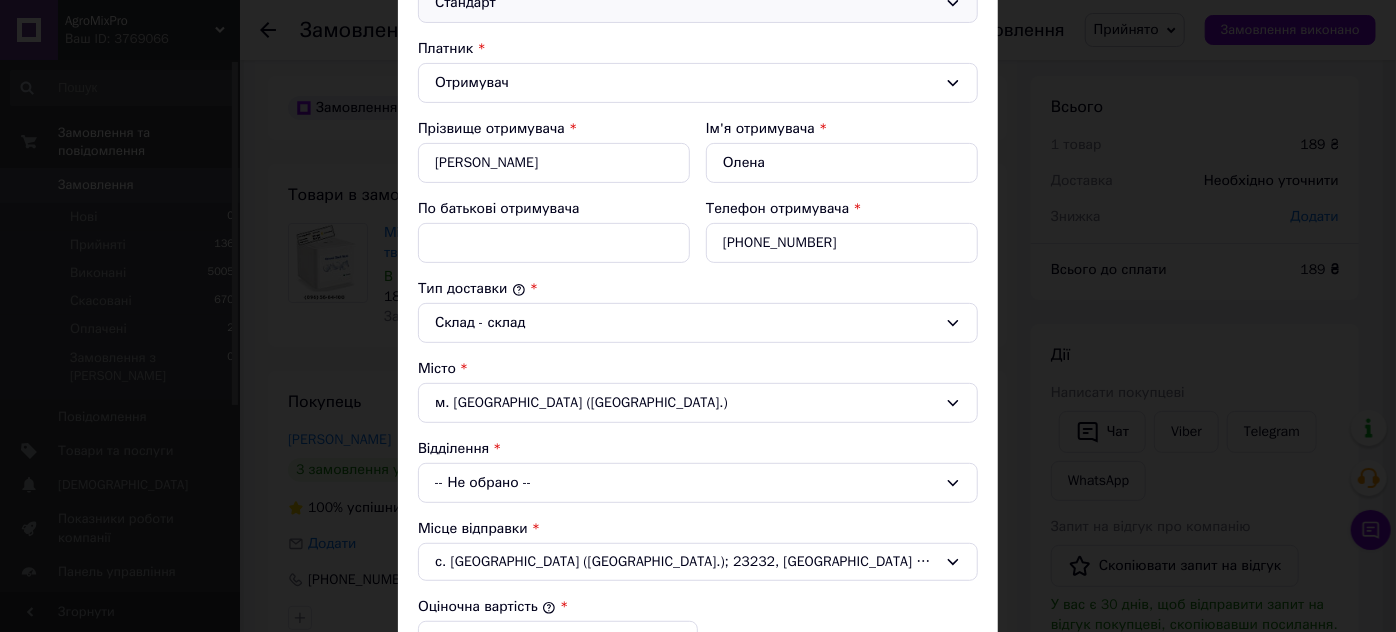 click on "-- Не обрано --" at bounding box center (698, 483) 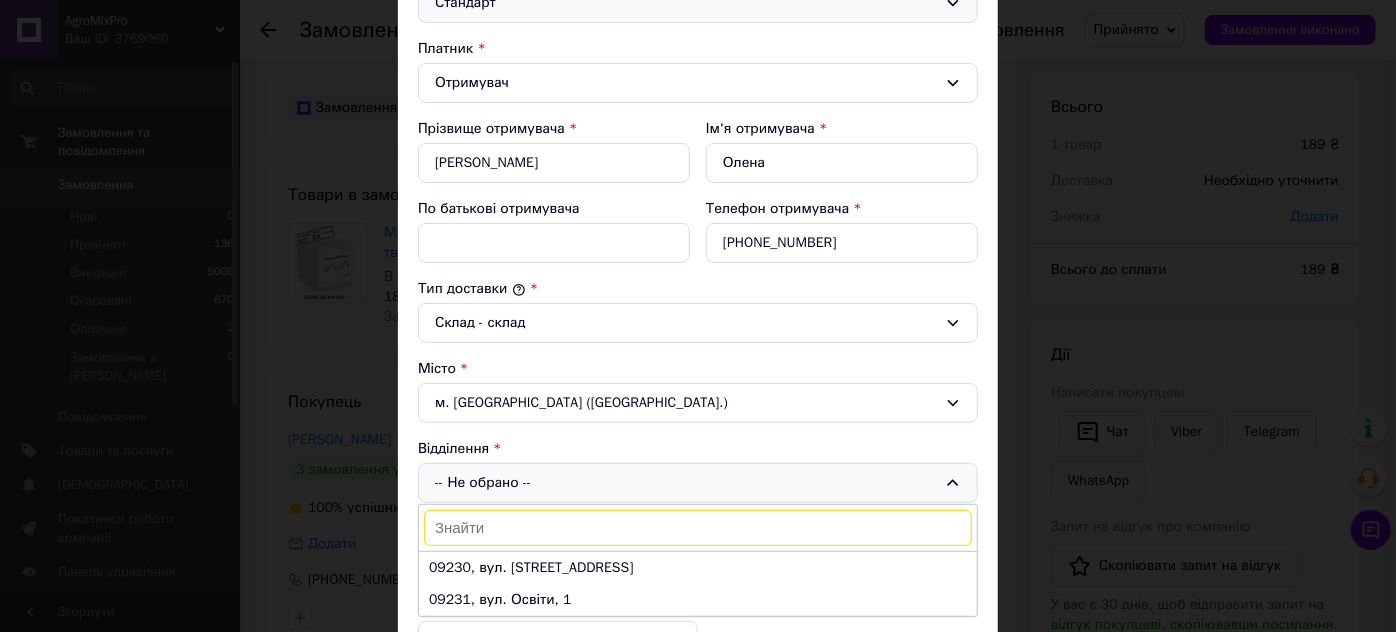 drag, startPoint x: 487, startPoint y: 559, endPoint x: 449, endPoint y: 372, distance: 190.8219 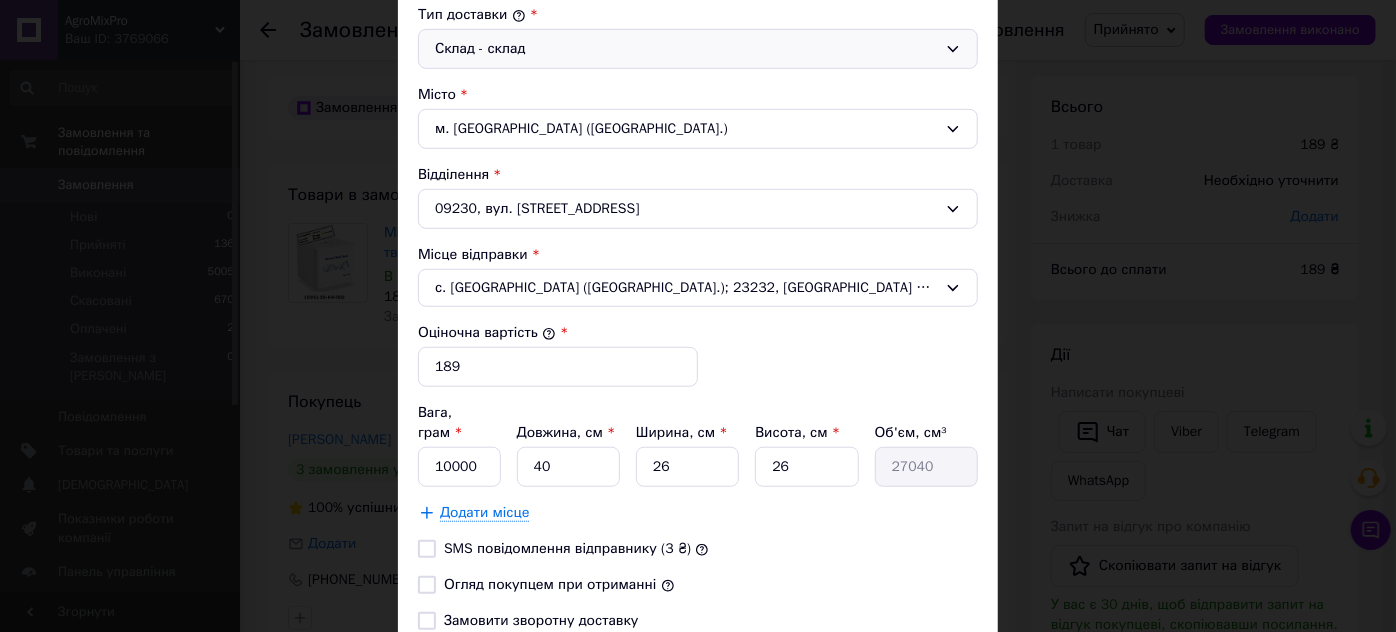 scroll, scrollTop: 684, scrollLeft: 0, axis: vertical 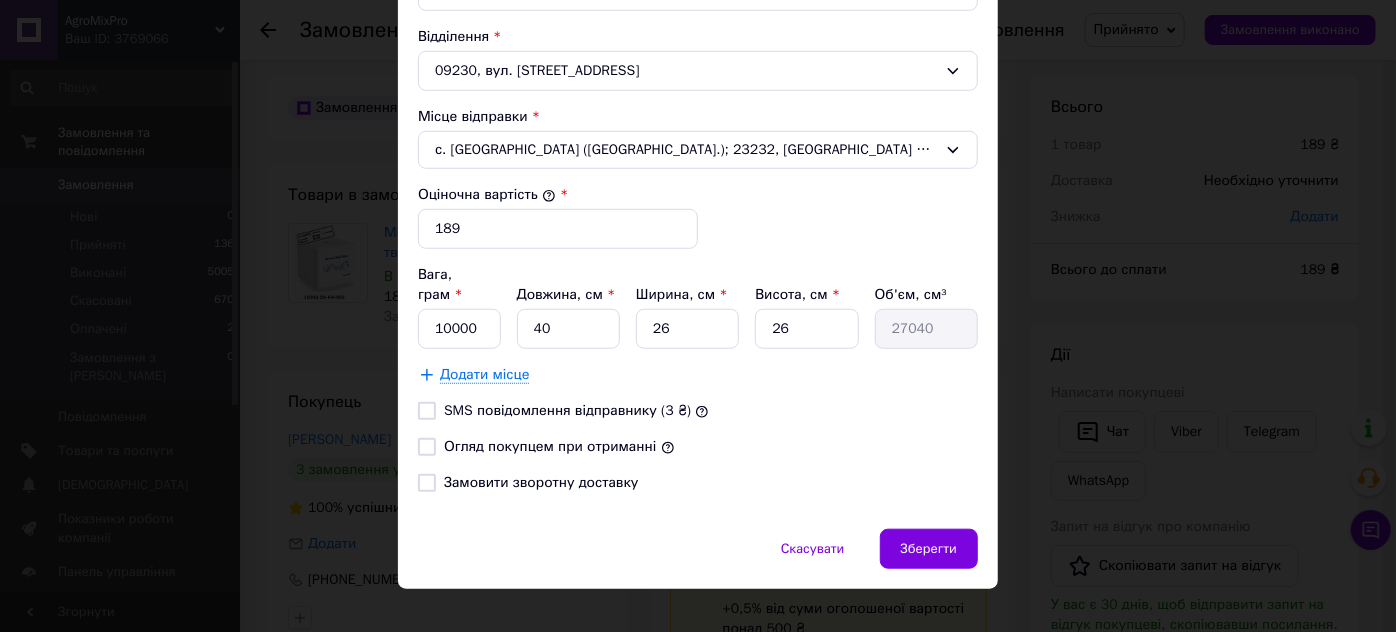 click on "Огляд покупцем при отриманні" at bounding box center [427, 447] 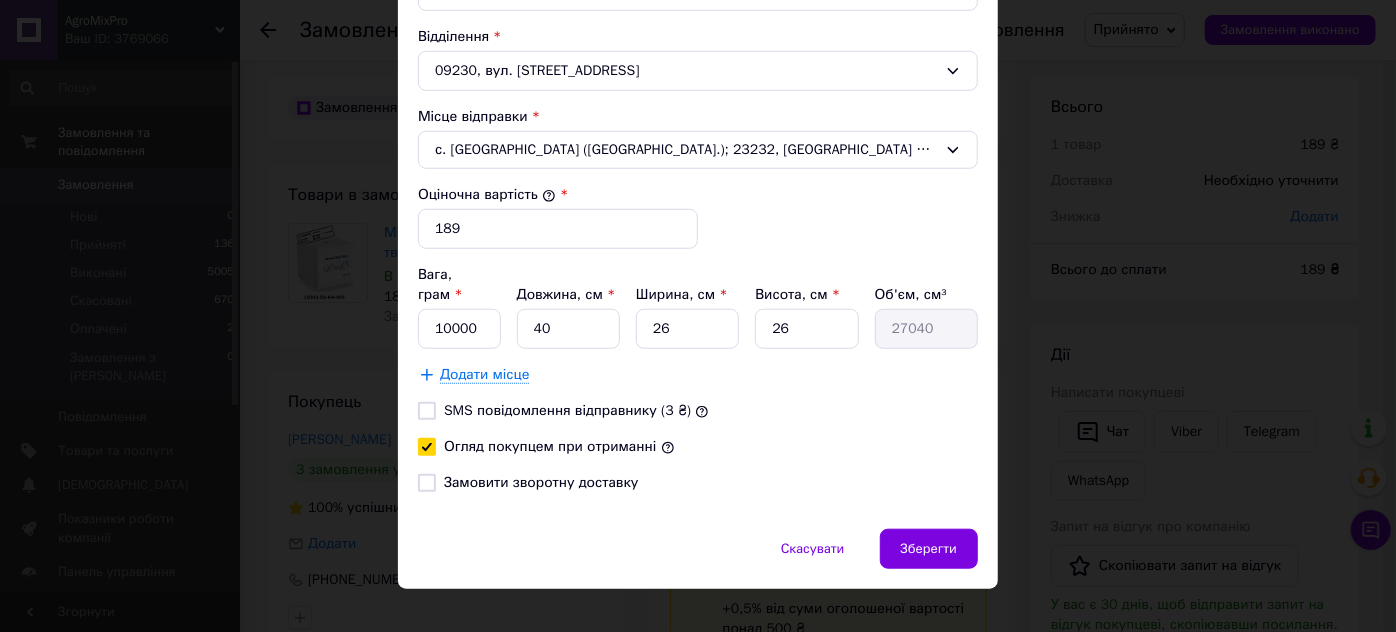 checkbox on "true" 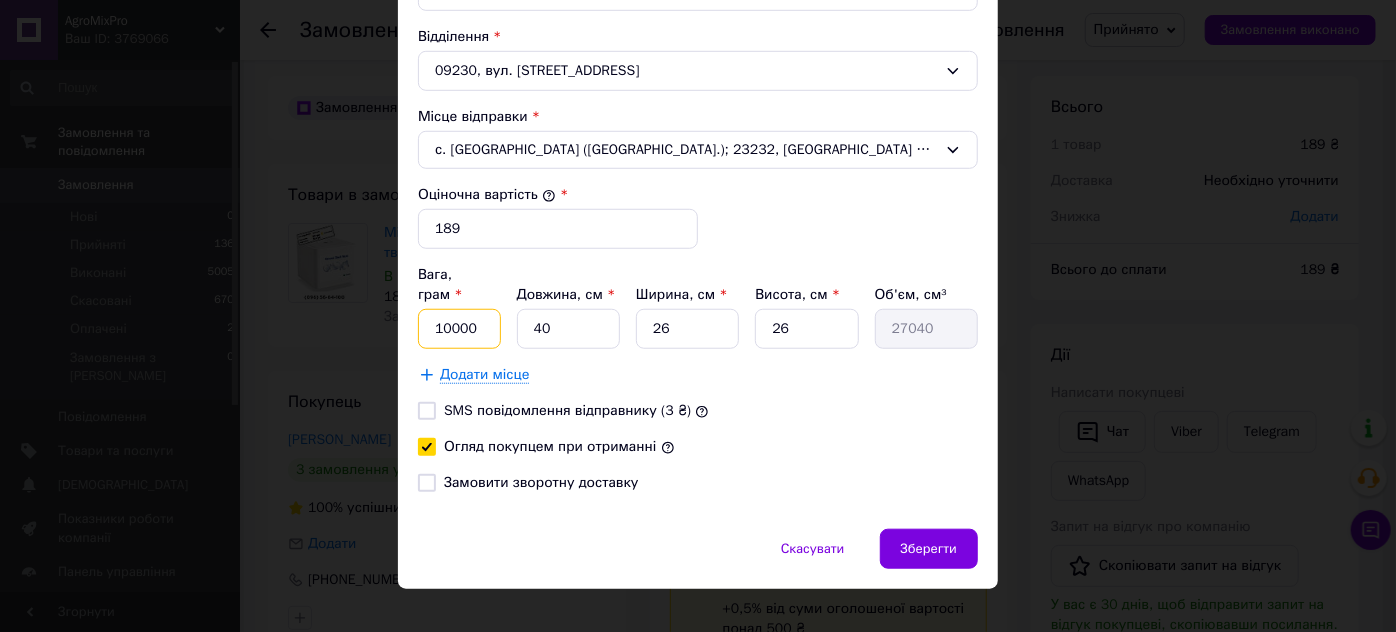 drag, startPoint x: 465, startPoint y: 308, endPoint x: 450, endPoint y: 299, distance: 17.492855 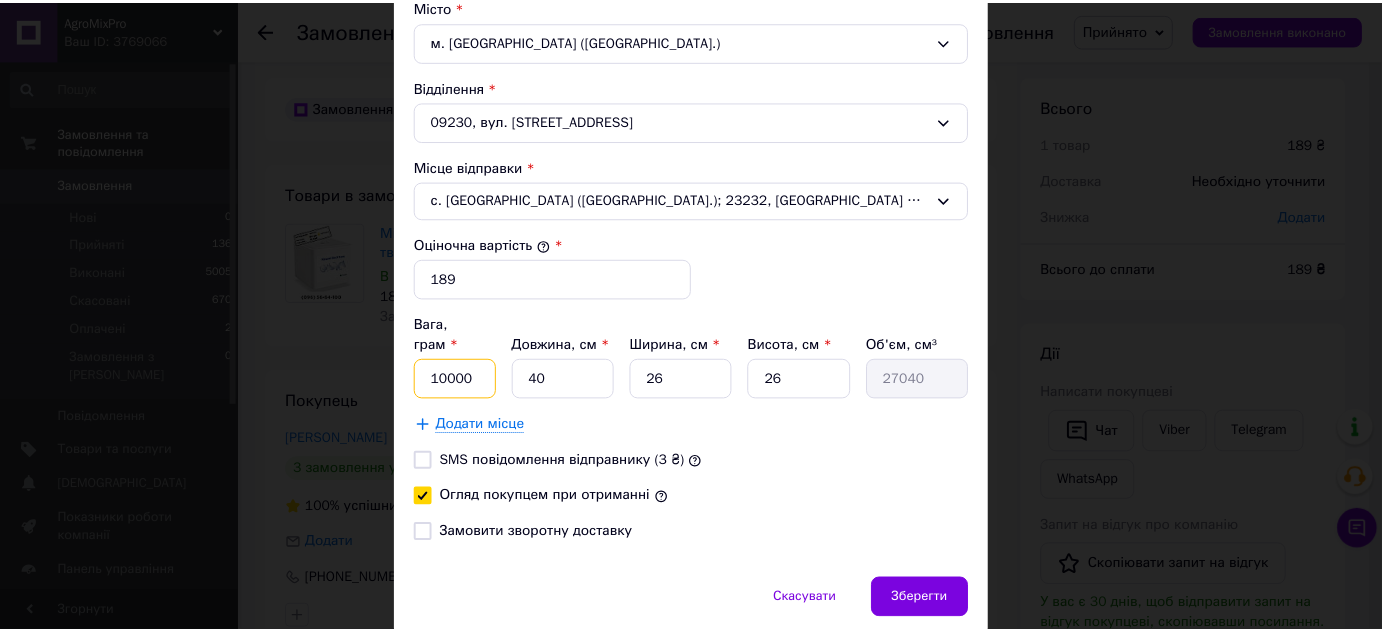 scroll, scrollTop: 636, scrollLeft: 0, axis: vertical 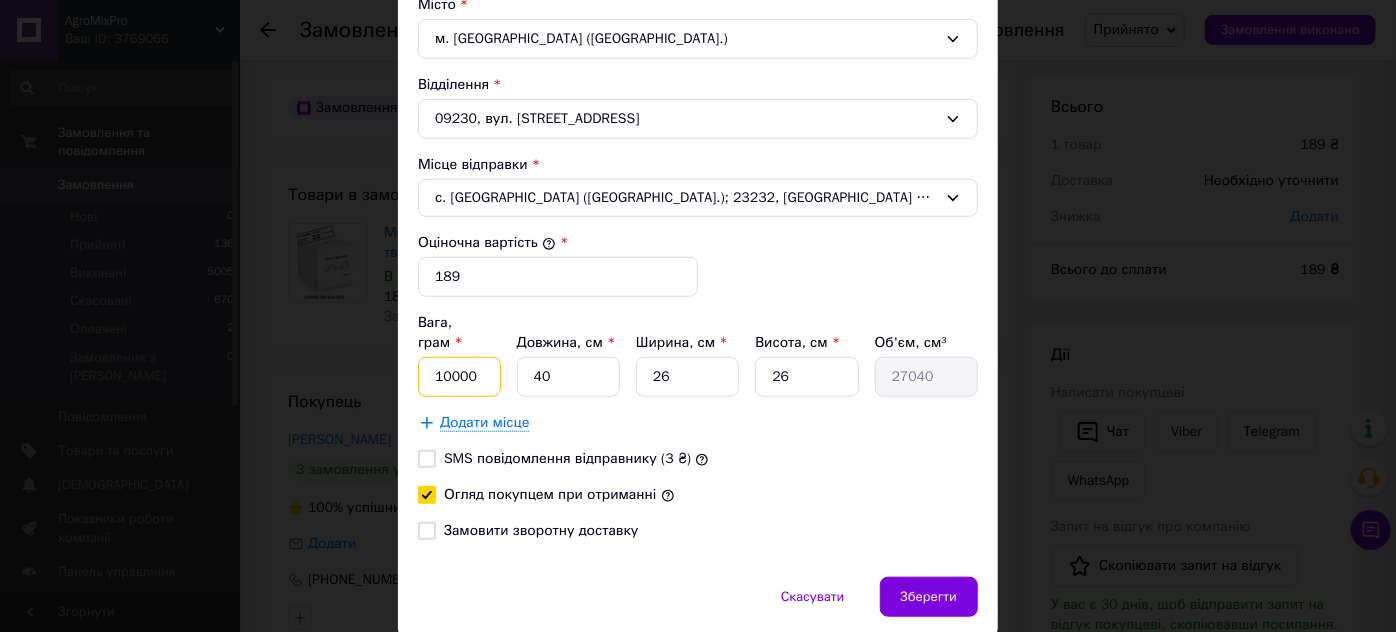 click on "10000" at bounding box center (459, 377) 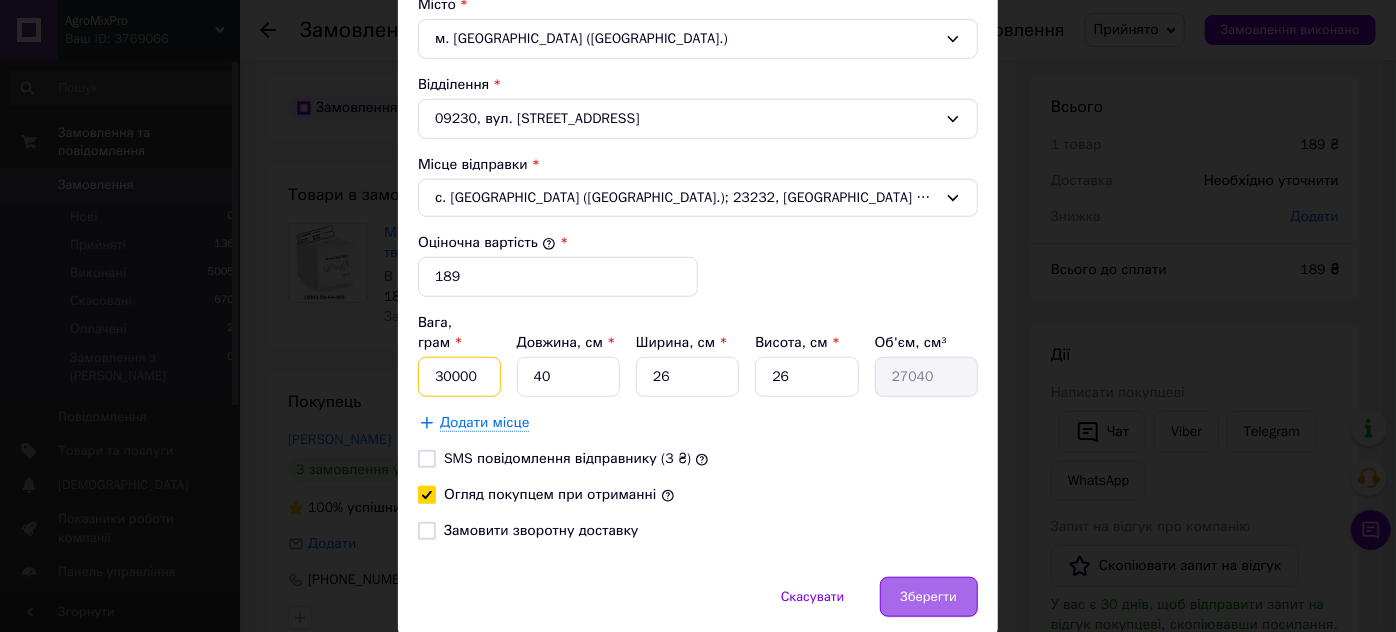 type on "30000" 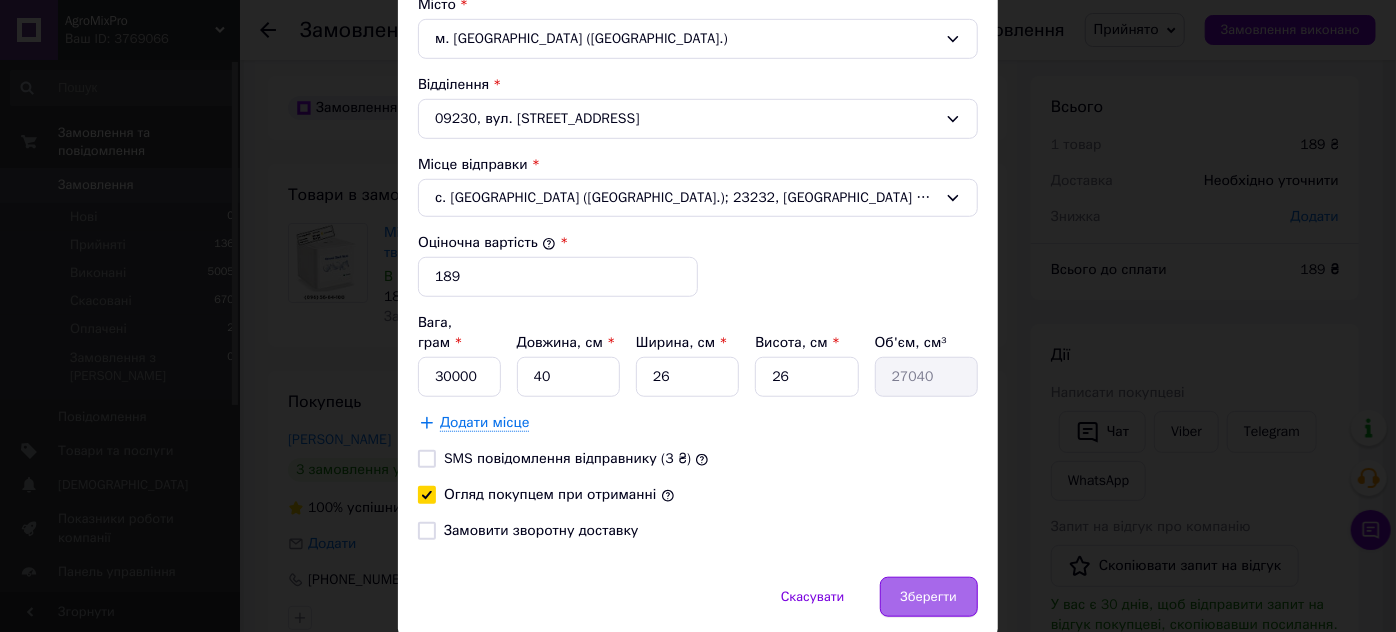 click on "Зберегти" at bounding box center [929, 597] 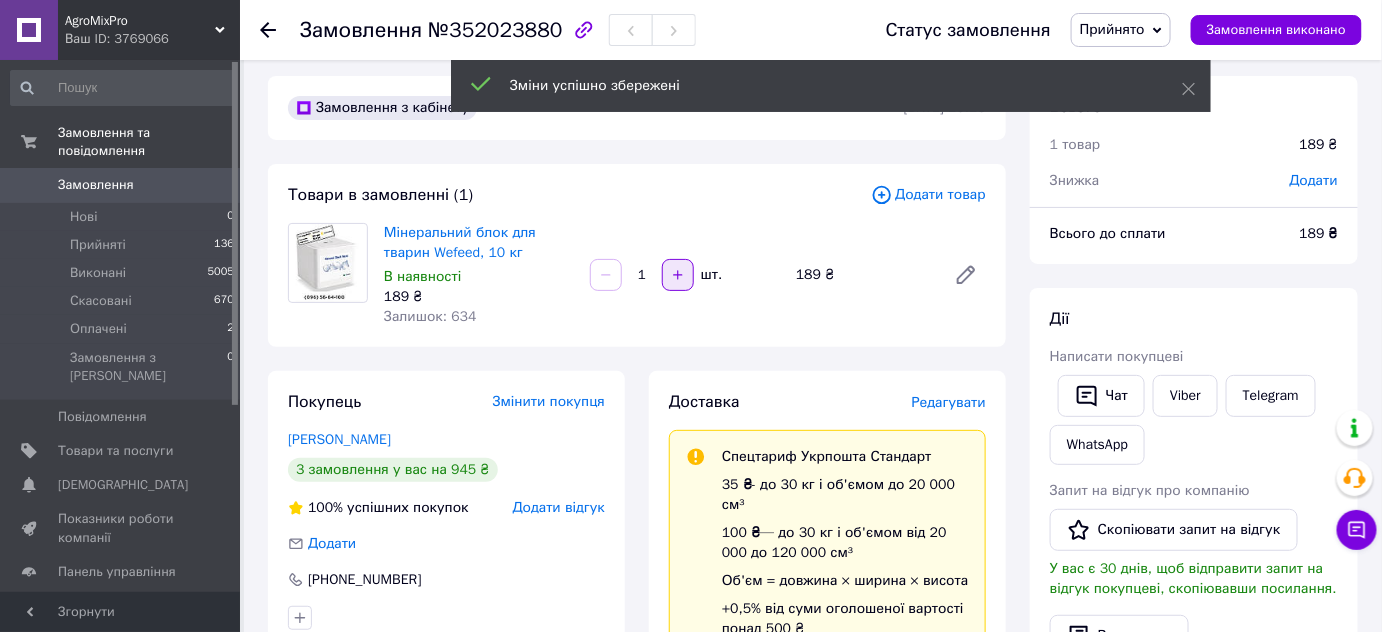click at bounding box center [678, 275] 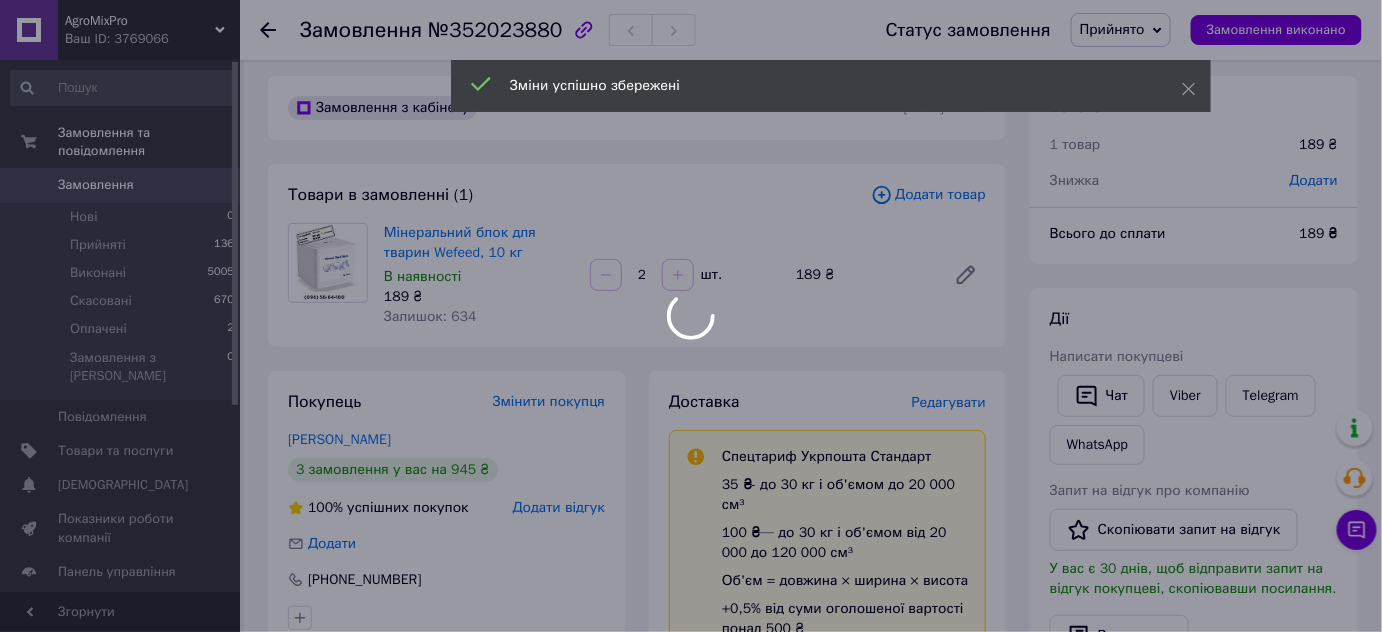 click at bounding box center (678, 275) 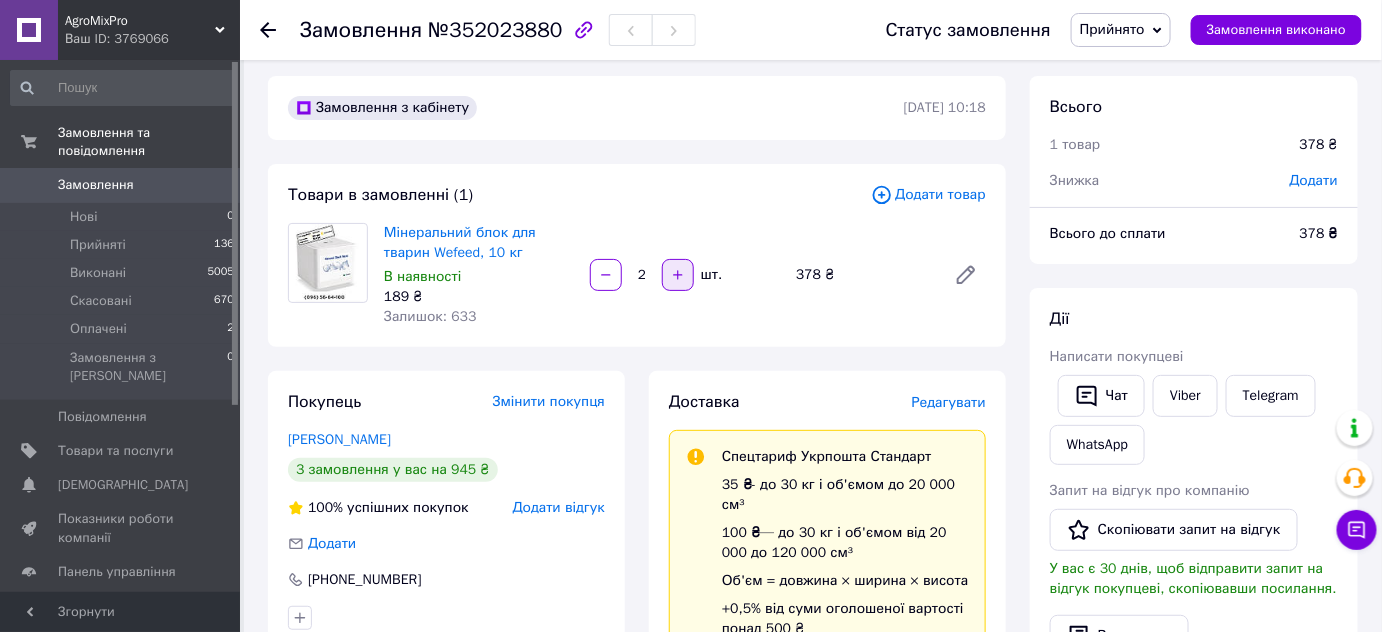 click at bounding box center [678, 275] 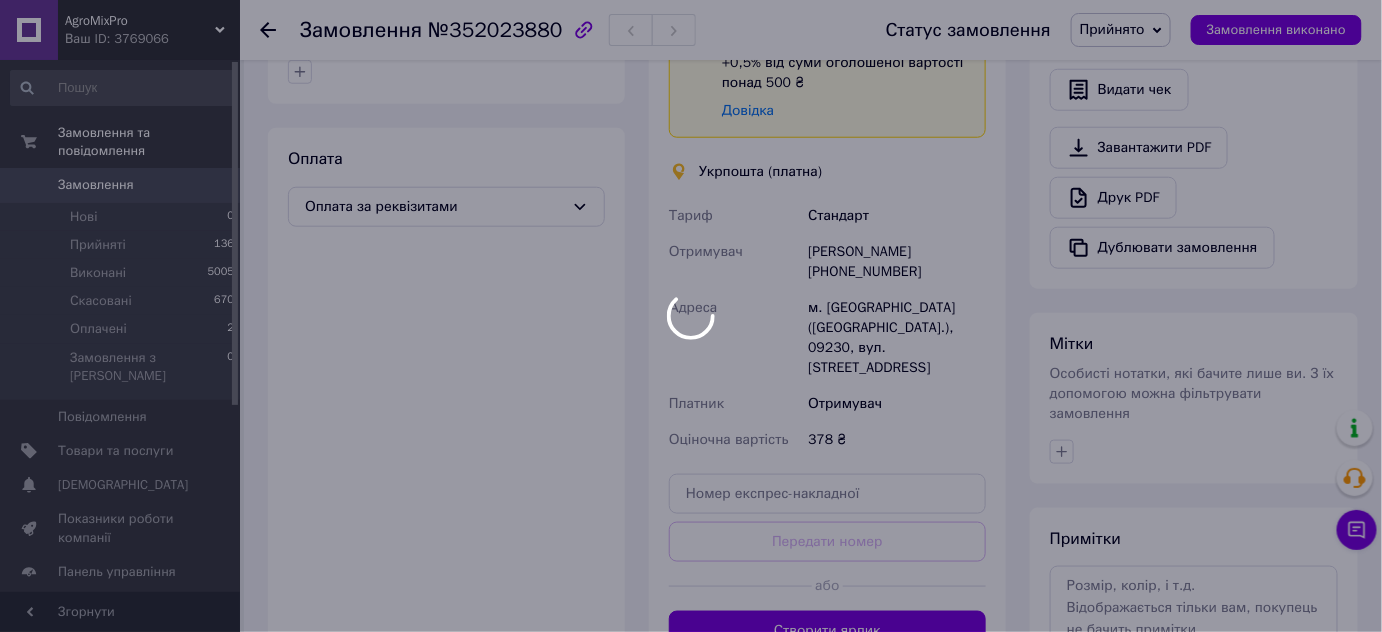 scroll, scrollTop: 645, scrollLeft: 0, axis: vertical 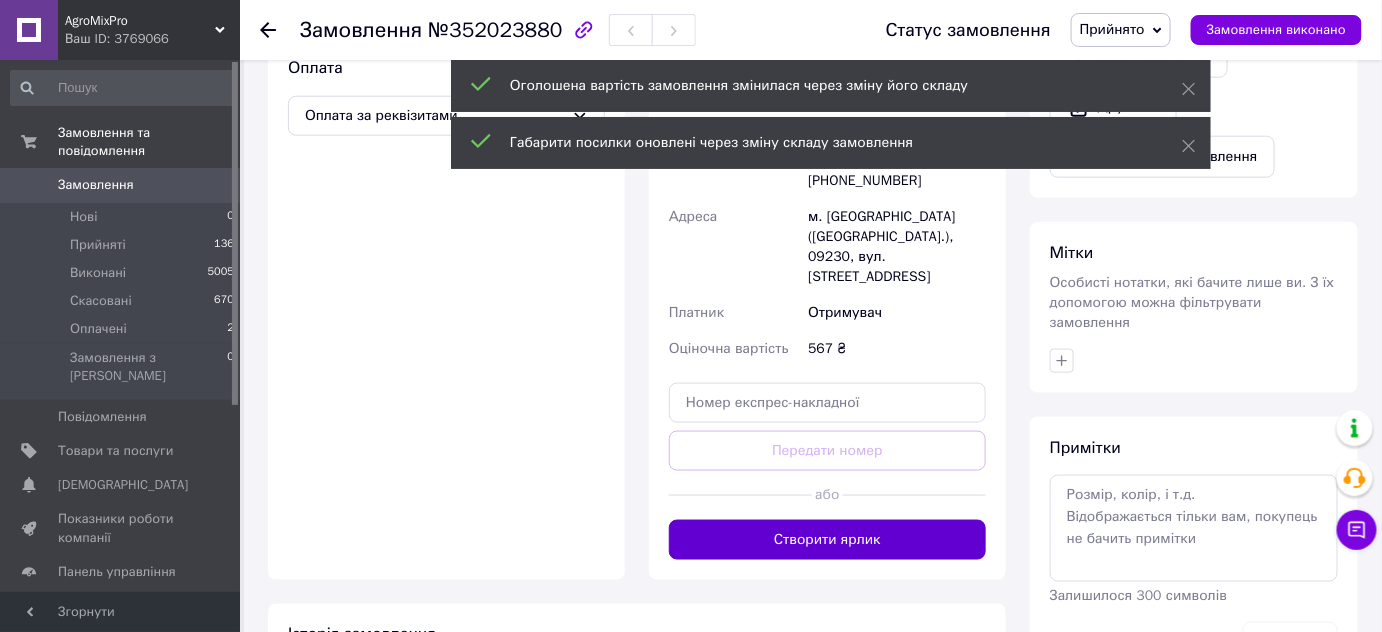 click on "Створити ярлик" at bounding box center (827, 540) 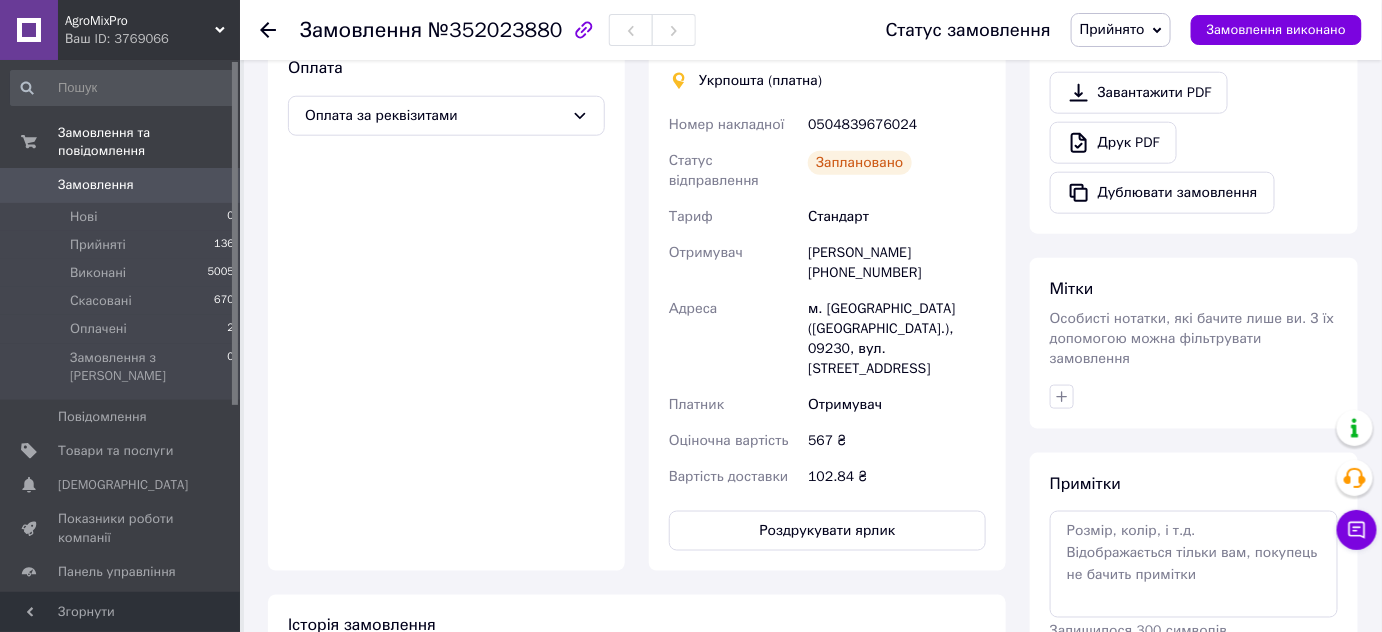 click 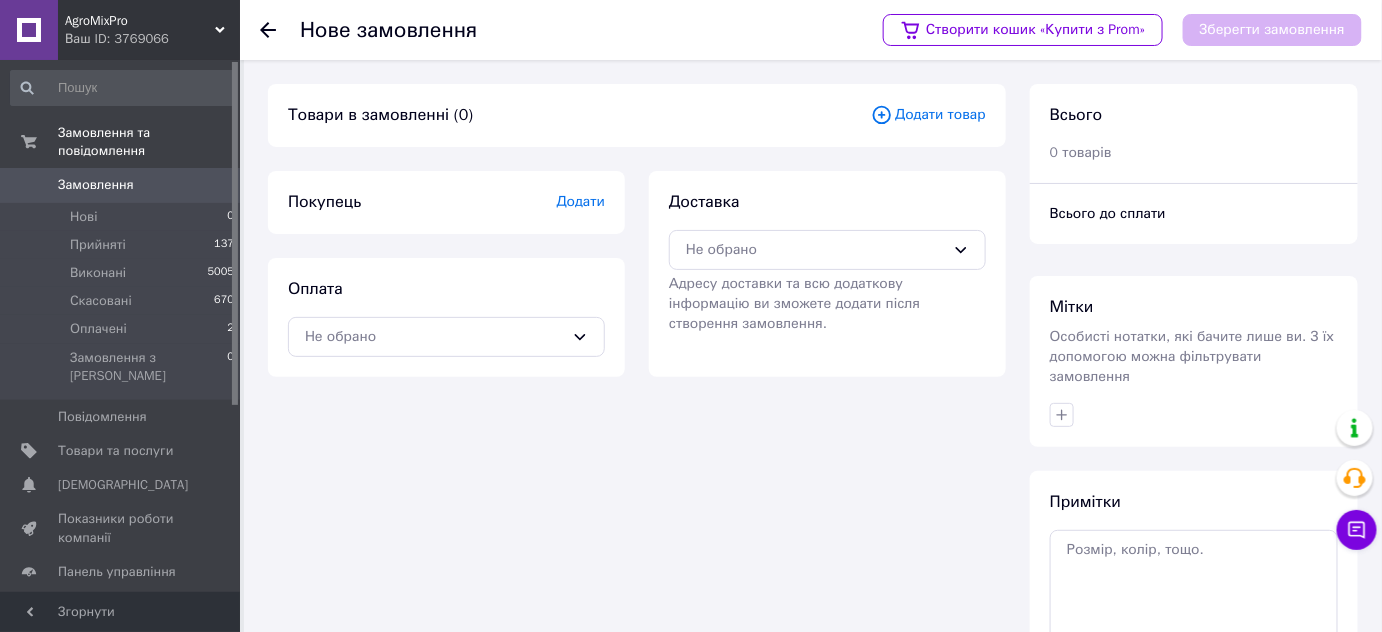 click 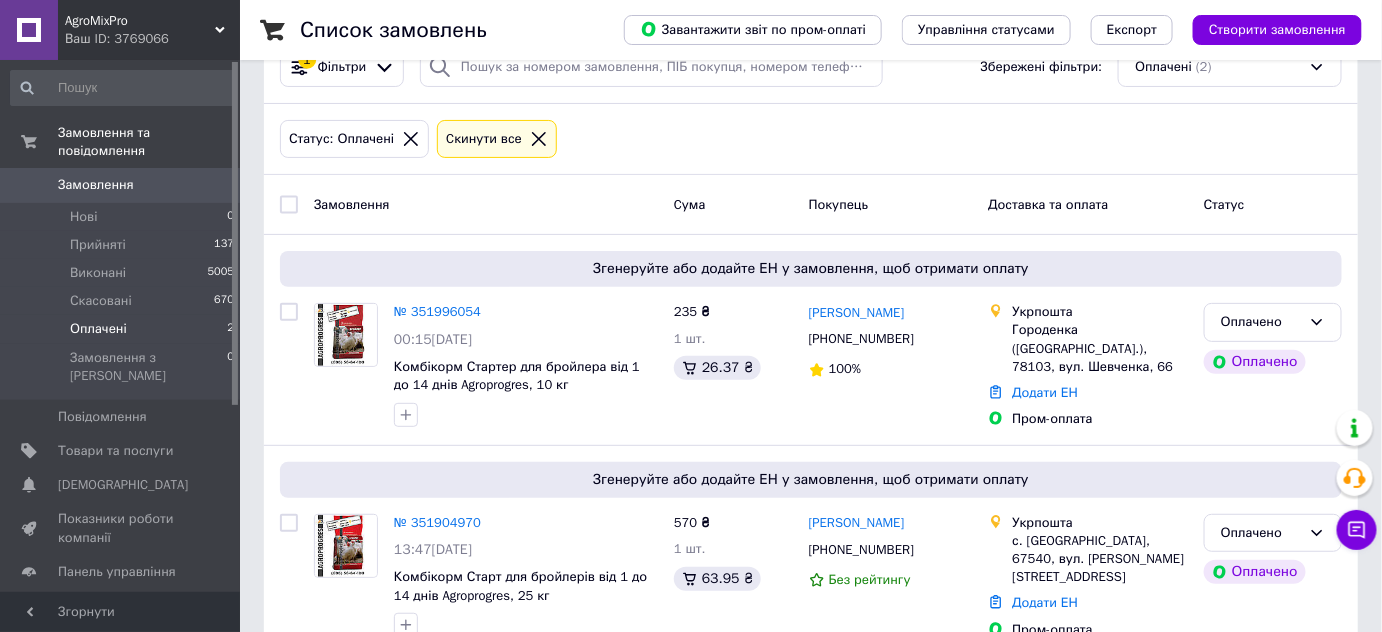 scroll, scrollTop: 95, scrollLeft: 0, axis: vertical 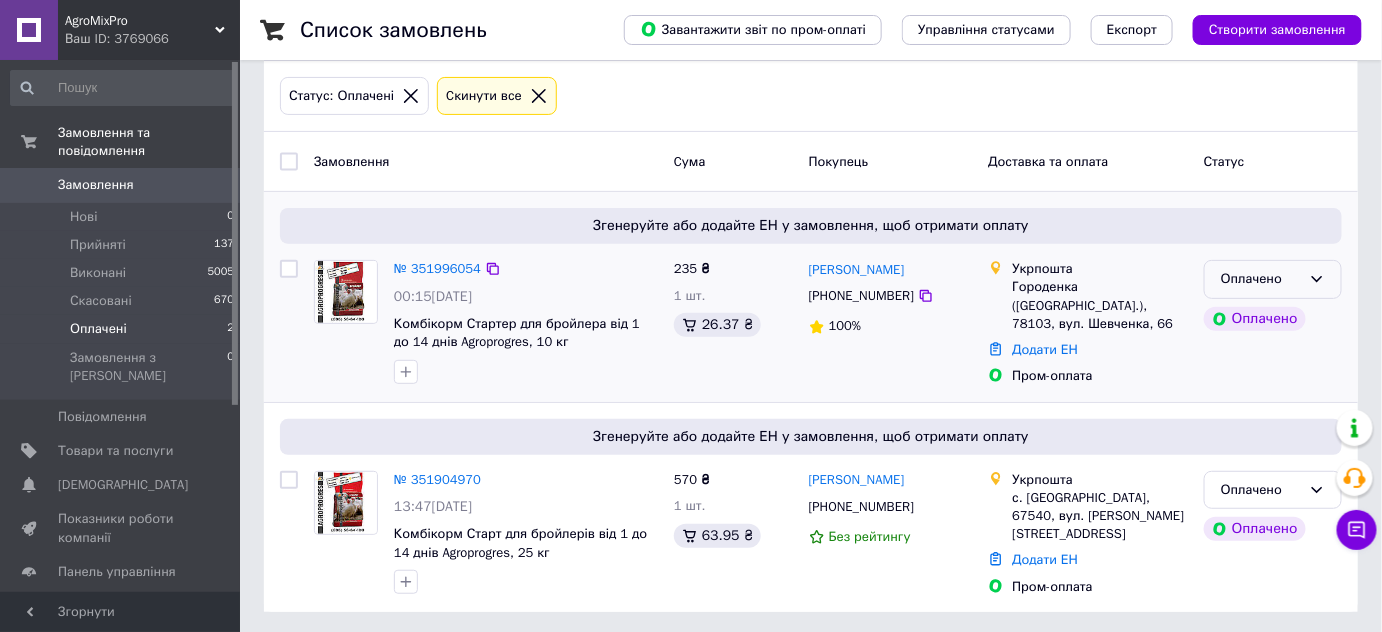 click on "Оплачено" at bounding box center [1261, 279] 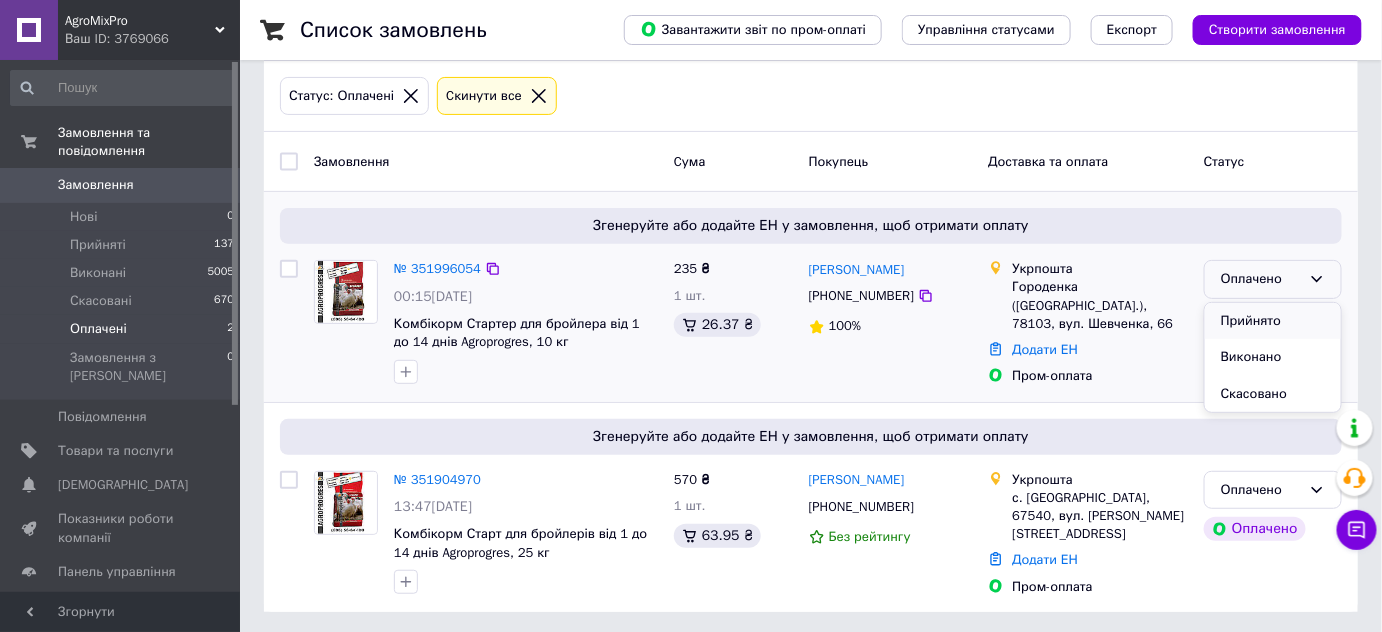 click on "Прийнято" at bounding box center [1273, 321] 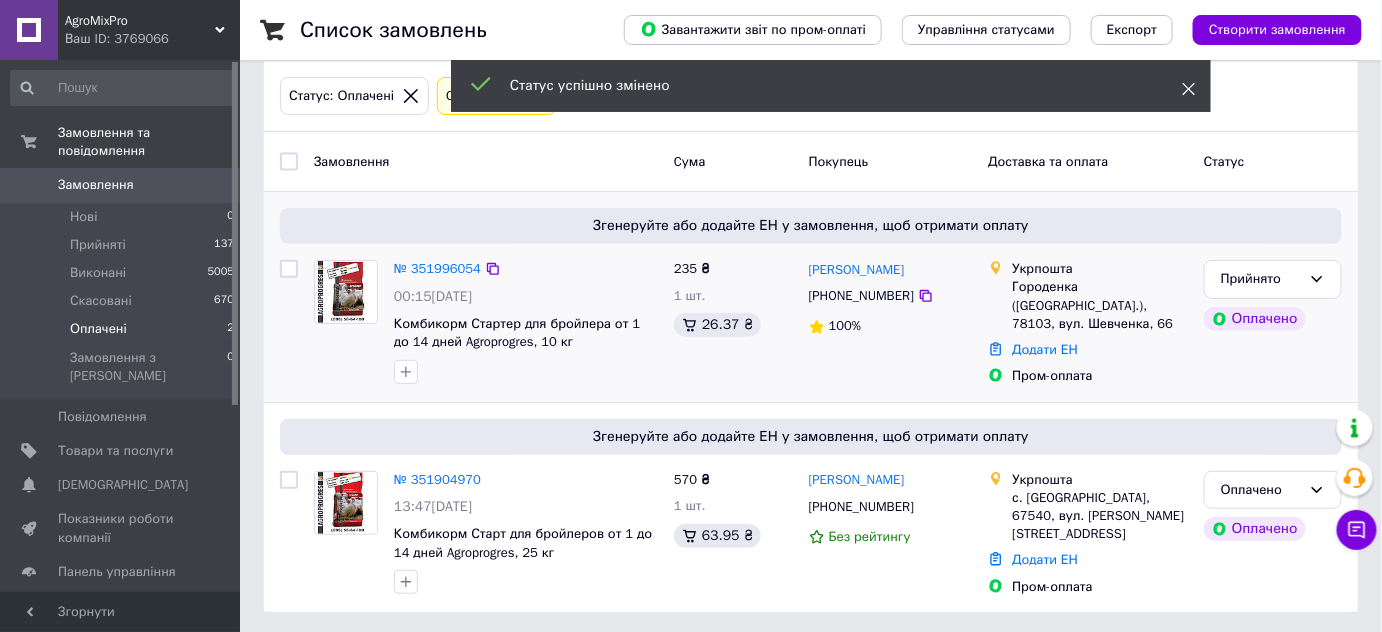 click 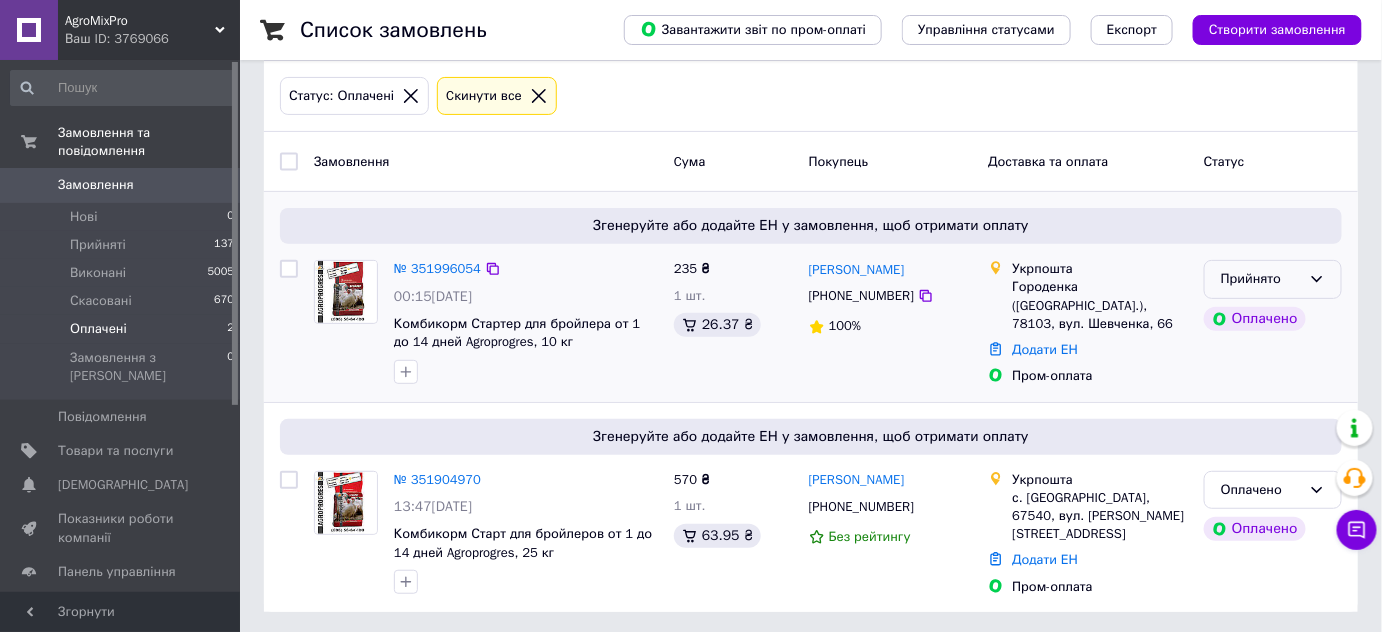 click on "Прийнято" at bounding box center [1261, 279] 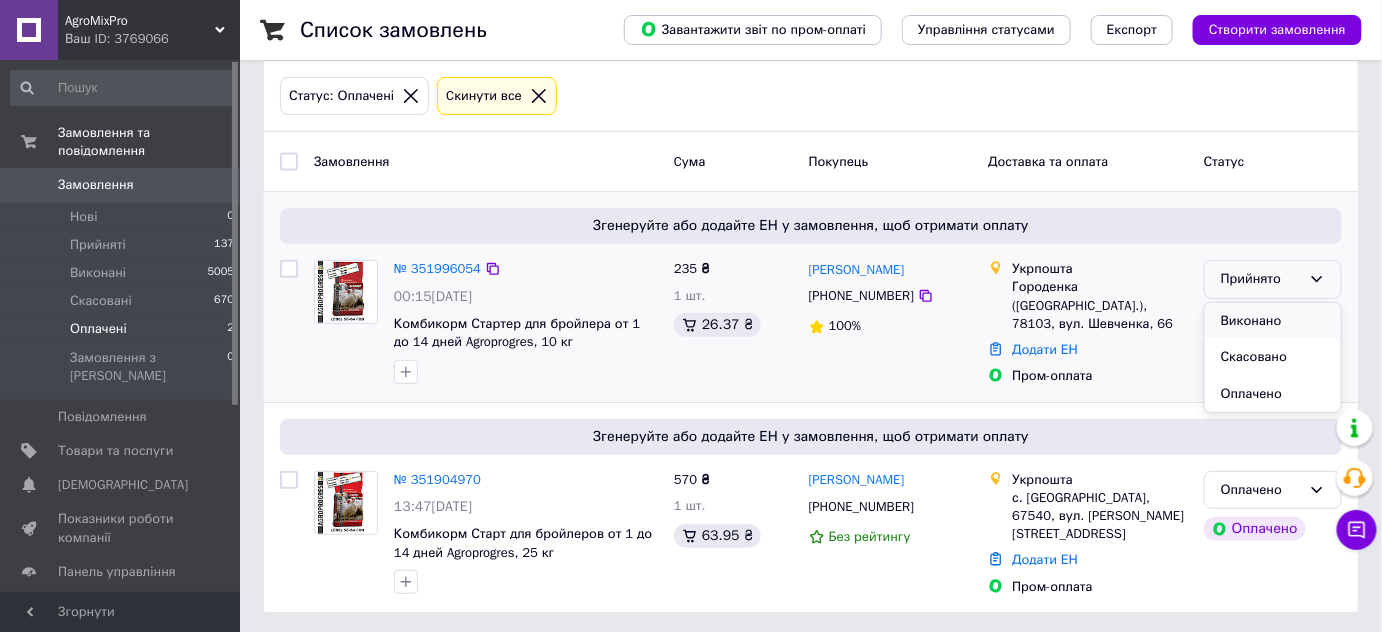 click on "Виконано" at bounding box center (1273, 321) 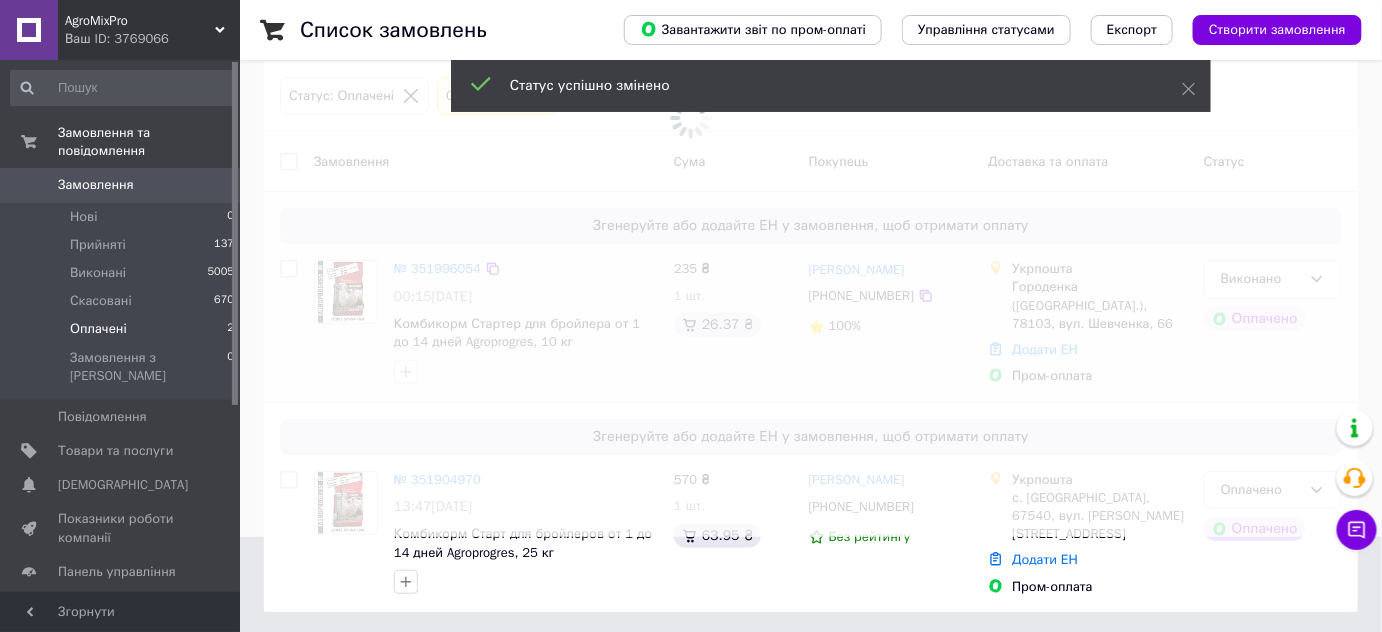 scroll, scrollTop: 93, scrollLeft: 0, axis: vertical 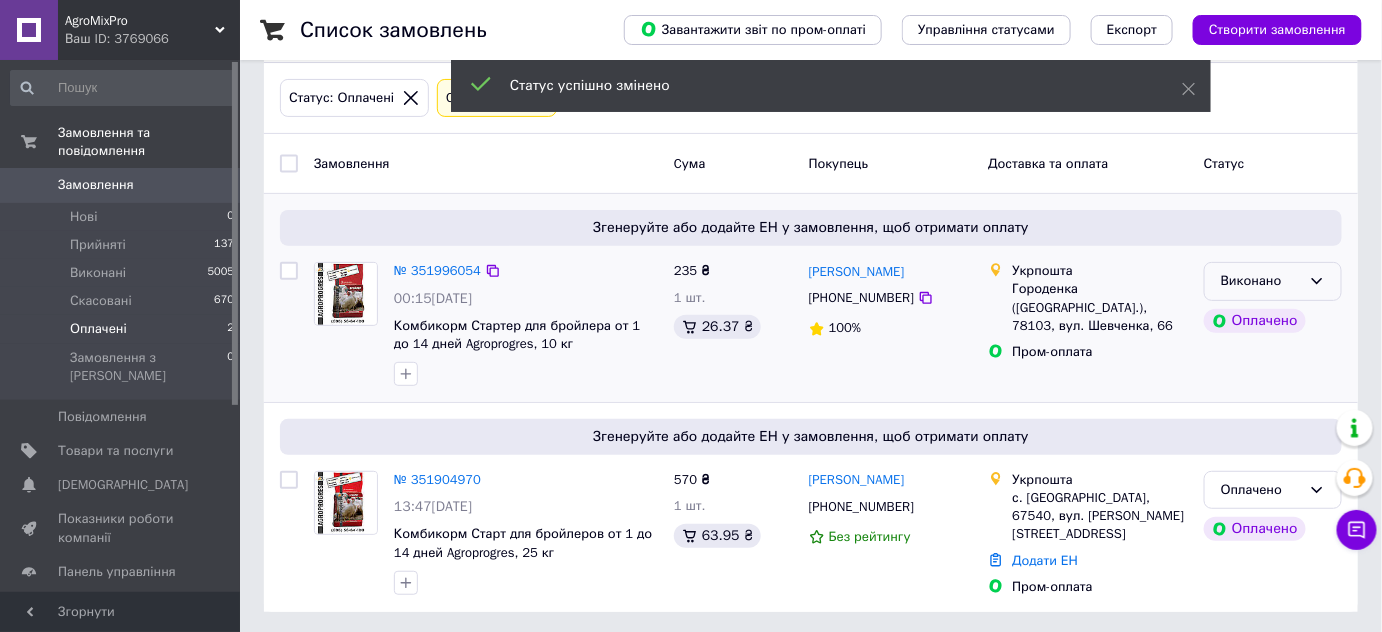 click on "Виконано" at bounding box center [1261, 281] 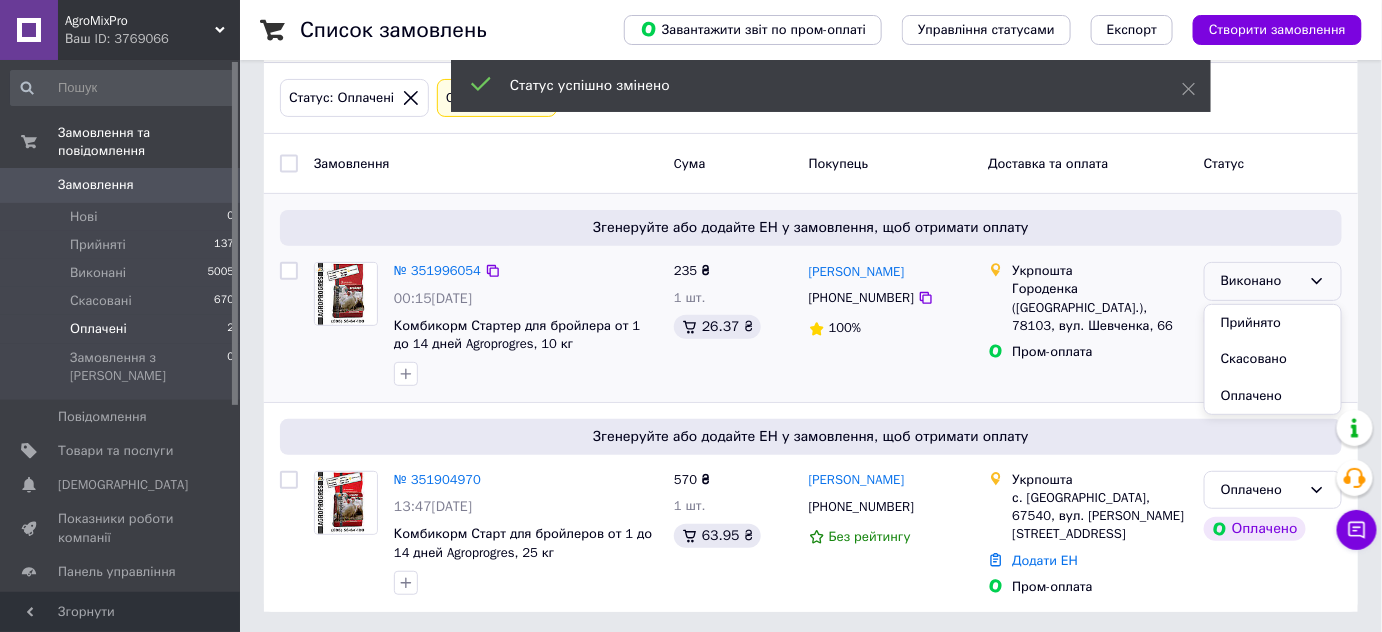 click on "Прийнято" at bounding box center (1273, 323) 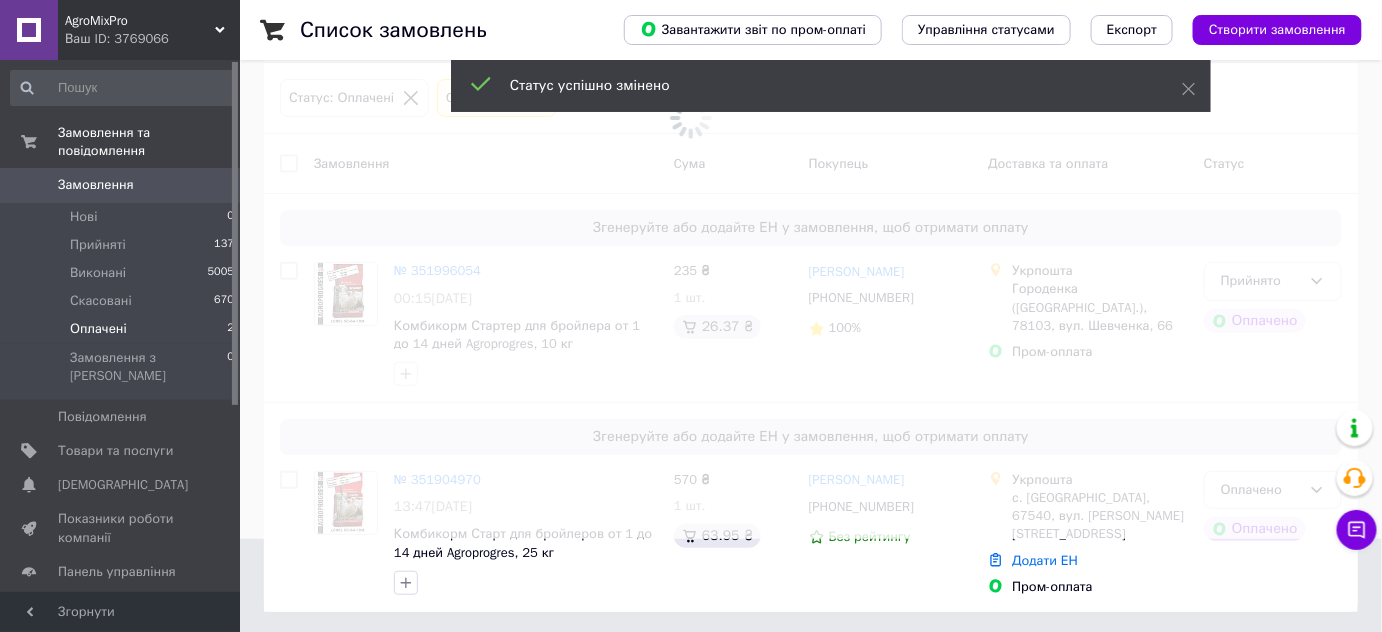 scroll, scrollTop: 0, scrollLeft: 0, axis: both 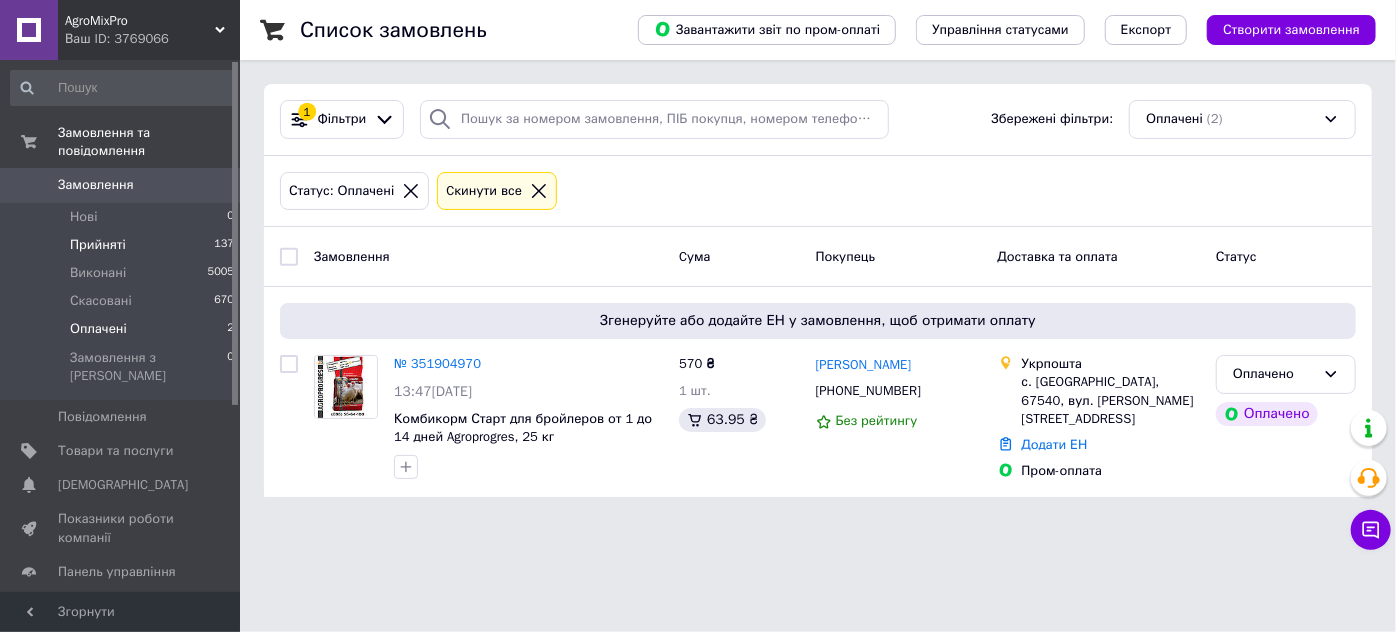 click on "Прийняті 137" at bounding box center [123, 245] 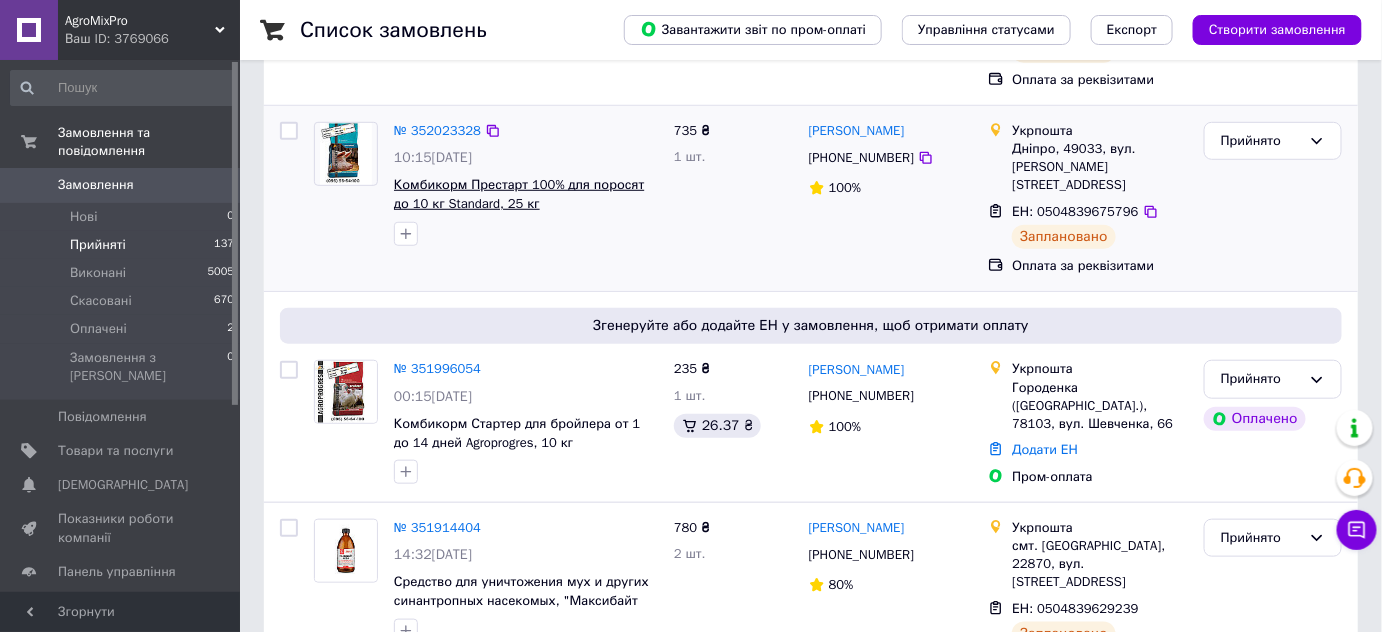 scroll, scrollTop: 454, scrollLeft: 0, axis: vertical 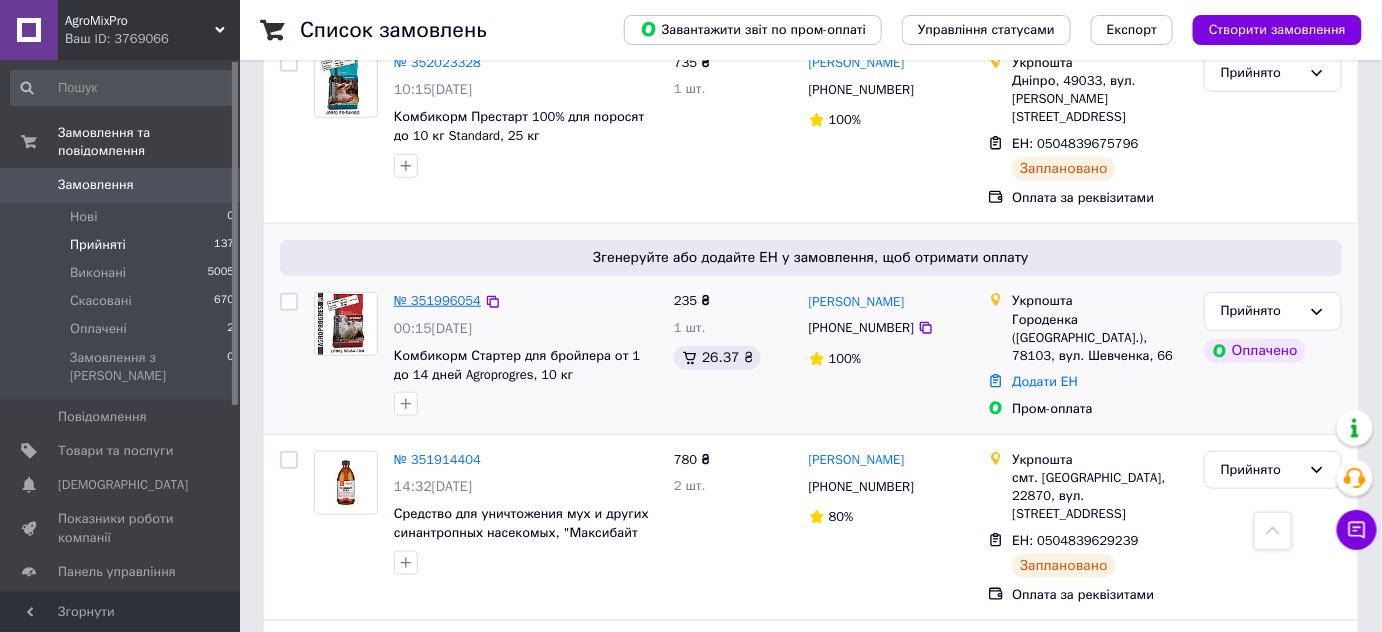 click on "№ 351996054" at bounding box center [437, 300] 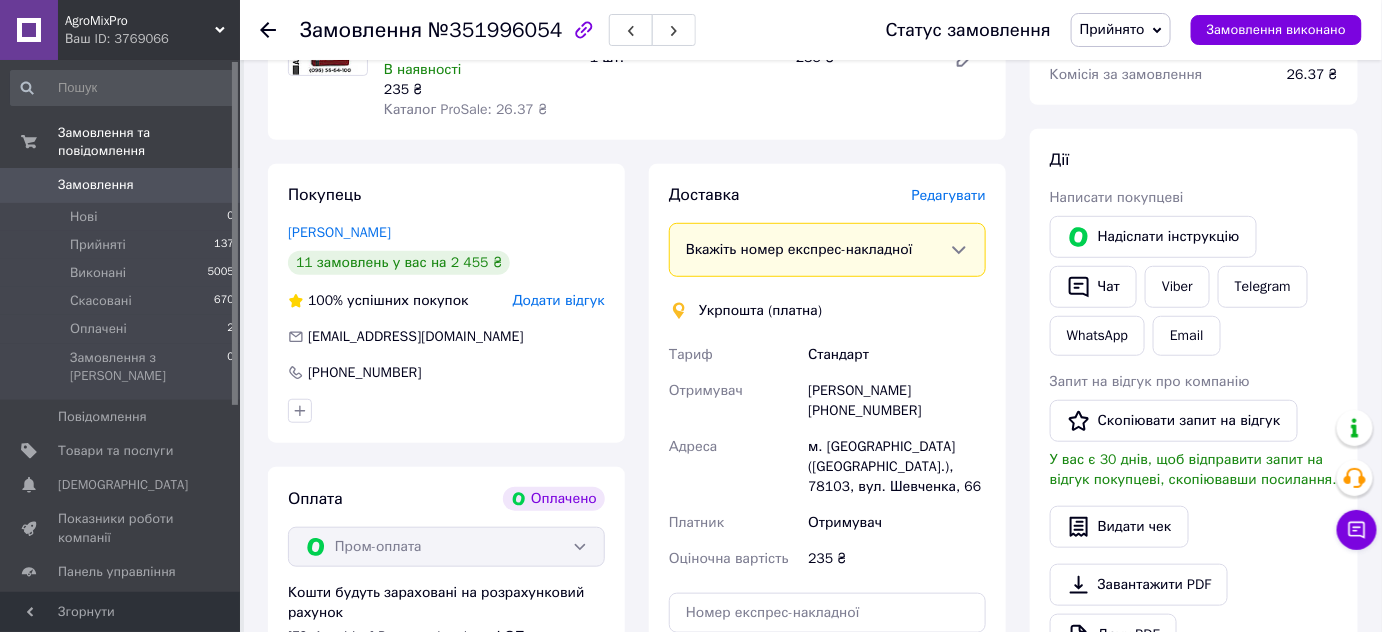 scroll, scrollTop: 545, scrollLeft: 0, axis: vertical 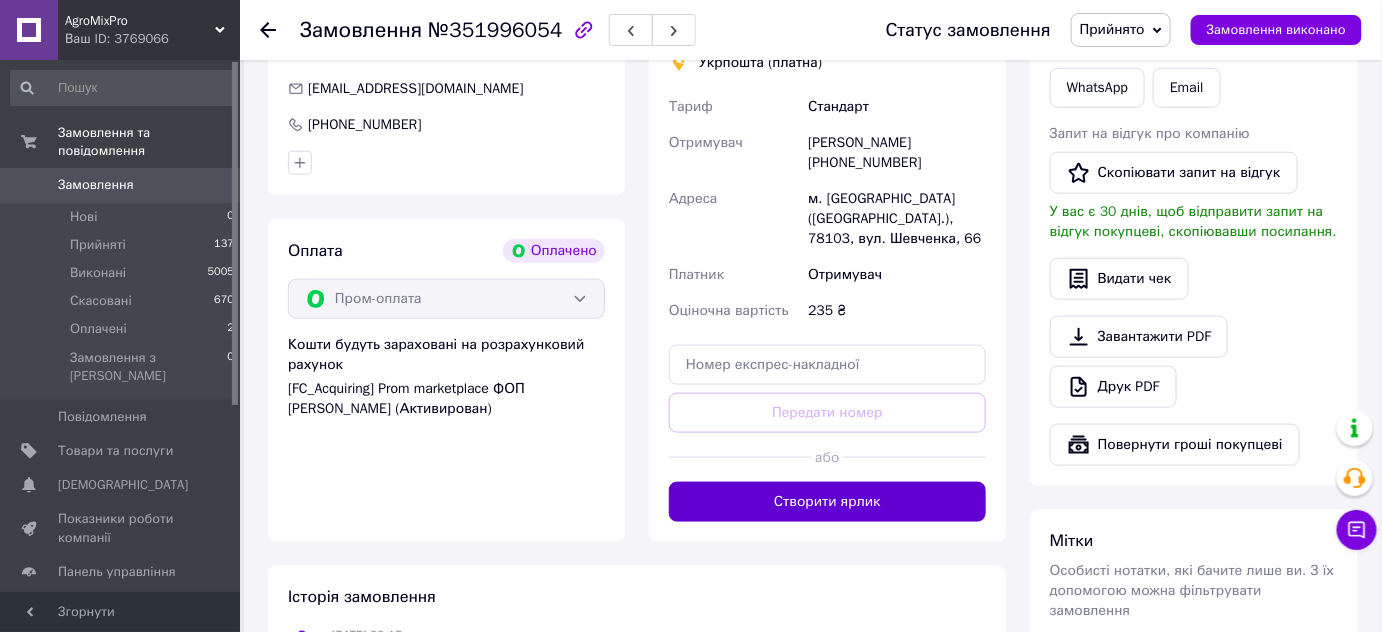 click on "Створити ярлик" at bounding box center (827, 502) 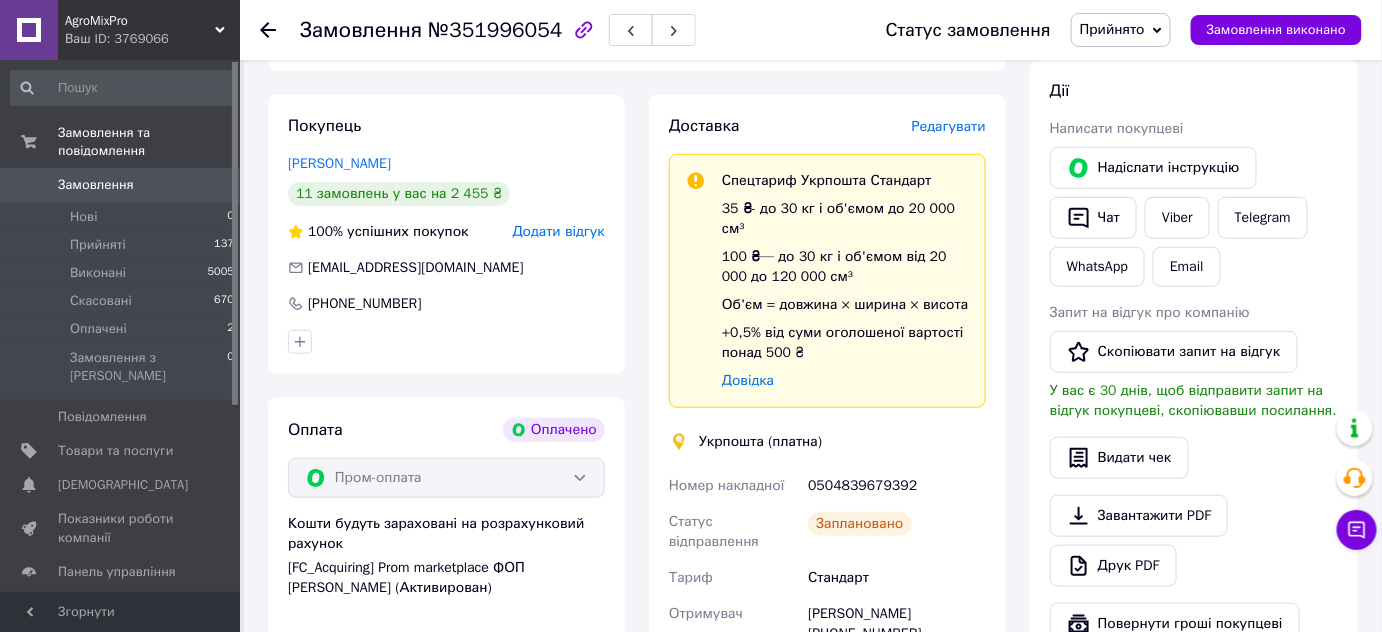 scroll, scrollTop: 272, scrollLeft: 0, axis: vertical 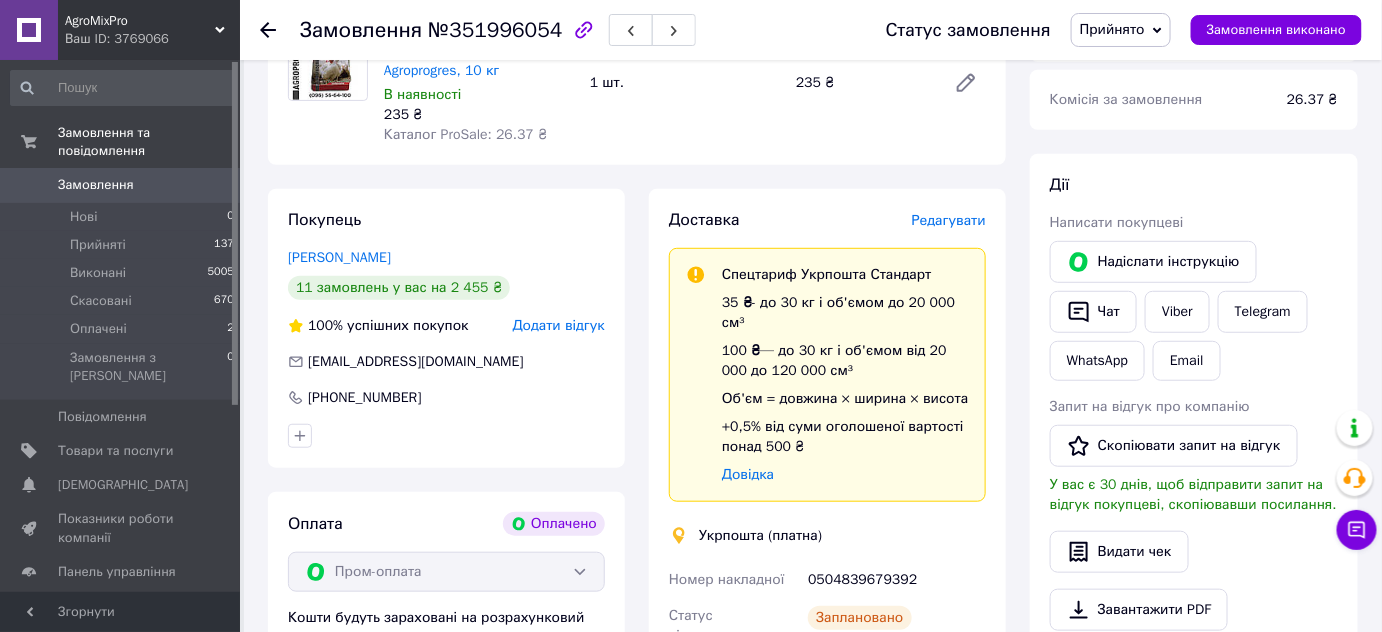 click 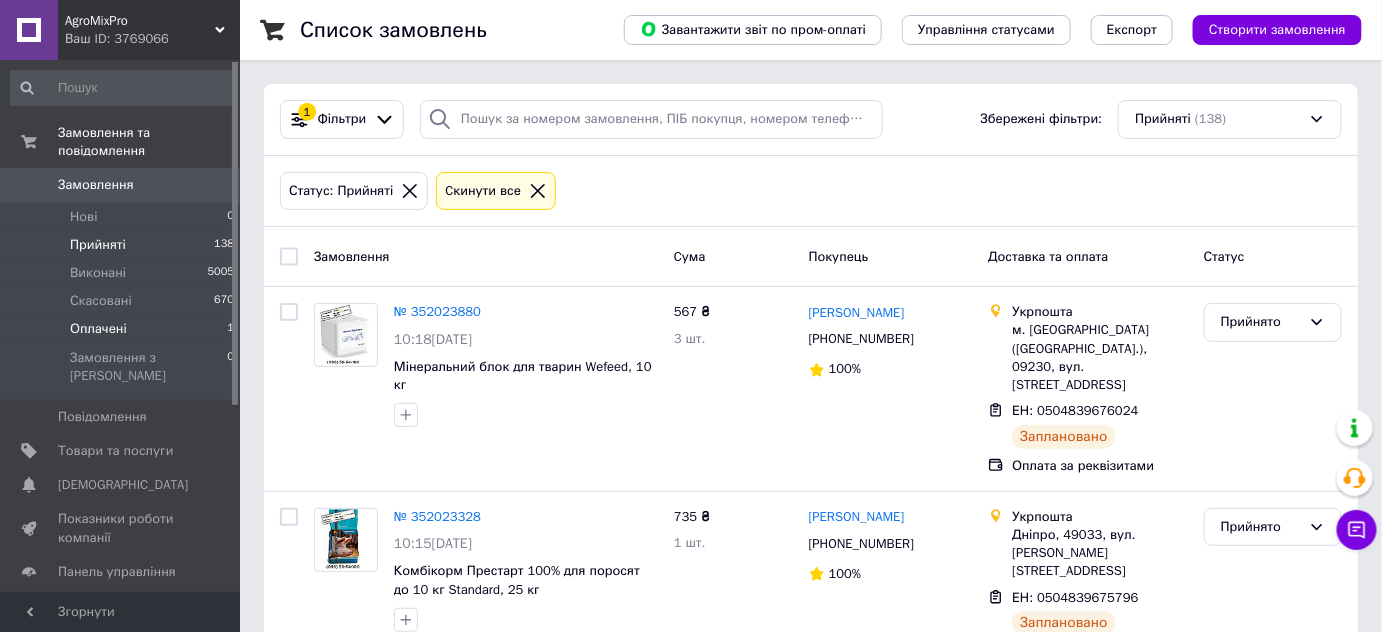 click on "Оплачені 1" at bounding box center [123, 329] 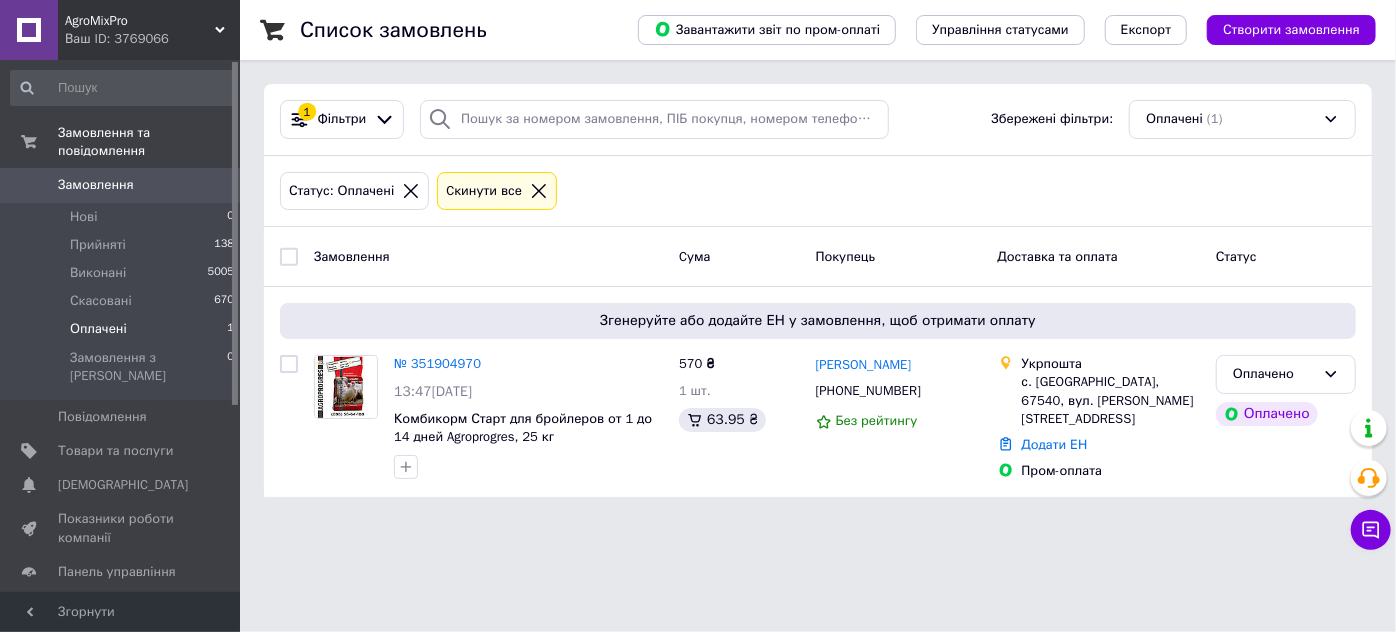 click at bounding box center [539, 191] 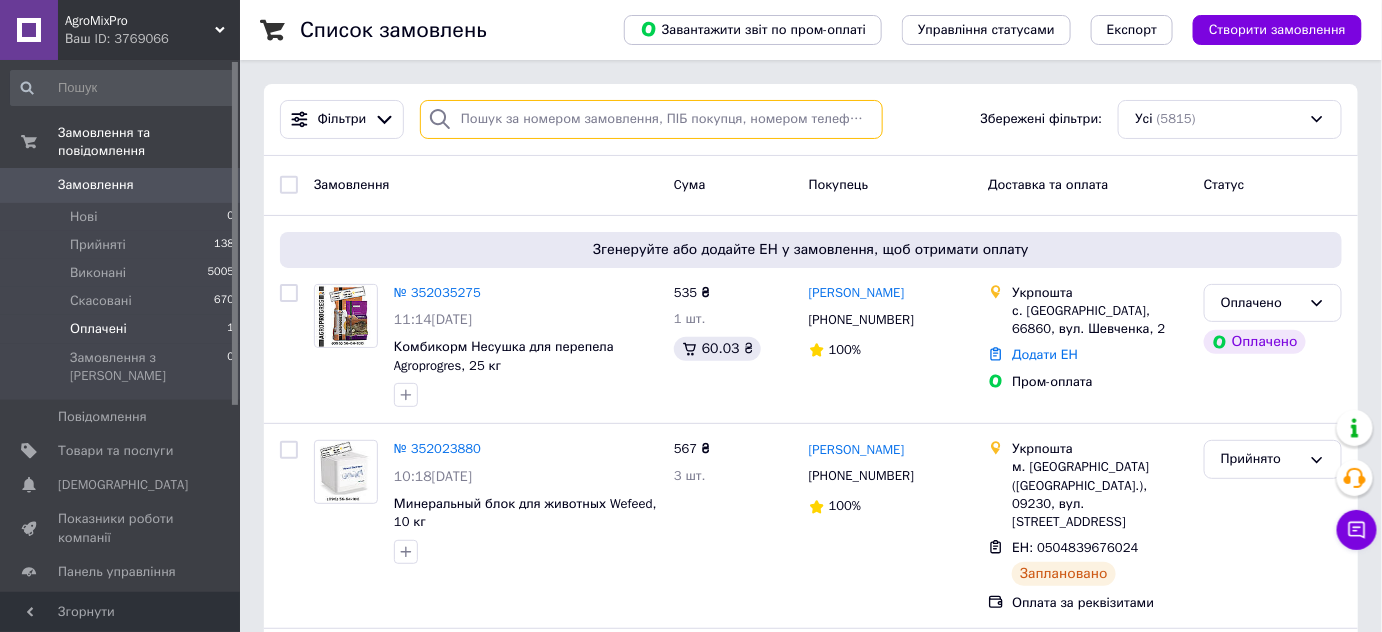 click at bounding box center (651, 119) 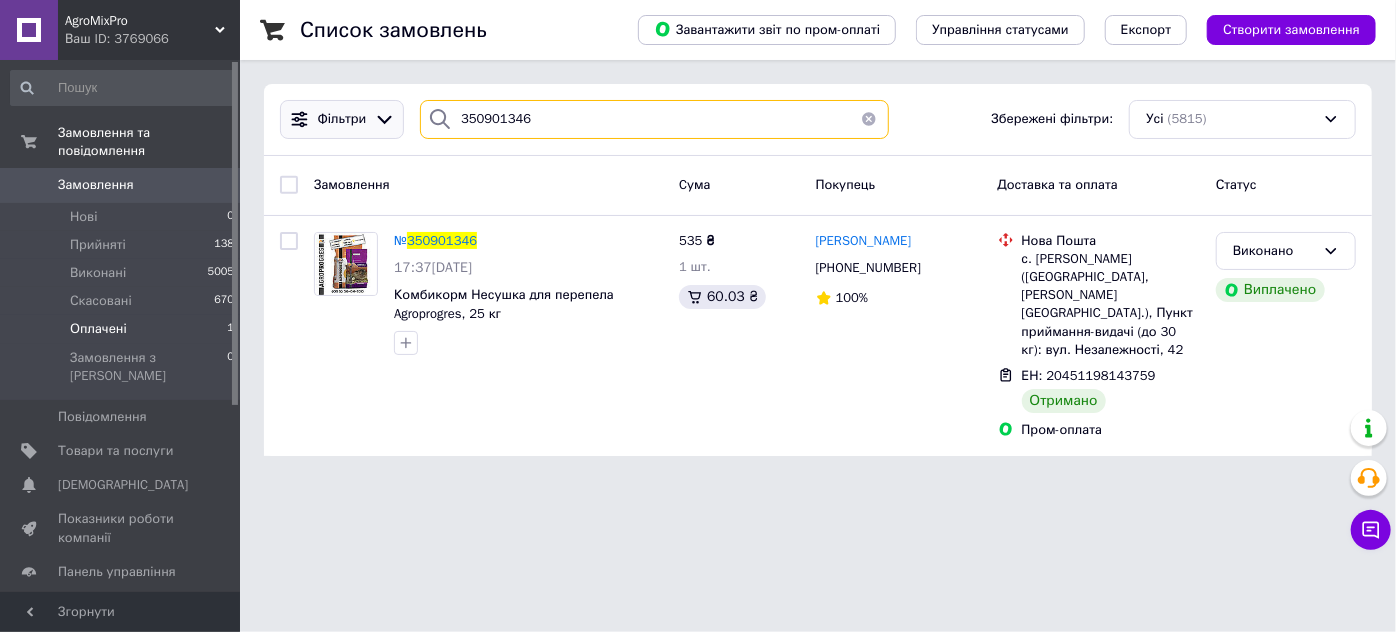 drag, startPoint x: 562, startPoint y: 114, endPoint x: 320, endPoint y: 123, distance: 242.1673 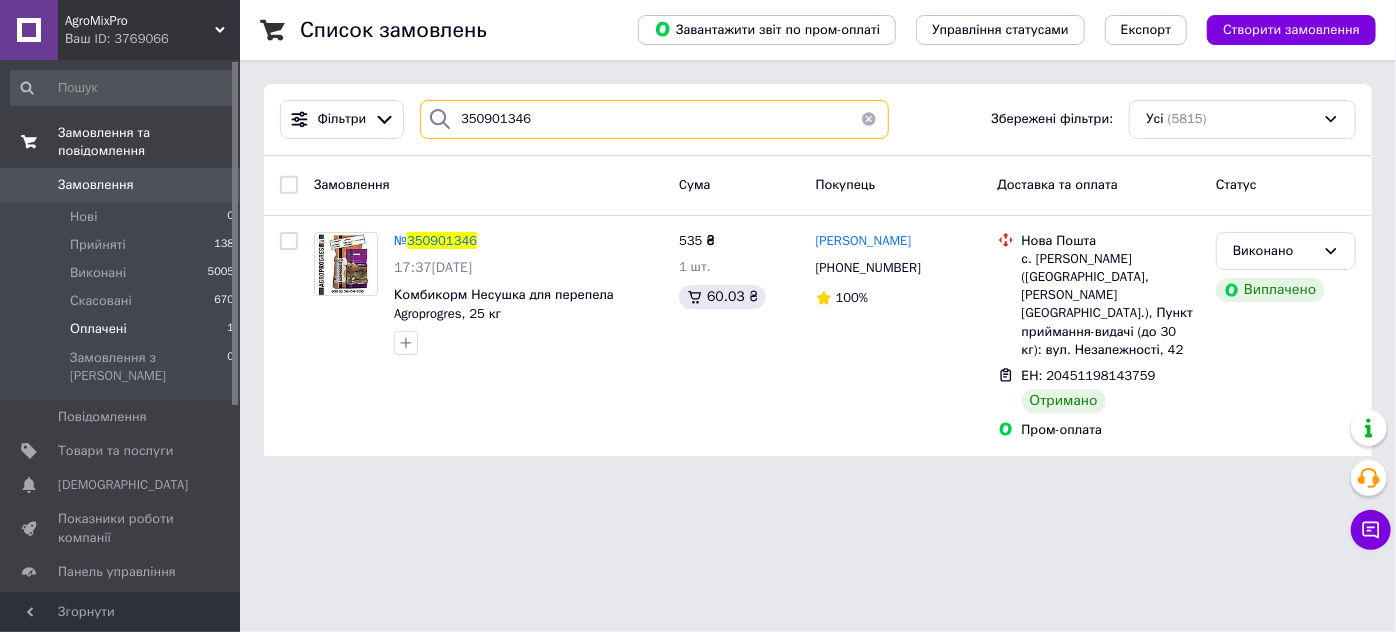paste on "350938960" 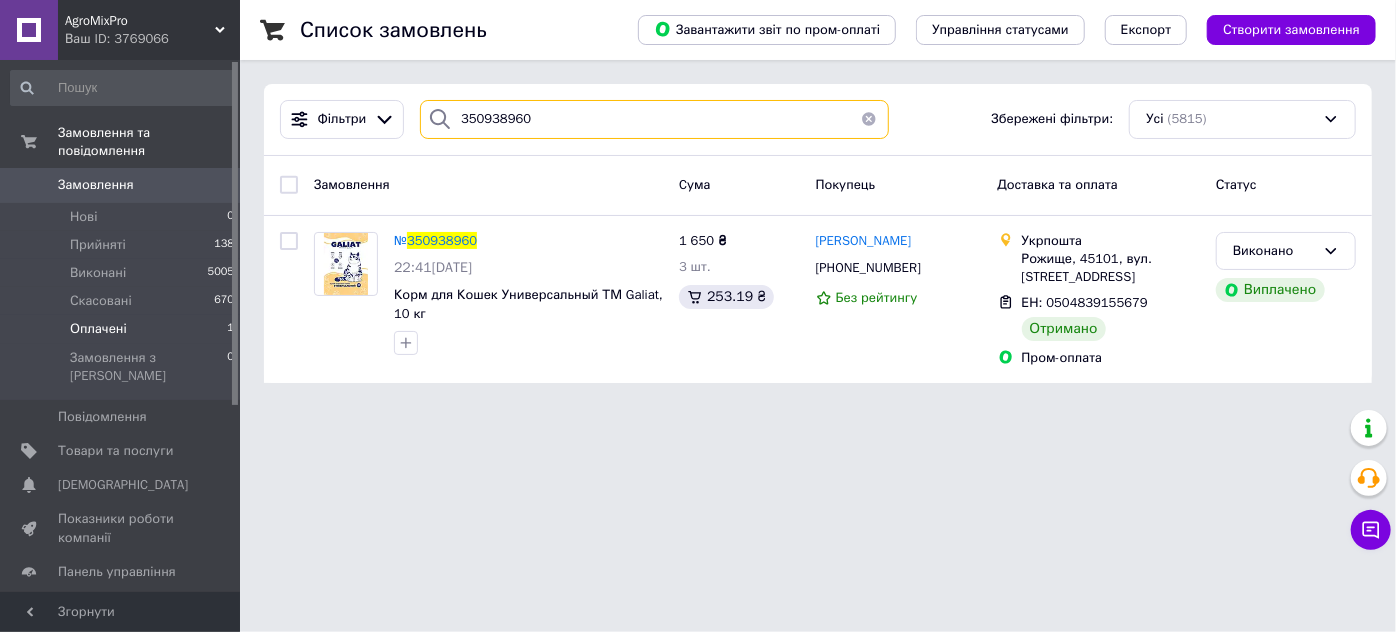 drag, startPoint x: 541, startPoint y: 127, endPoint x: 411, endPoint y: 118, distance: 130.31117 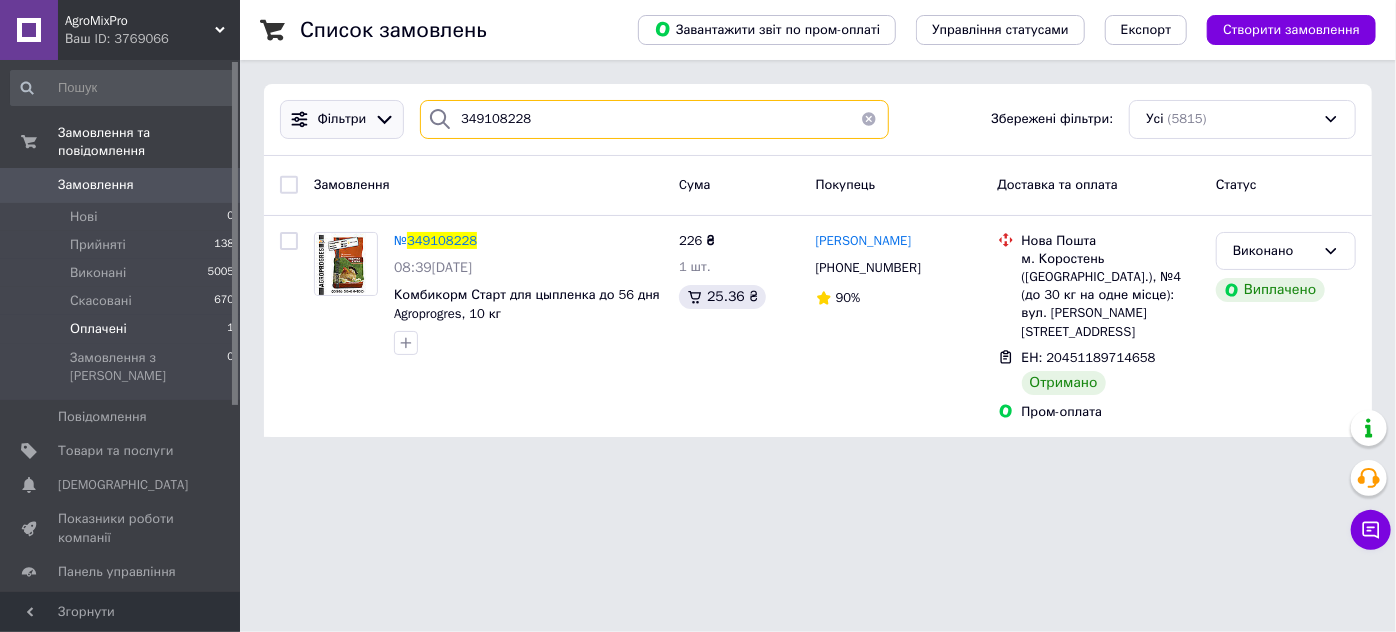 drag, startPoint x: 539, startPoint y: 125, endPoint x: 377, endPoint y: 110, distance: 162.69296 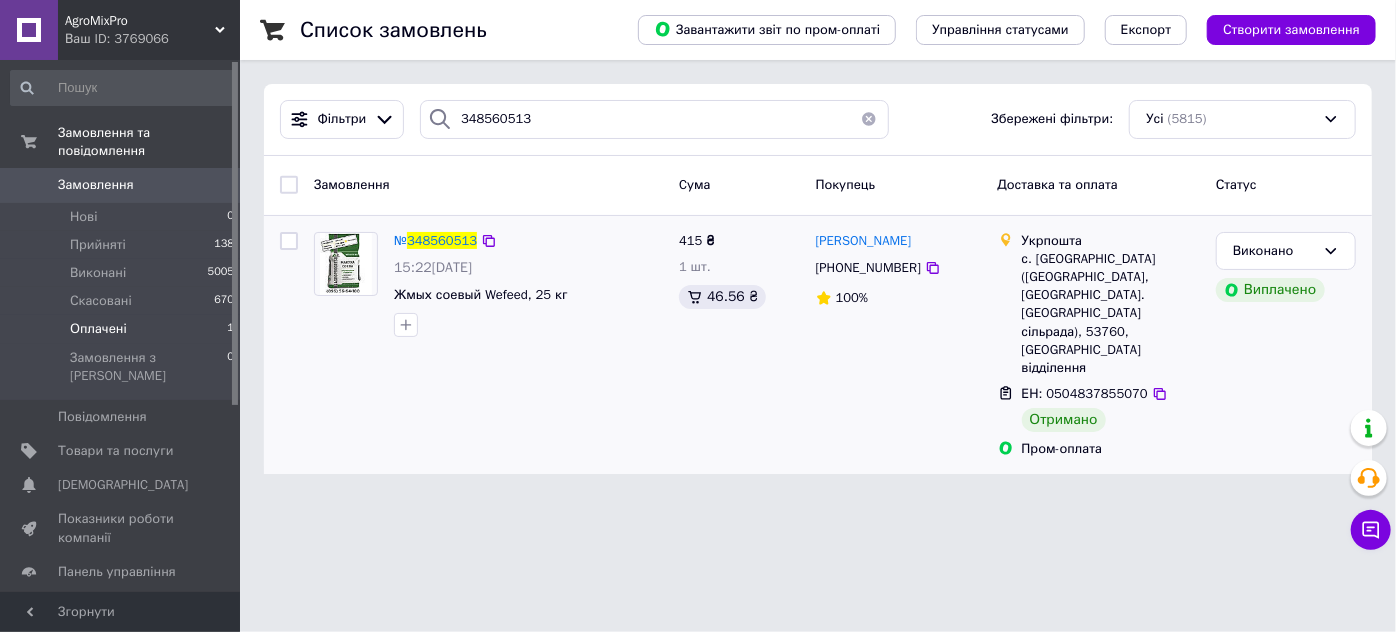 click on "№  348560513 15:22, 16.06.2025 Жмых соевый Wefeed, 25 кг" at bounding box center (488, 345) 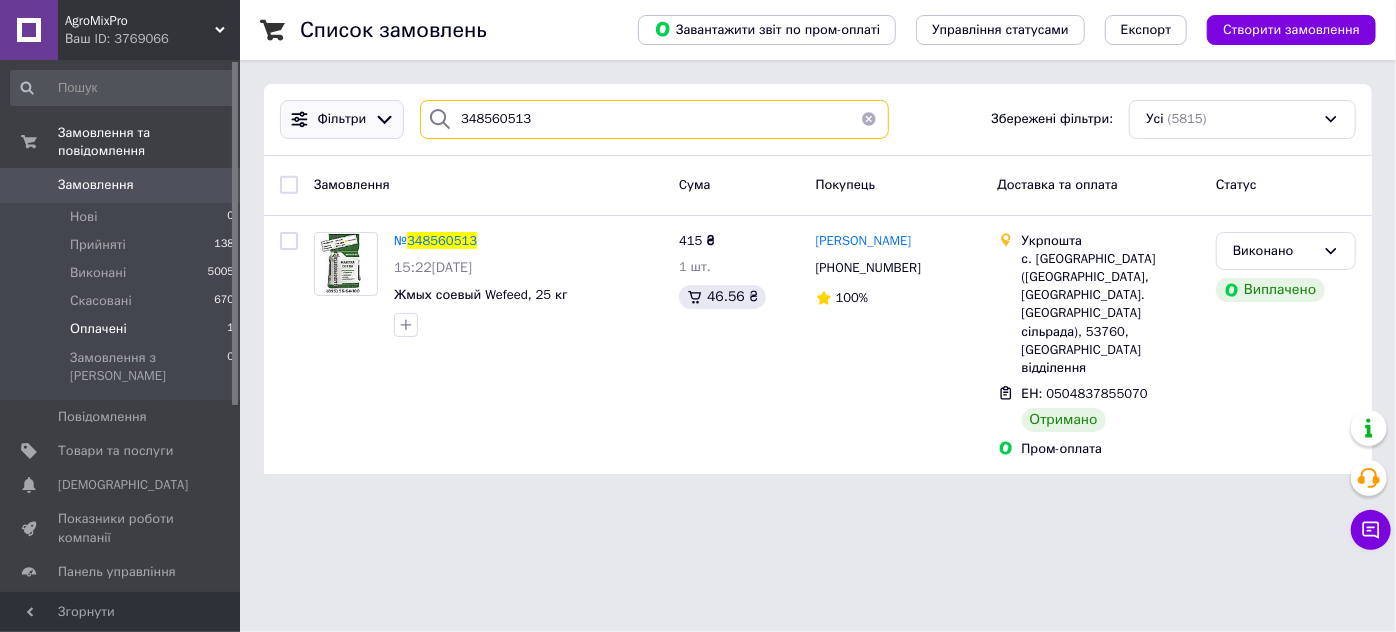 drag, startPoint x: 482, startPoint y: 111, endPoint x: 341, endPoint y: 116, distance: 141.08862 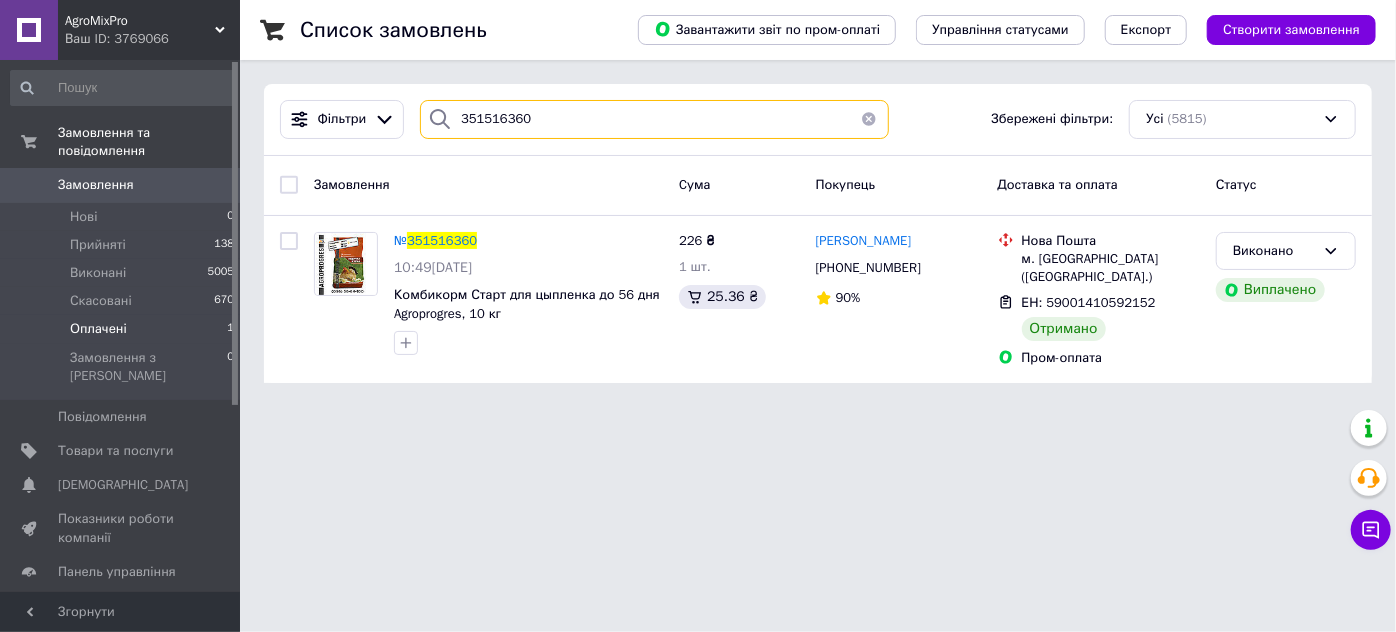 drag, startPoint x: 571, startPoint y: 122, endPoint x: 363, endPoint y: 67, distance: 215.14879 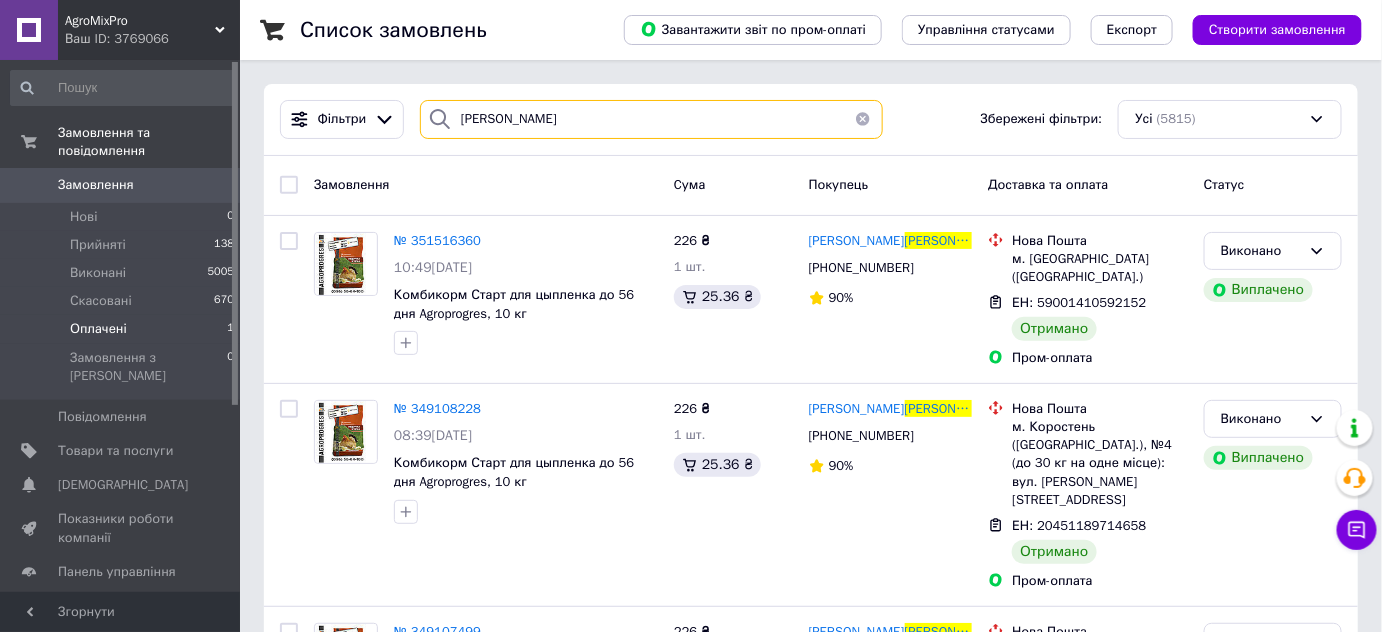 type on "кулікова" 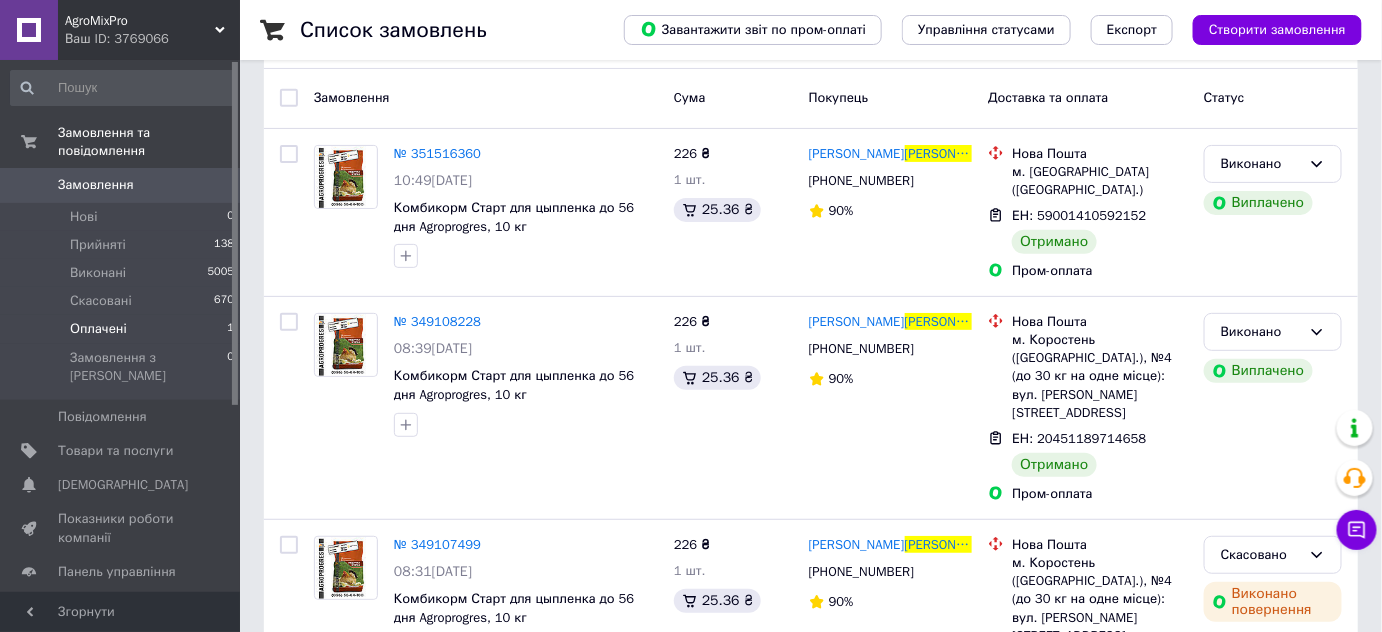 scroll, scrollTop: 44, scrollLeft: 0, axis: vertical 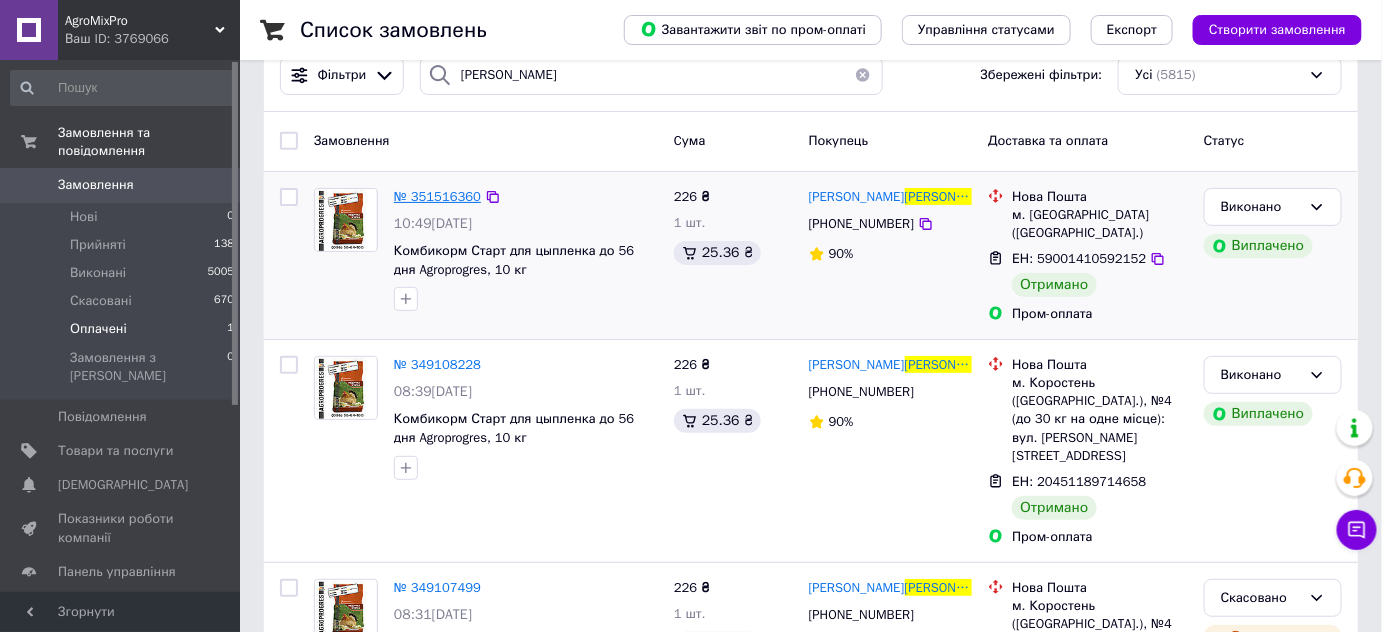 click on "№ 351516360" at bounding box center (437, 196) 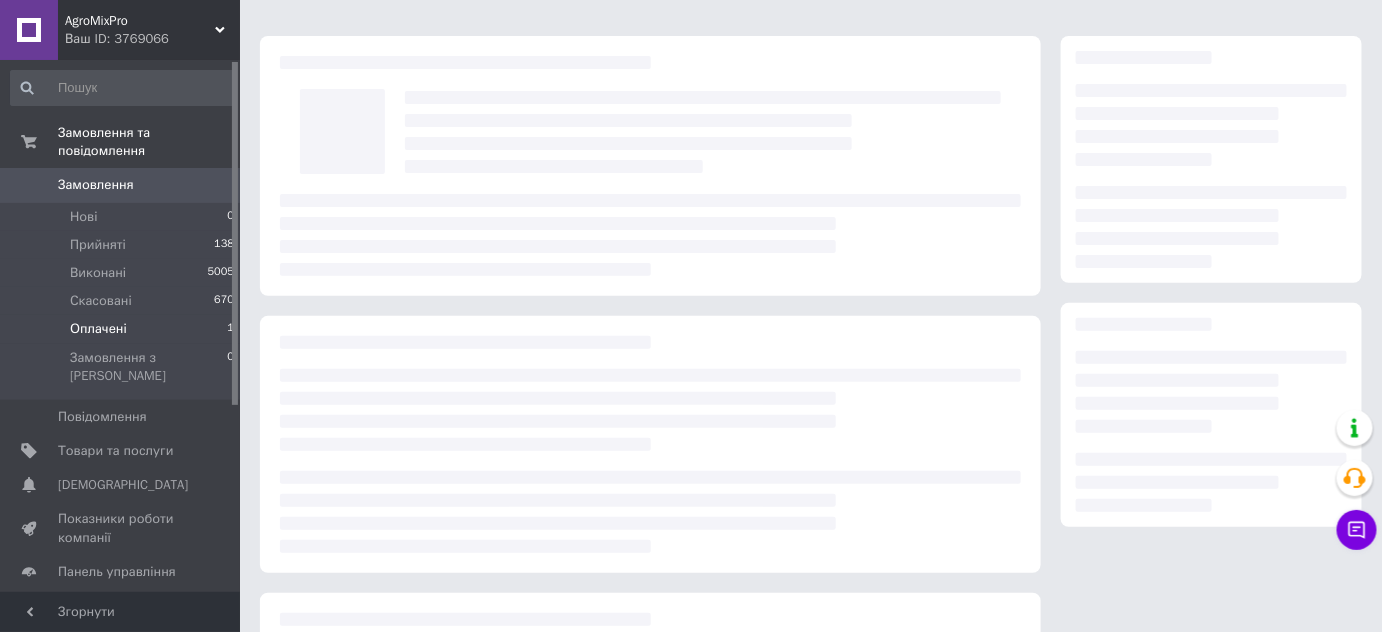 scroll, scrollTop: 0, scrollLeft: 0, axis: both 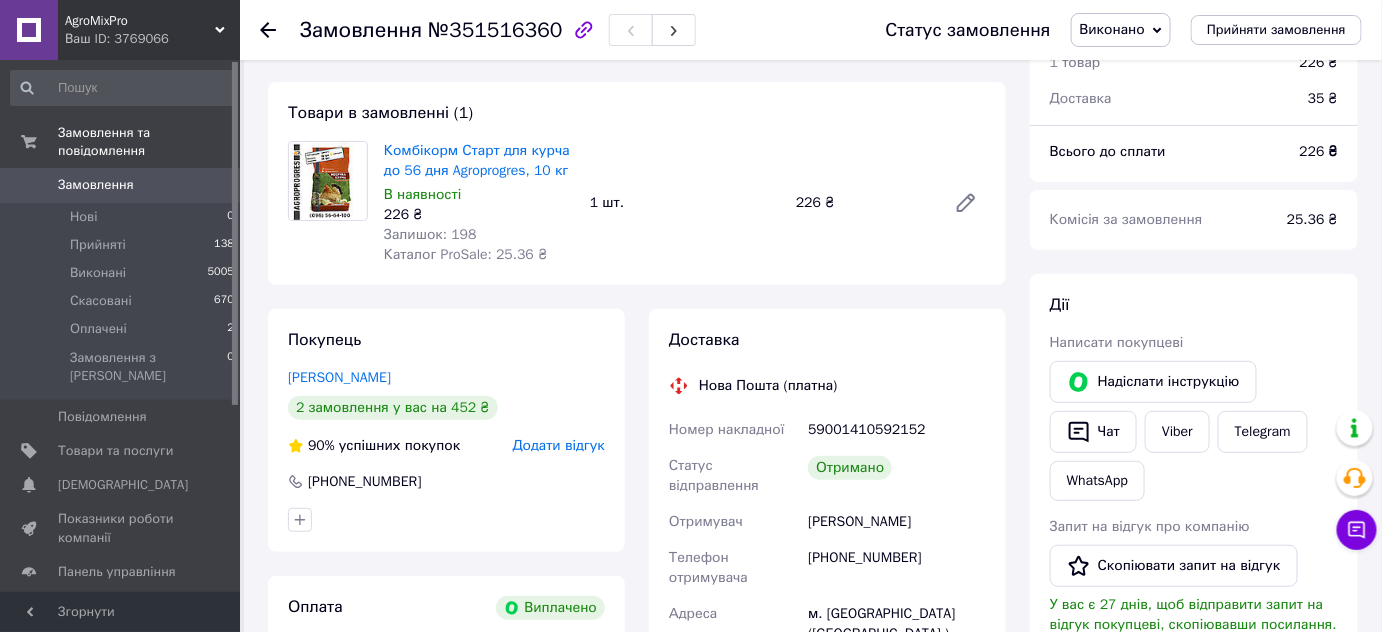 click on "Виконано" at bounding box center [1112, 29] 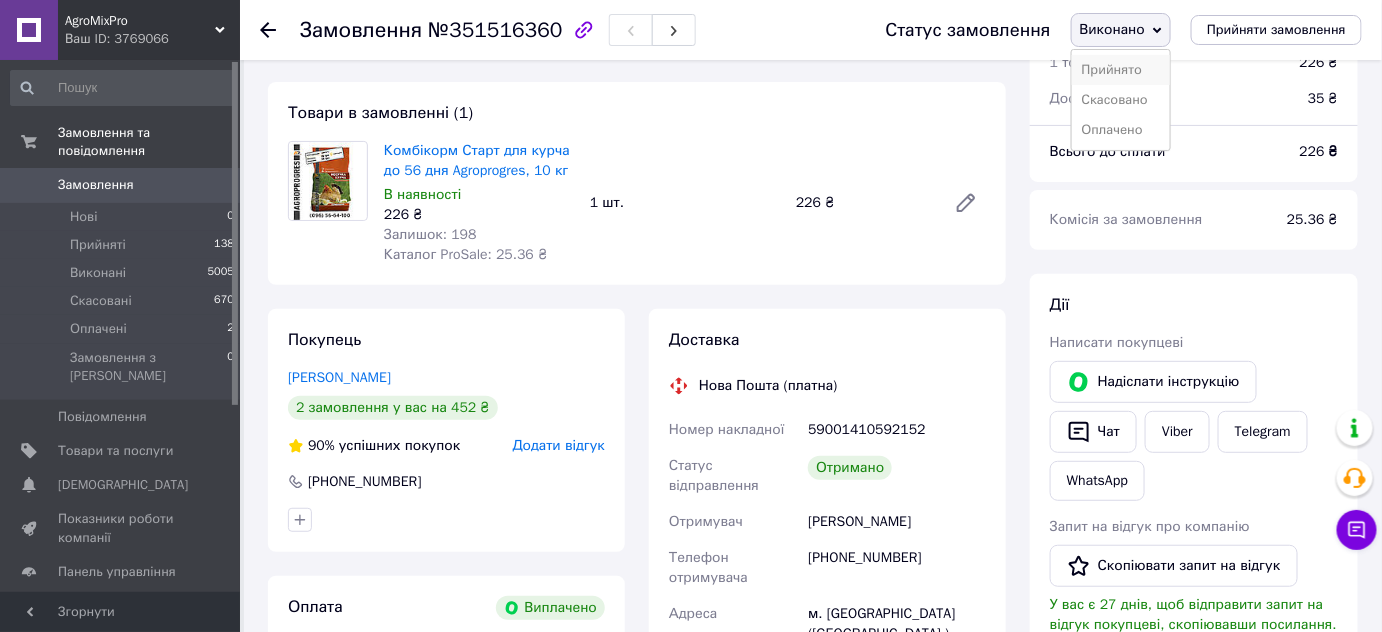 click on "Прийнято" at bounding box center [1121, 70] 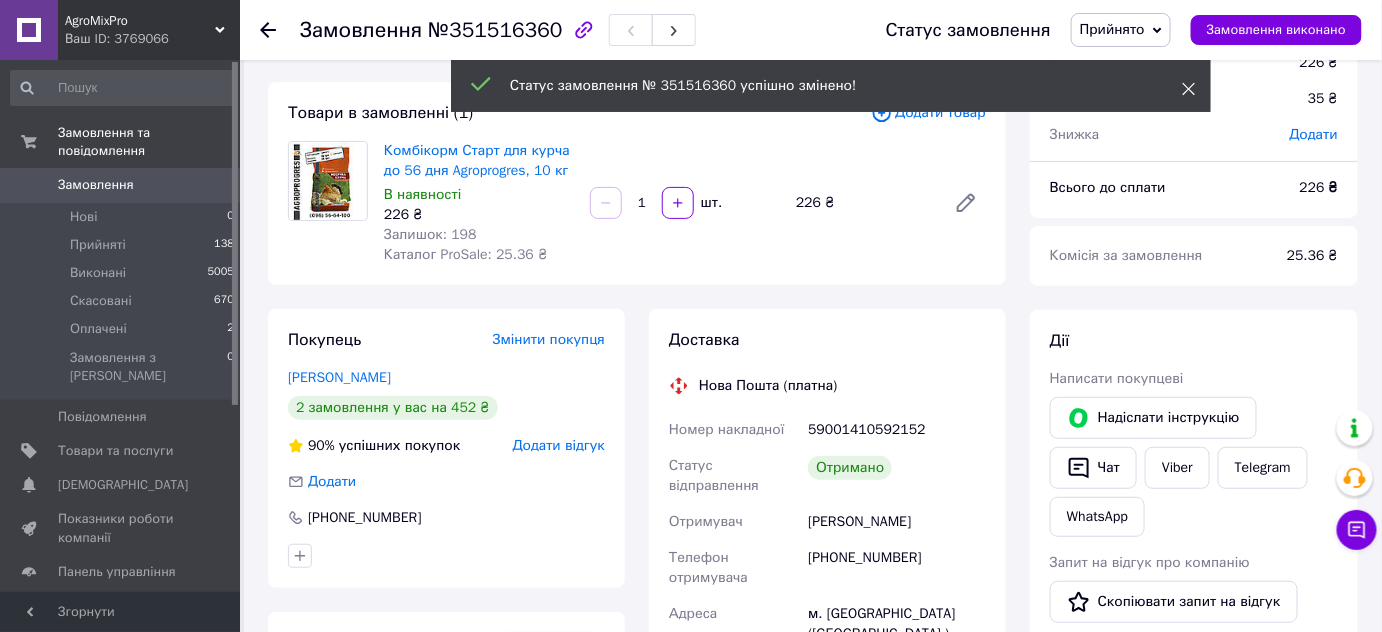 click 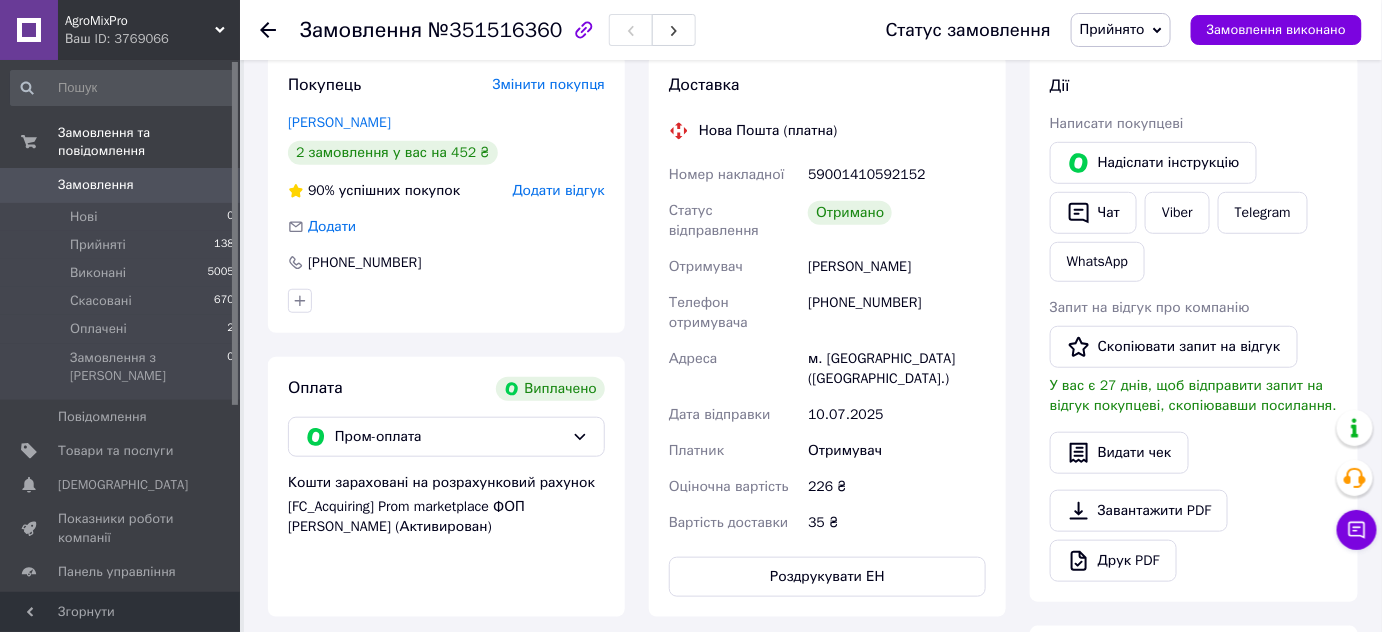 scroll, scrollTop: 181, scrollLeft: 0, axis: vertical 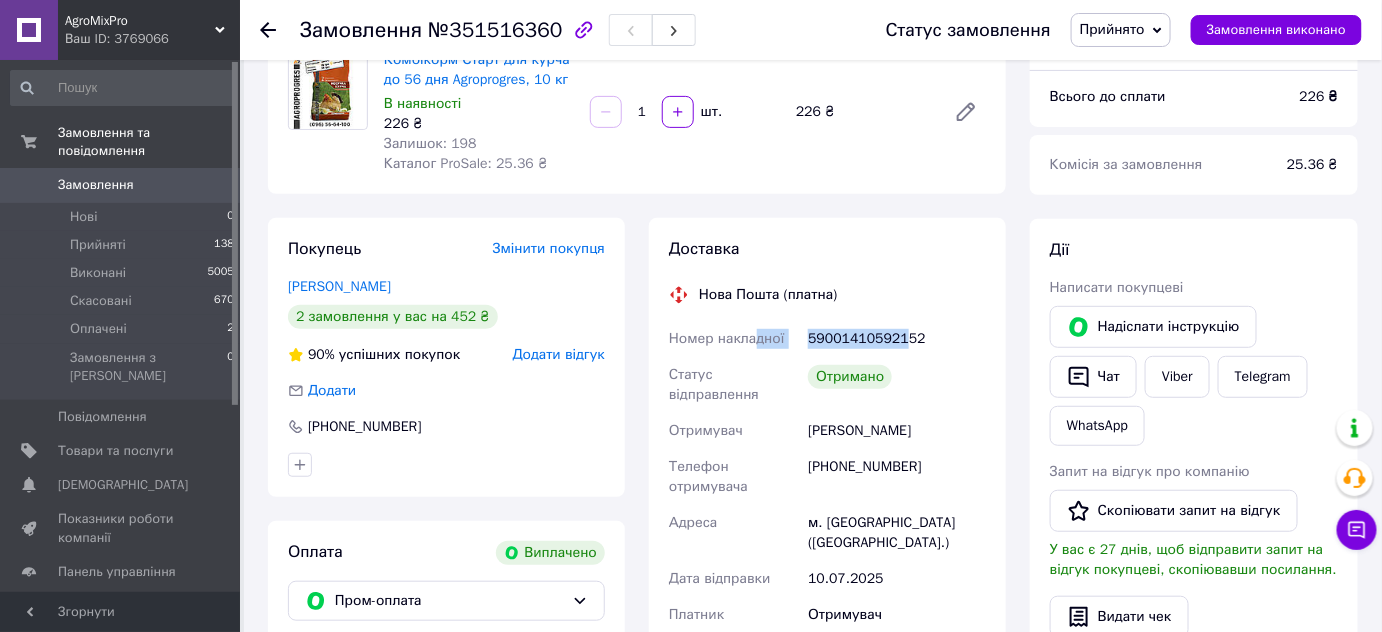 drag, startPoint x: 898, startPoint y: 334, endPoint x: 750, endPoint y: 343, distance: 148.27339 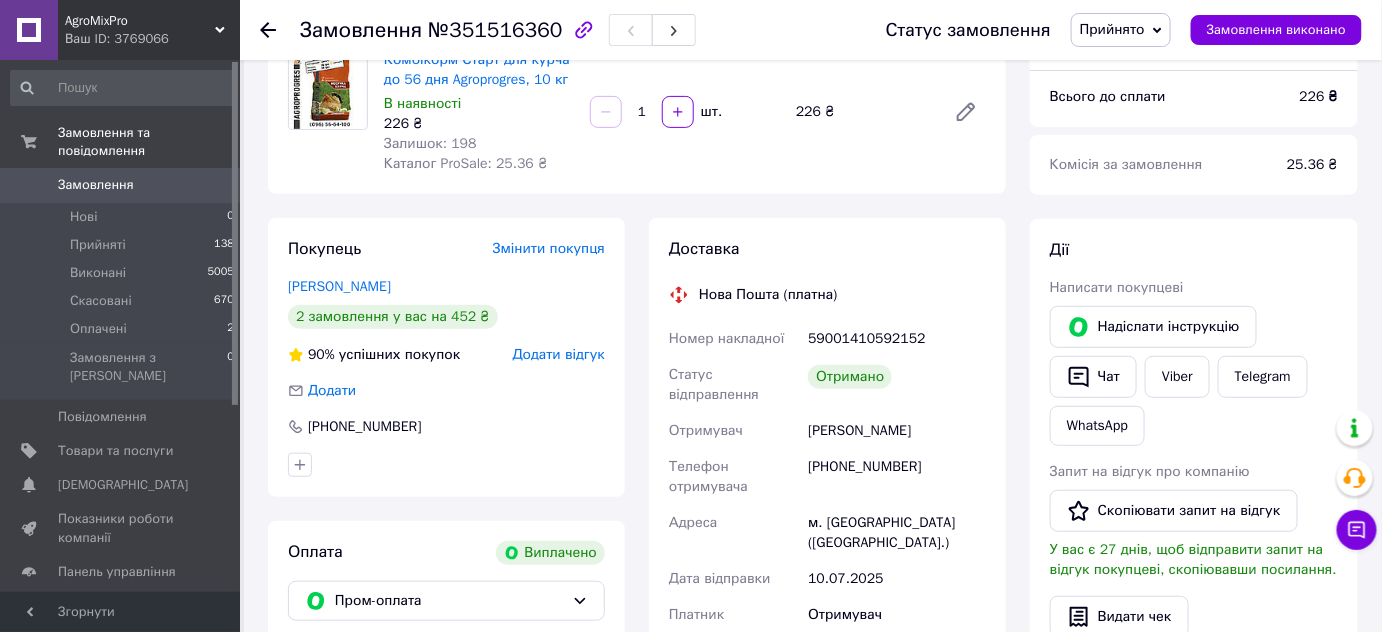 click 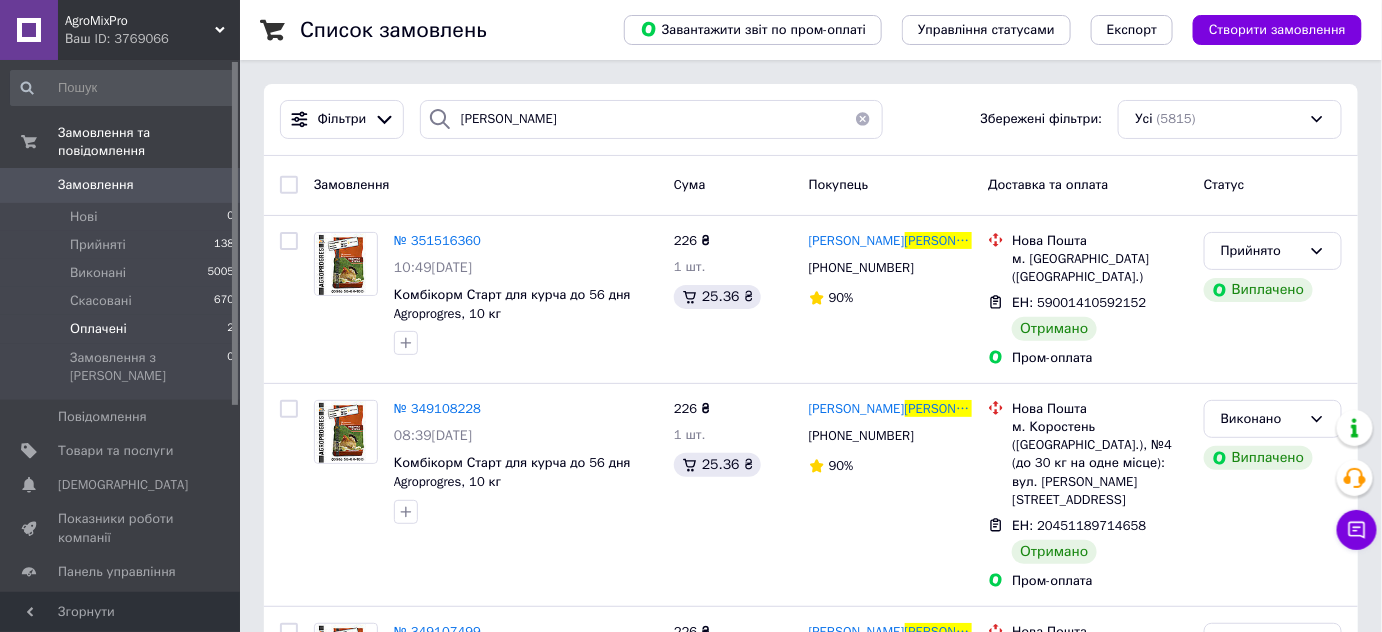 click on "Оплачені 2" at bounding box center (123, 329) 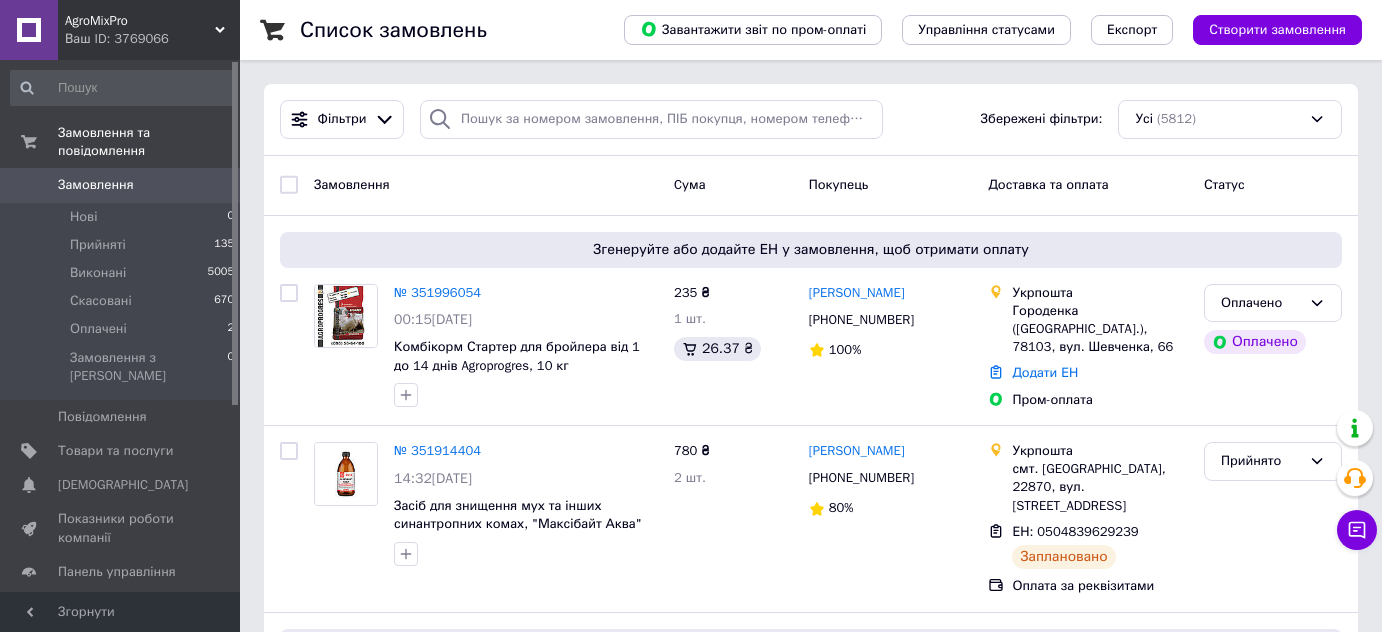 scroll, scrollTop: 0, scrollLeft: 0, axis: both 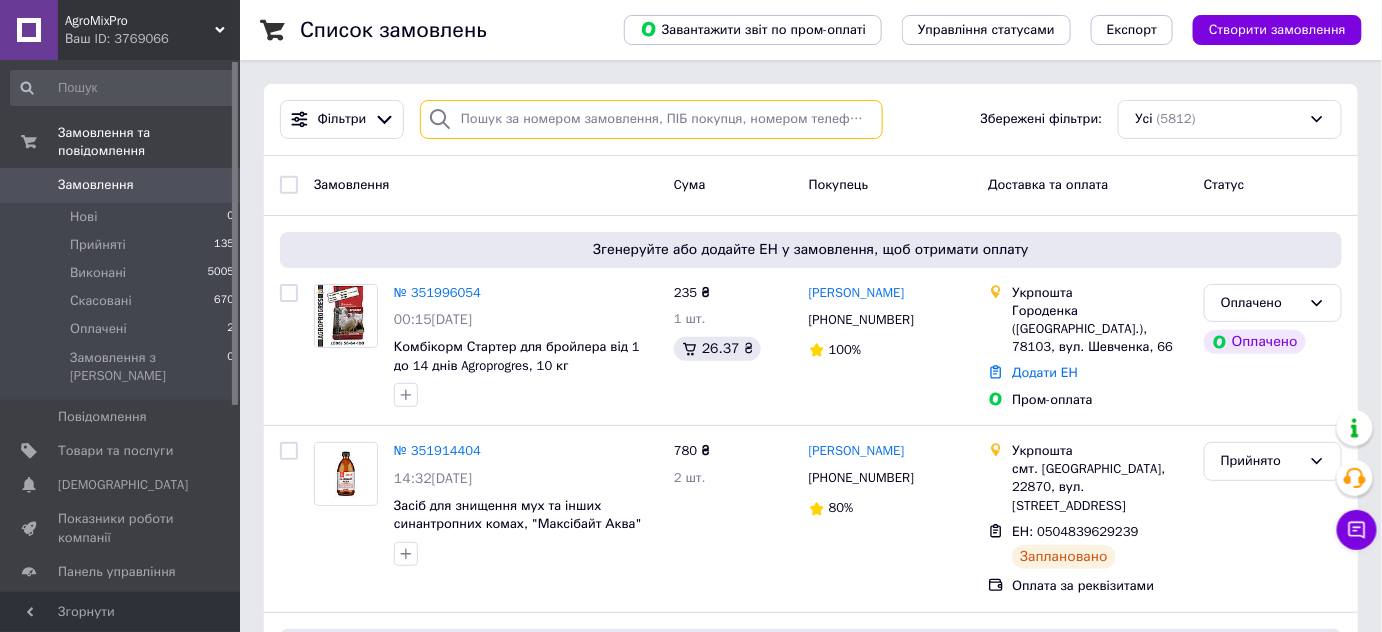 click at bounding box center [651, 119] 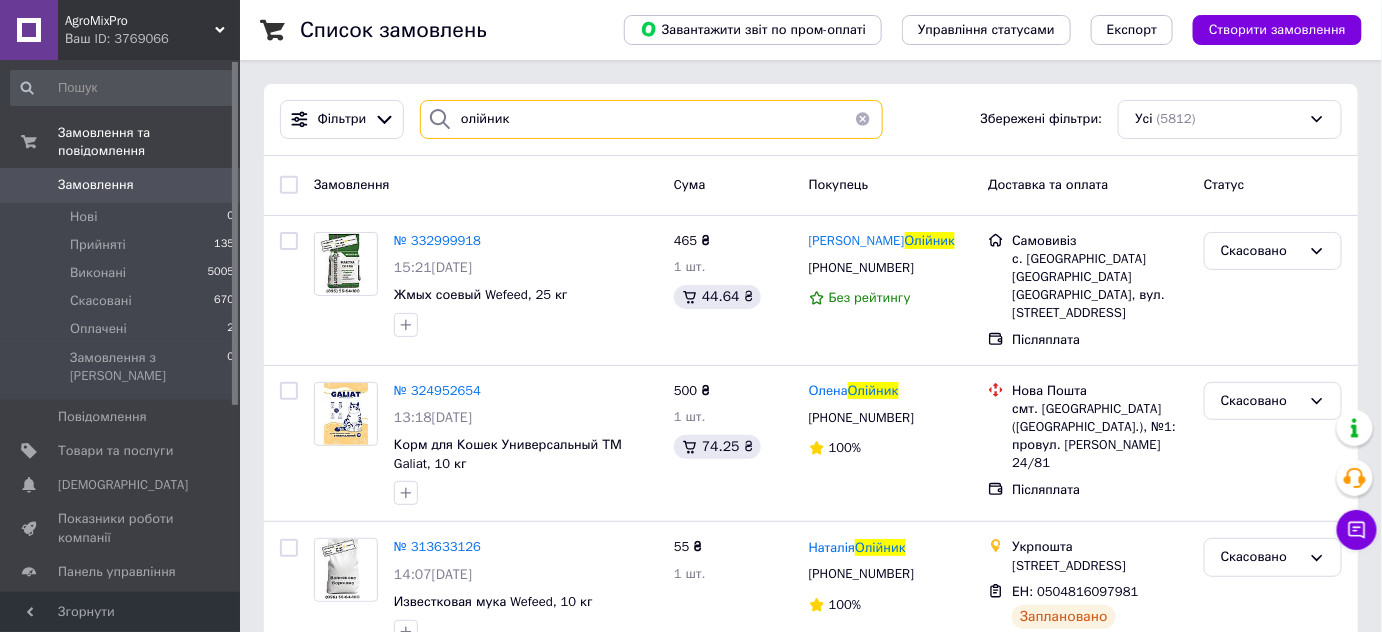 click on "олійник" at bounding box center (651, 119) 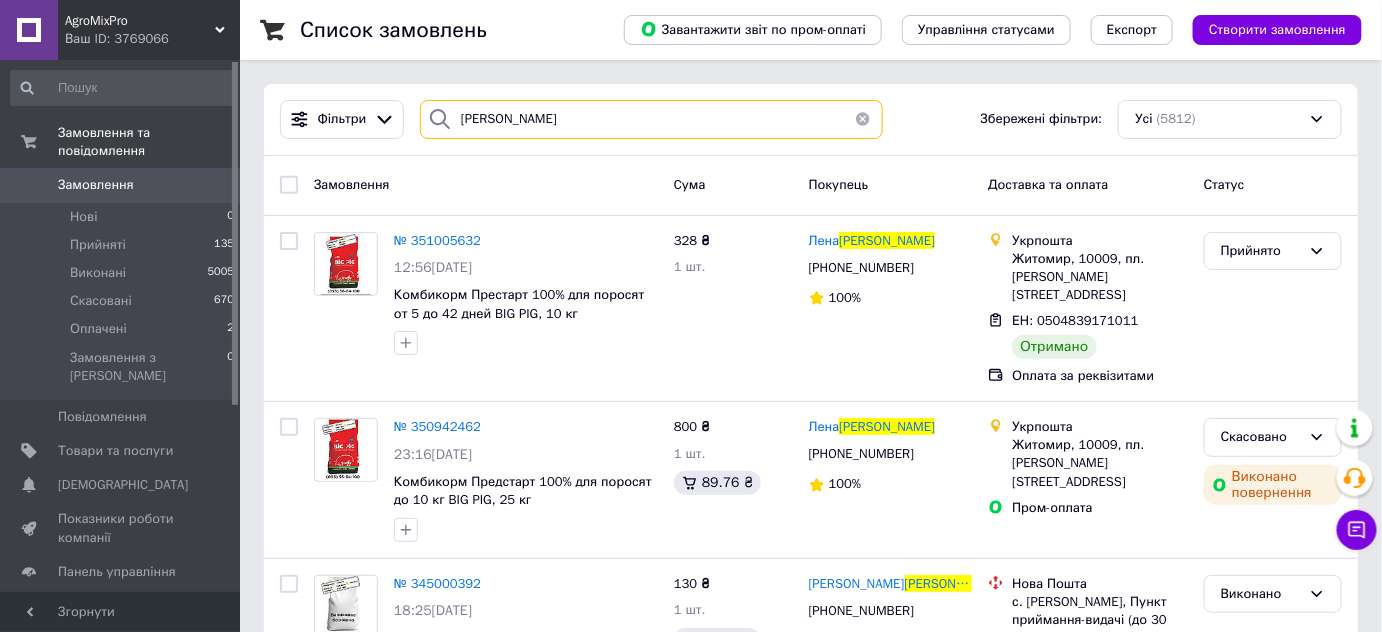 drag, startPoint x: 533, startPoint y: 122, endPoint x: 413, endPoint y: 103, distance: 121.49486 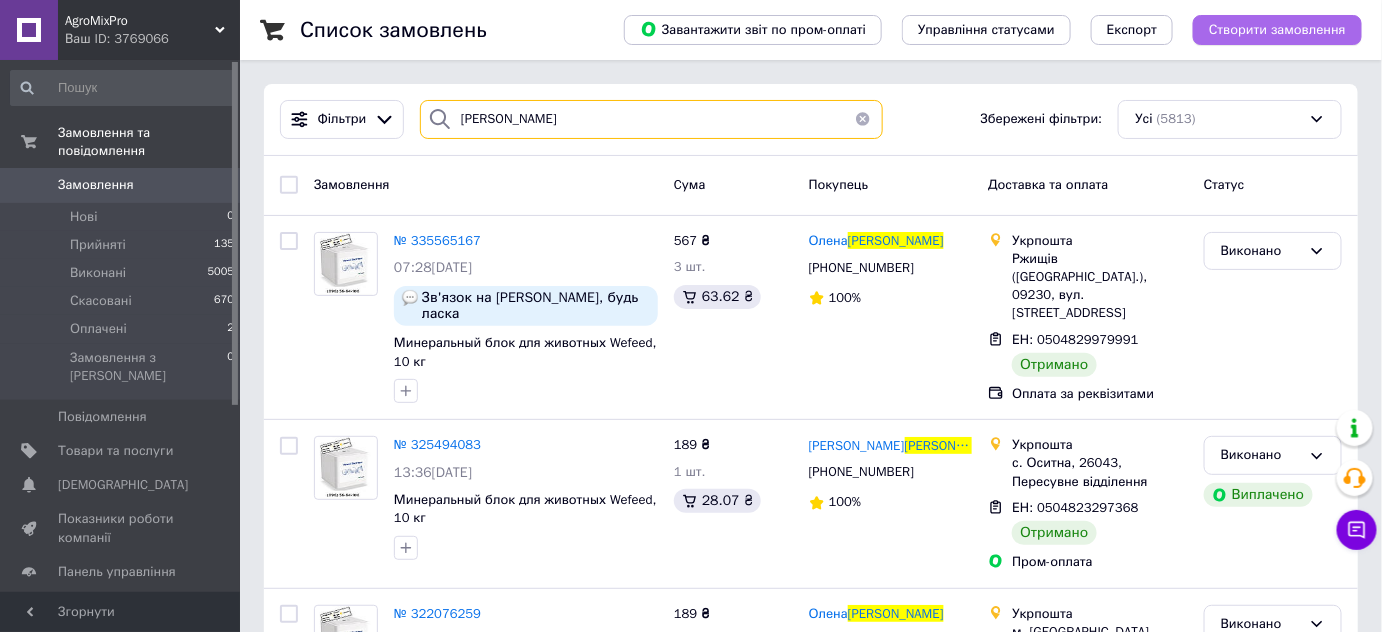 type on "[PERSON_NAME]" 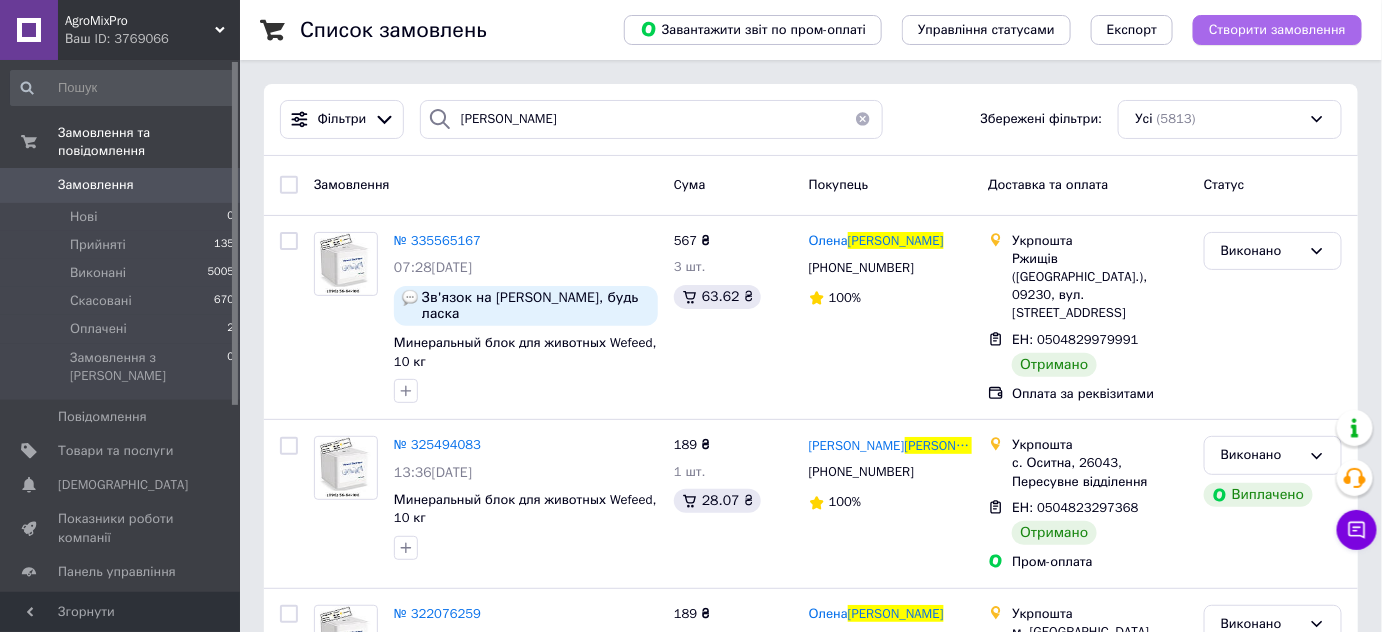 click on "Створити замовлення" at bounding box center (1277, 30) 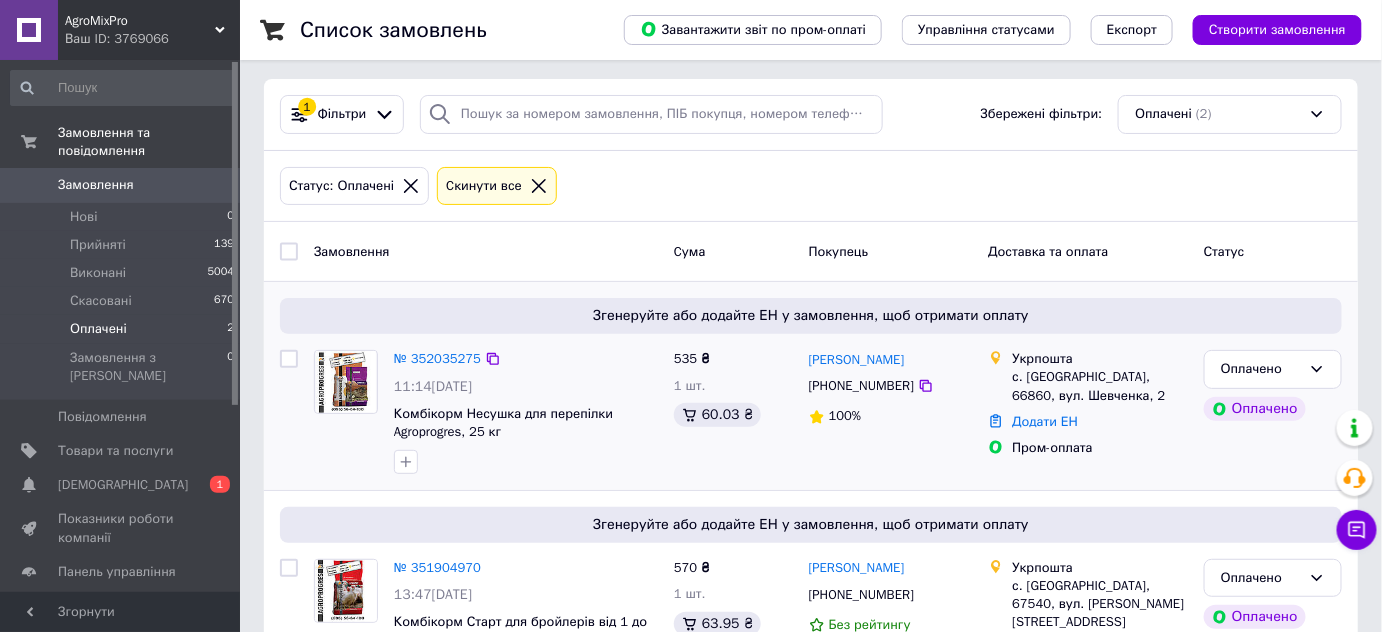 scroll, scrollTop: 93, scrollLeft: 0, axis: vertical 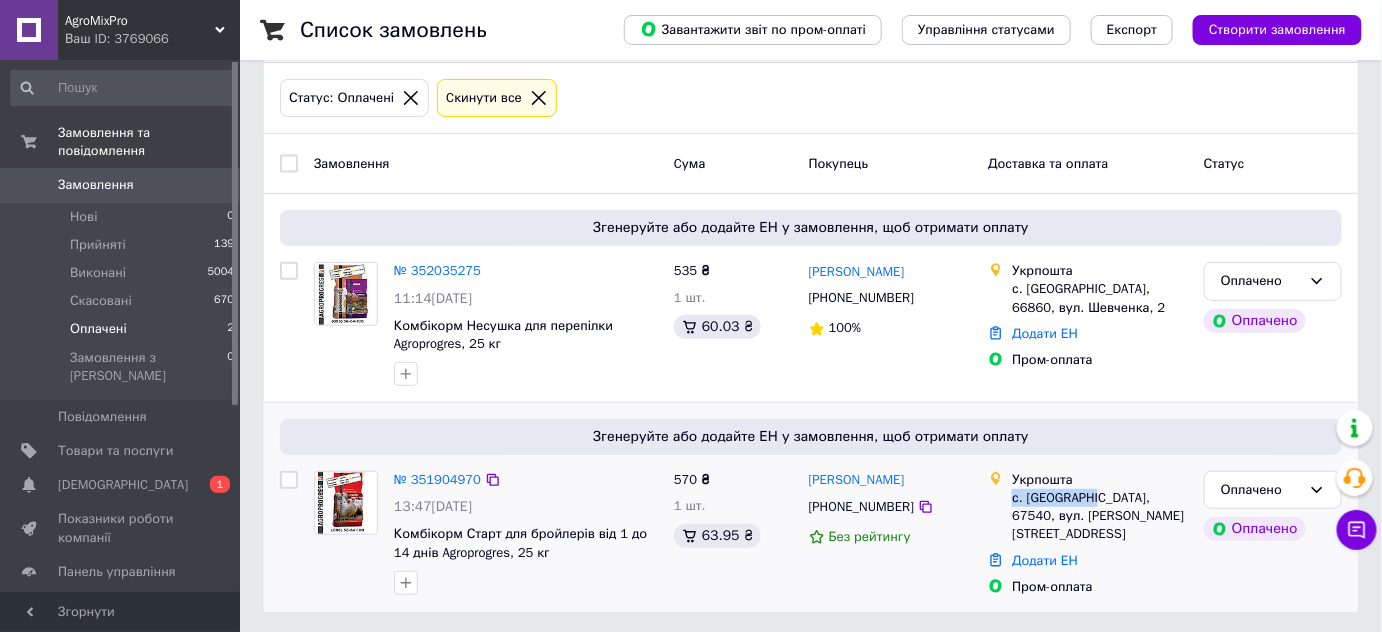 drag, startPoint x: 1032, startPoint y: 500, endPoint x: 1094, endPoint y: 491, distance: 62.649822 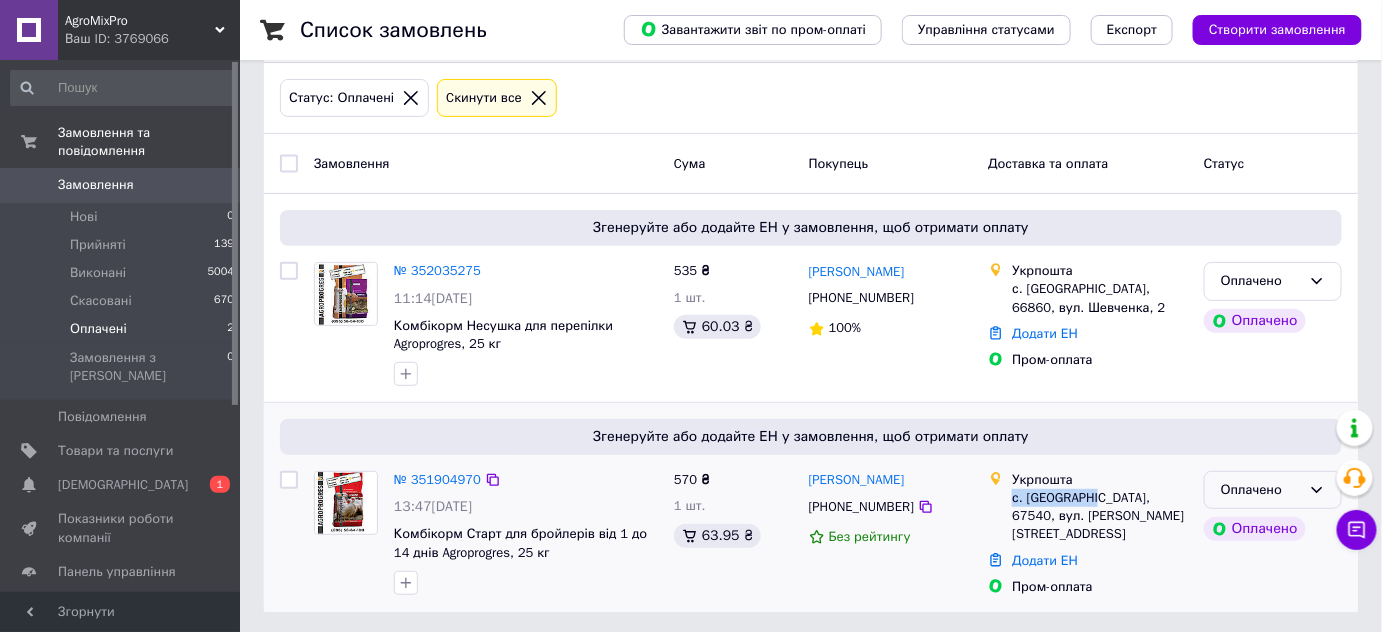 click on "Оплачено" at bounding box center (1261, 490) 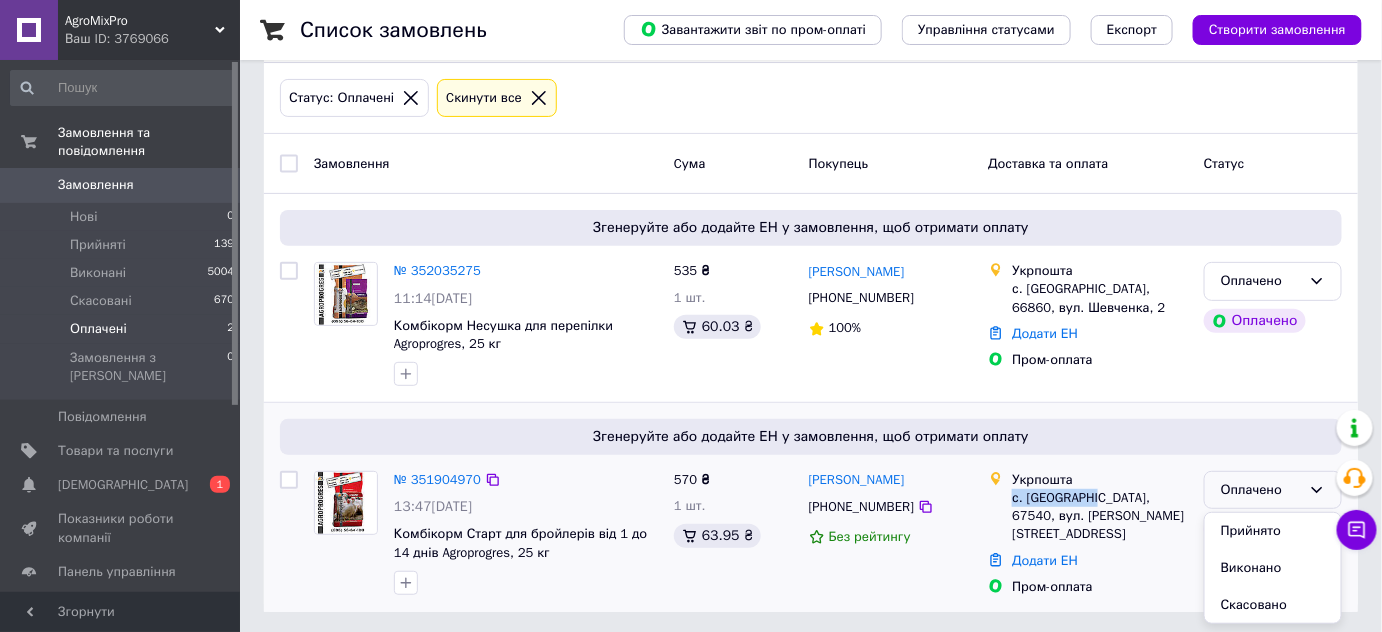 drag, startPoint x: 1250, startPoint y: 530, endPoint x: 544, endPoint y: 551, distance: 706.31226 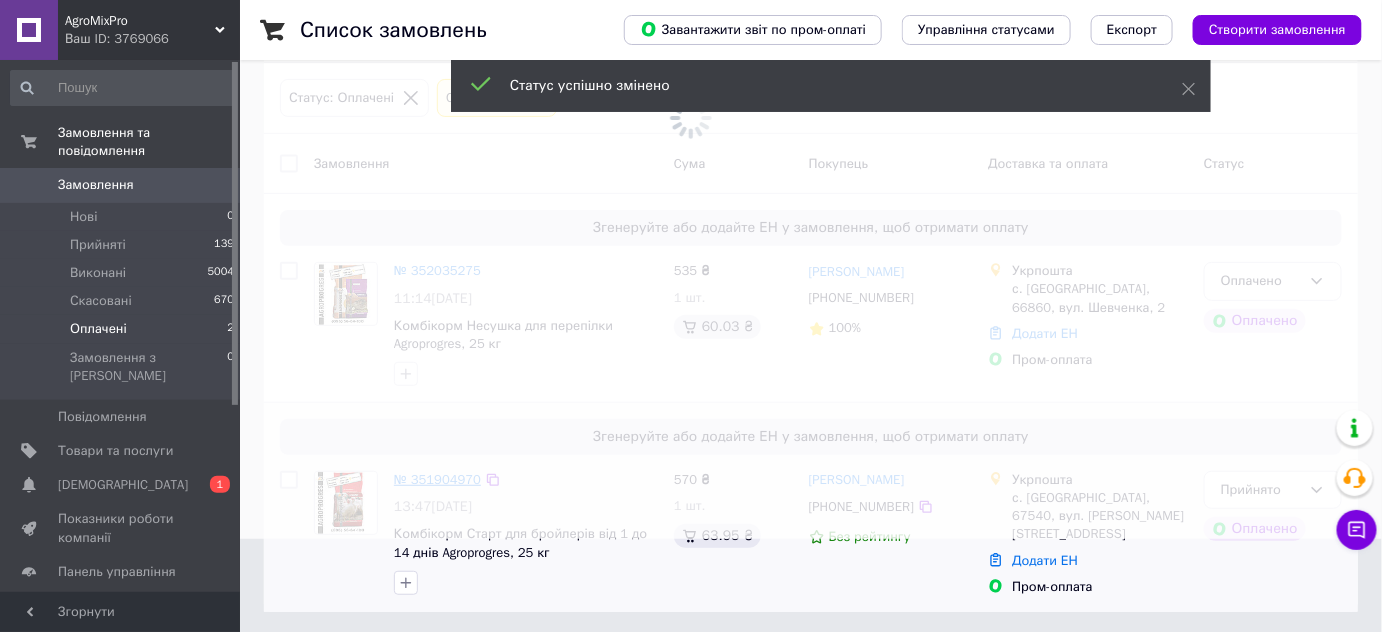 click at bounding box center (691, 223) 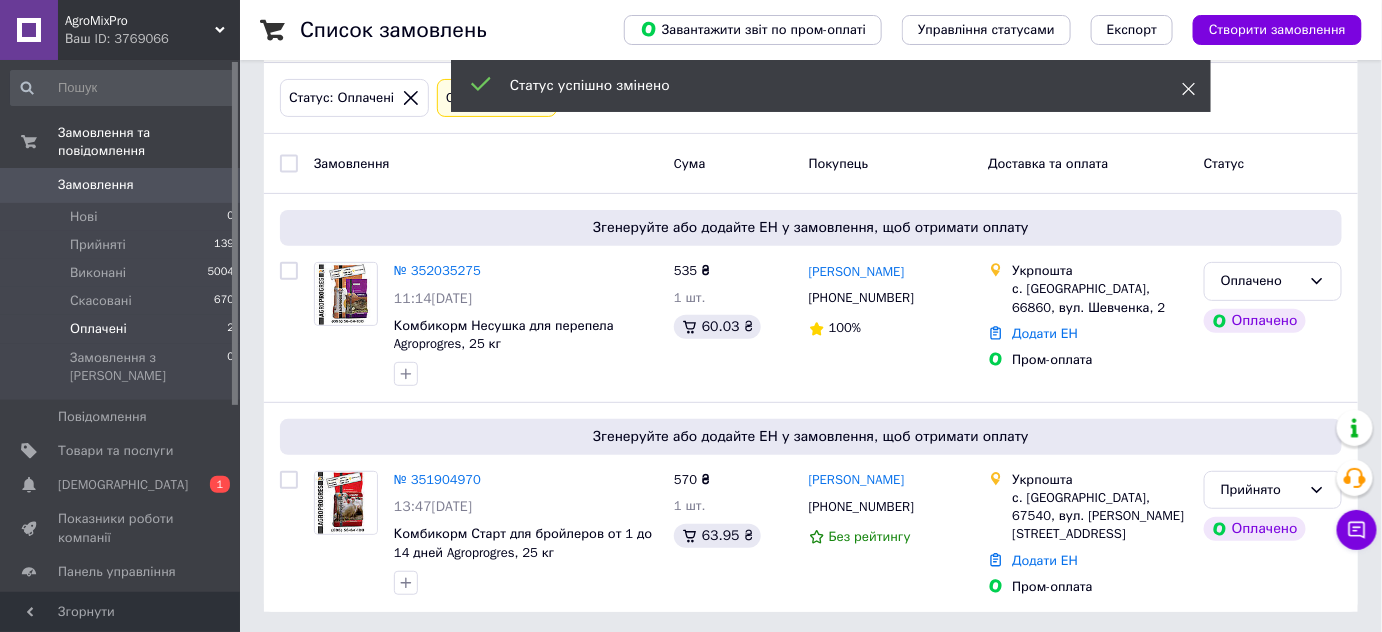 click 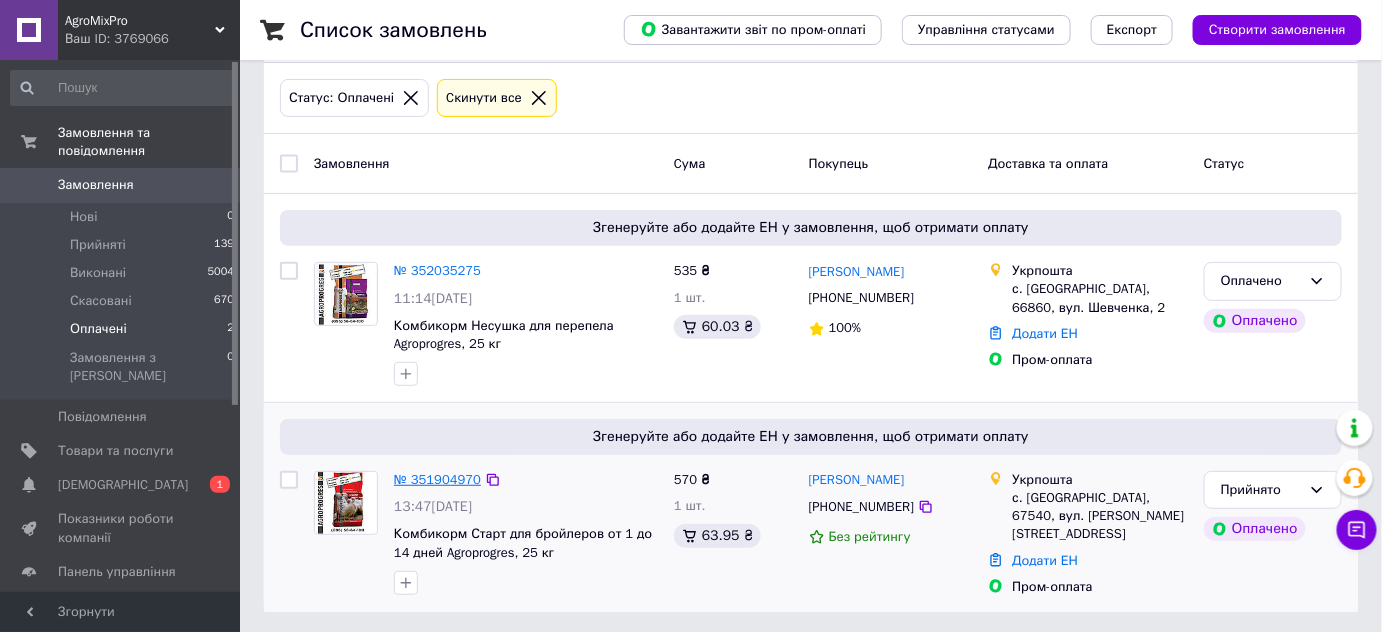 click on "№ 351904970" at bounding box center [437, 479] 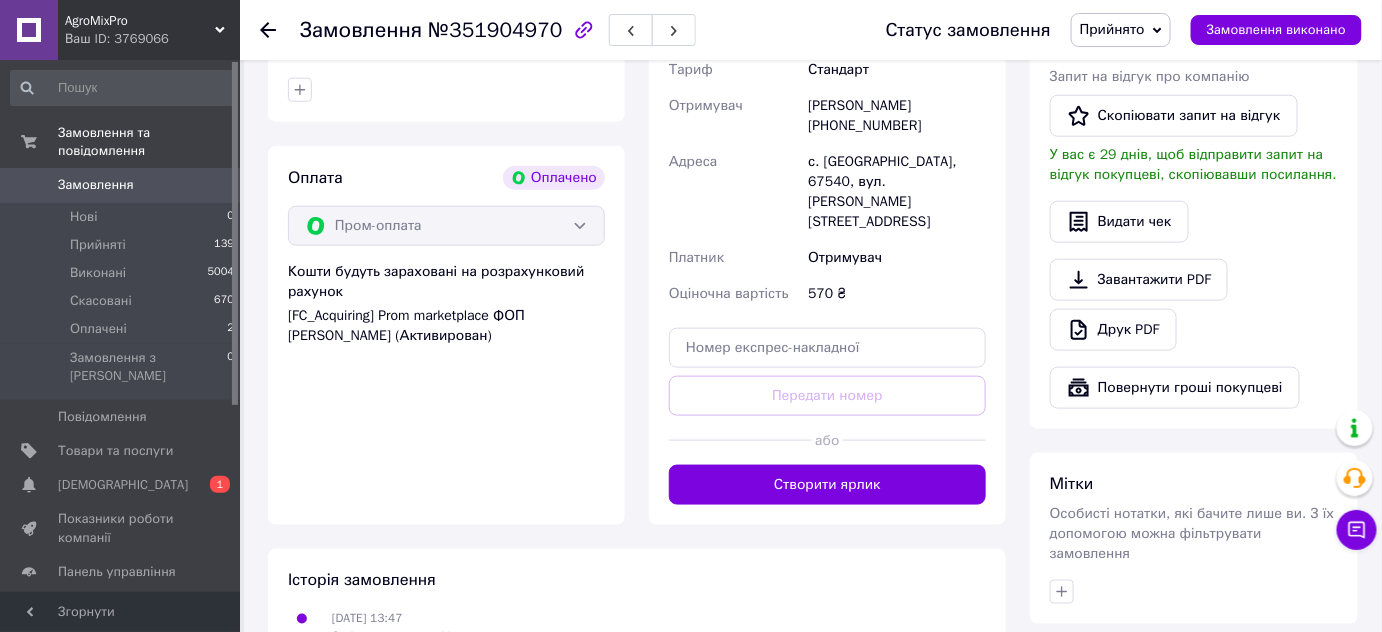 scroll, scrollTop: 727, scrollLeft: 0, axis: vertical 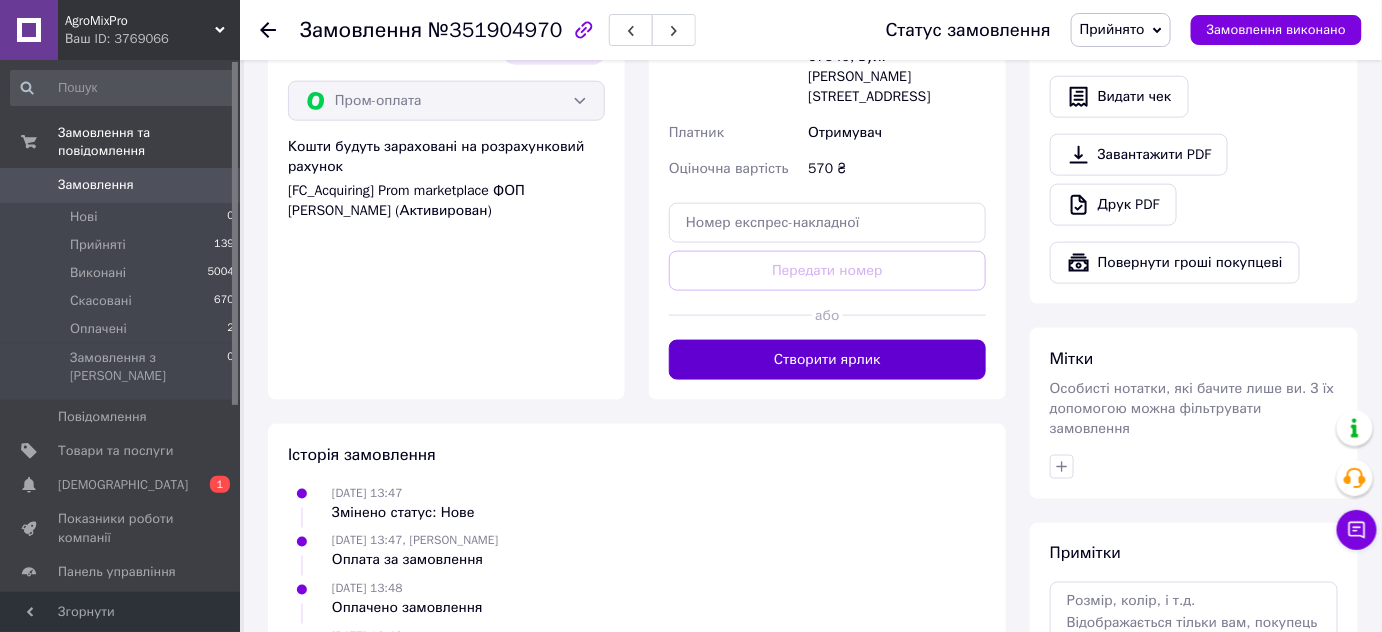 click on "Створити ярлик" at bounding box center (827, 360) 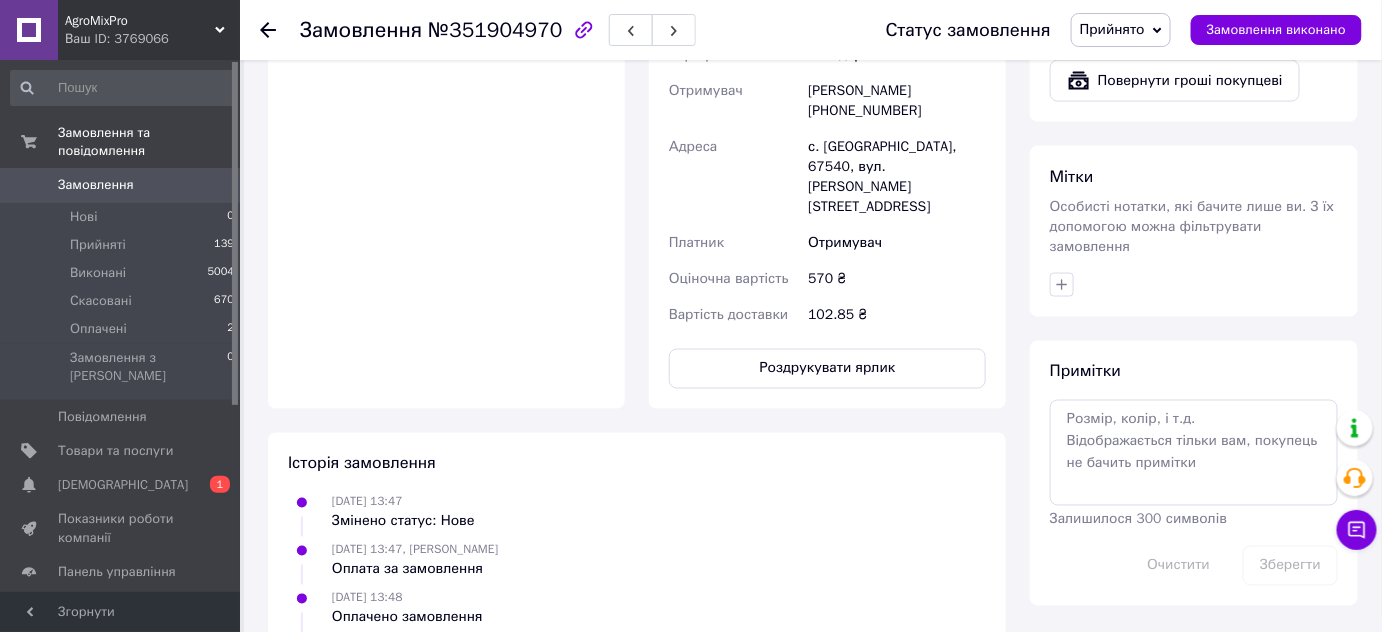 scroll, scrollTop: 545, scrollLeft: 0, axis: vertical 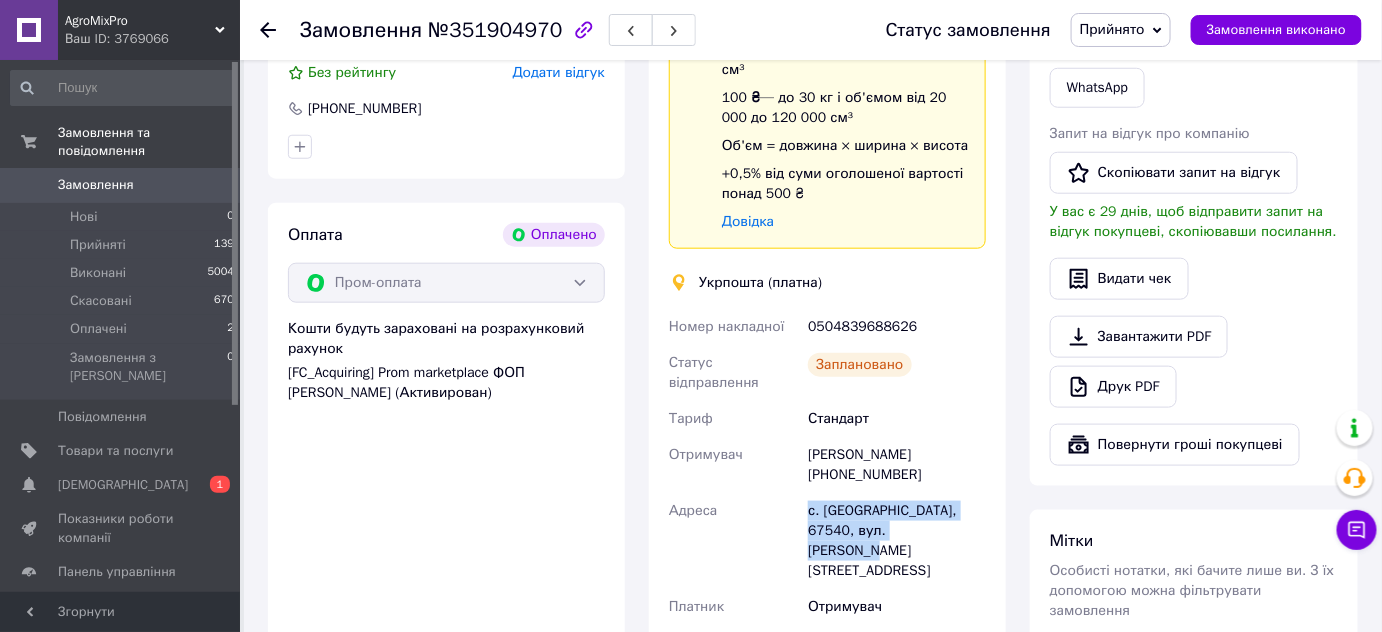 drag, startPoint x: 811, startPoint y: 493, endPoint x: 936, endPoint y: 511, distance: 126.28935 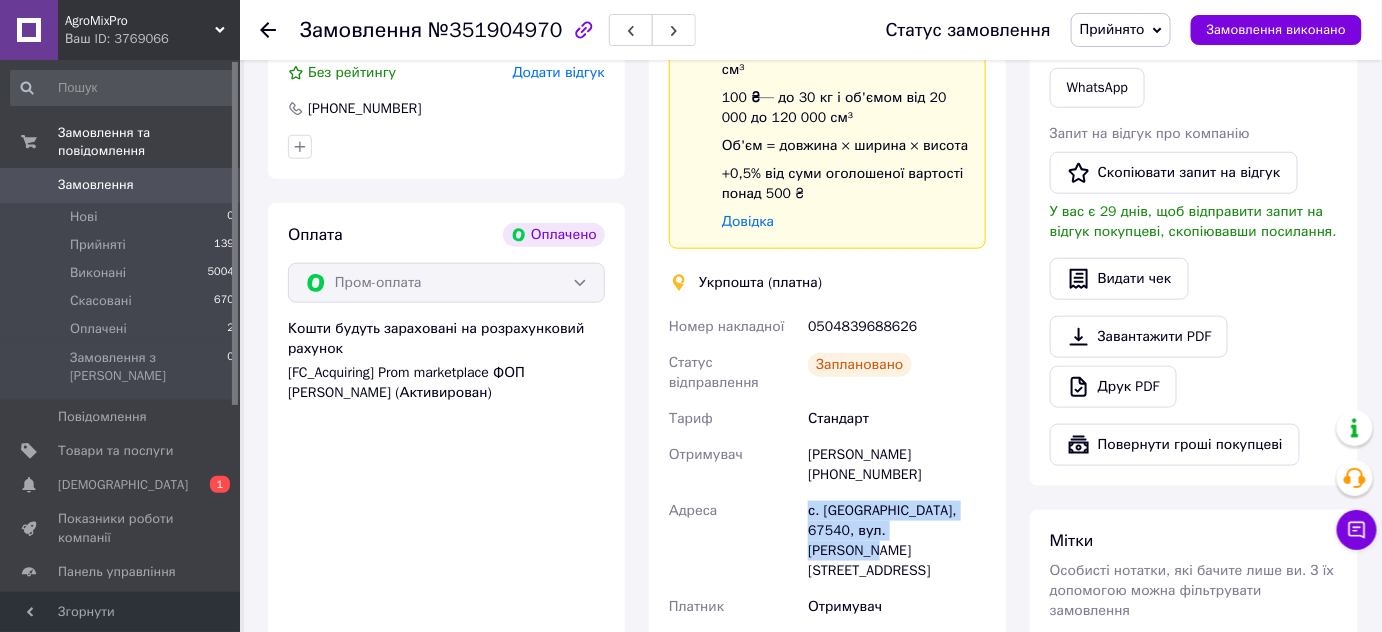 scroll, scrollTop: 727, scrollLeft: 0, axis: vertical 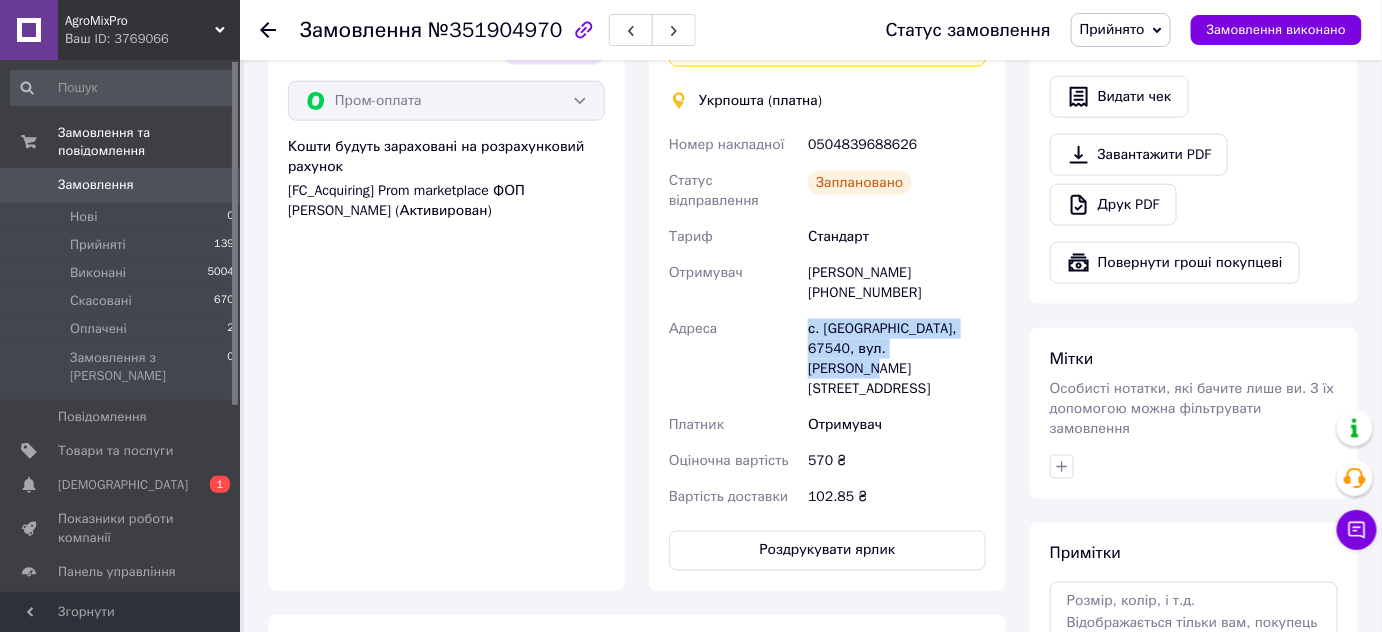 click on "с. [GEOGRAPHIC_DATA], 67540, вул. [PERSON_NAME][STREET_ADDRESS]" at bounding box center [897, 359] 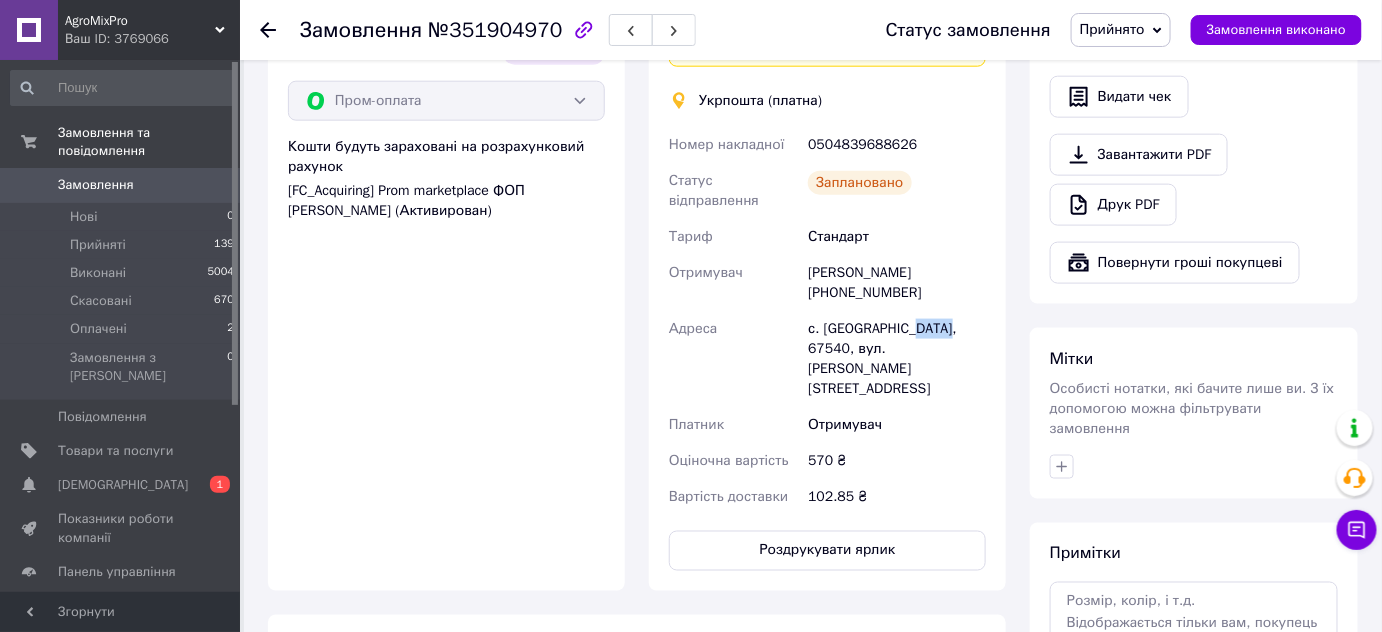 drag, startPoint x: 901, startPoint y: 309, endPoint x: 940, endPoint y: 307, distance: 39.051247 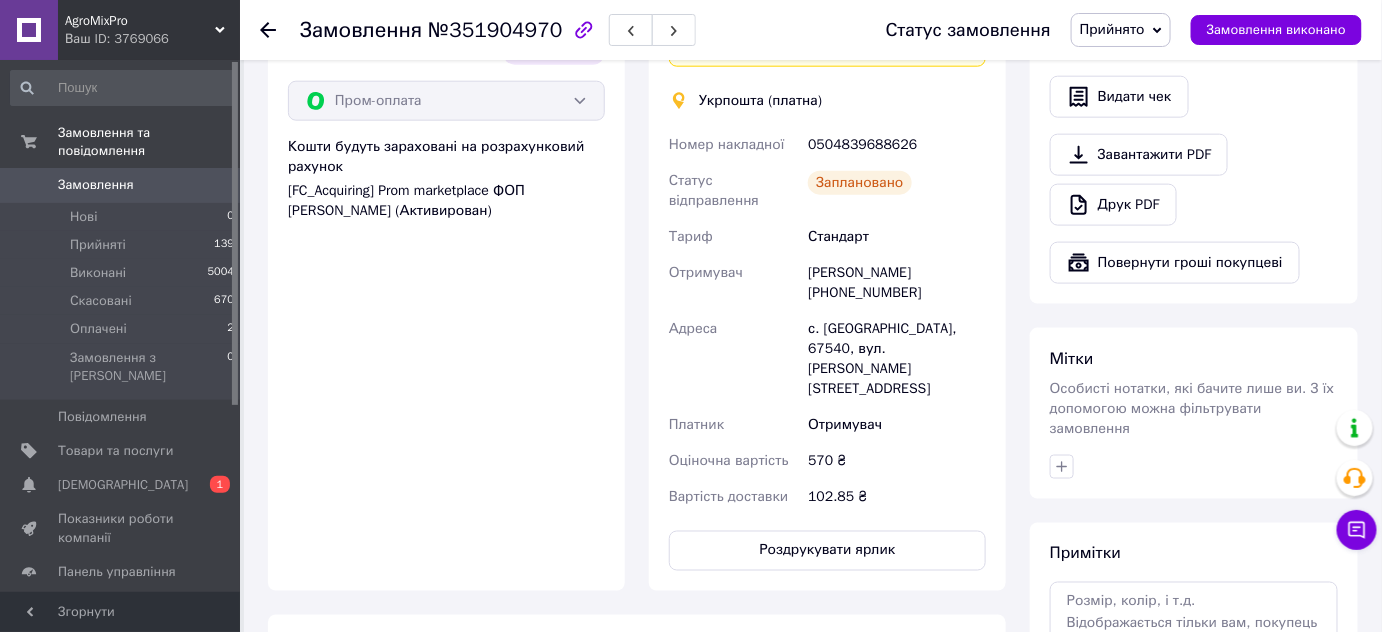 drag, startPoint x: 565, startPoint y: 302, endPoint x: 564, endPoint y: 337, distance: 35.014282 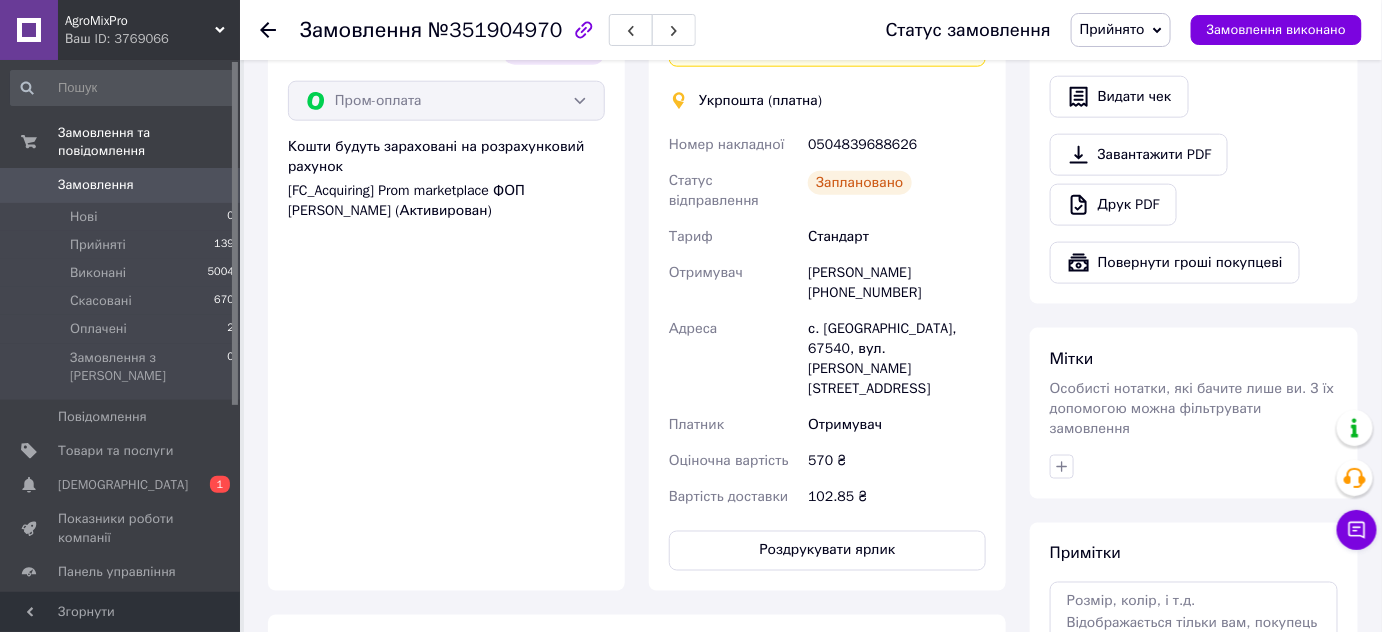 click on "Оплата Оплачено Пром-оплата Кошти будуть зараховані на розрахунковий рахунок [FC_Acquiring] Prom marketplace ФОП Сидорук Сергій Франкович (Активирован)" at bounding box center (446, 306) 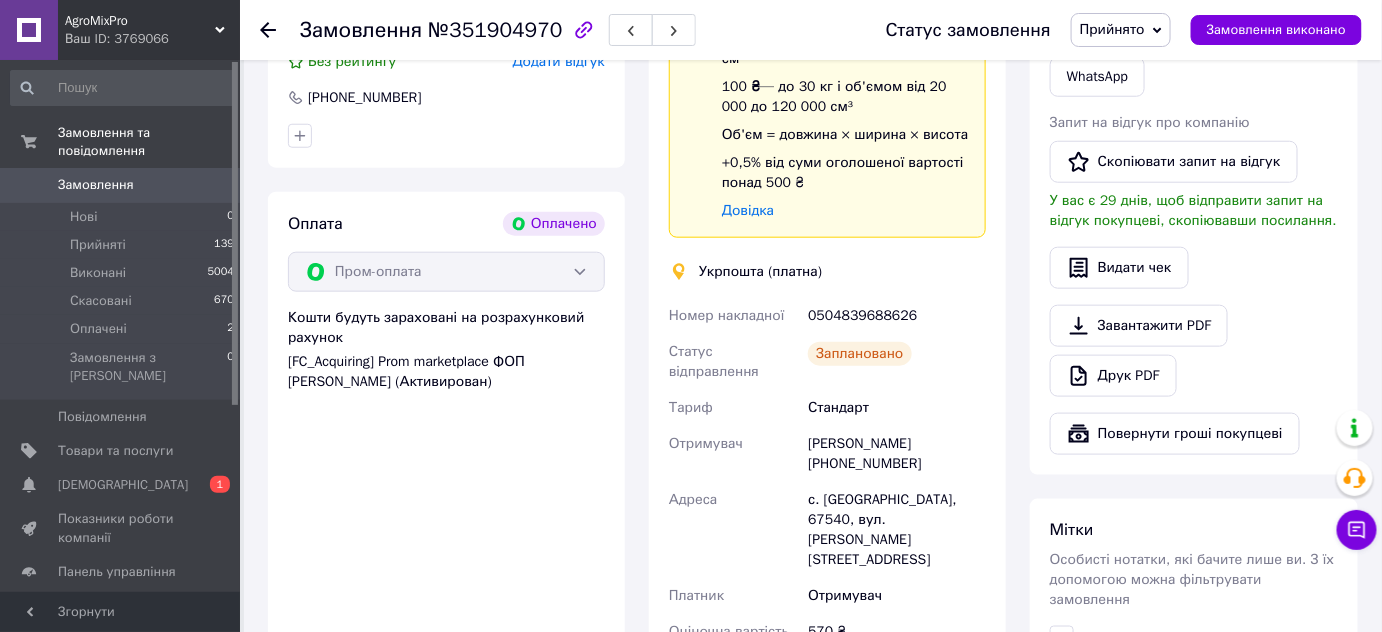 scroll, scrollTop: 454, scrollLeft: 0, axis: vertical 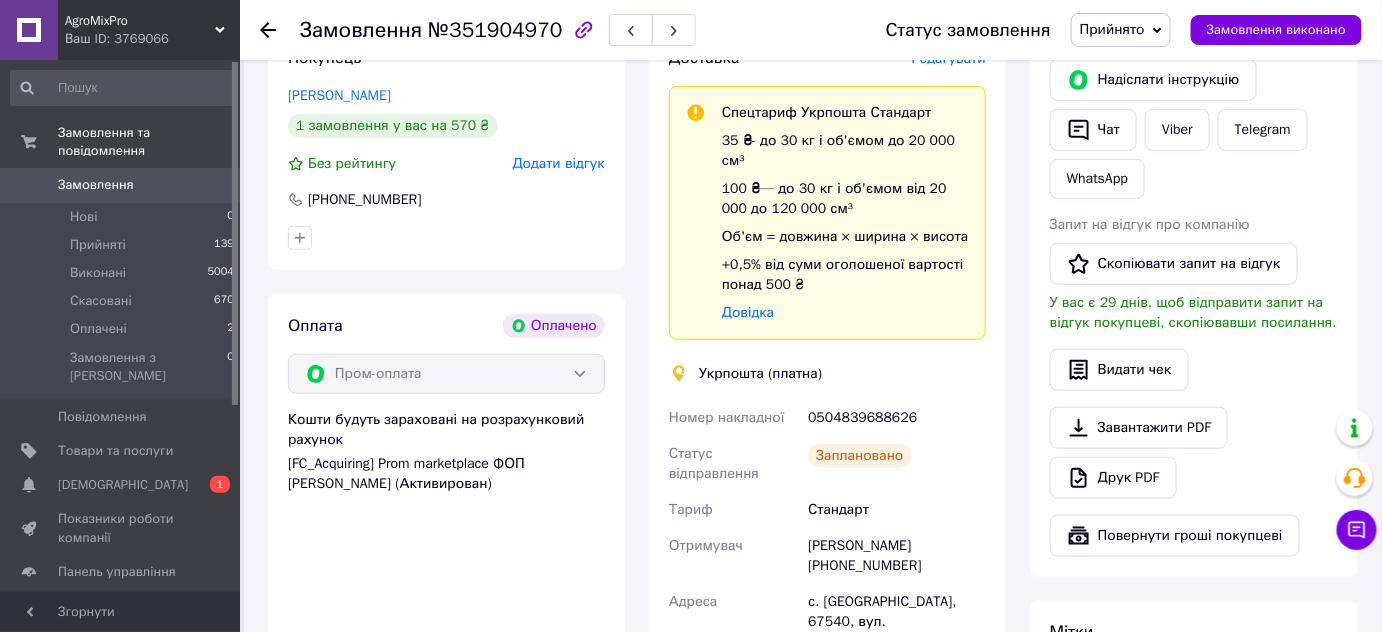 click 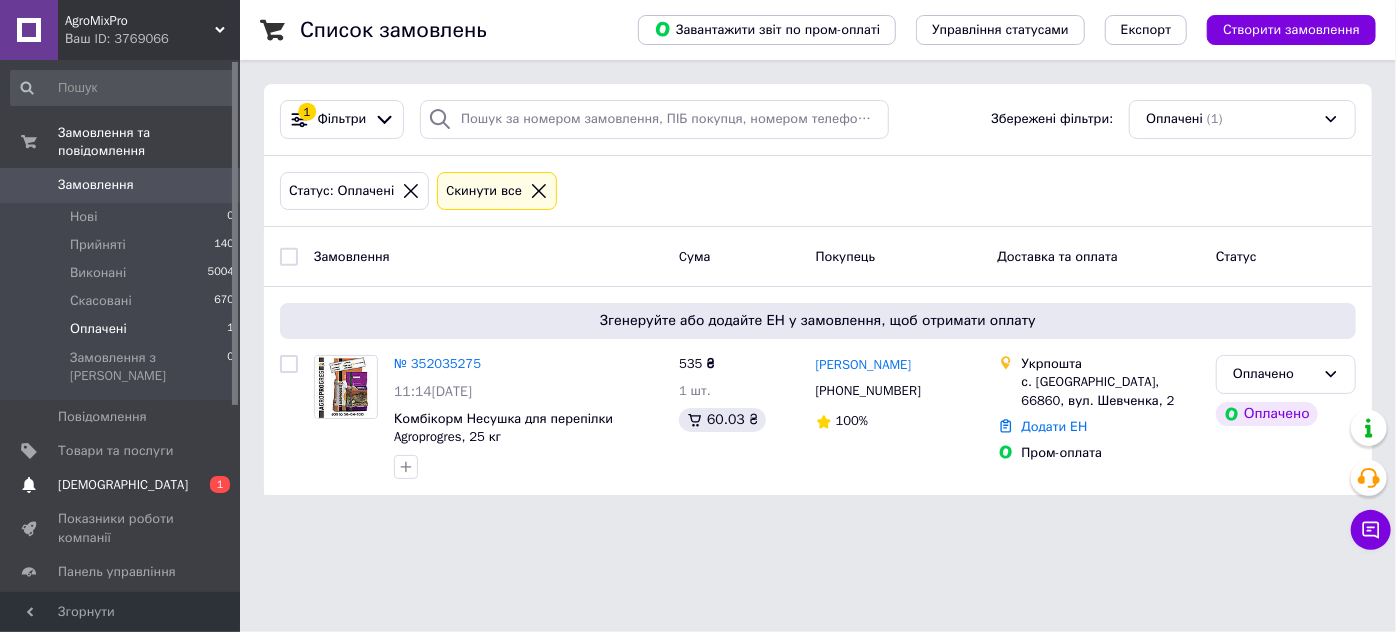 click on "[DEMOGRAPHIC_DATA]" at bounding box center (121, 485) 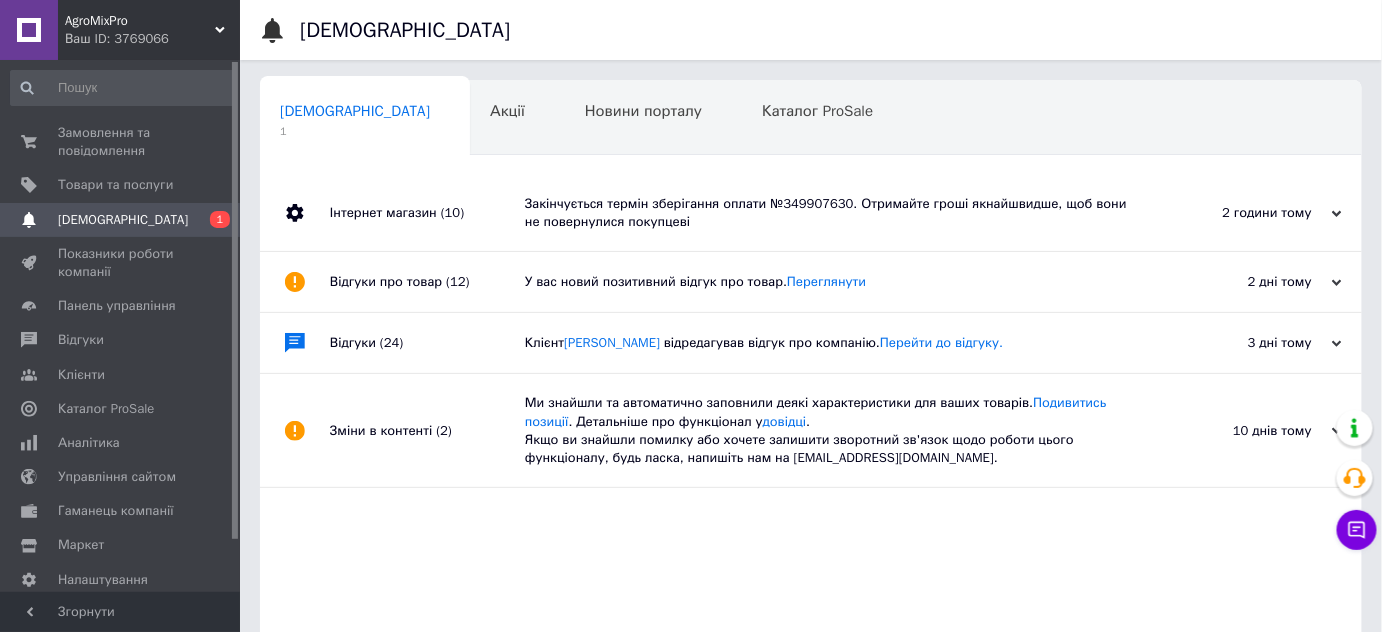 click on "(10)" at bounding box center (452, 212) 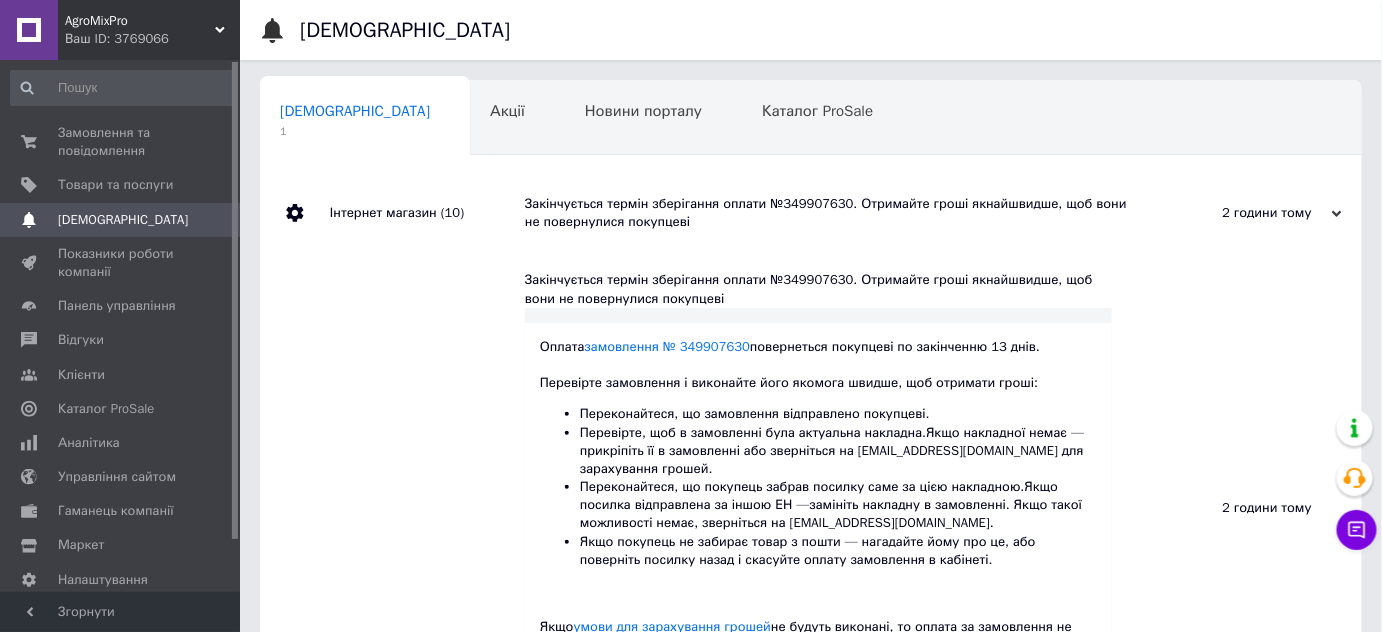 click on "(10)" at bounding box center [452, 212] 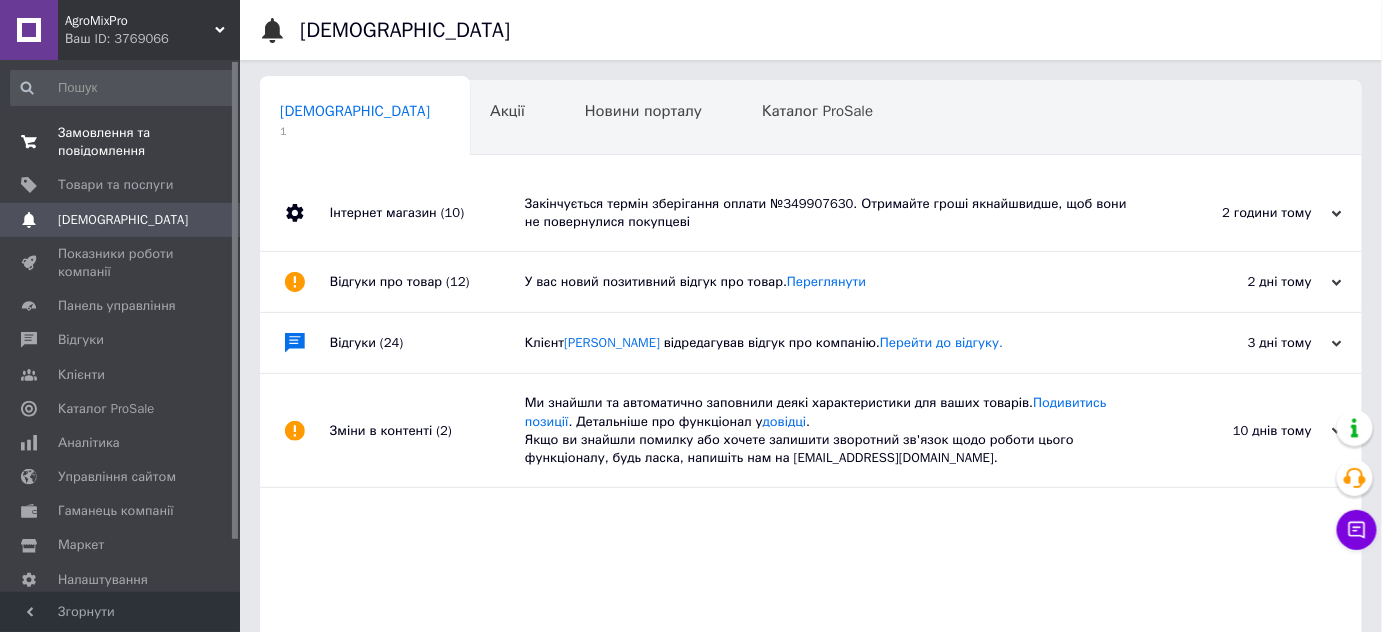click on "Замовлення та повідомлення" at bounding box center (121, 142) 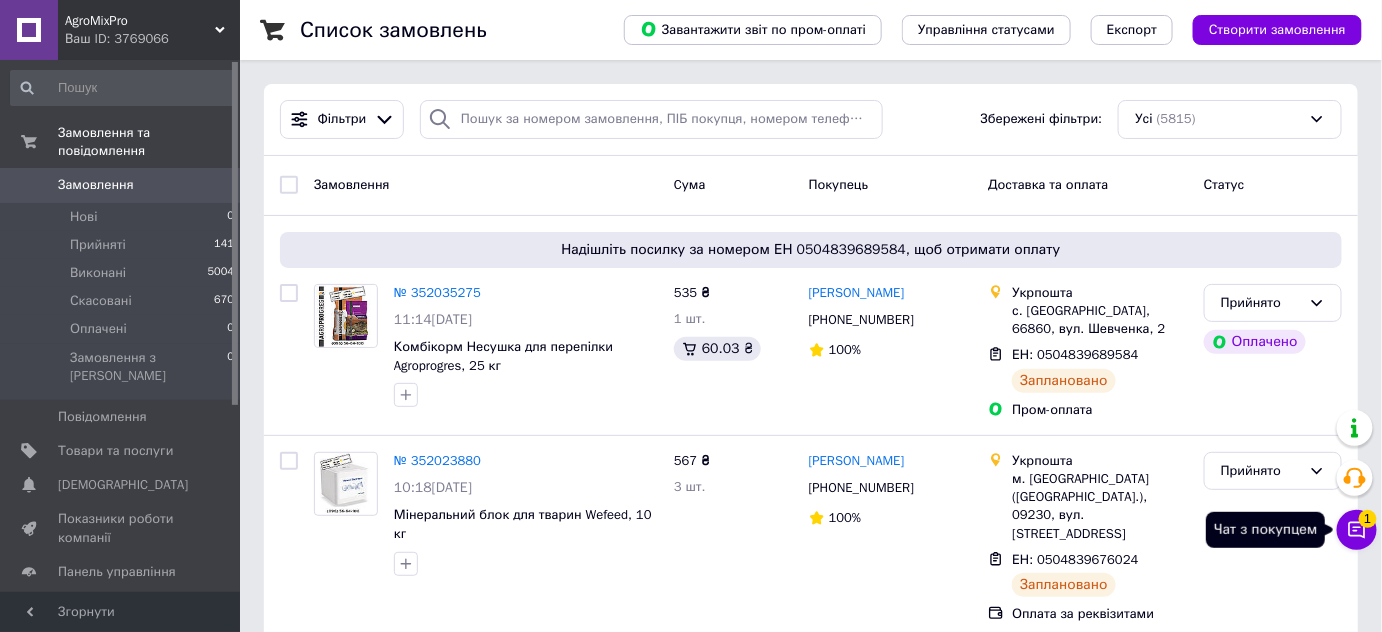 click on "Чат з покупцем 1" at bounding box center [1357, 530] 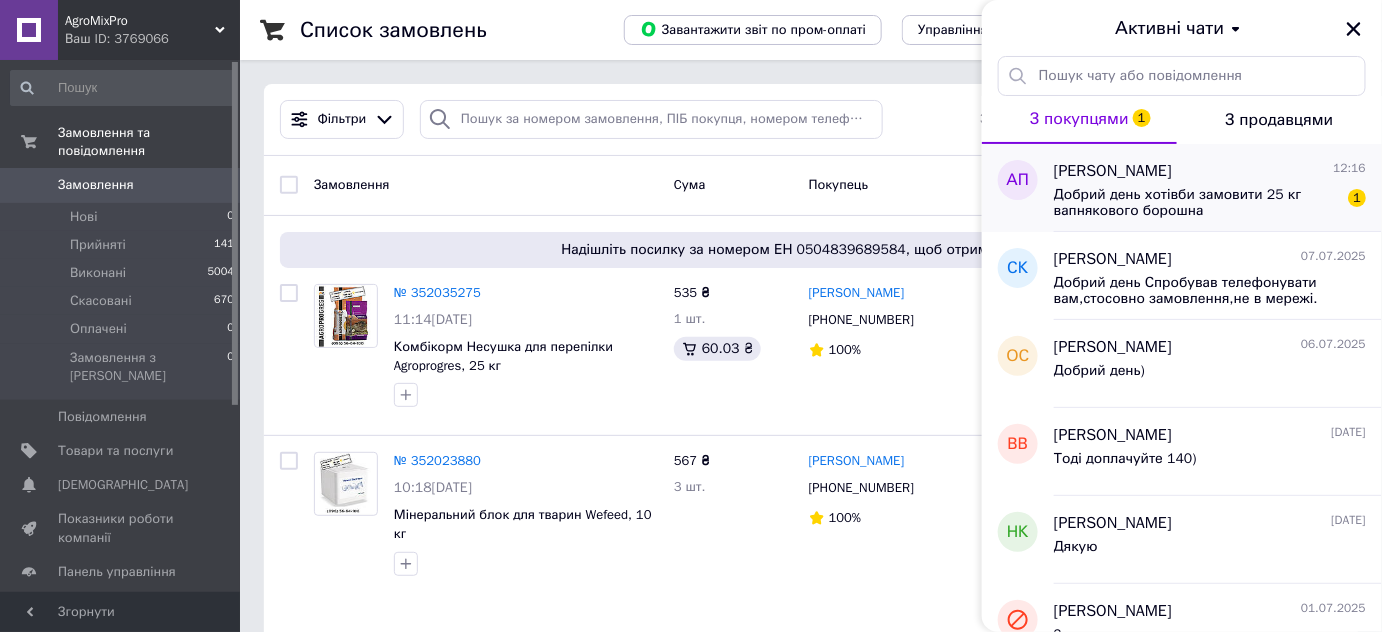 click on "Добрий день хотівби замовити 25 кг вапнякового борошна" at bounding box center (1196, 203) 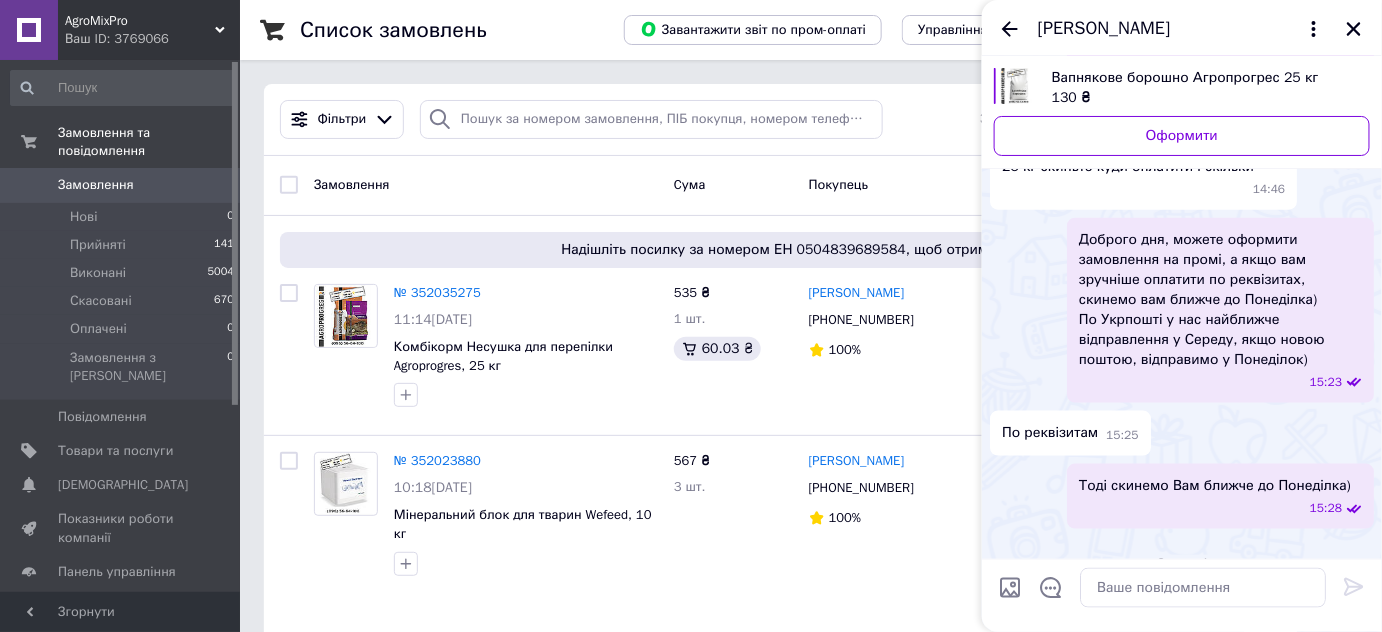scroll, scrollTop: 1022, scrollLeft: 0, axis: vertical 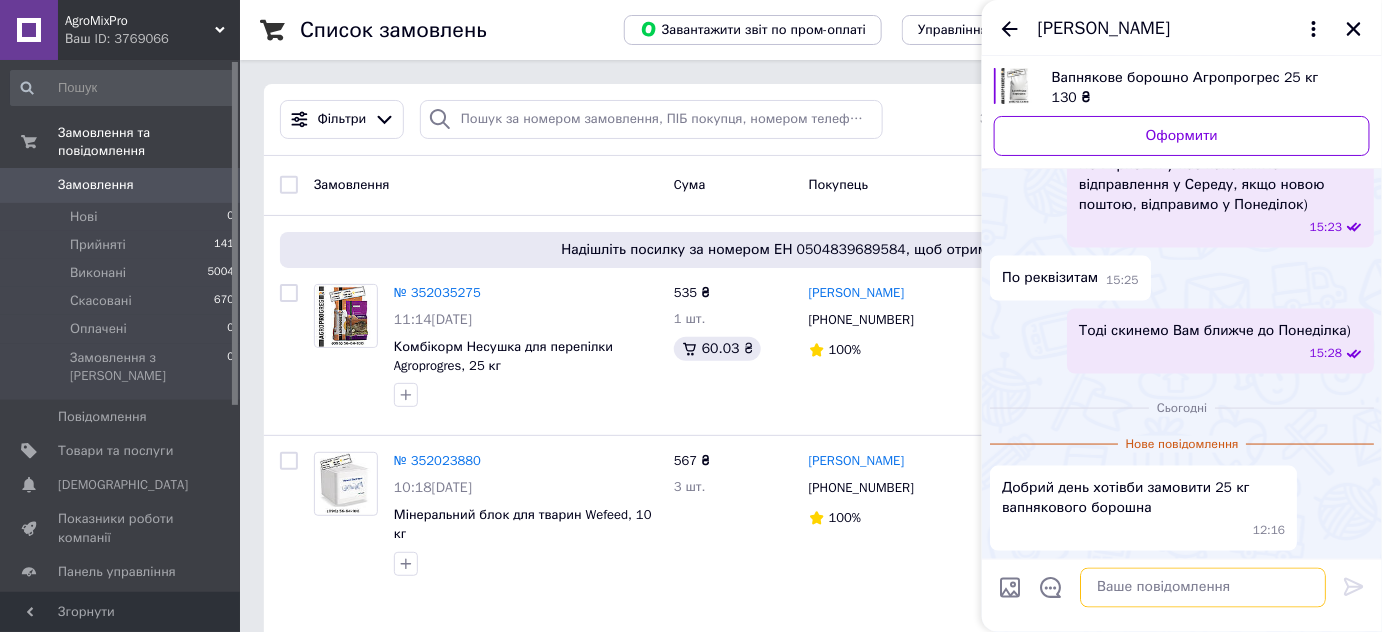 click at bounding box center [1203, 588] 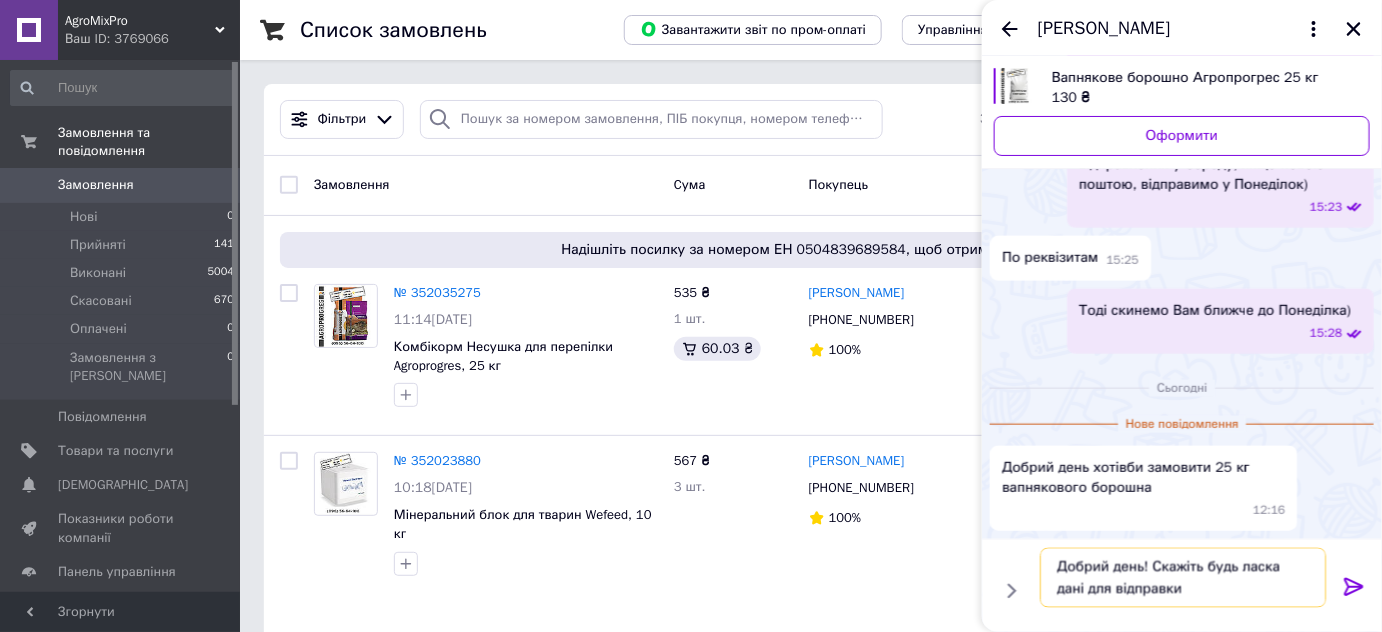 type on "Добрий день! Скажіть будь ласка дані для відправки?" 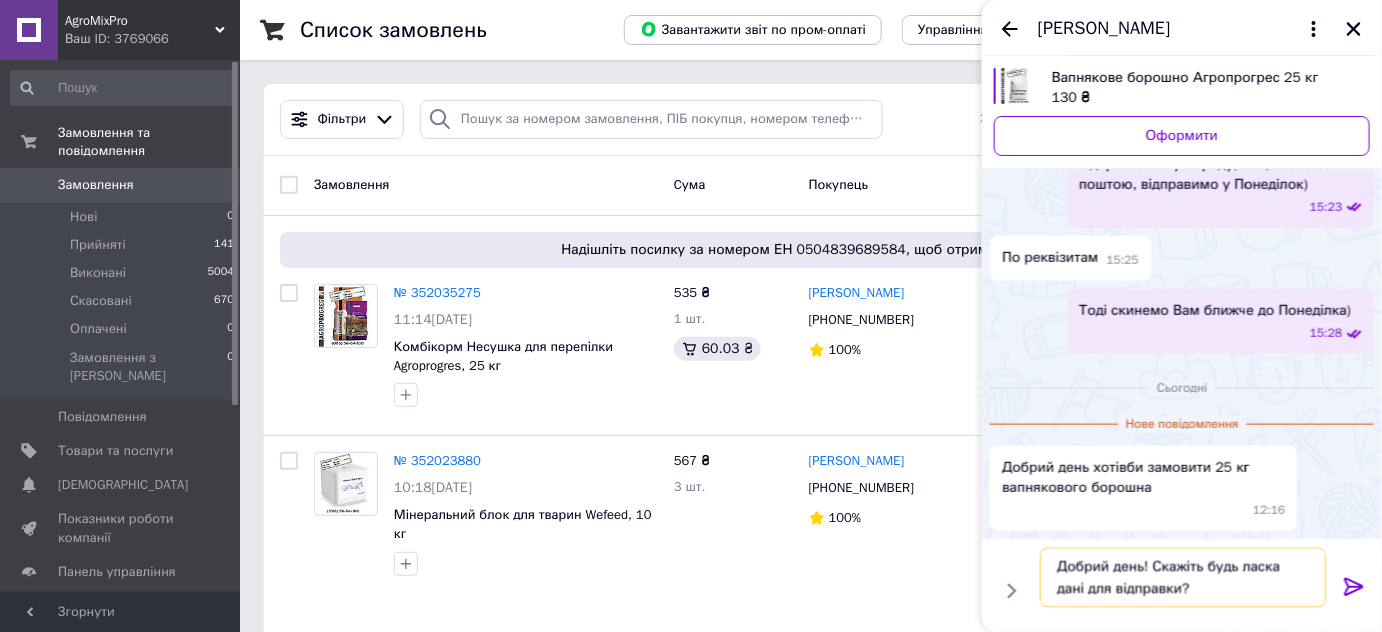 type 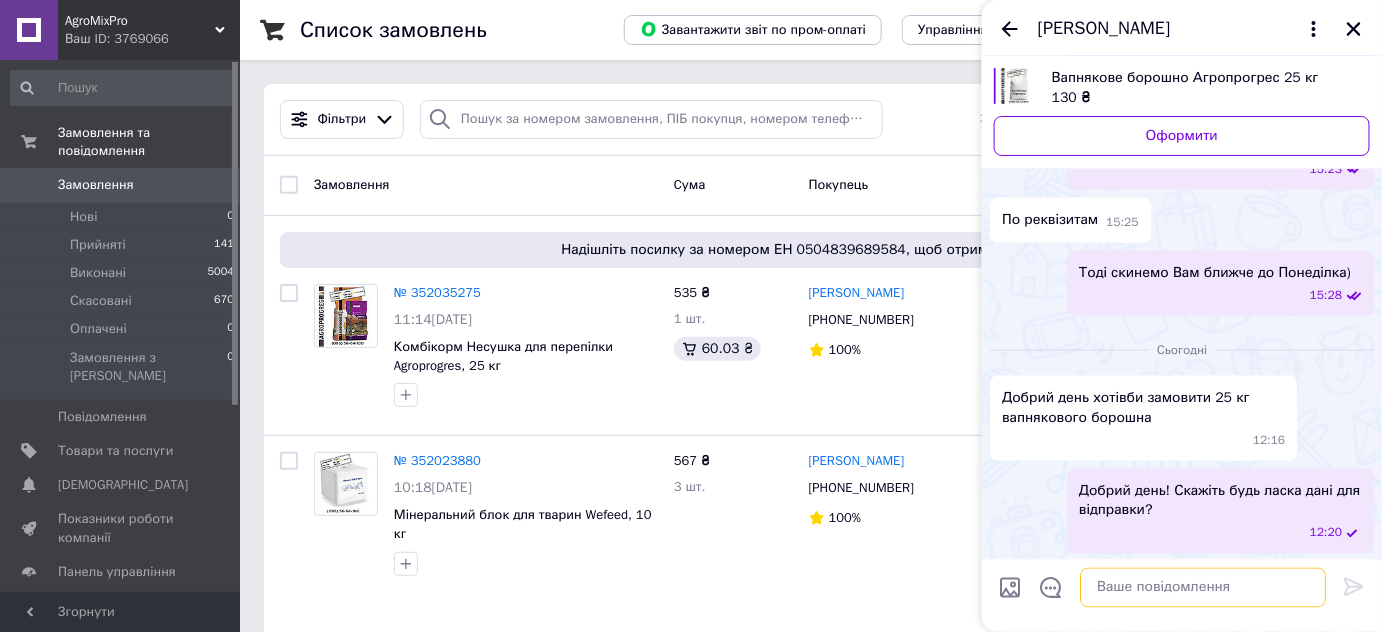 scroll, scrollTop: 810, scrollLeft: 0, axis: vertical 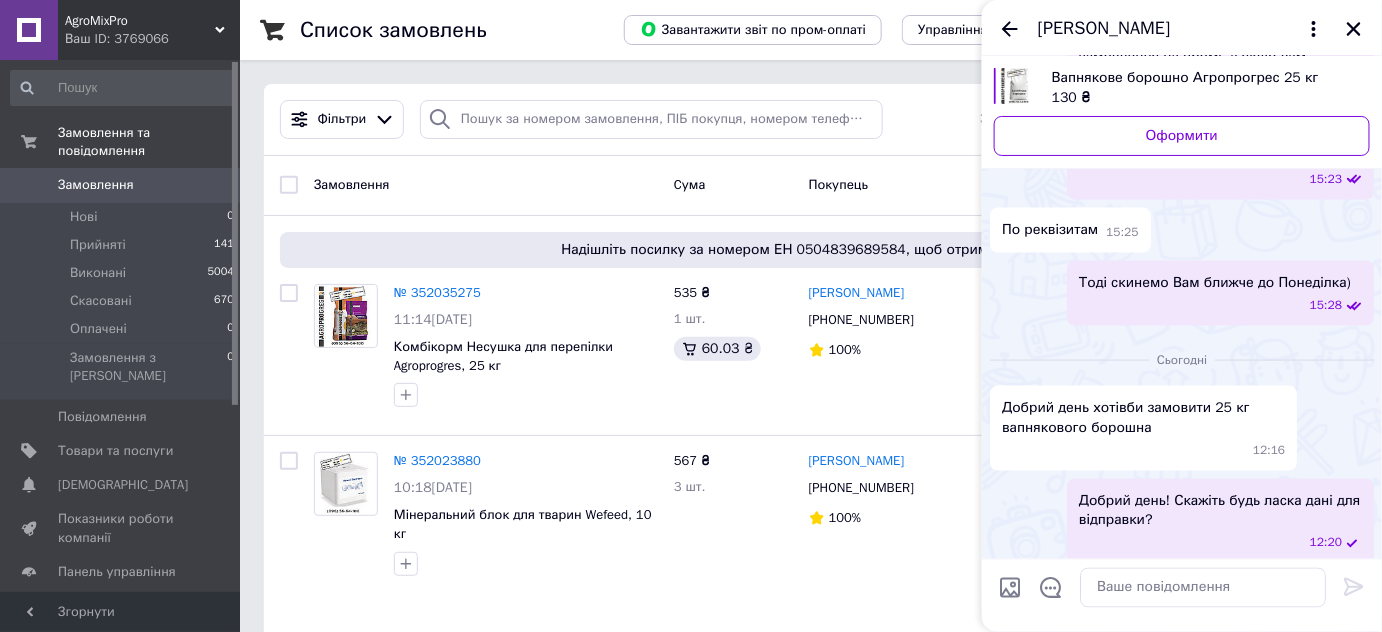 click on "Андрій Петрик" at bounding box center (1182, 28) 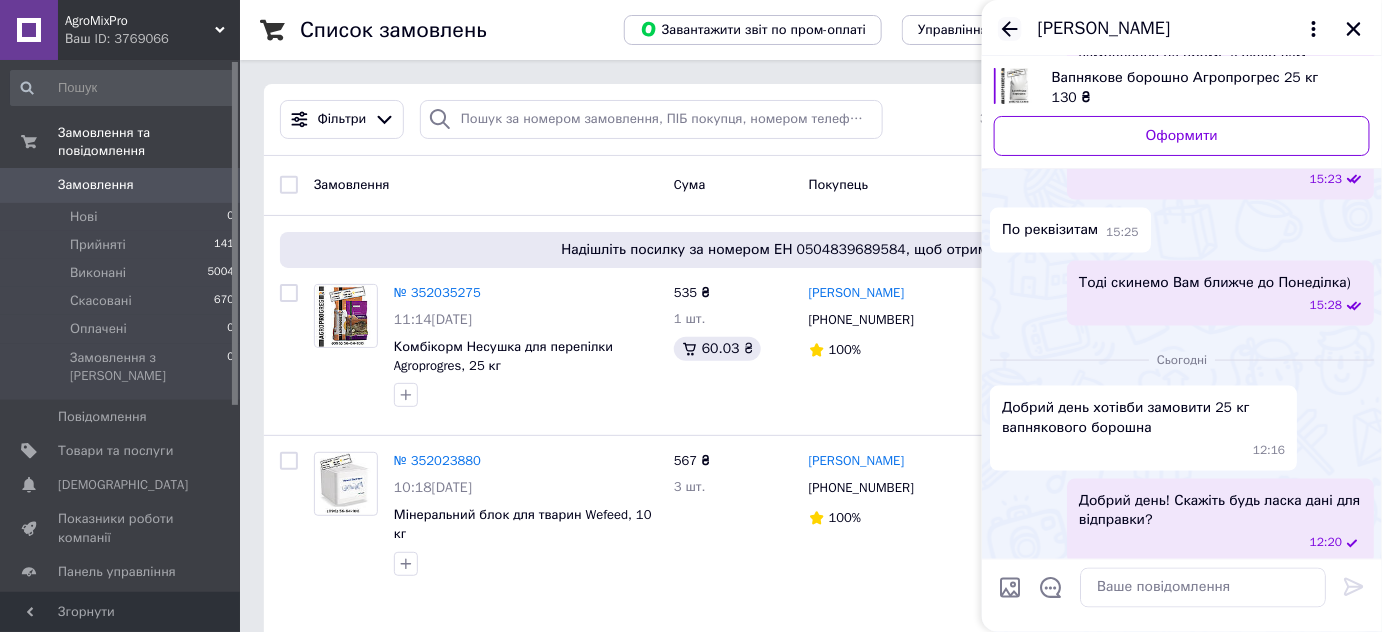 click 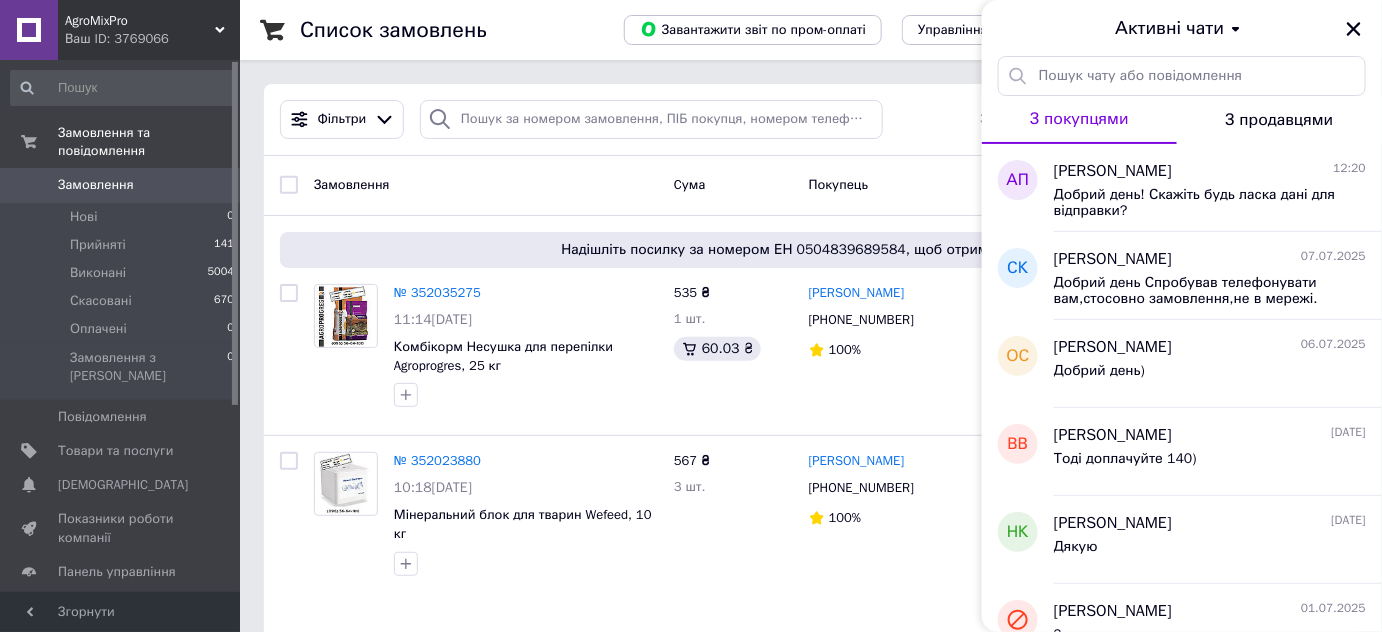drag, startPoint x: 1362, startPoint y: 26, endPoint x: 1134, endPoint y: 106, distance: 241.6278 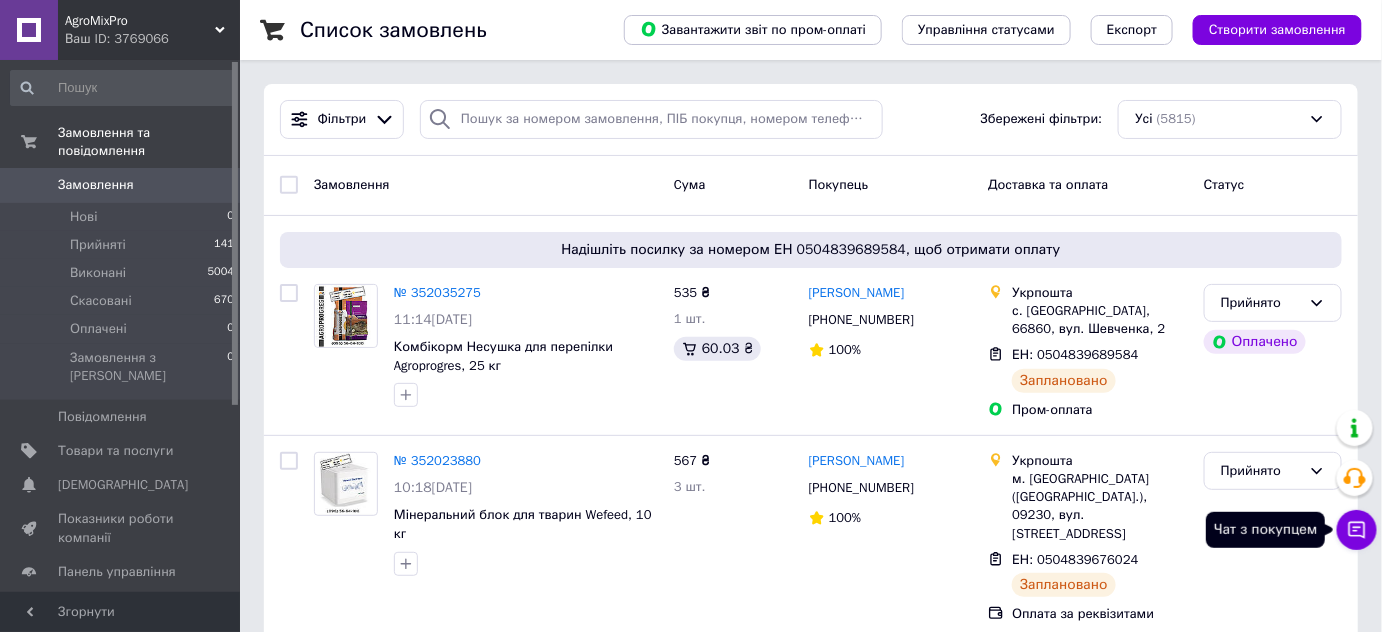 click on "Чат з покупцем" at bounding box center (1357, 530) 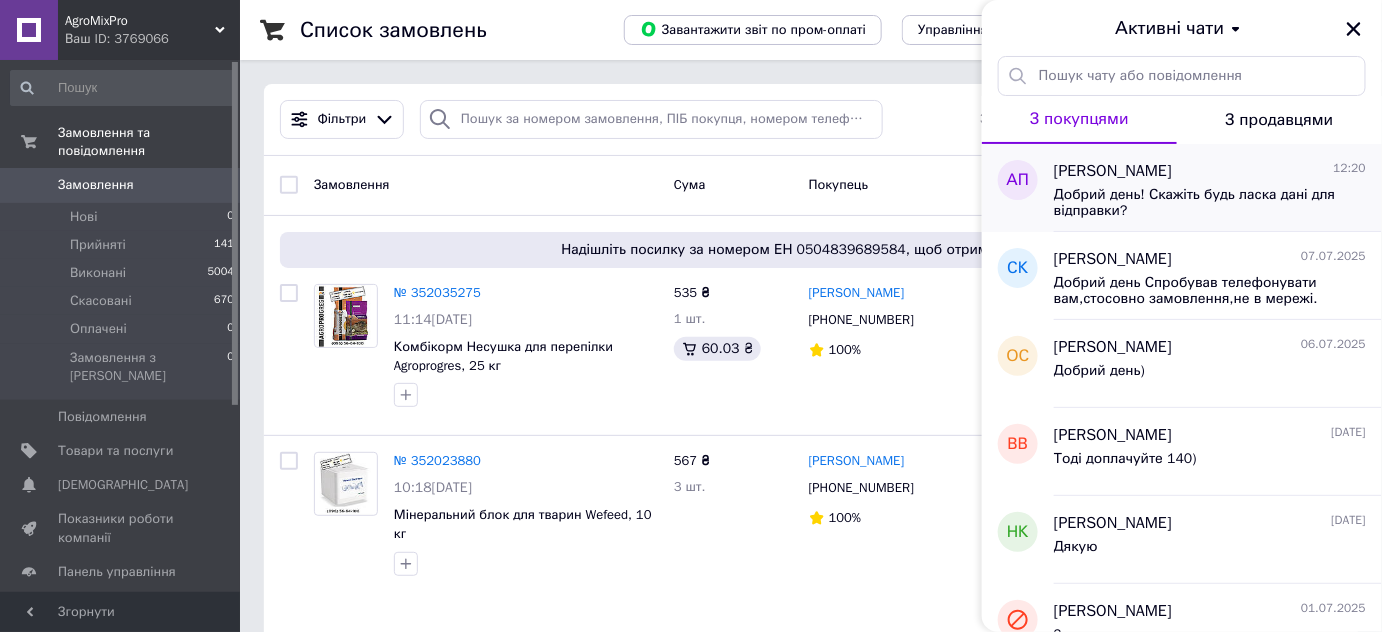 click on "Добрий день! Скажіть будь ласка дані для відправки?" at bounding box center [1196, 203] 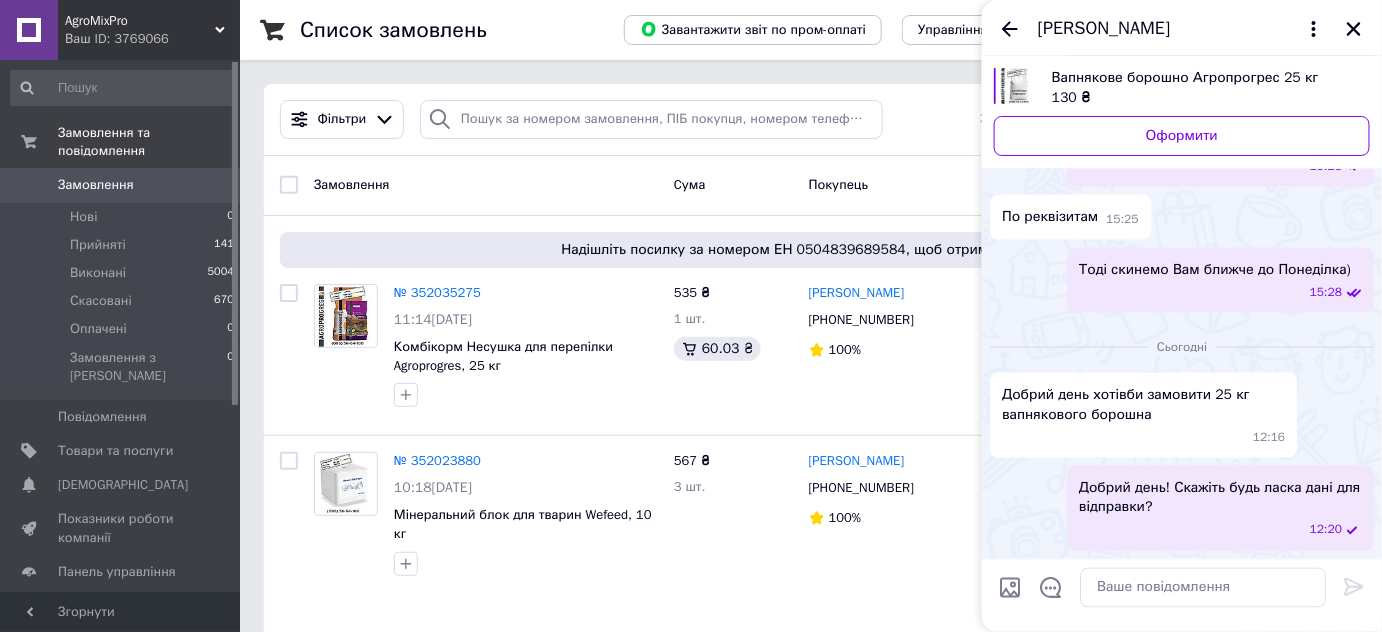 scroll, scrollTop: 1083, scrollLeft: 0, axis: vertical 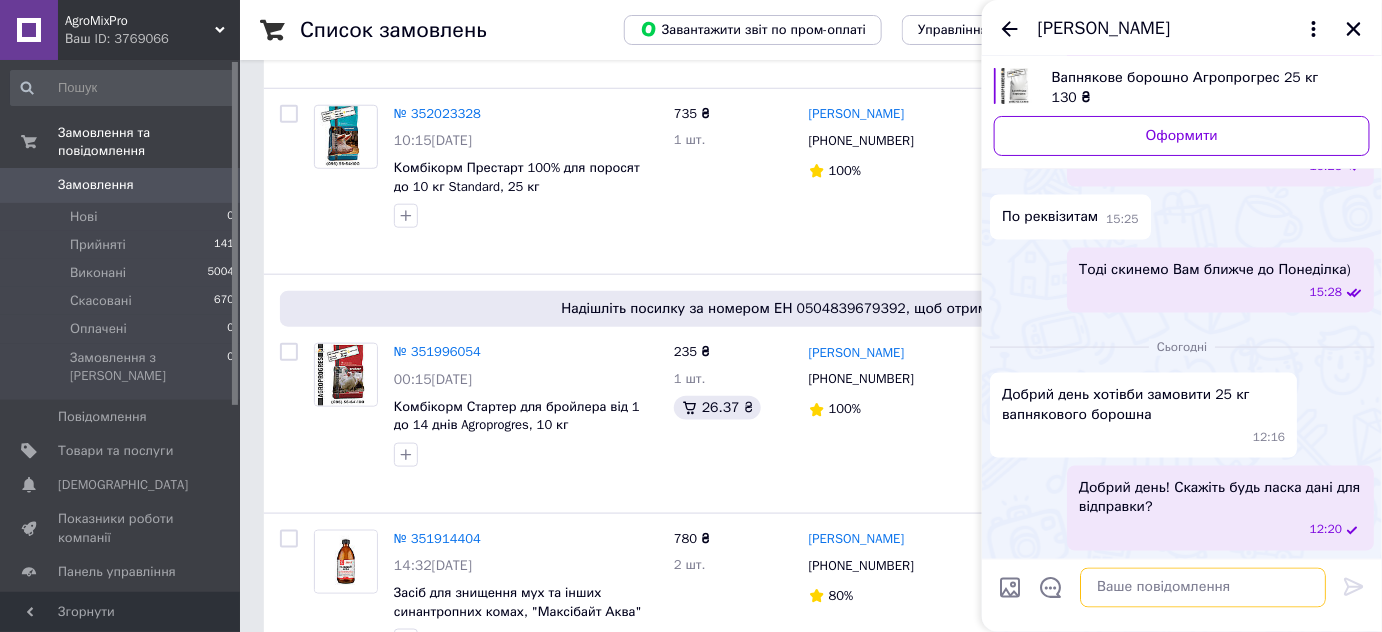 click at bounding box center [1203, 588] 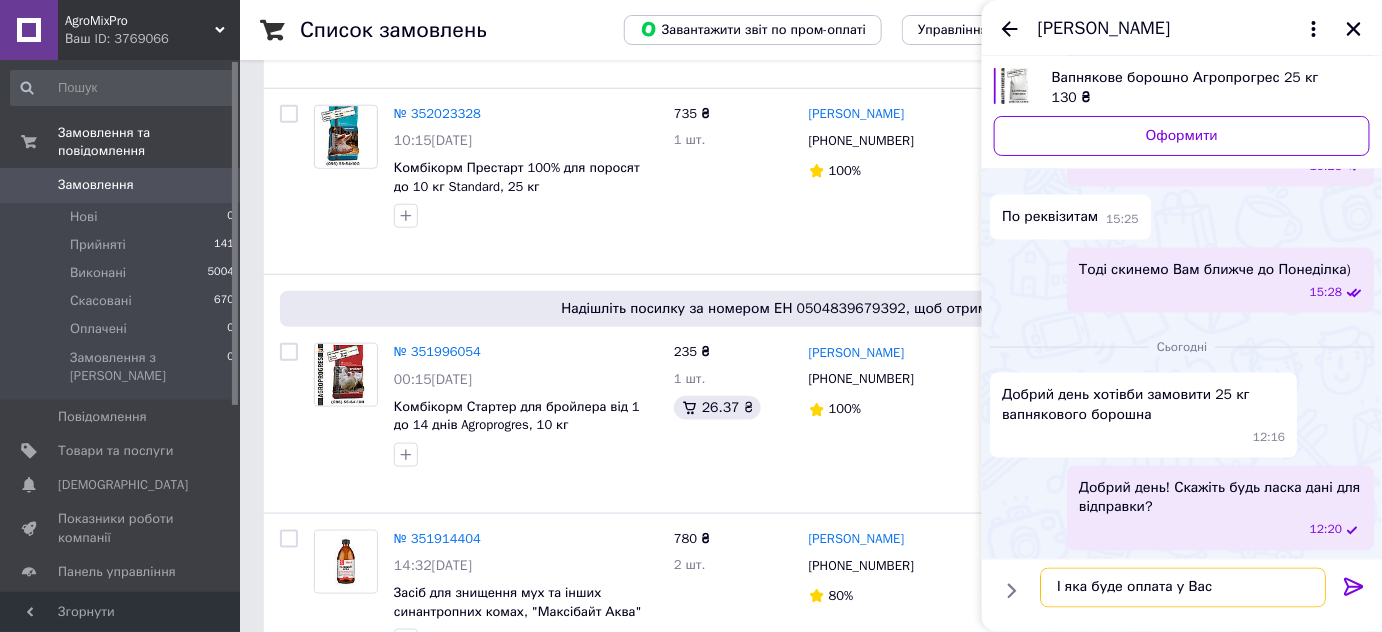 type on "І яка буде оплата у Вас?" 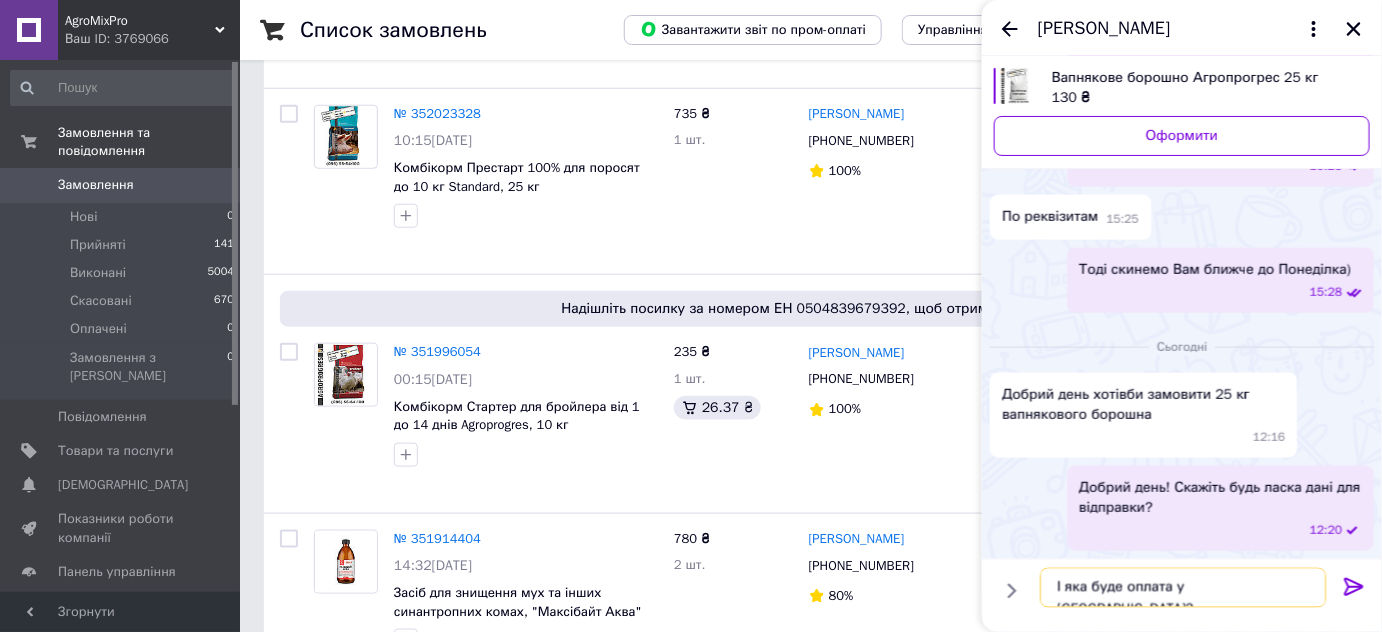 type 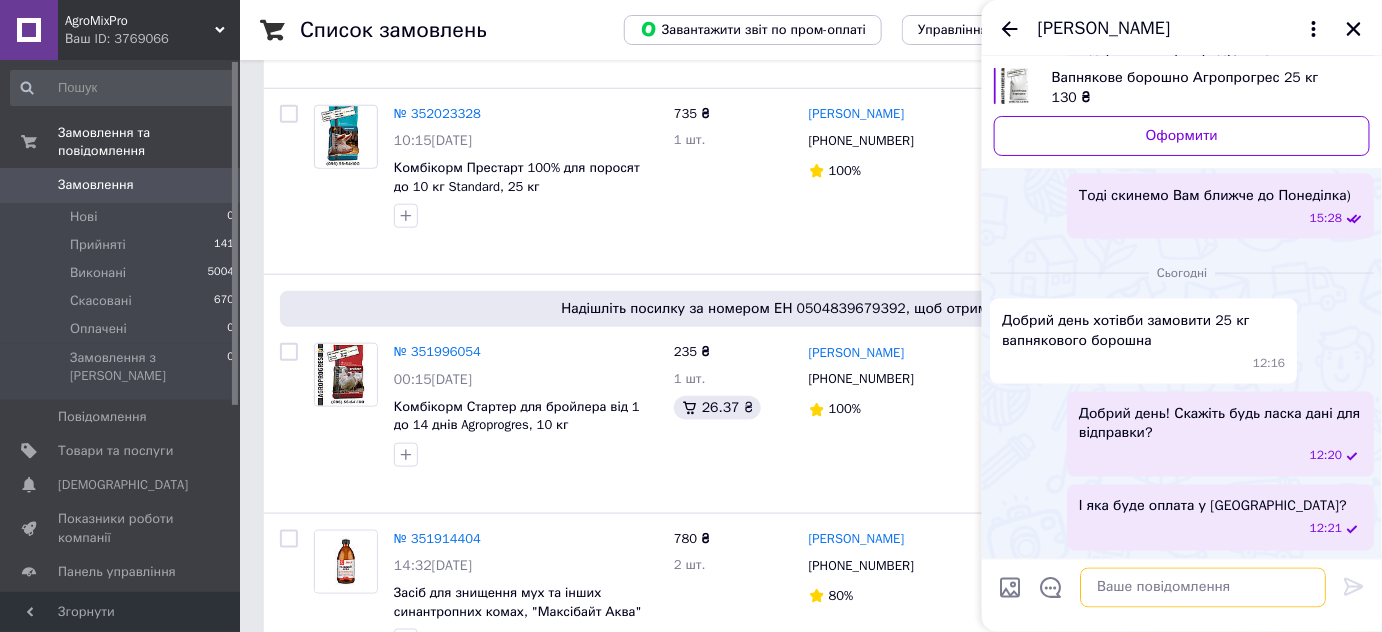 scroll, scrollTop: 1136, scrollLeft: 0, axis: vertical 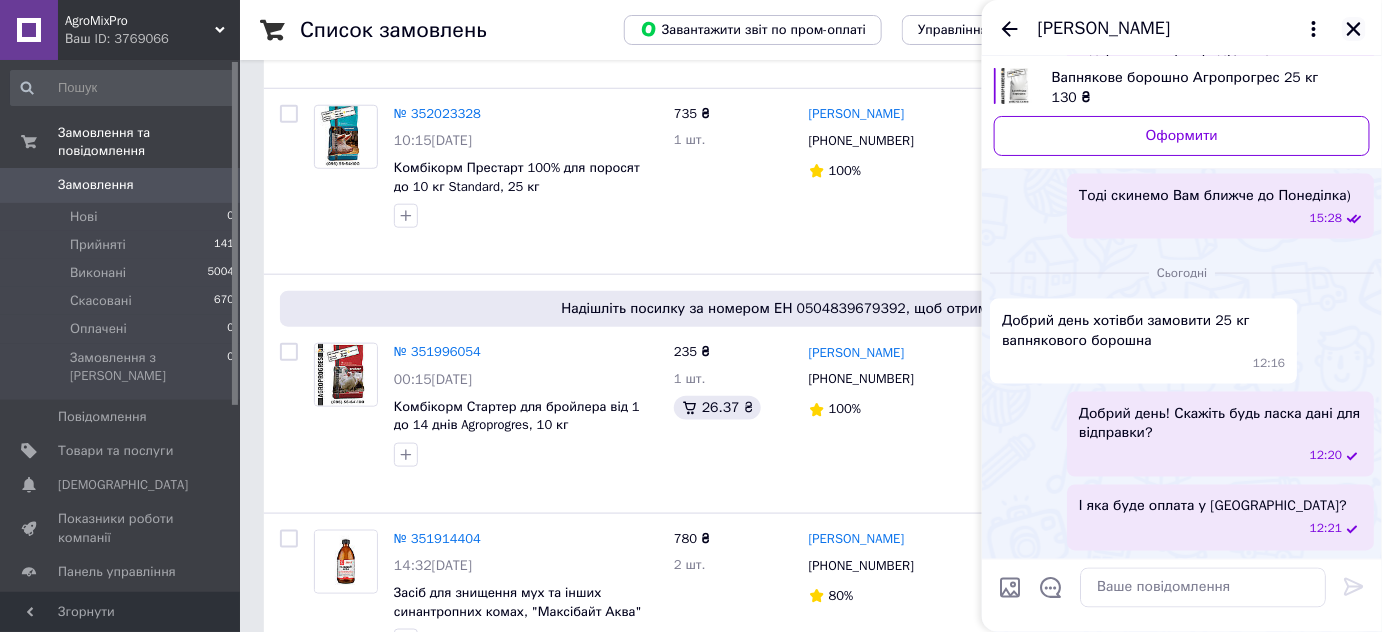 click 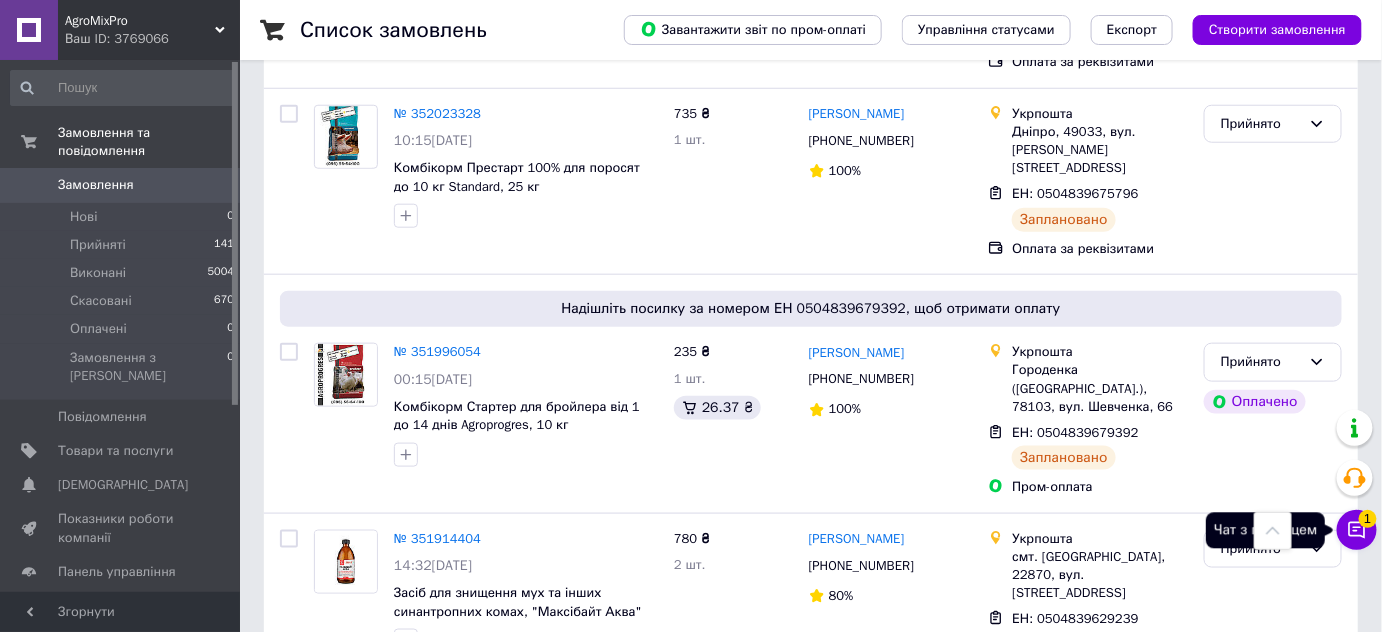 click 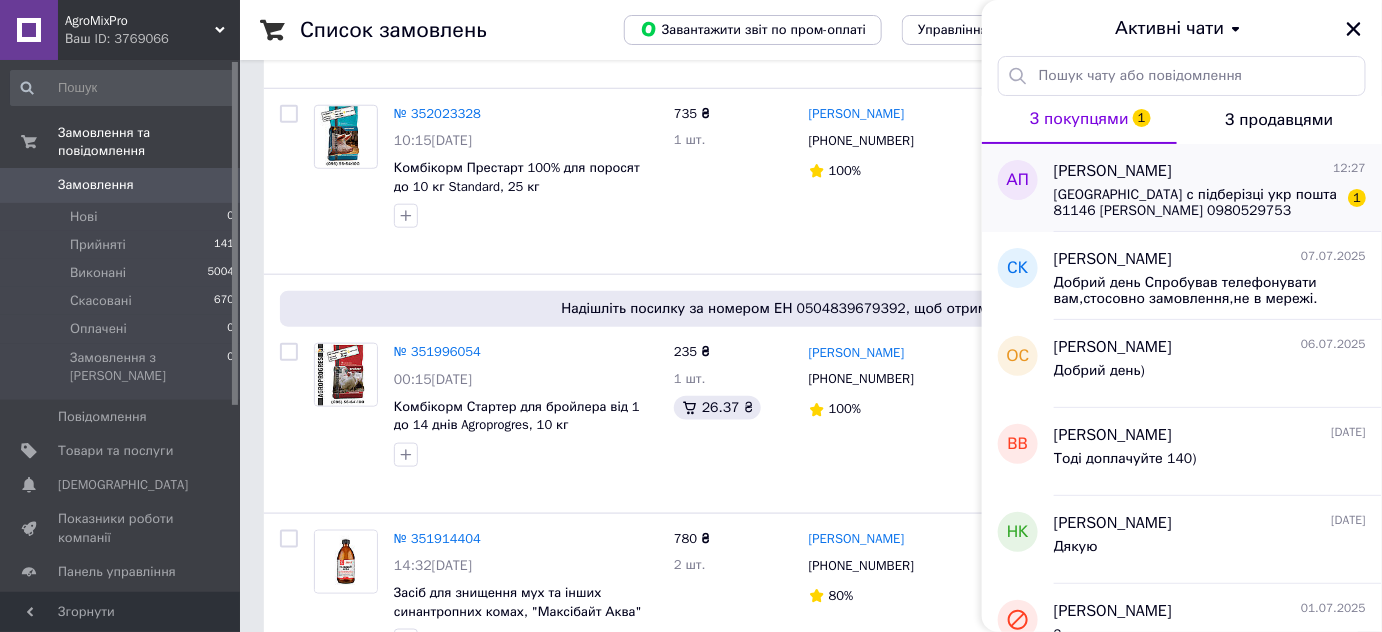 click on "Львівська область с підберізці укр пошта 81146 Петрик Андрій 0980529753 оплата на карту киньте оплачу" at bounding box center (1196, 203) 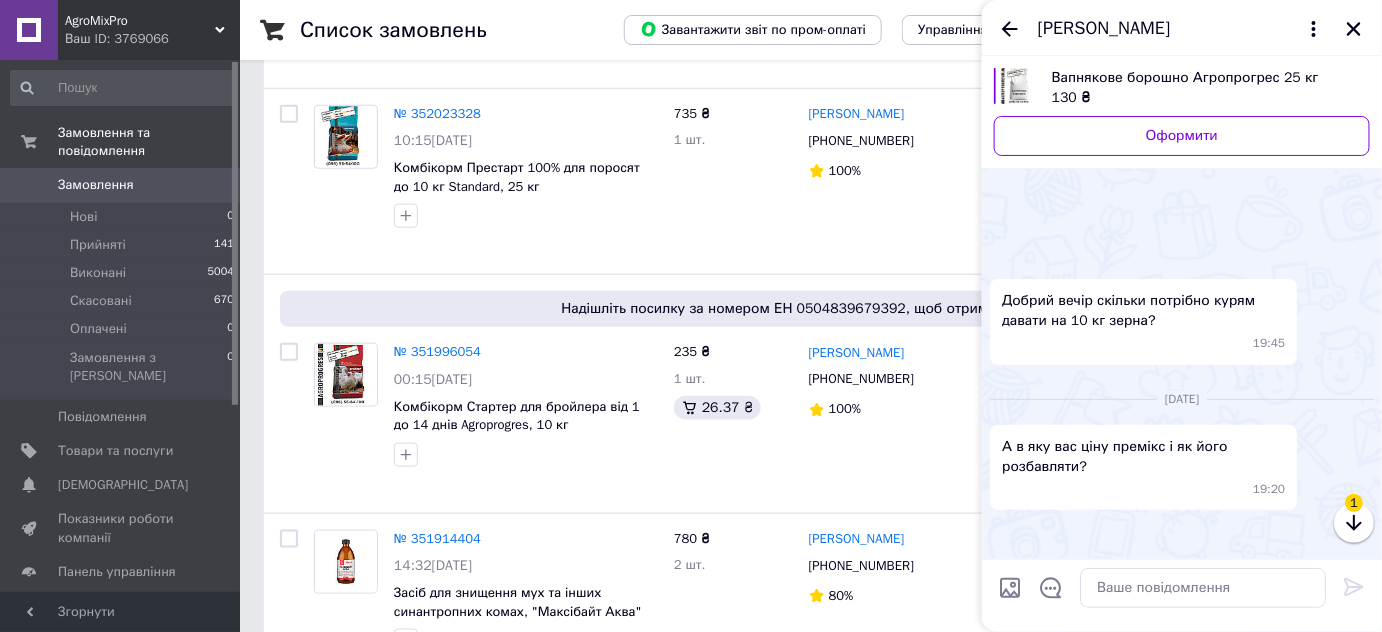 scroll, scrollTop: 1336, scrollLeft: 0, axis: vertical 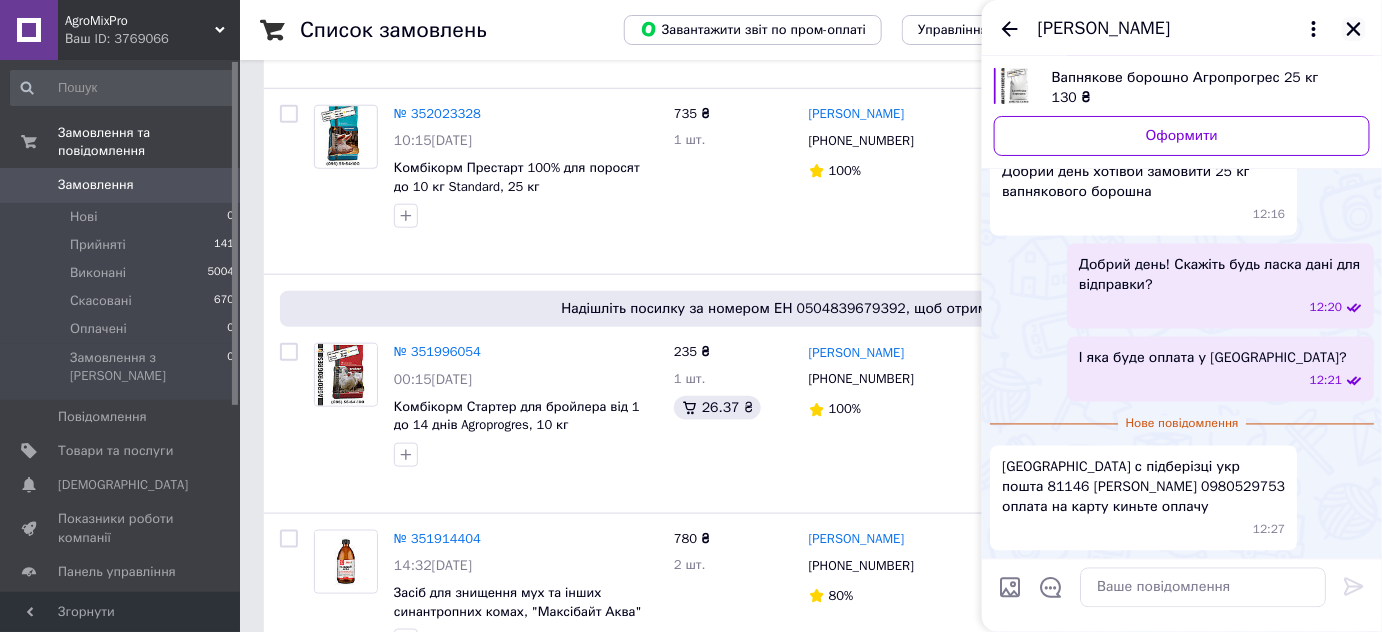 drag, startPoint x: 1344, startPoint y: 26, endPoint x: 1303, endPoint y: 11, distance: 43.65776 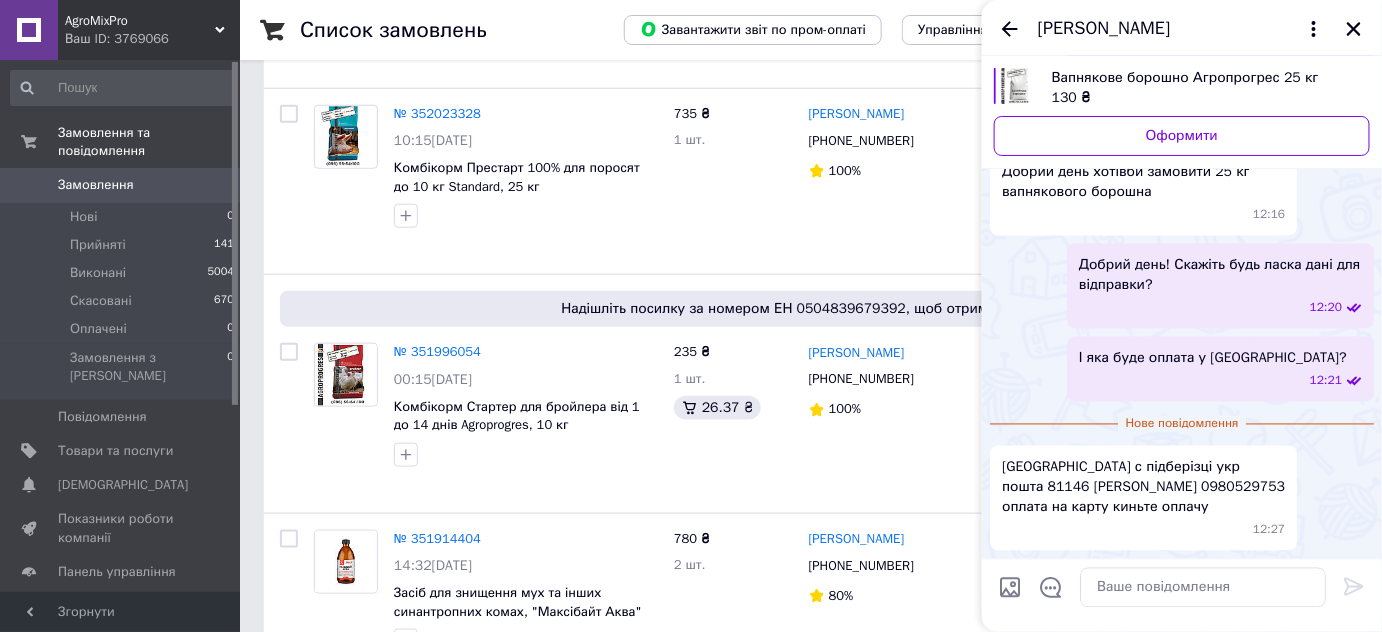 click at bounding box center (1354, 29) 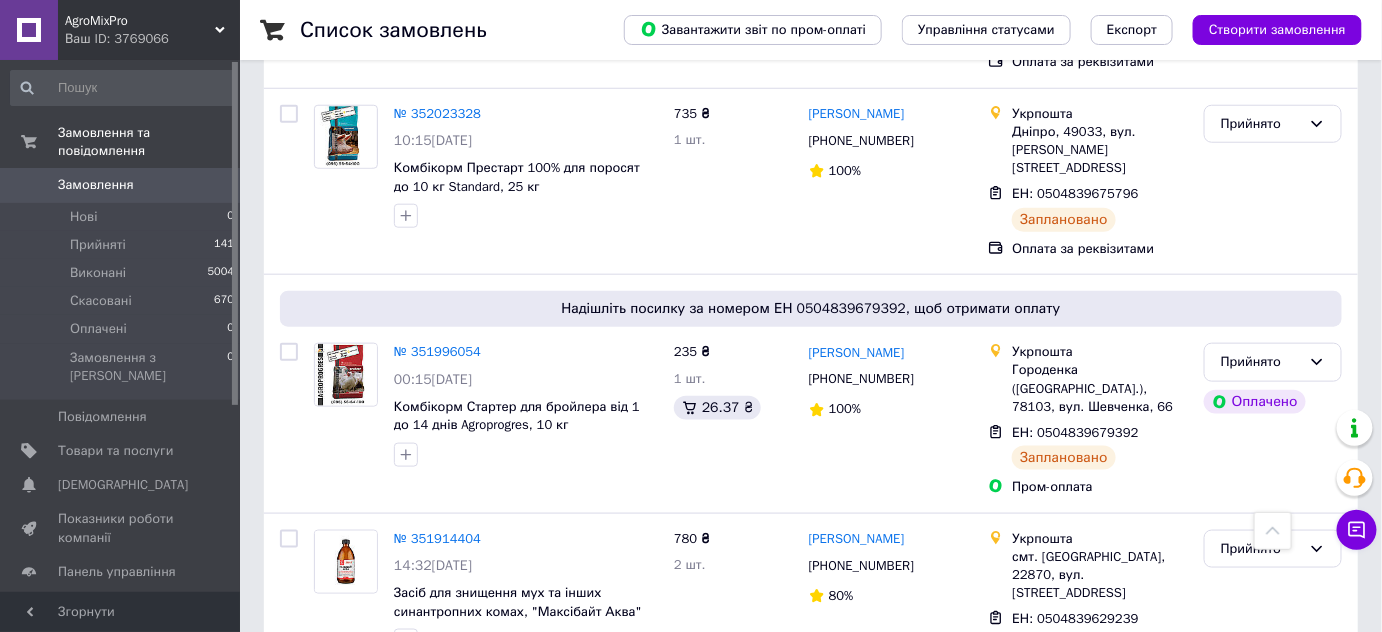 drag, startPoint x: 1216, startPoint y: 33, endPoint x: 1231, endPoint y: 43, distance: 18.027756 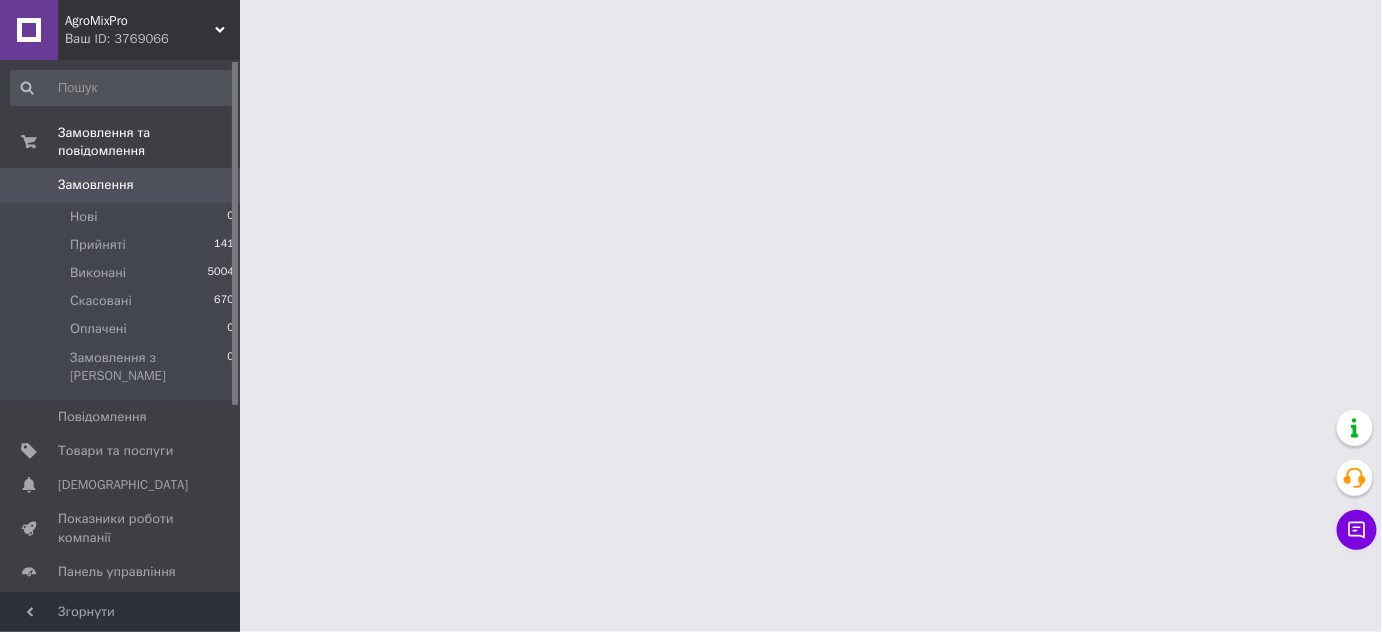 scroll, scrollTop: 0, scrollLeft: 0, axis: both 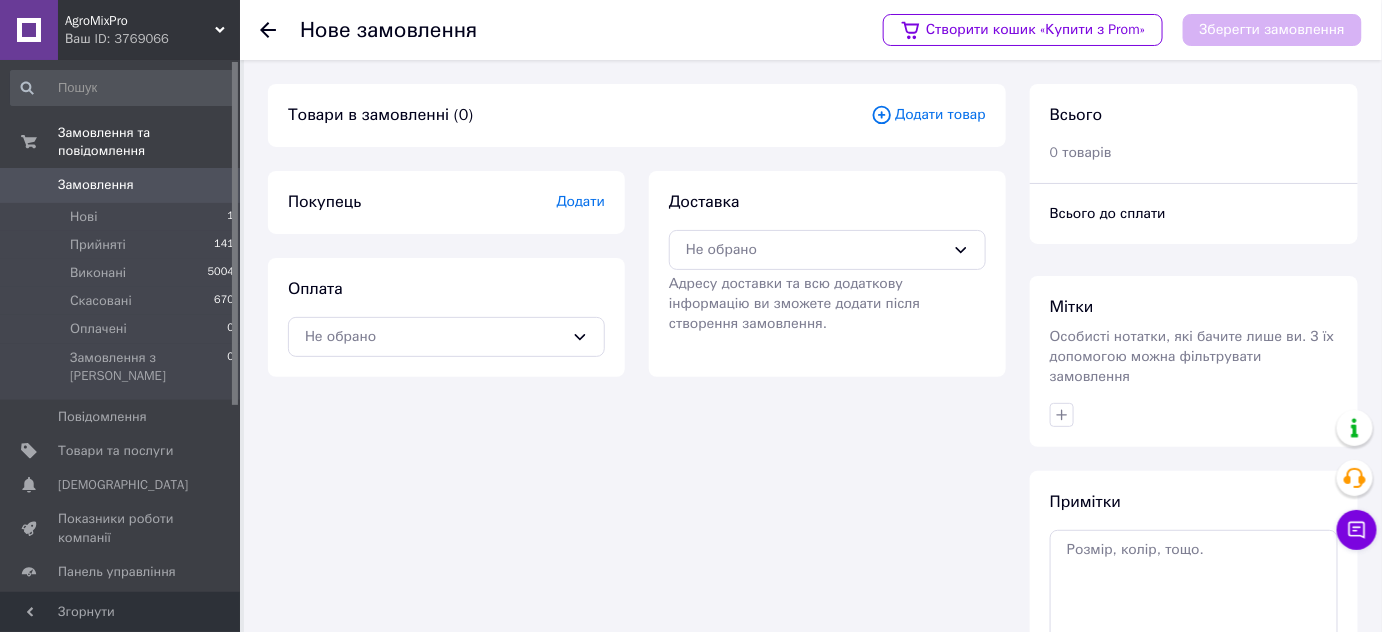 click on "Додати товар" at bounding box center (928, 115) 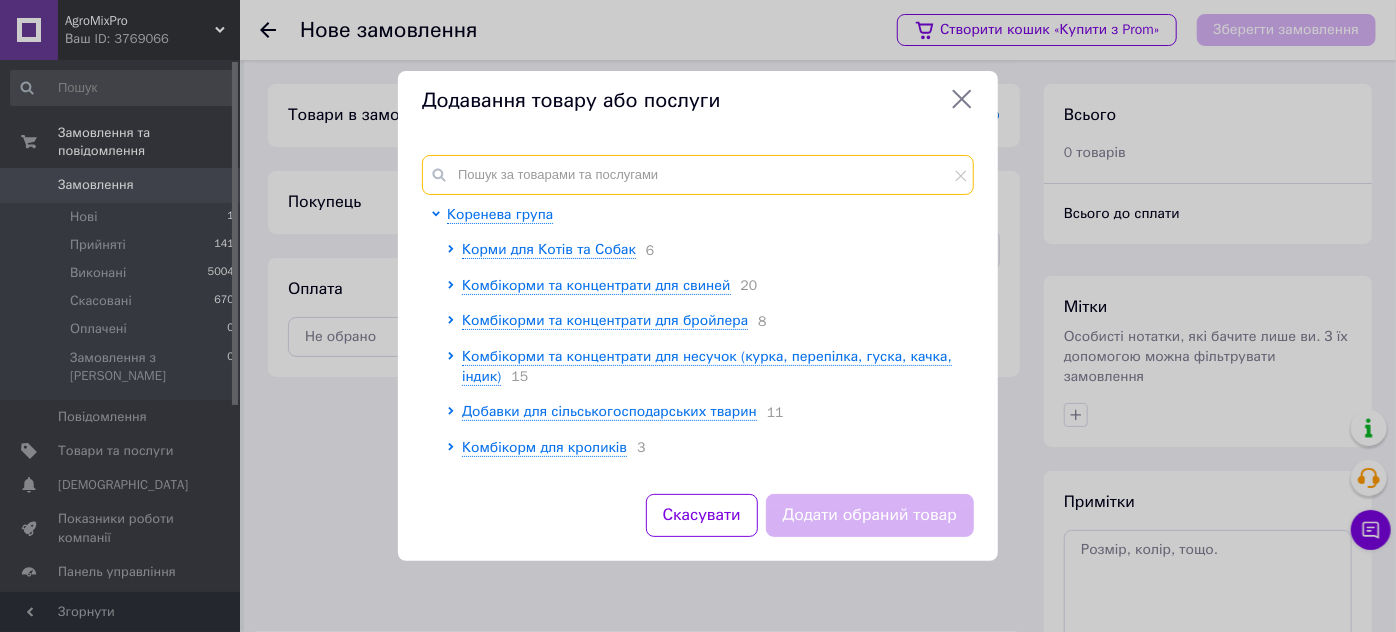 click at bounding box center [698, 175] 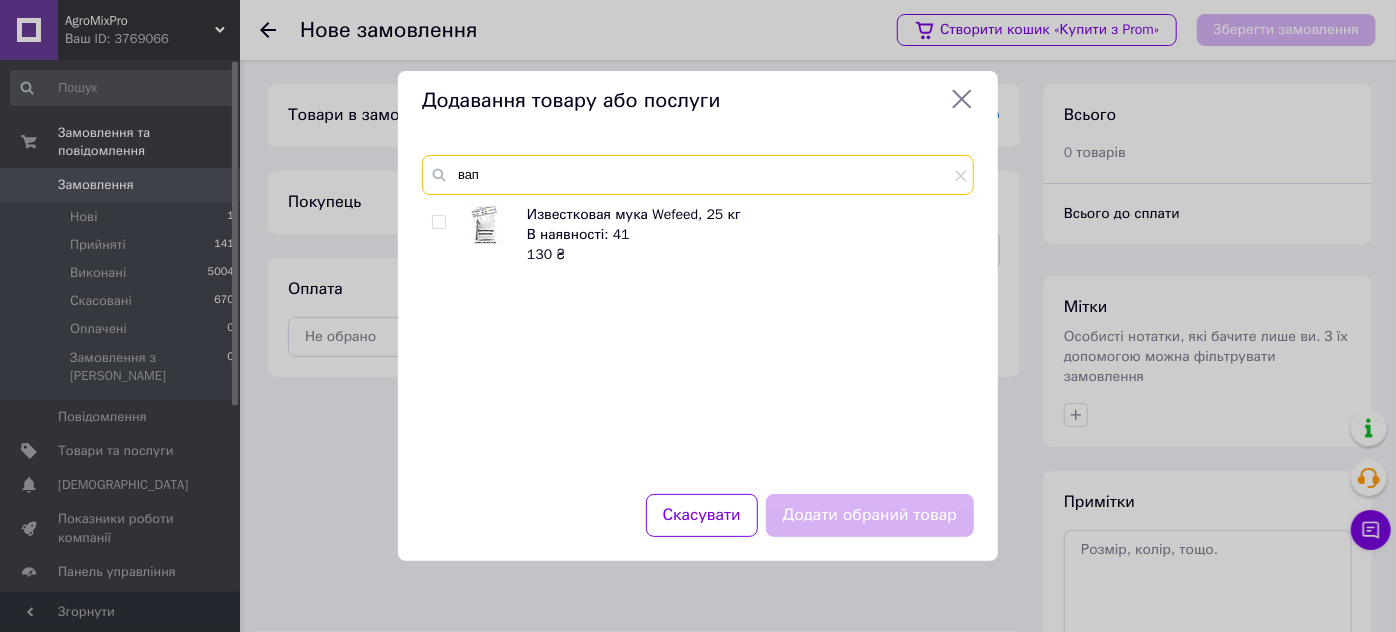 type on "вап" 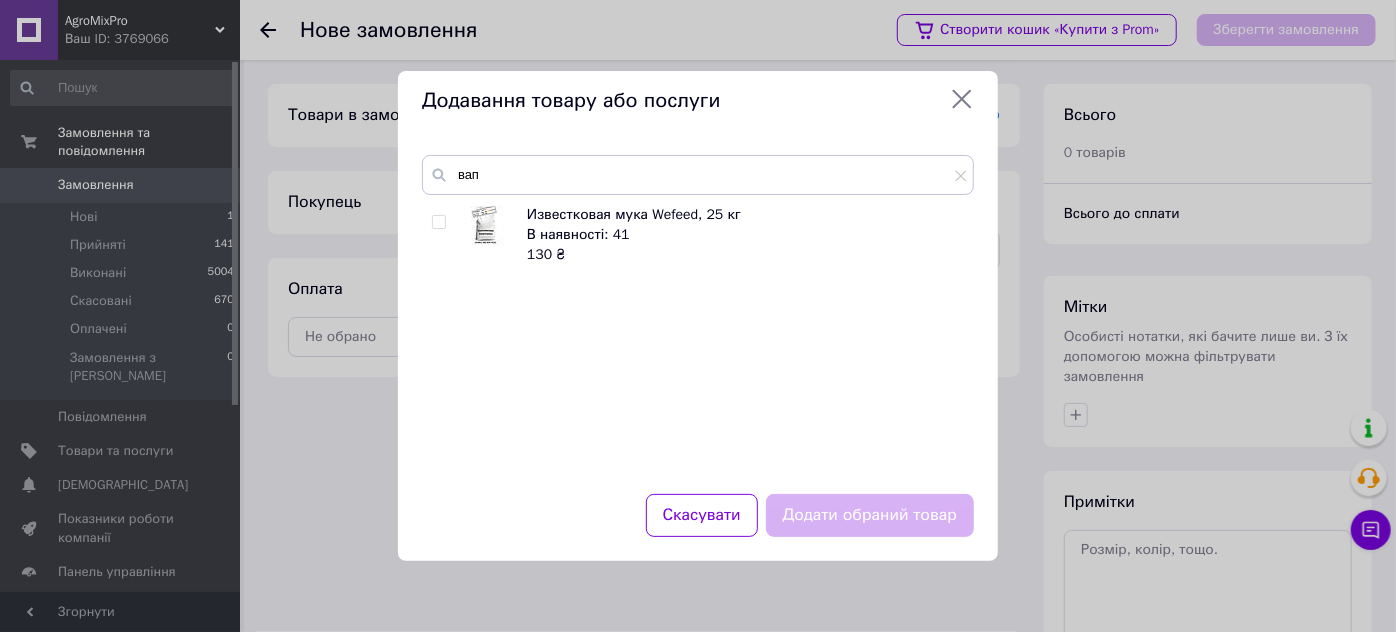 click at bounding box center [438, 222] 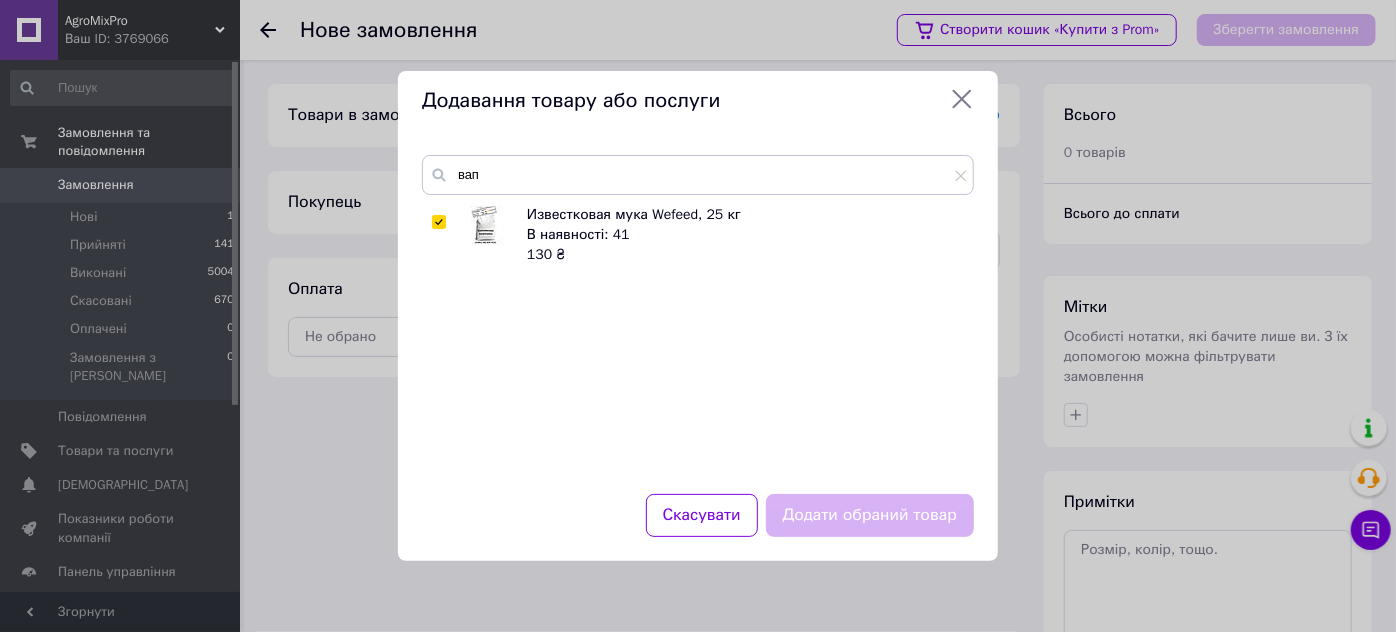 checkbox on "true" 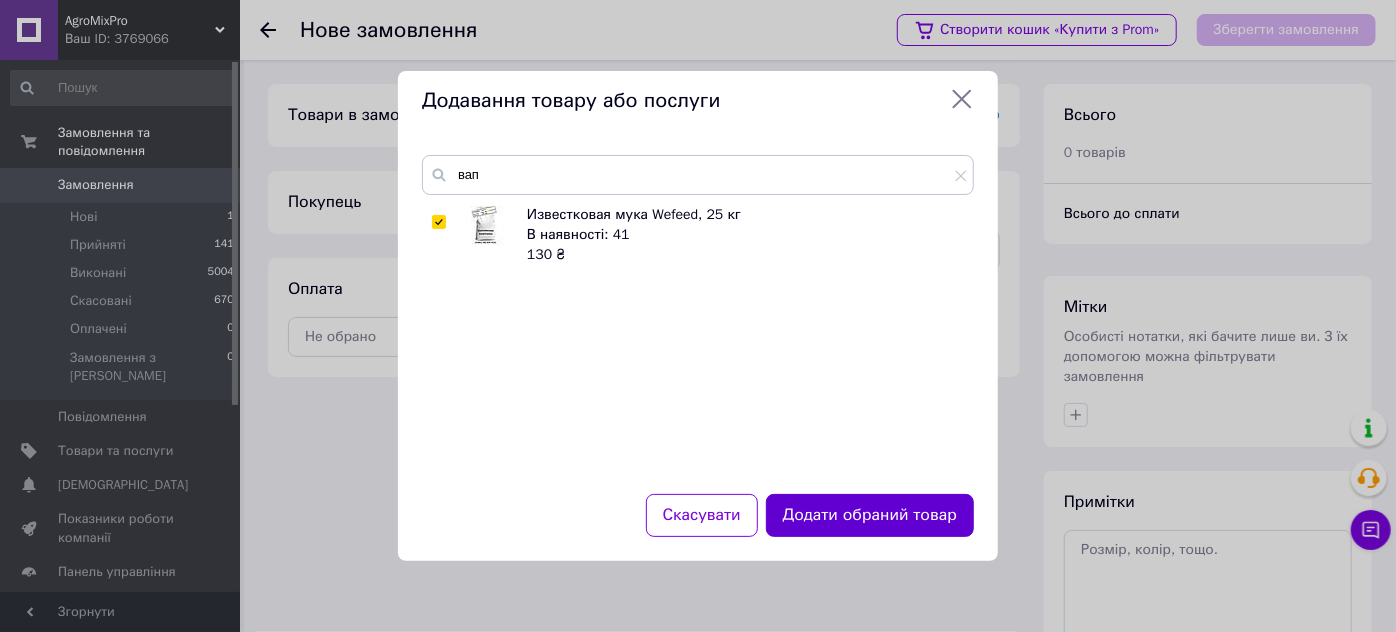 click on "Додати обраний товар" at bounding box center [870, 515] 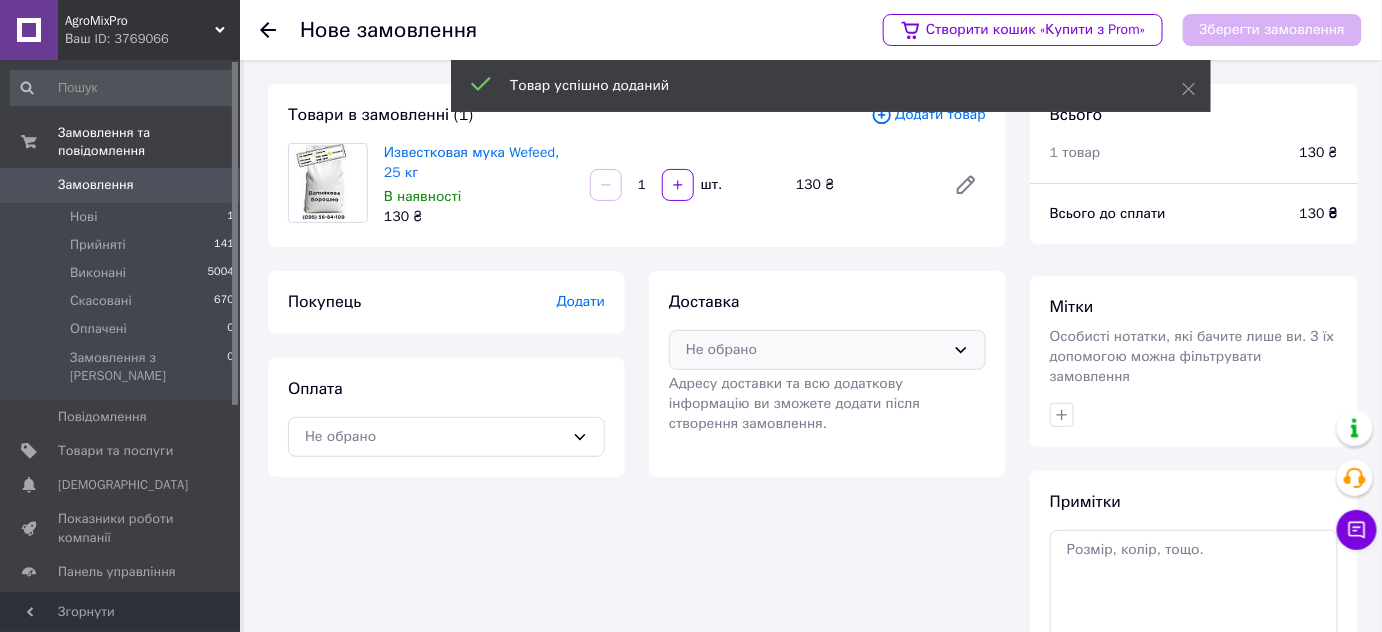 click on "Не обрано" at bounding box center (827, 350) 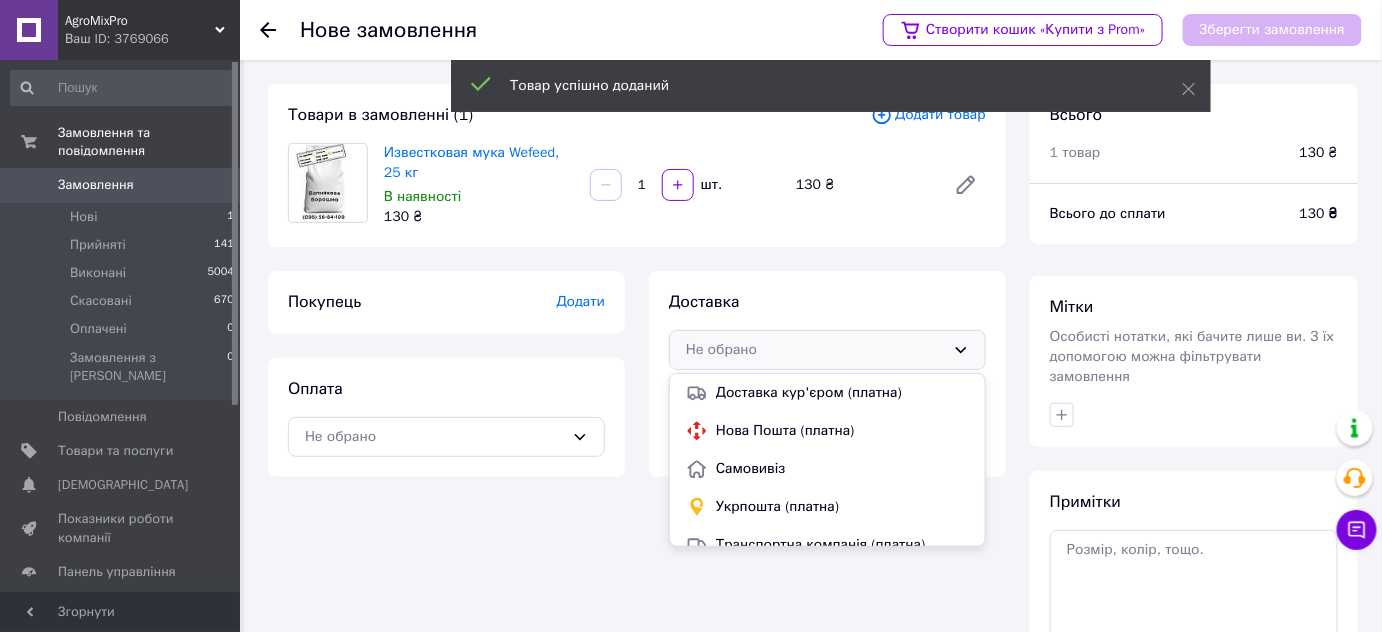 drag, startPoint x: 723, startPoint y: 509, endPoint x: 709, endPoint y: 499, distance: 17.20465 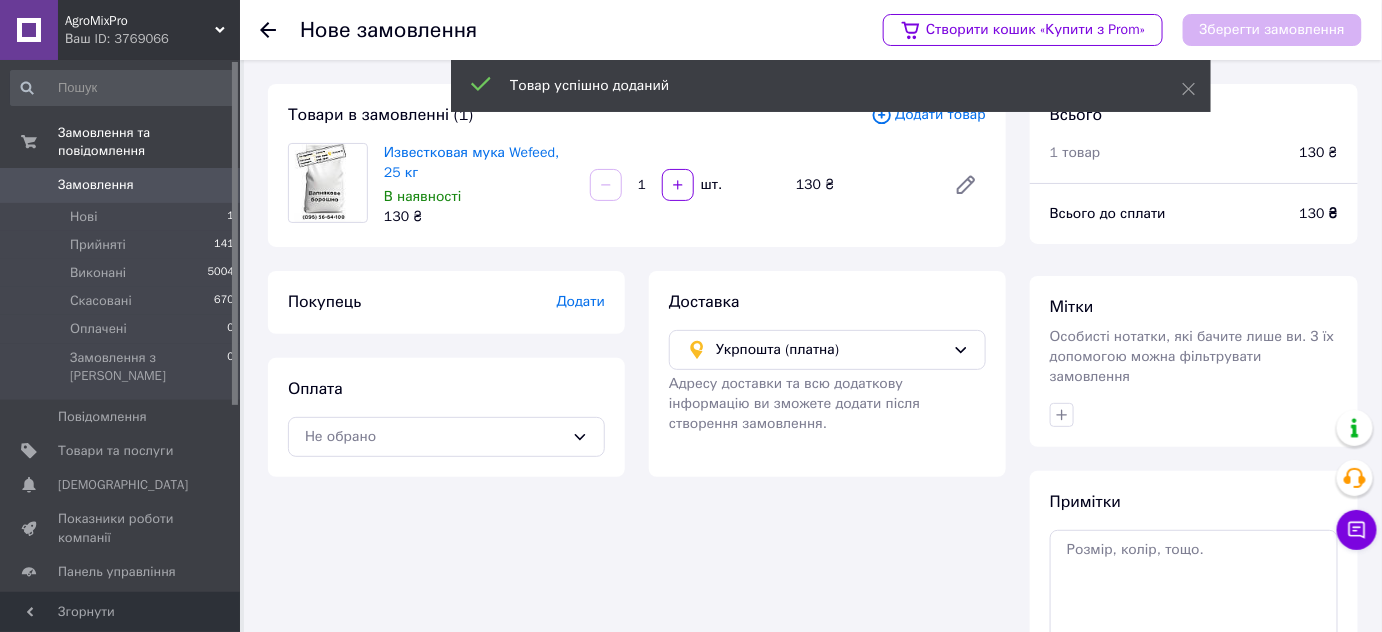 click on "Додати" at bounding box center [581, 301] 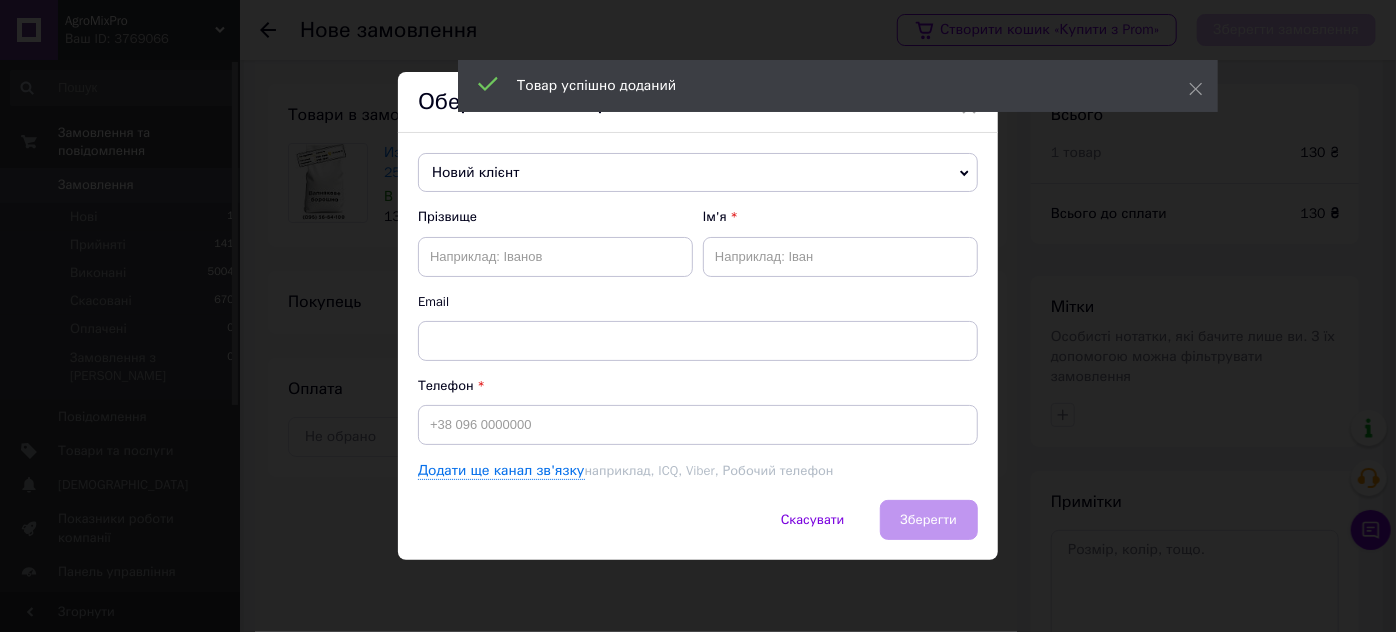 click on "Новий клієнт" at bounding box center [698, 173] 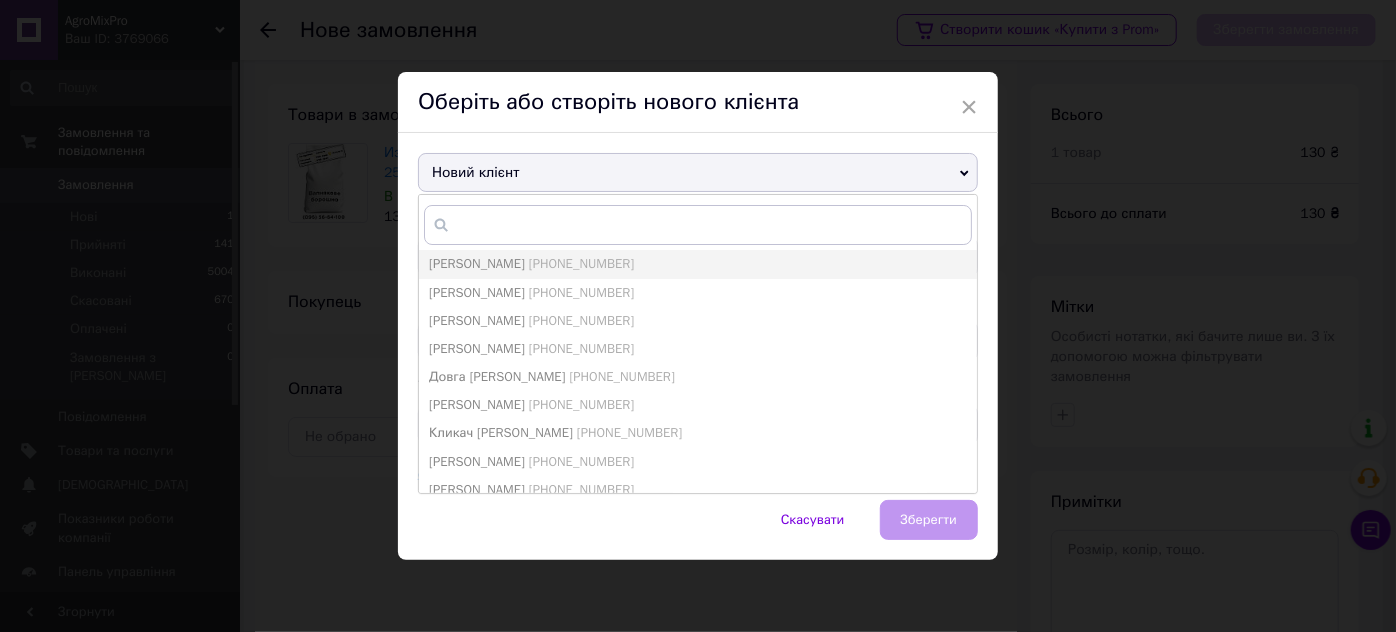 click on "× Оберіть або створіть нового клієнта Новий клієнт Березюк Андрій   +380665667202 Головачук Тетяна   +380678847659 Данилко Андрій   +380975675213 Дикун Анна   +380687755574 Довга Лілія   +380663194831 Канцур Альона   +380668964557 Кликач Ігор   +380969249801 Кучман Катерина   +380966425426 Лебедь Александр   +380950518601 Меленчук Лилия   +380635881466 Михайлов Андрей   +380632348450 Новий клієнт   Олексюк Марта   +380664663485 Скирда Тетяна   +380669201891 Скочиляс Орест   +380661945790 Слинчук Мирослава Мирослава   +380978995393 Стефанишин Євген   +380674548215 Шаповалов Алексей   +380991148991 Шелеп Наталія   +380662430631 Юрченко Ірина   +380963340393 Яськевич Роман" at bounding box center (698, 316) 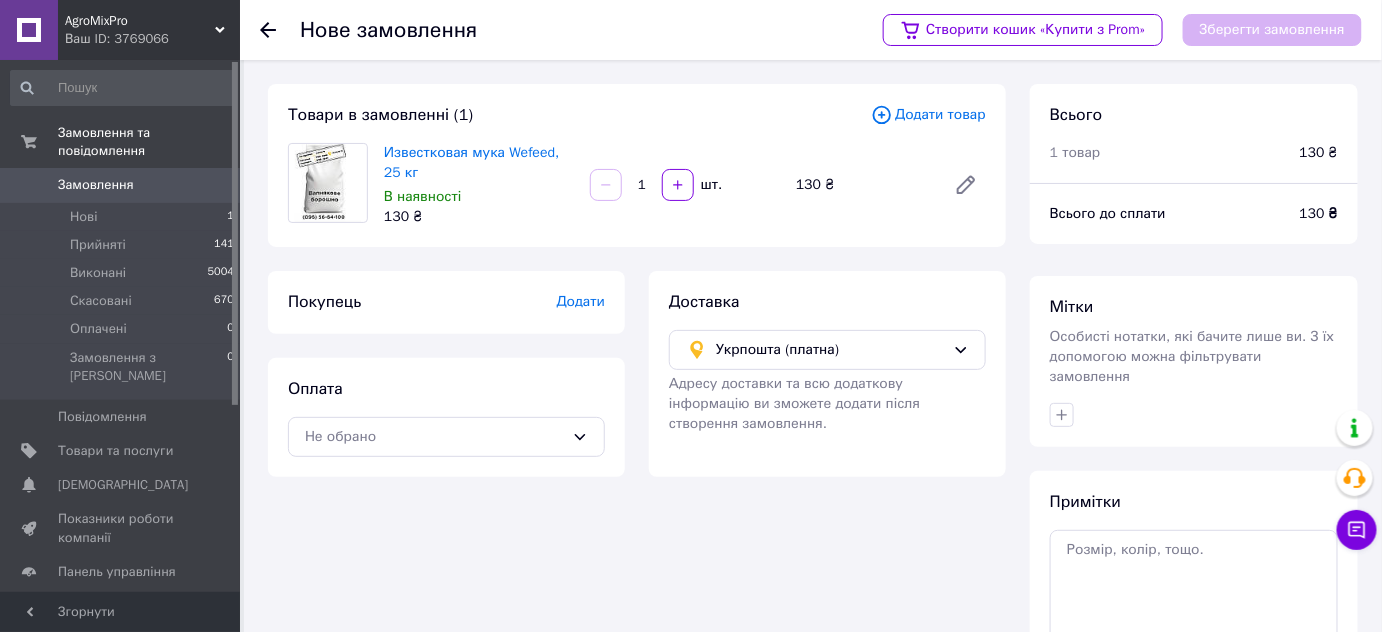 click on "Покупець Додати" at bounding box center [446, 302] 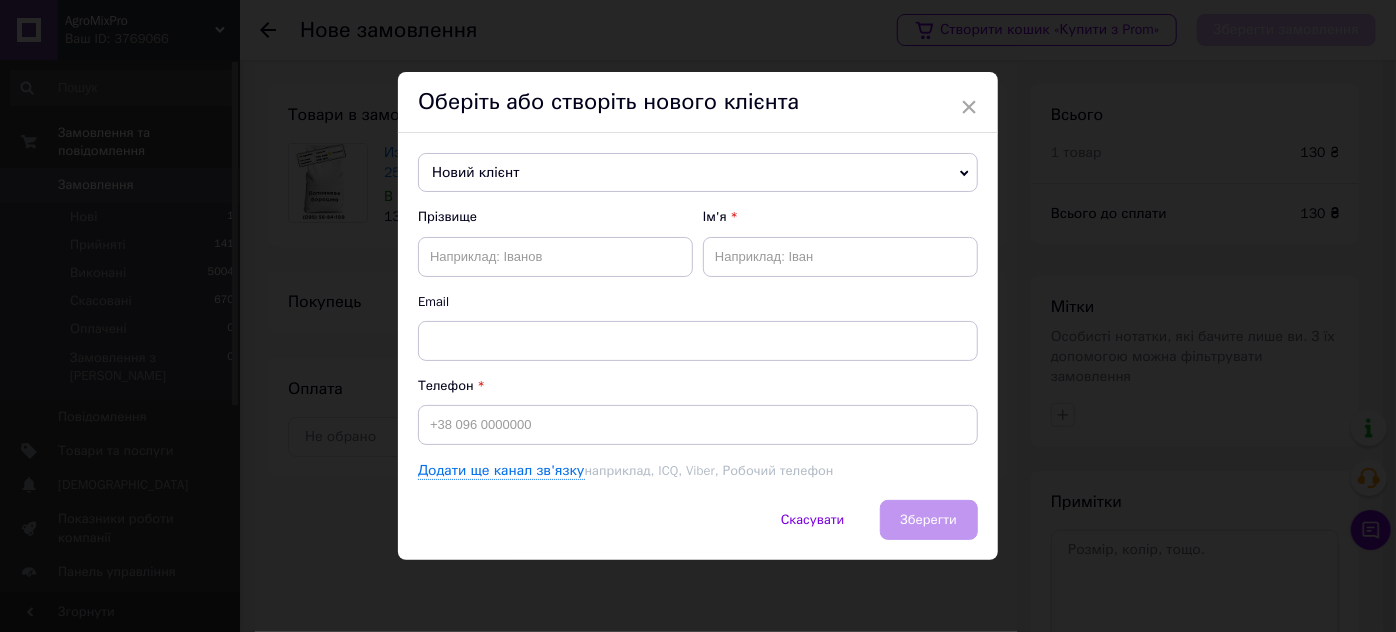 click on "Новий клієнт" at bounding box center (698, 173) 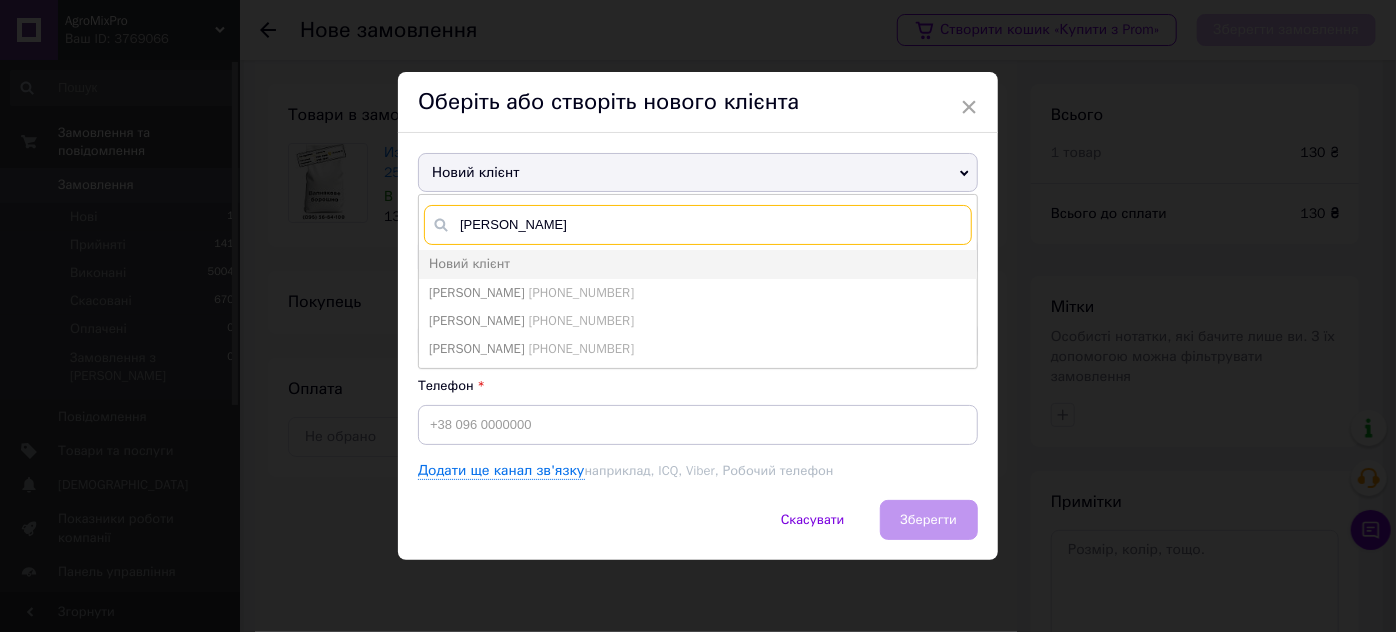 type on "петрик" 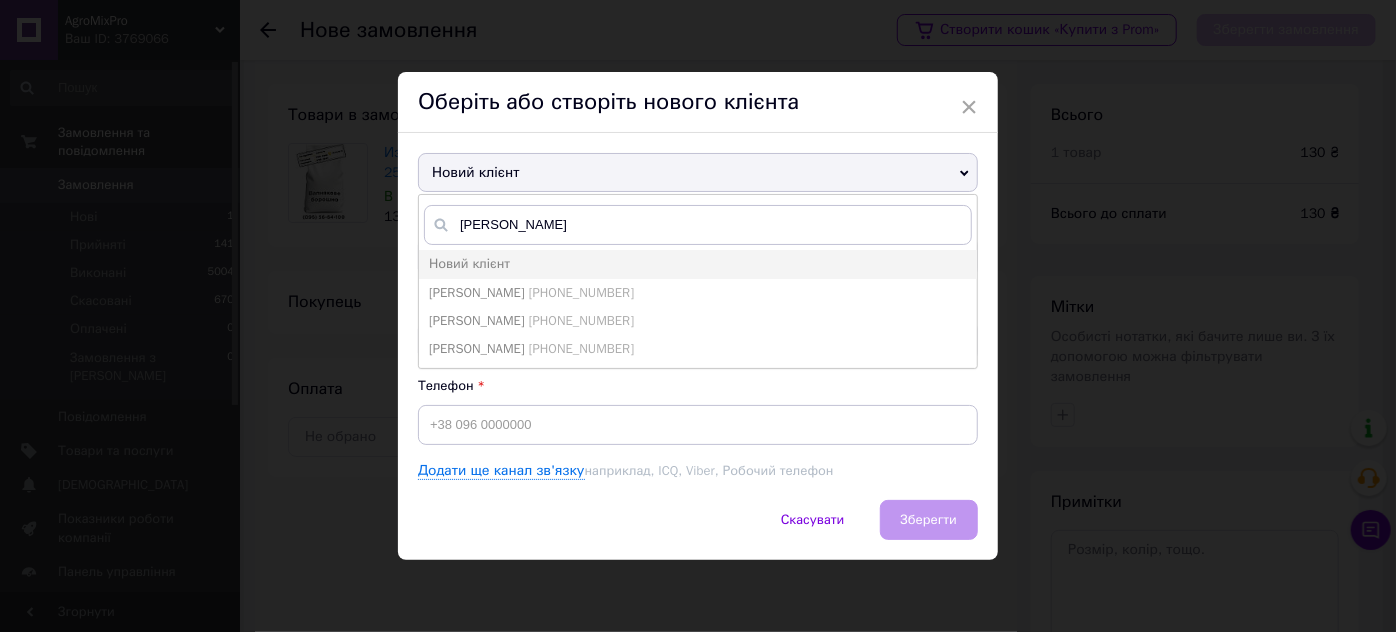 click on "+380980529753" at bounding box center (581, 292) 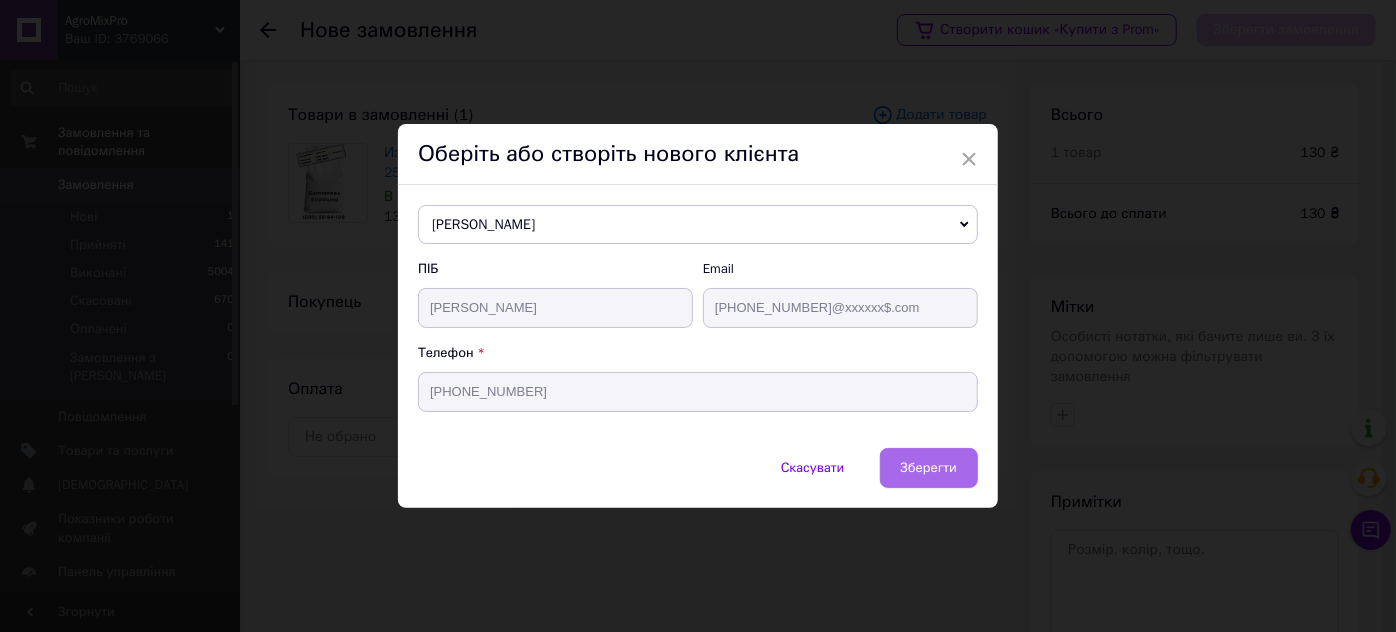 click on "Зберегти" at bounding box center (929, 467) 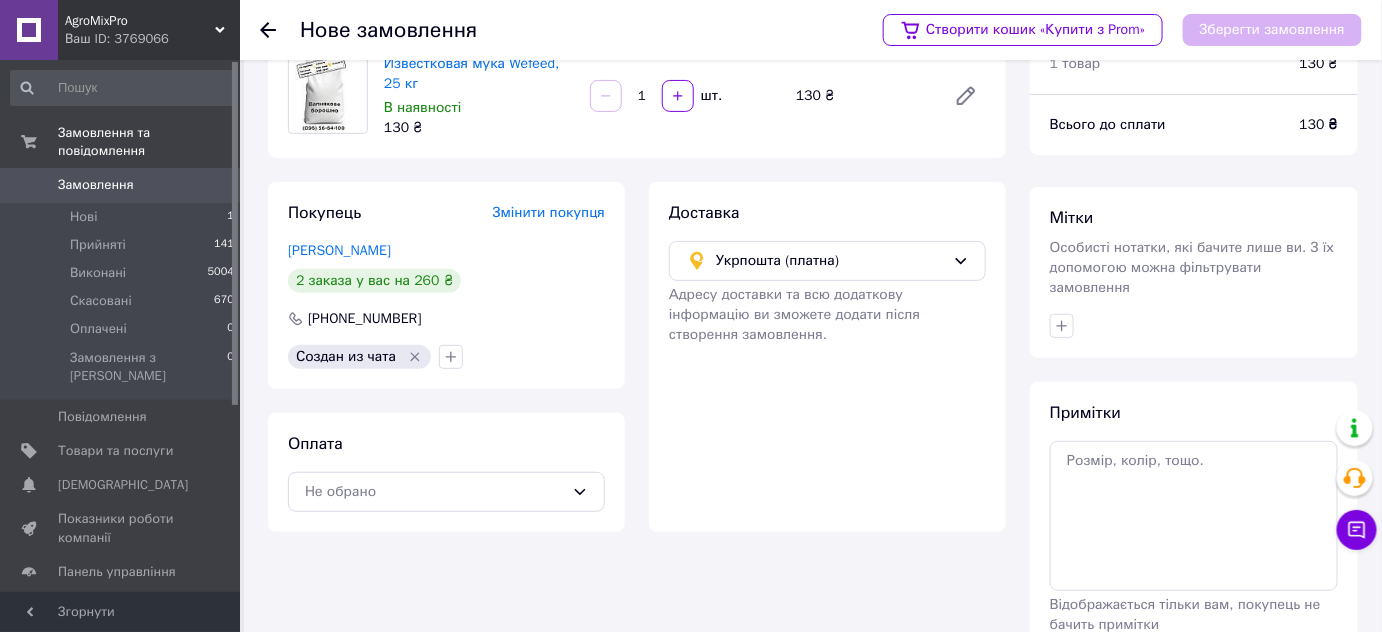 scroll, scrollTop: 190, scrollLeft: 0, axis: vertical 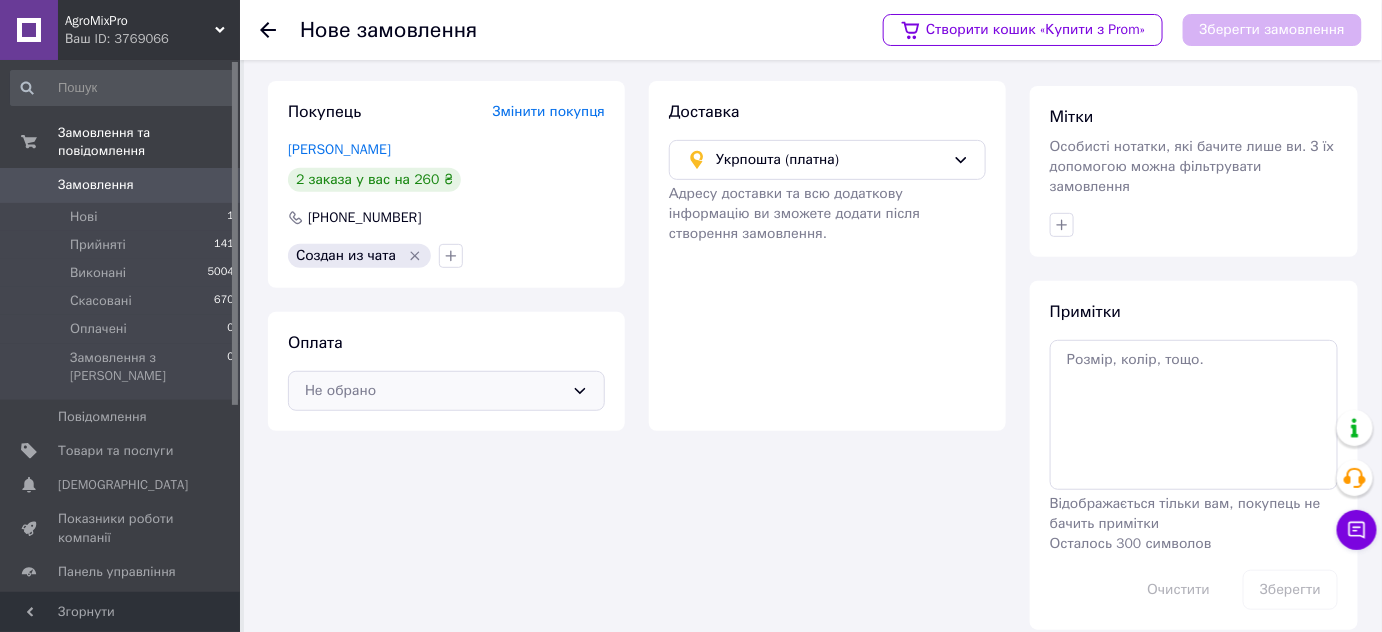 click on "Не обрано" at bounding box center (434, 391) 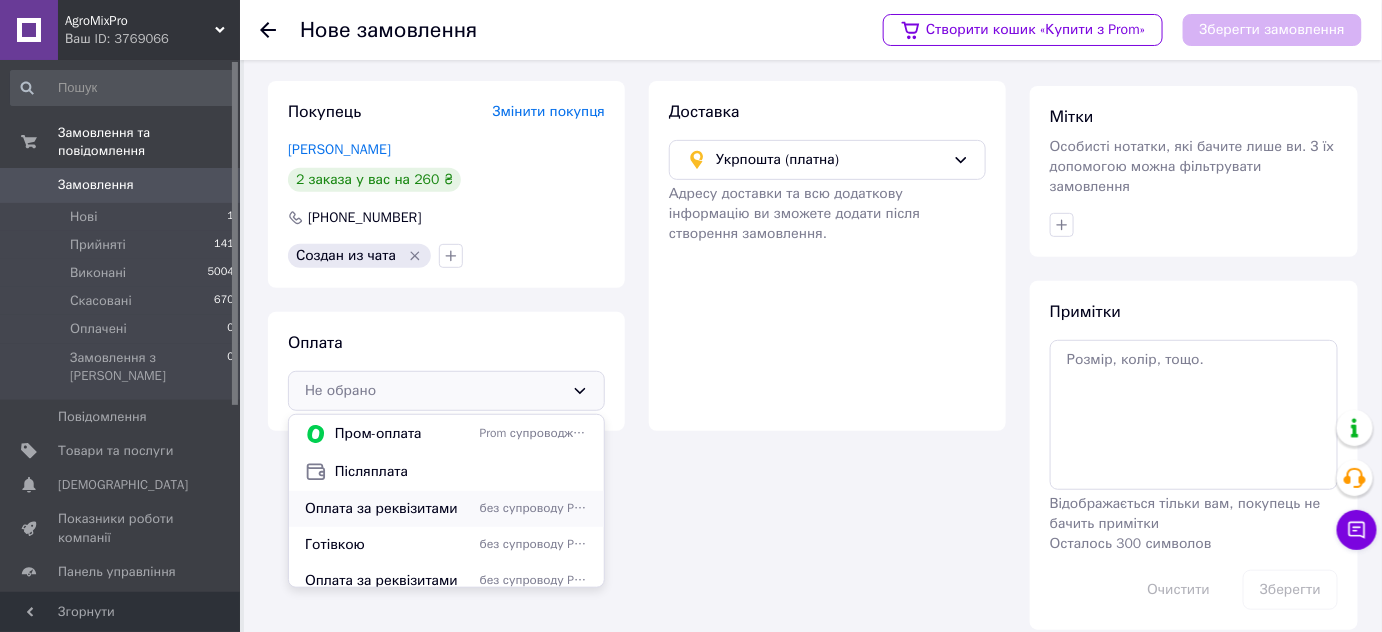 click on "Оплата за реквізитами" at bounding box center [388, 509] 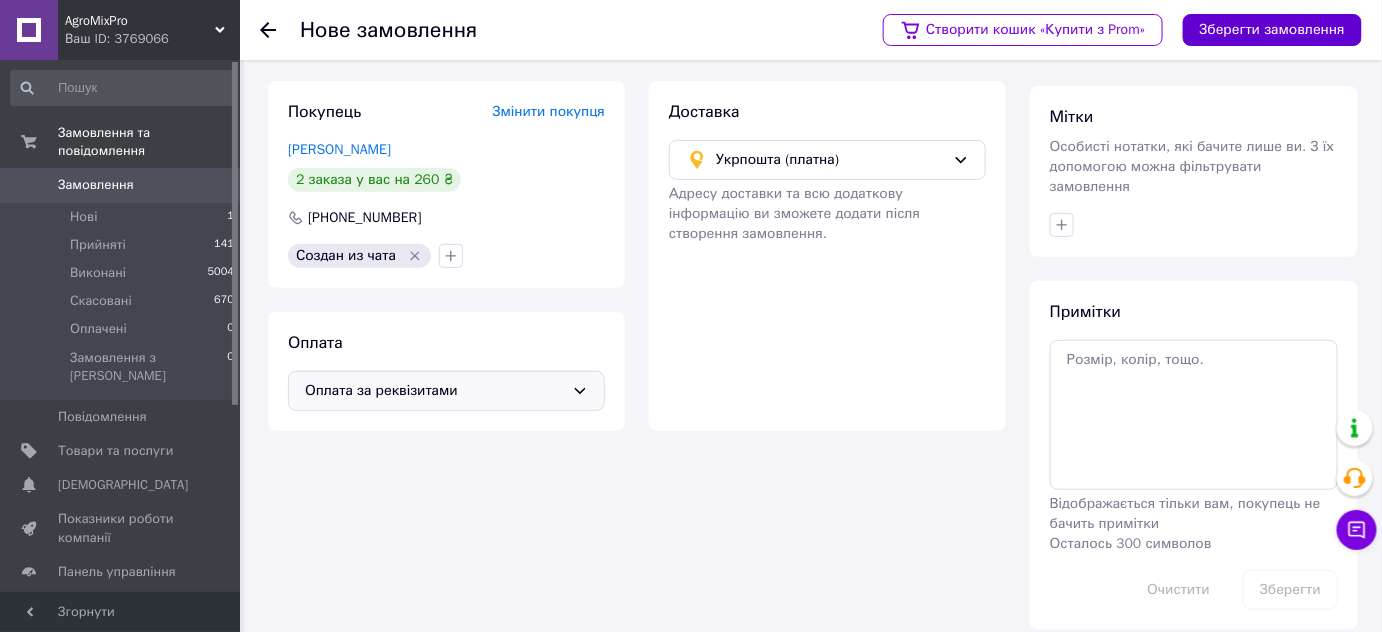 click on "Зберегти замовлення" at bounding box center (1272, 30) 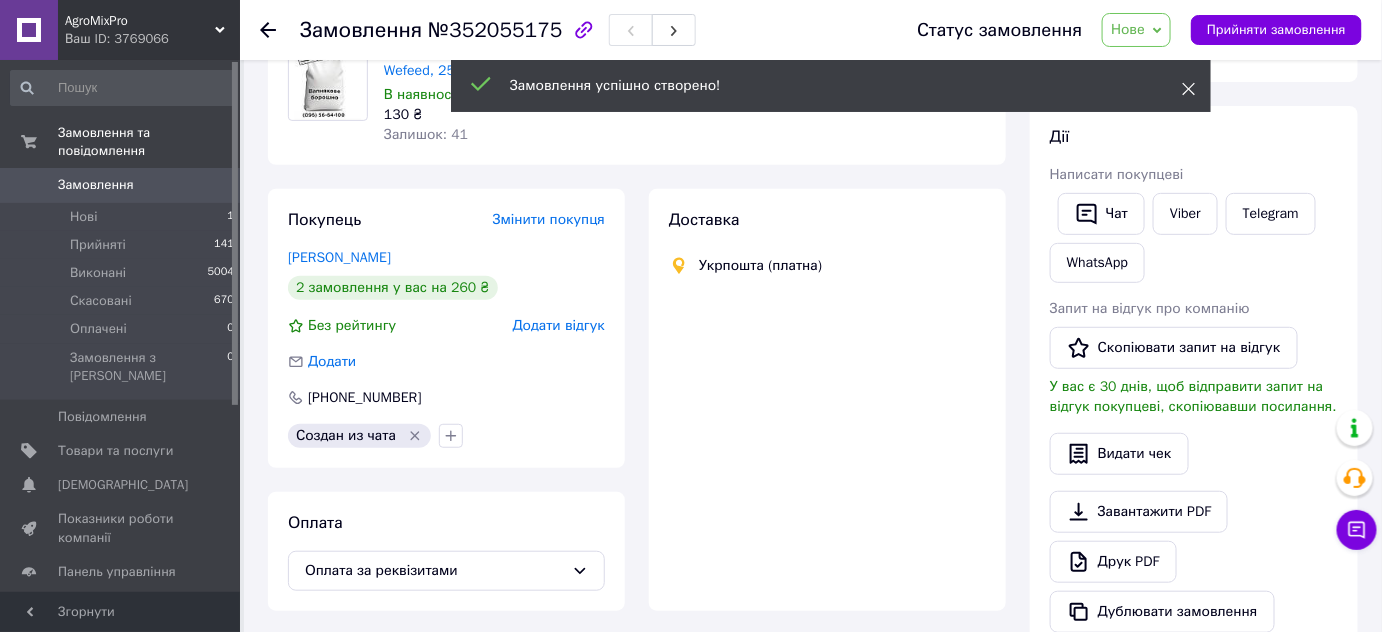 click 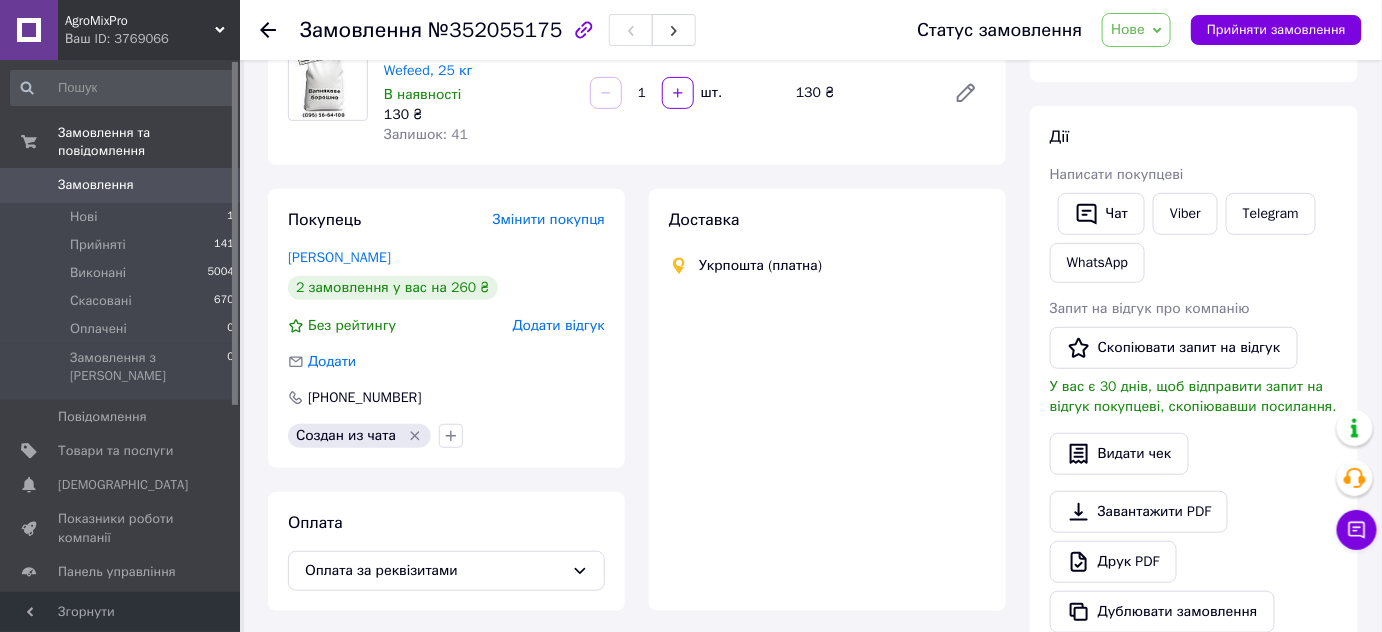 click on "Нове" at bounding box center (1128, 29) 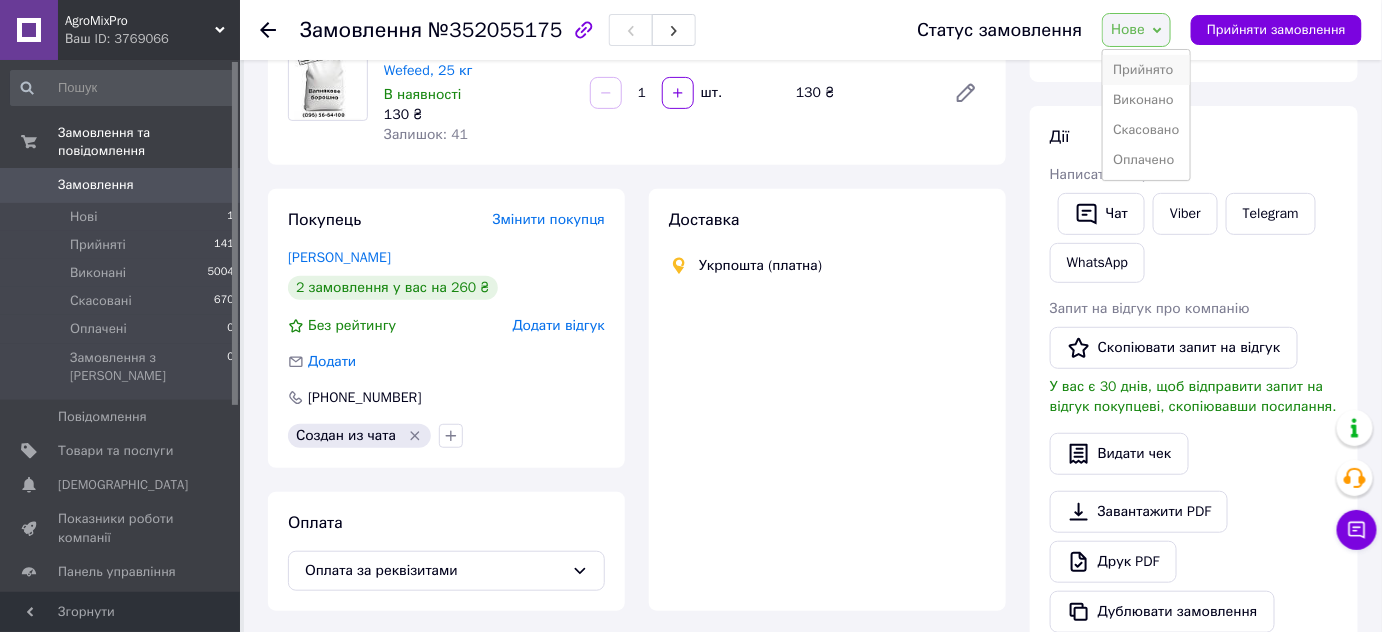 click on "Прийнято" at bounding box center (1146, 70) 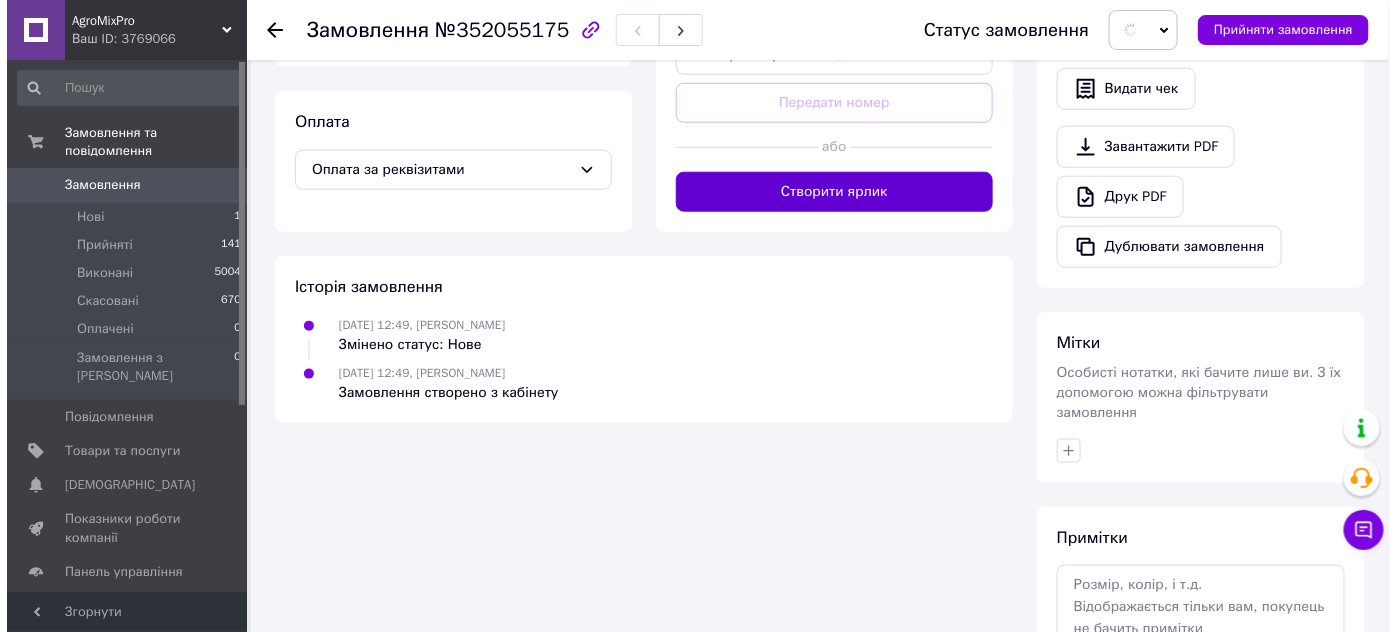 scroll, scrollTop: 458, scrollLeft: 0, axis: vertical 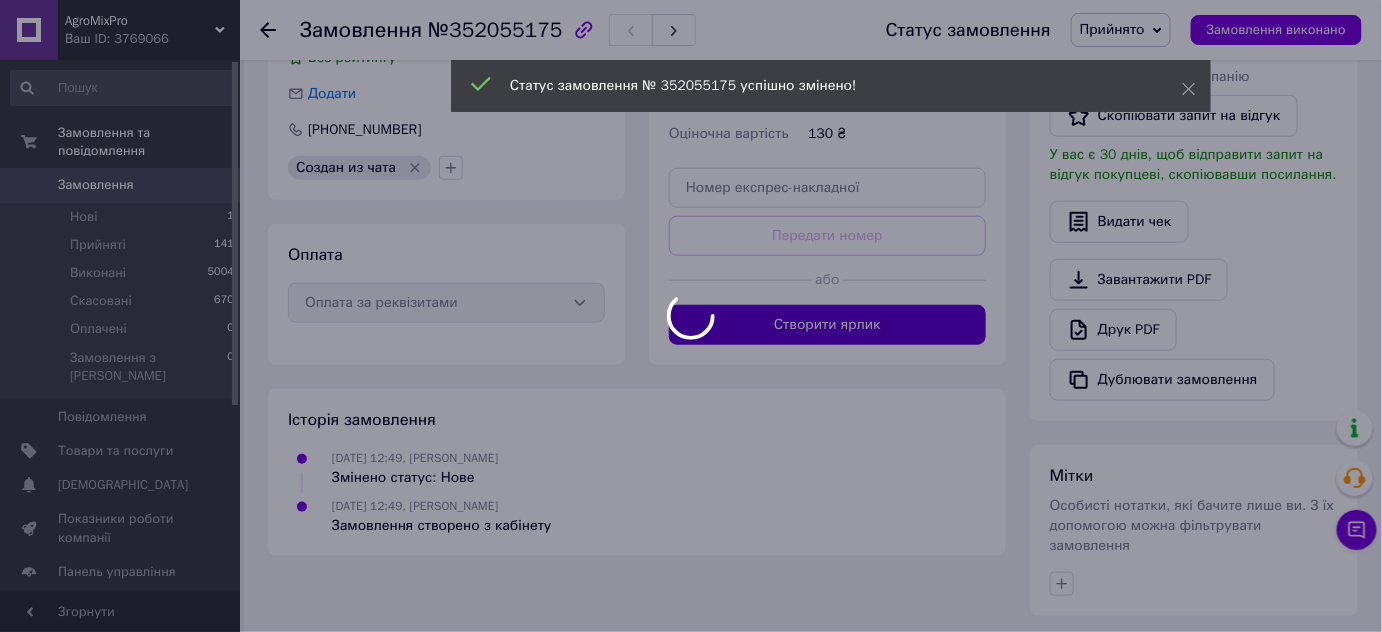 click at bounding box center [691, 316] 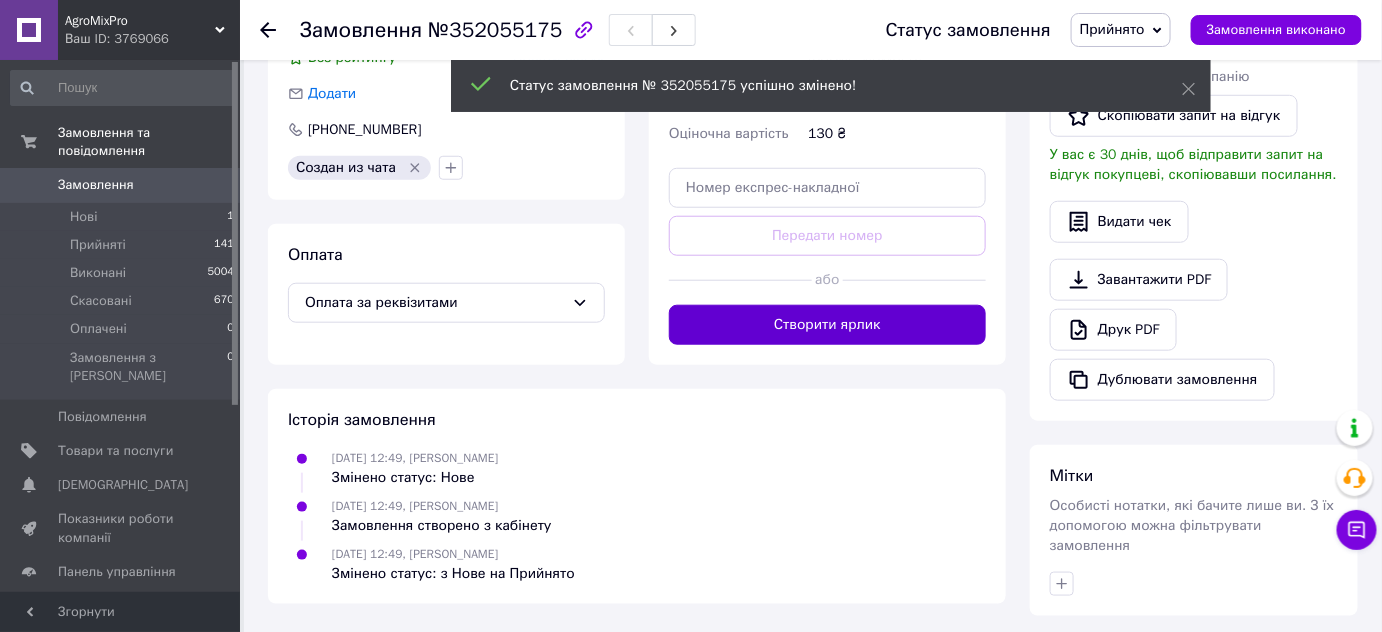 click on "Створити ярлик" at bounding box center [827, 325] 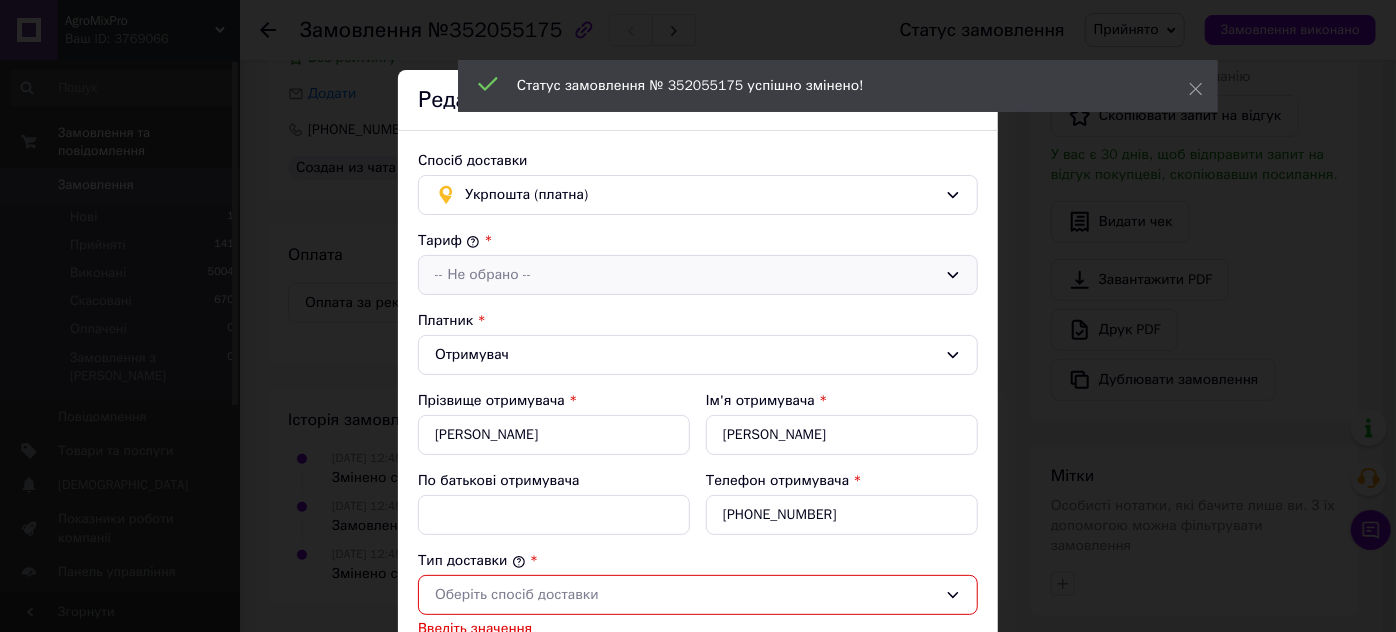 drag, startPoint x: 520, startPoint y: 259, endPoint x: 512, endPoint y: 291, distance: 32.984844 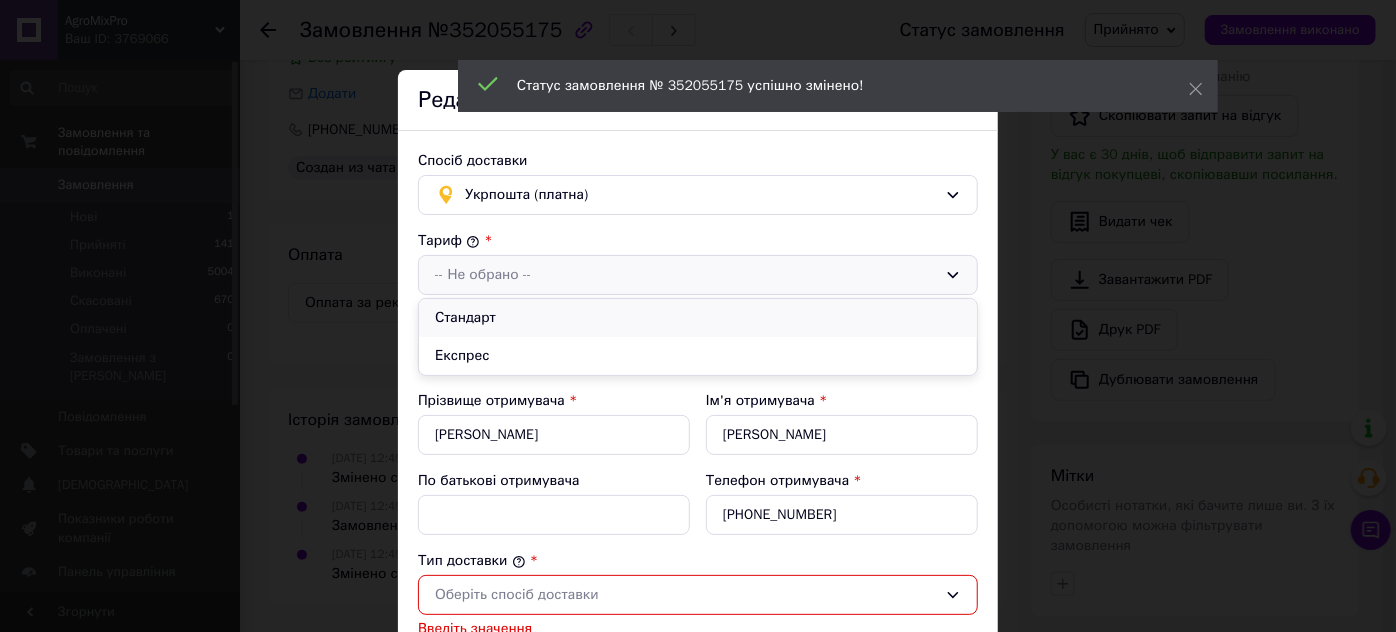 click on "Стандарт" at bounding box center [698, 318] 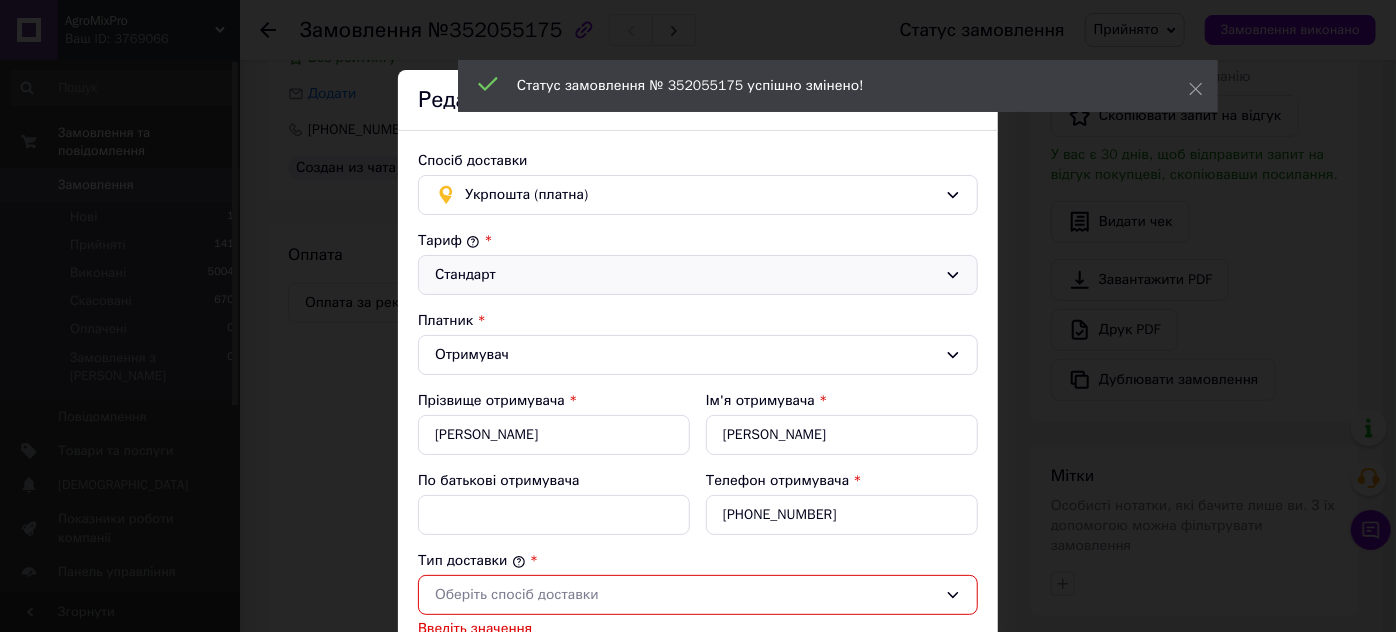 scroll, scrollTop: 272, scrollLeft: 0, axis: vertical 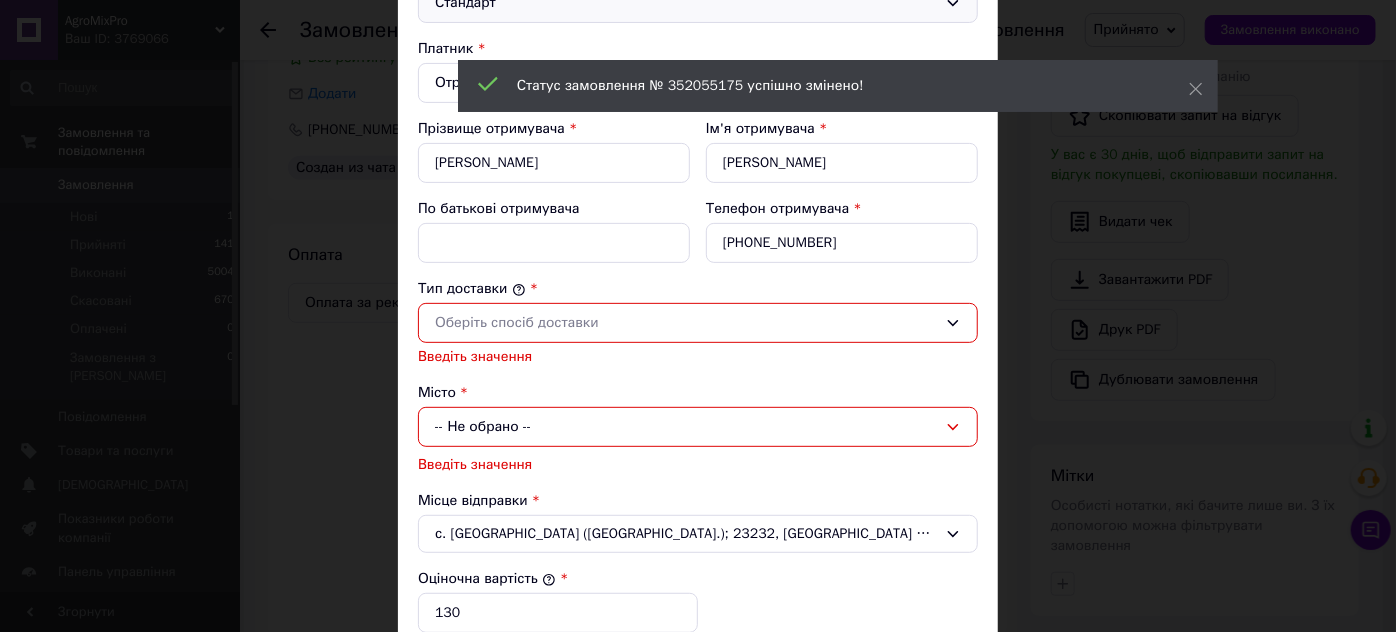 click on "Оберіть спосіб доставки" at bounding box center [686, 323] 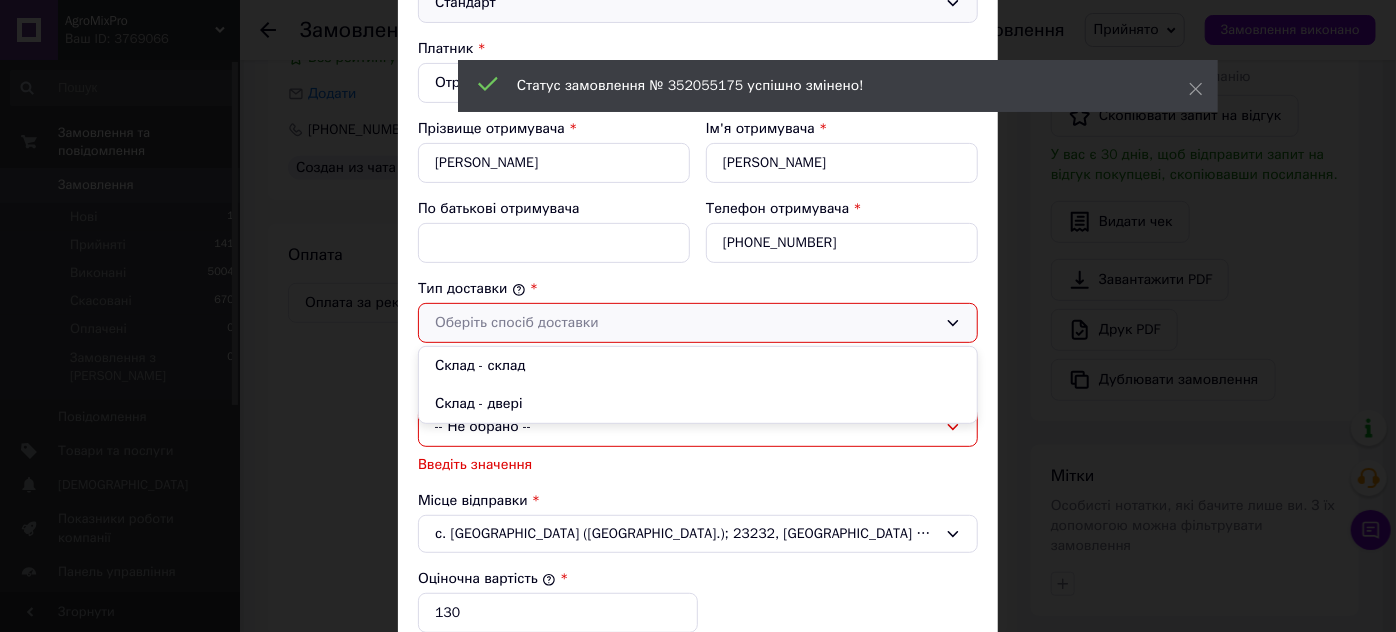 click on "Склад - склад" at bounding box center (698, 366) 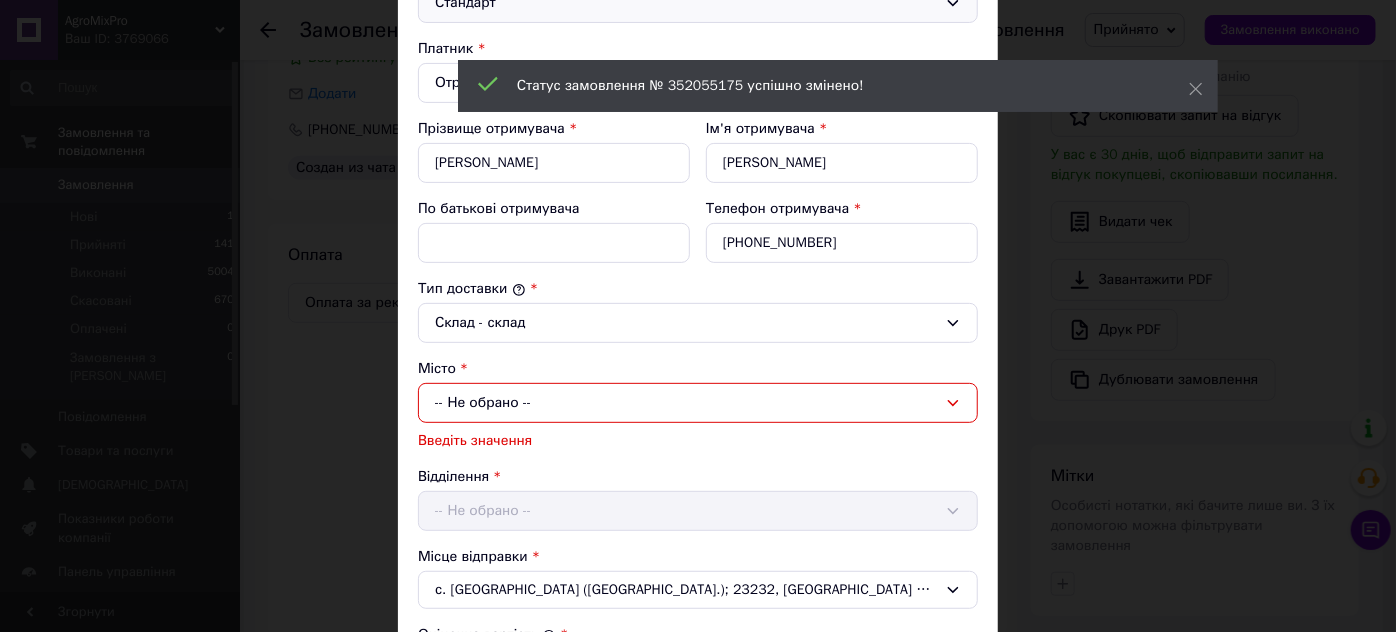 click on "-- Не обрано --" at bounding box center [698, 403] 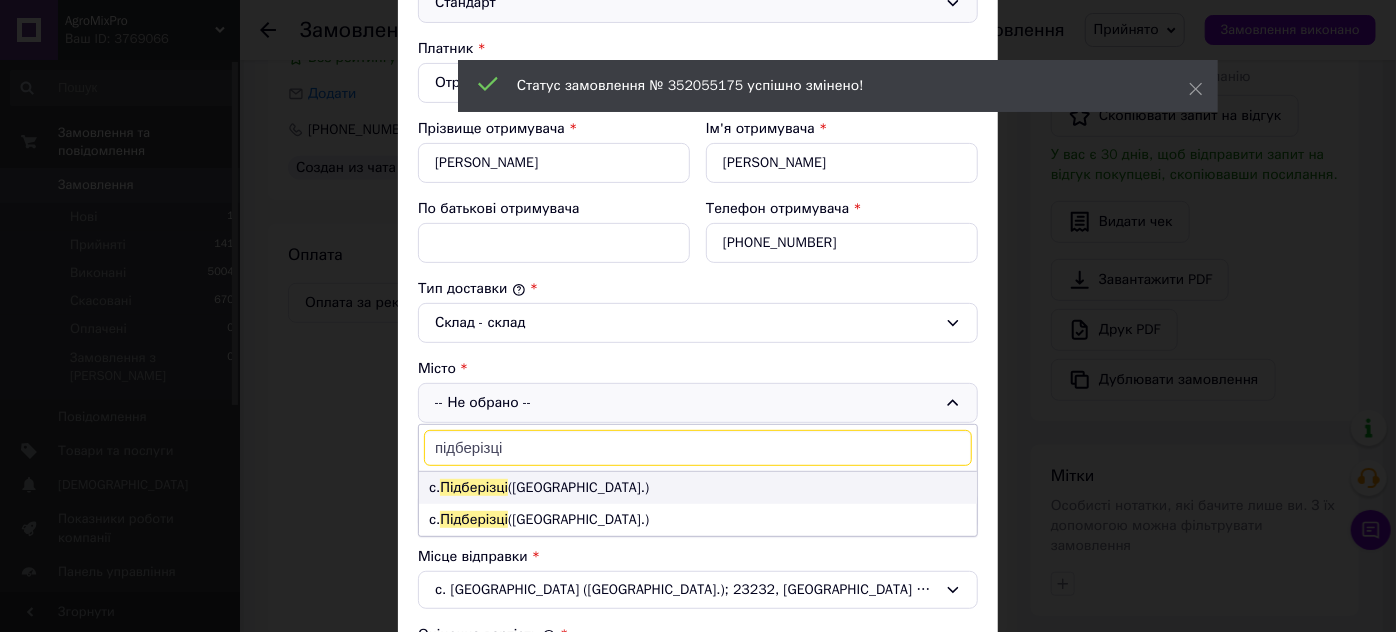 type on "підберізці" 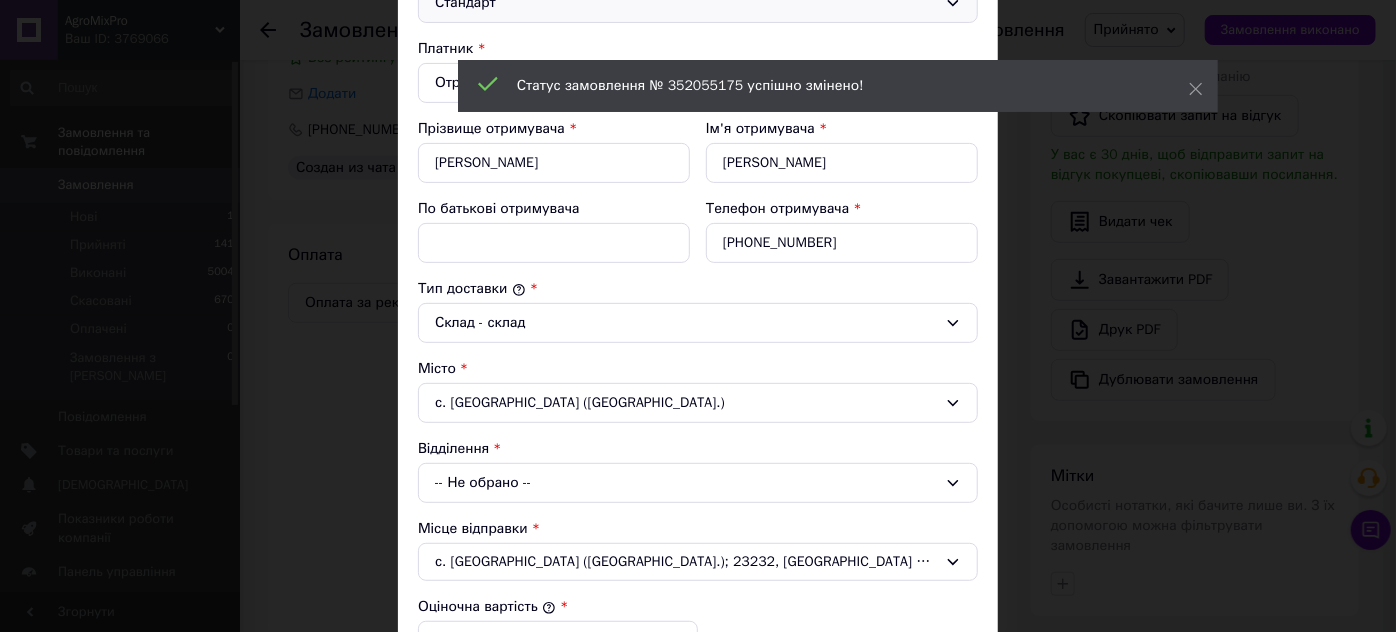 click on "-- Не обрано --" at bounding box center [698, 483] 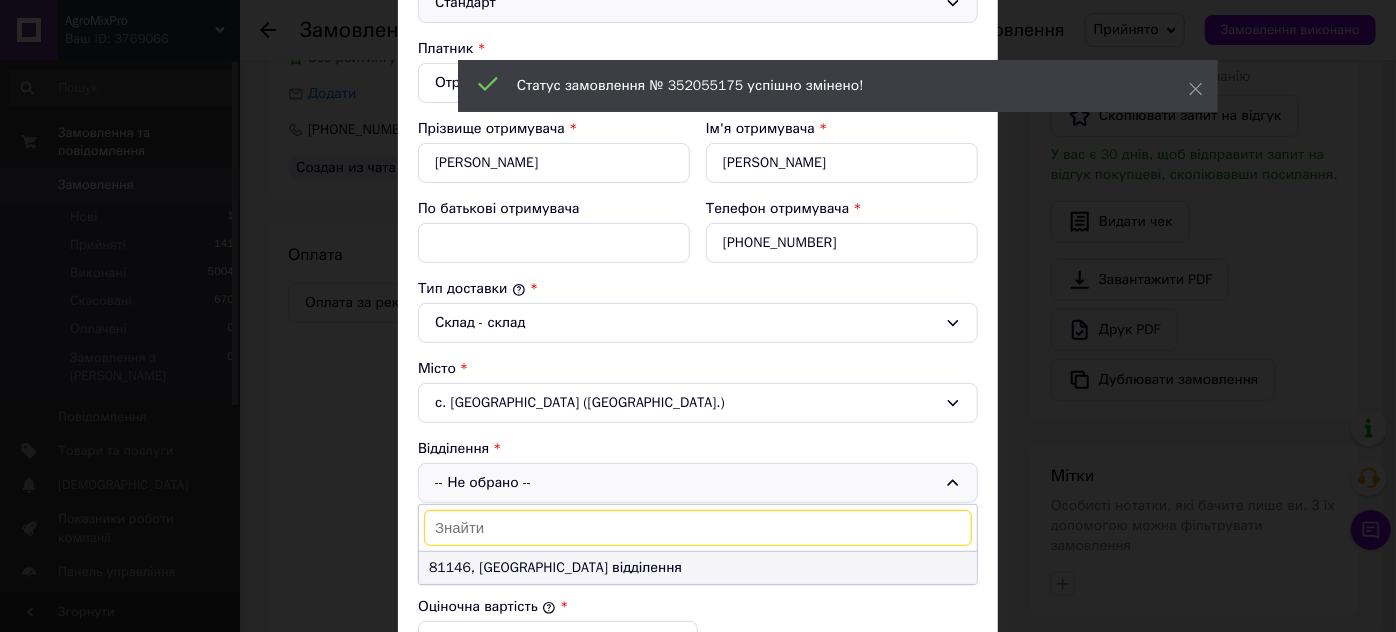 click on "81146, Пересувне відділення" at bounding box center [698, 568] 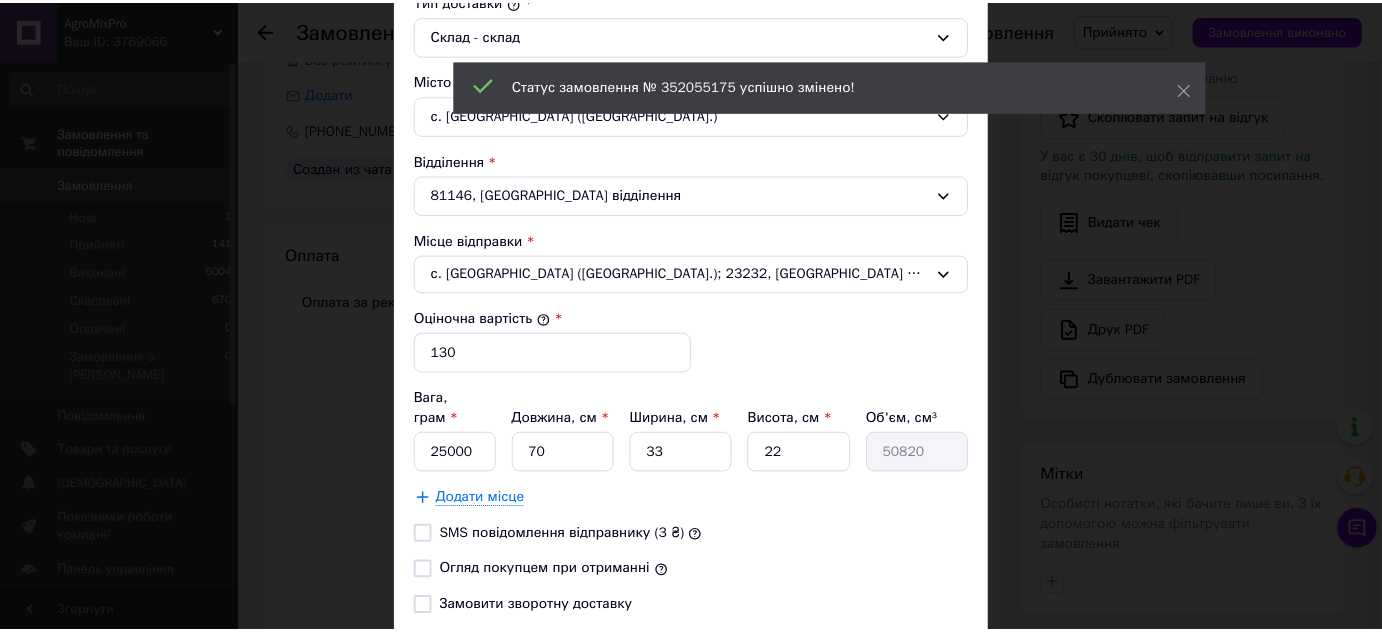 scroll, scrollTop: 684, scrollLeft: 0, axis: vertical 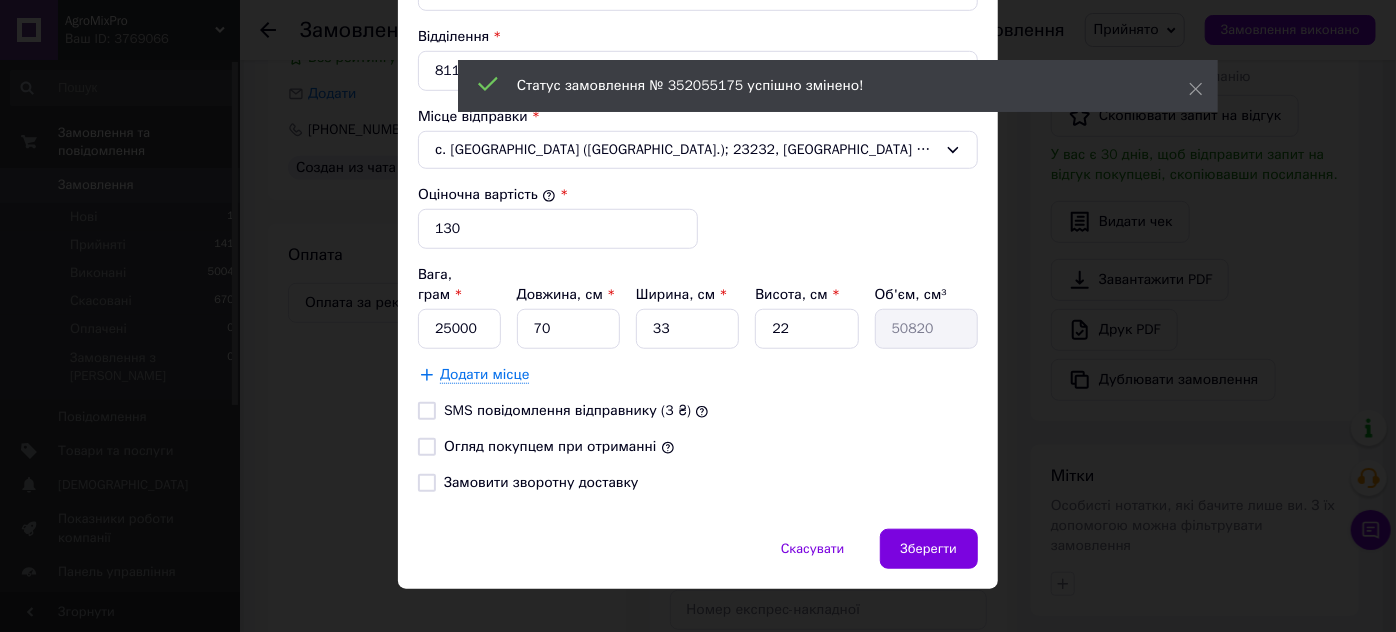 click on "Огляд покупцем при отриманні" at bounding box center [427, 447] 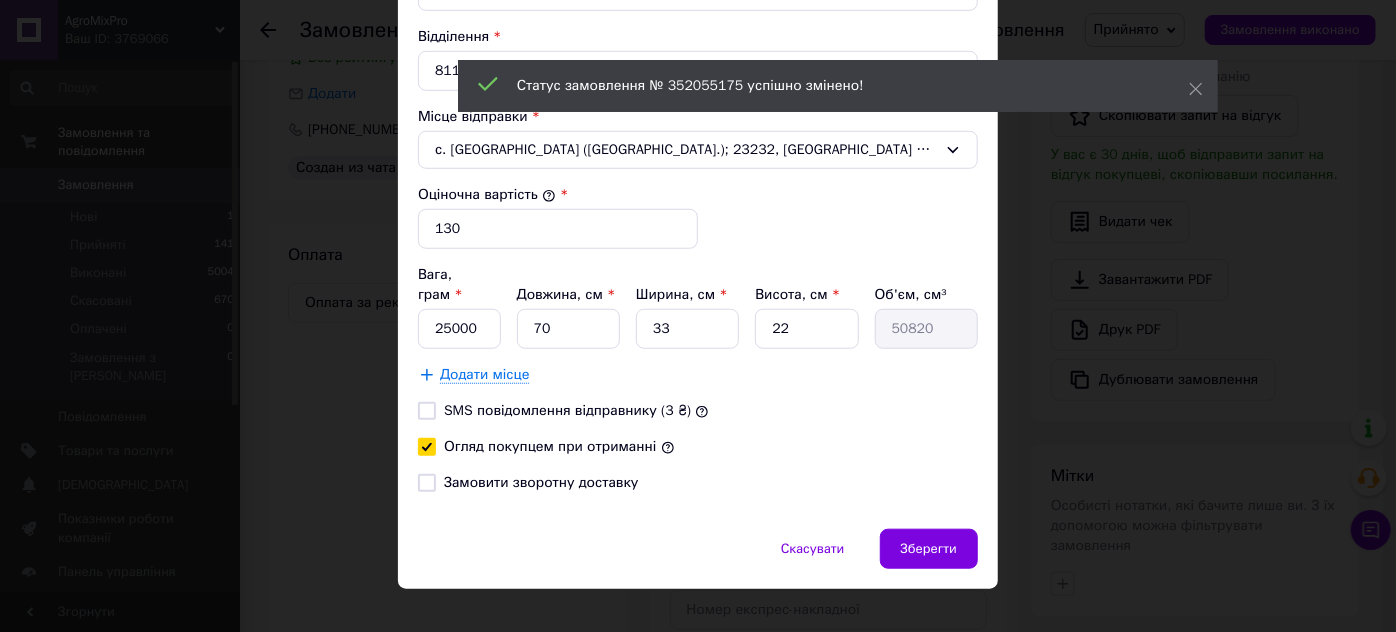 checkbox on "true" 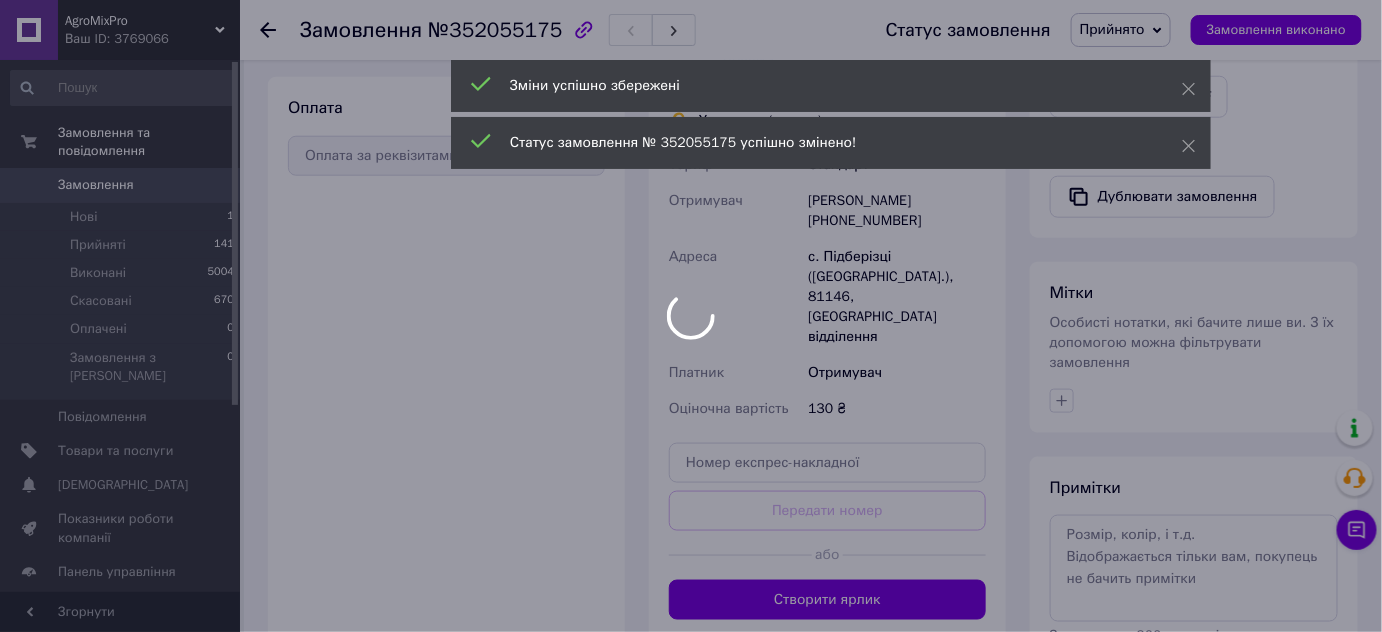 scroll, scrollTop: 813, scrollLeft: 0, axis: vertical 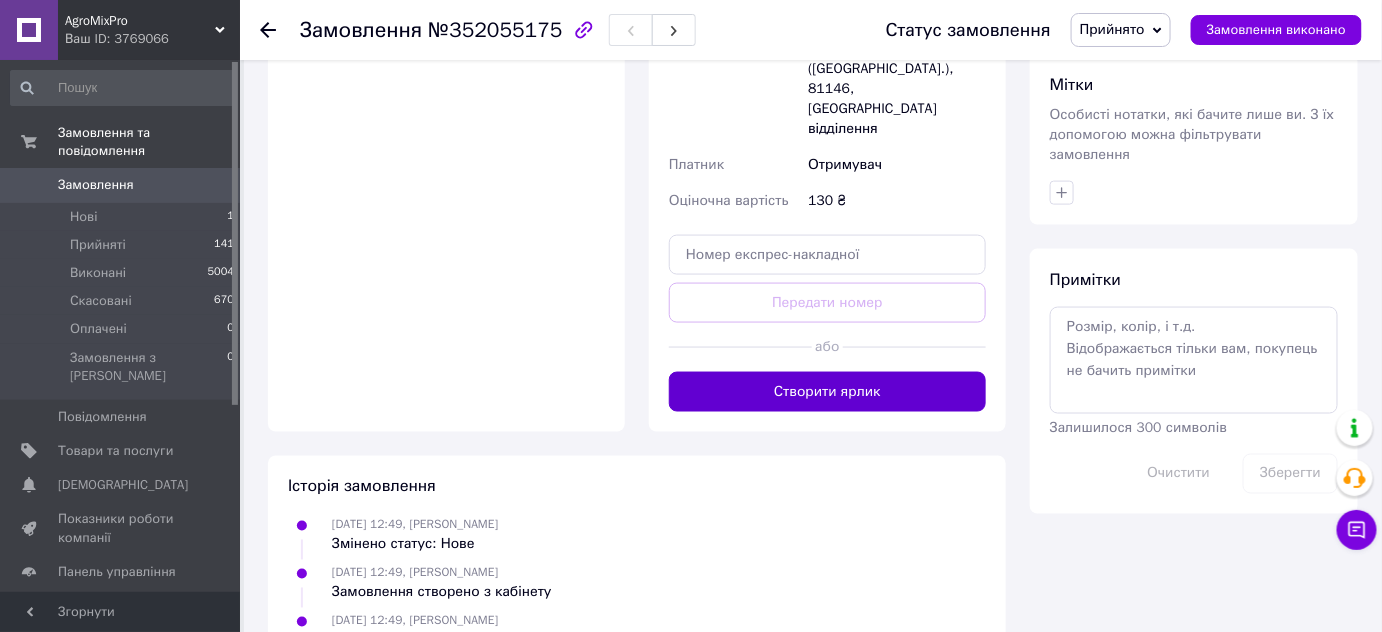 click on "Створити ярлик" at bounding box center [827, 392] 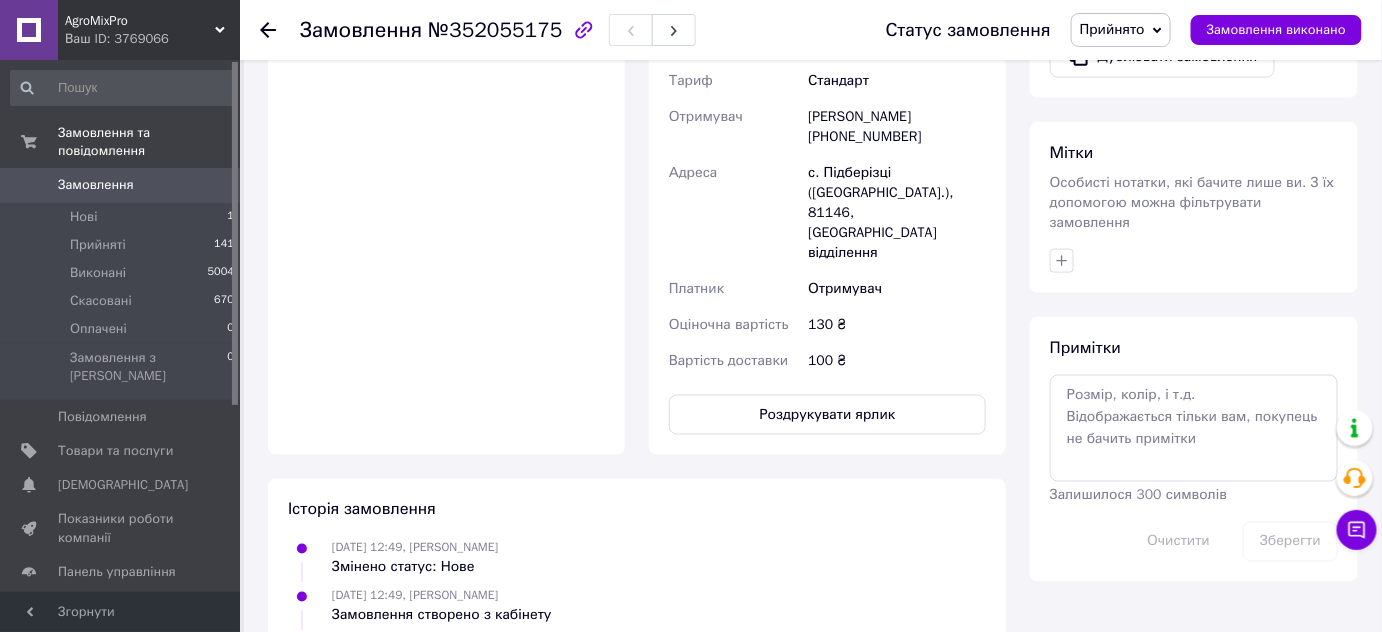scroll, scrollTop: 813, scrollLeft: 0, axis: vertical 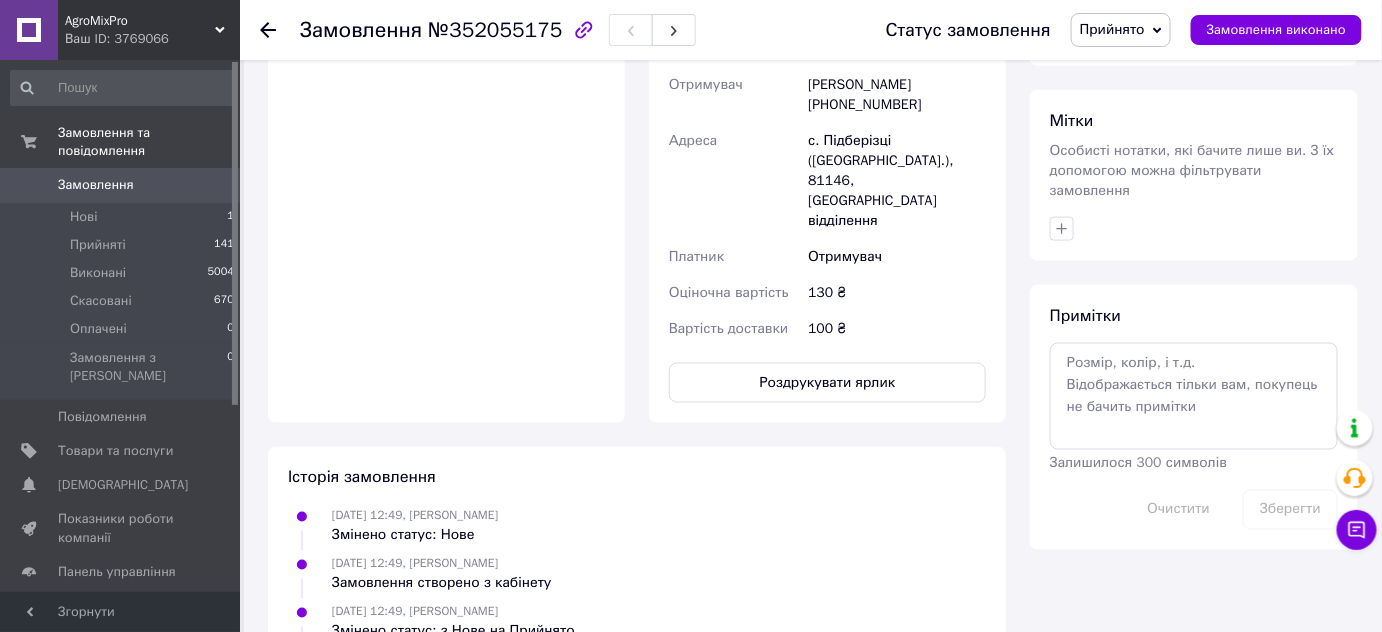 click at bounding box center (268, 30) 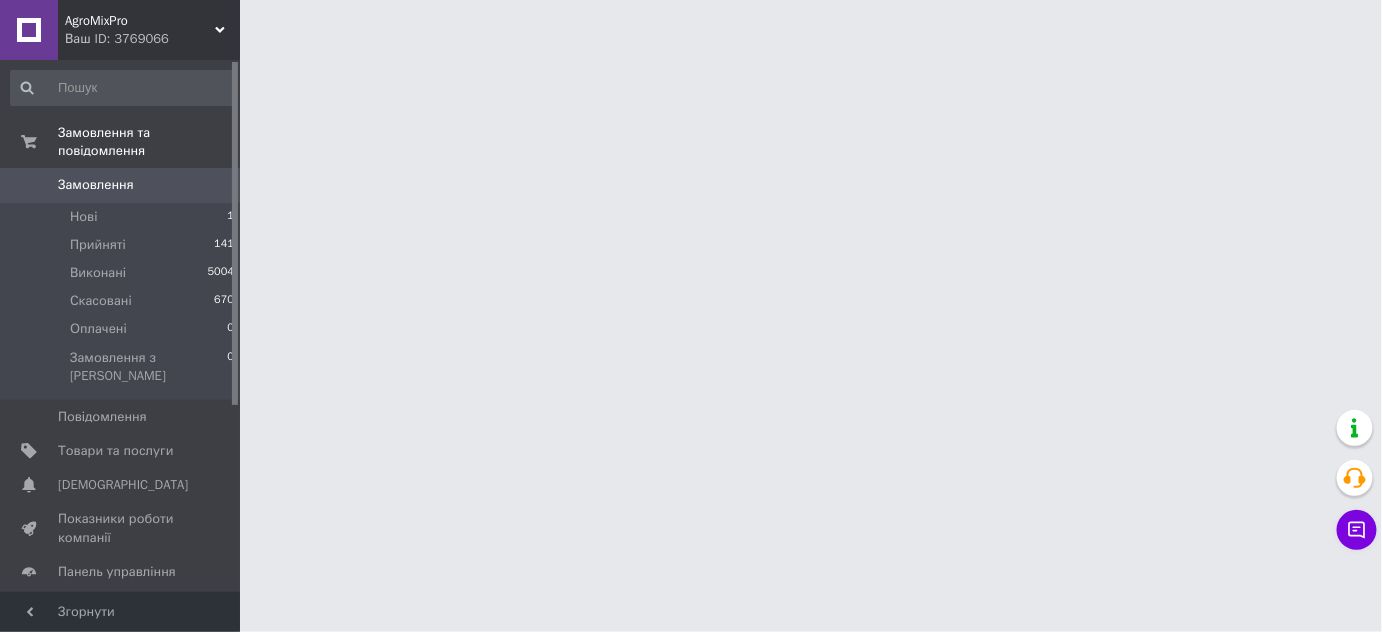 scroll, scrollTop: 0, scrollLeft: 0, axis: both 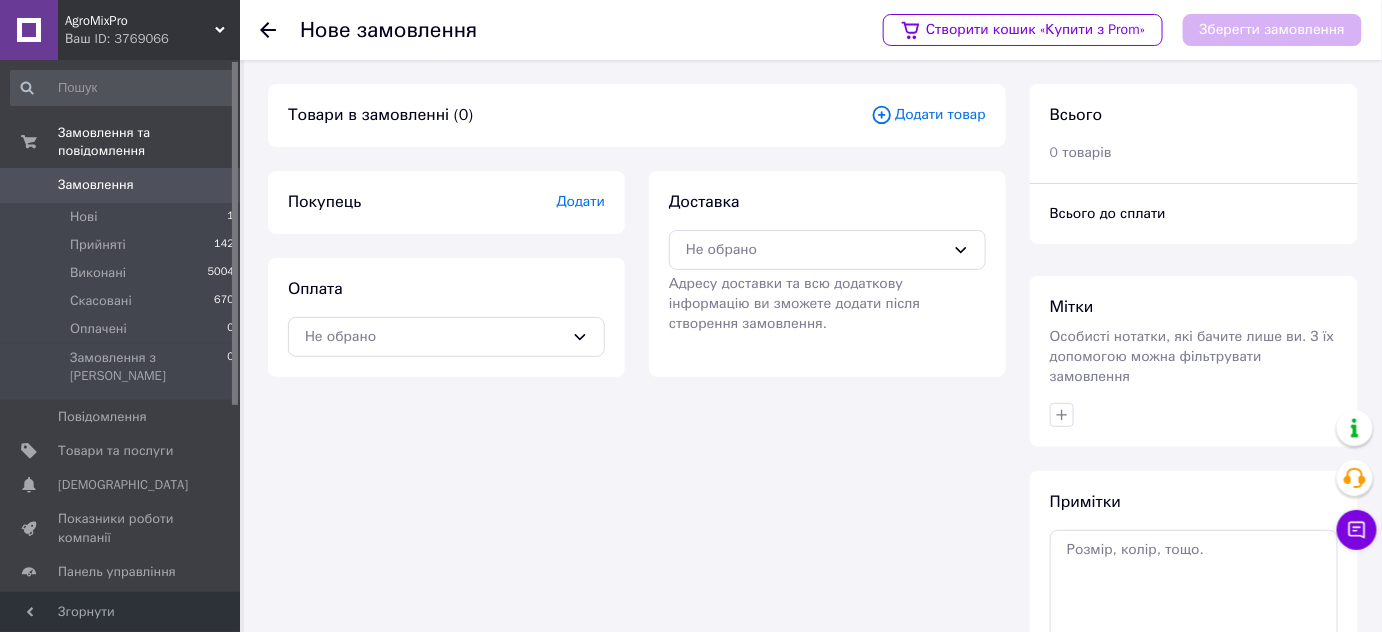 click 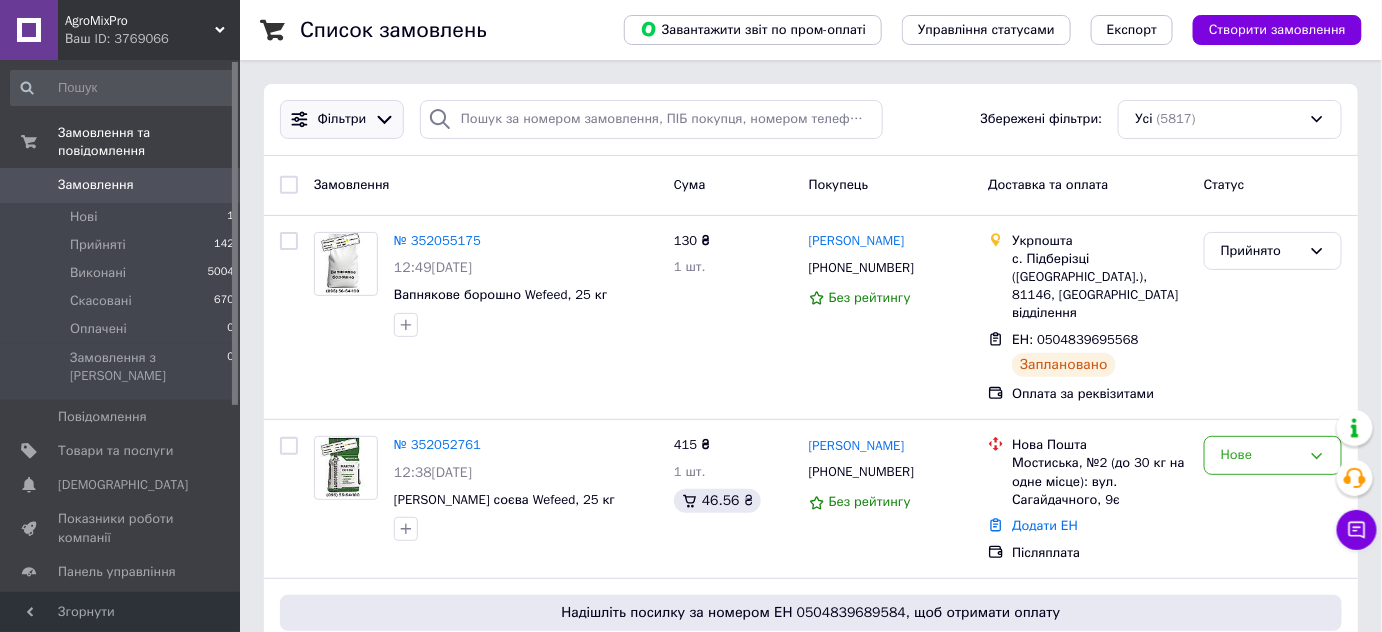 click on "Фільтри" at bounding box center (342, 119) 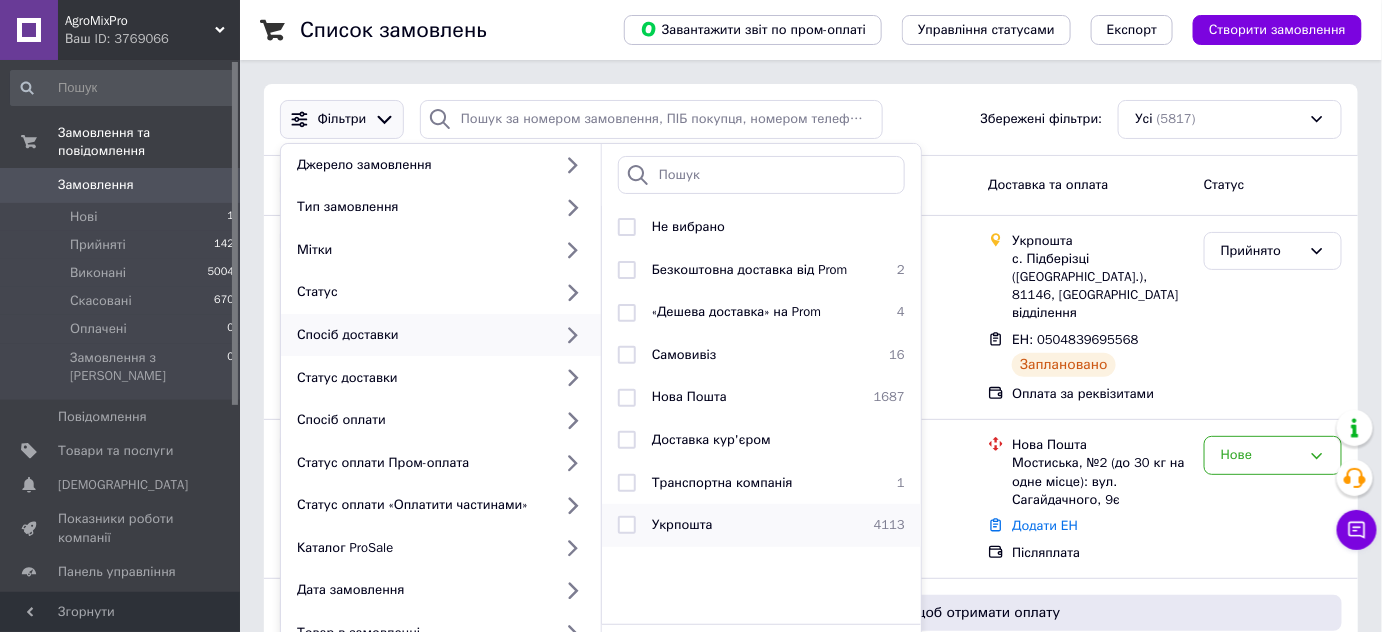 click at bounding box center [627, 525] 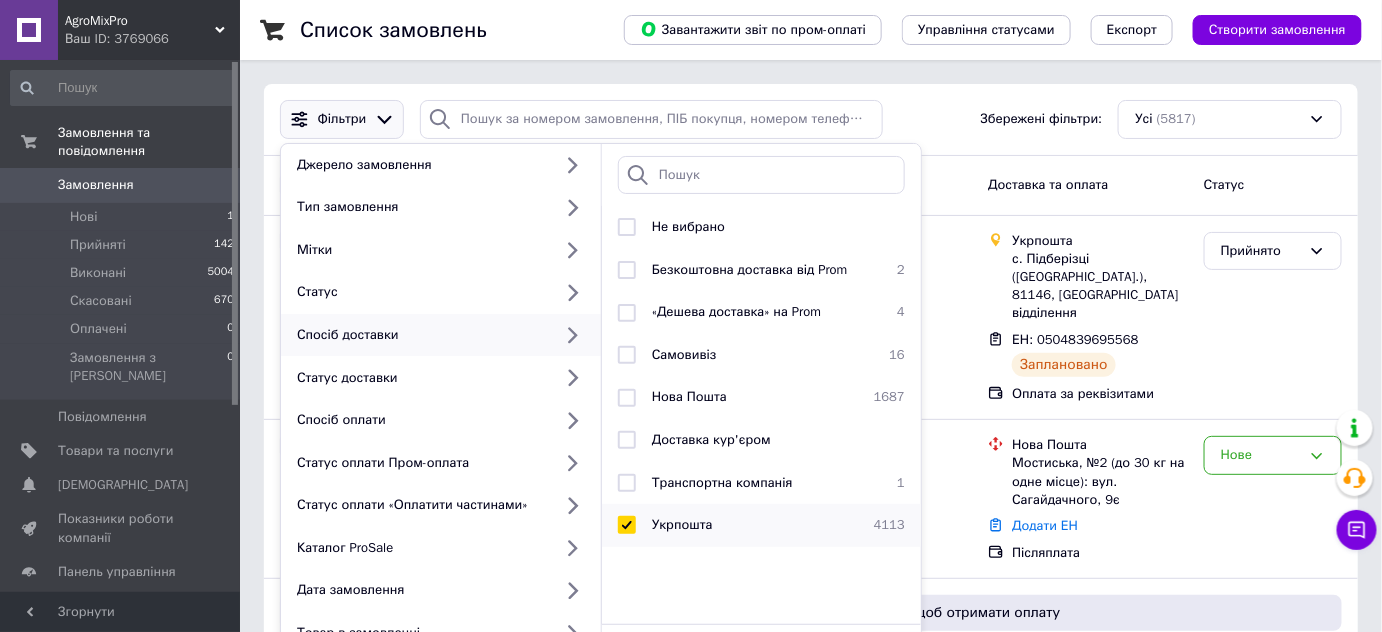 checkbox on "true" 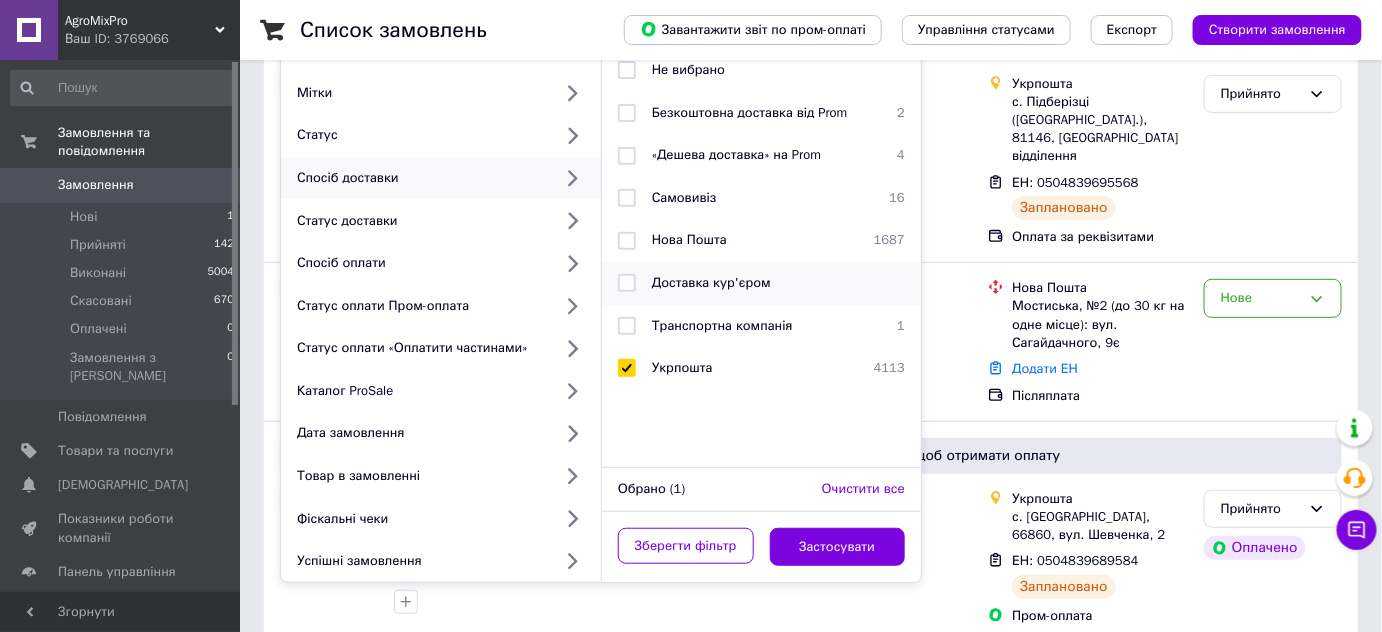 scroll, scrollTop: 272, scrollLeft: 0, axis: vertical 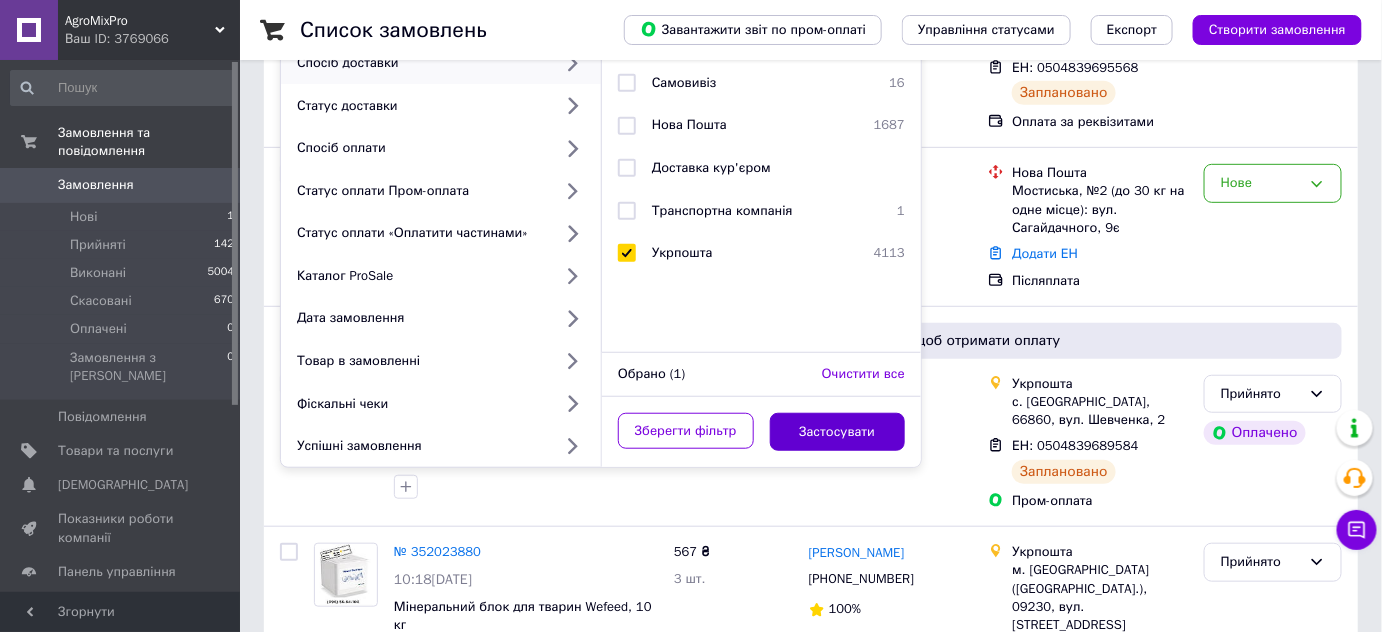 click on "Застосувати" at bounding box center (838, 432) 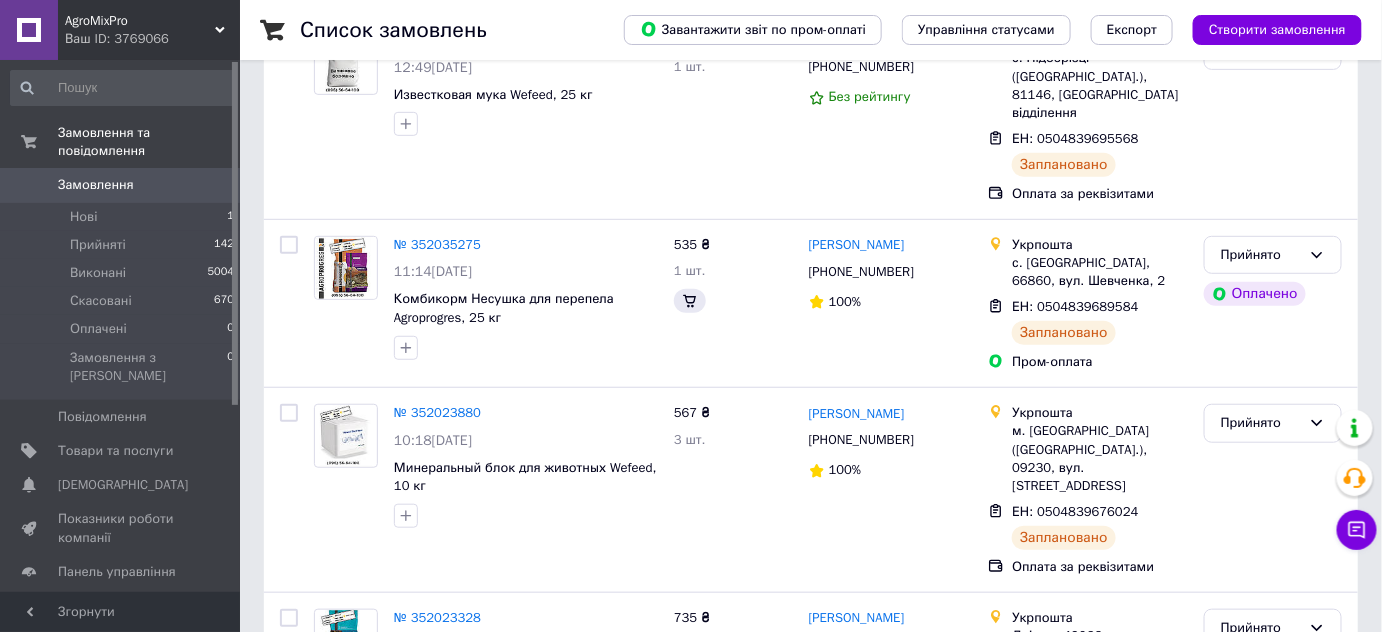 scroll, scrollTop: 0, scrollLeft: 0, axis: both 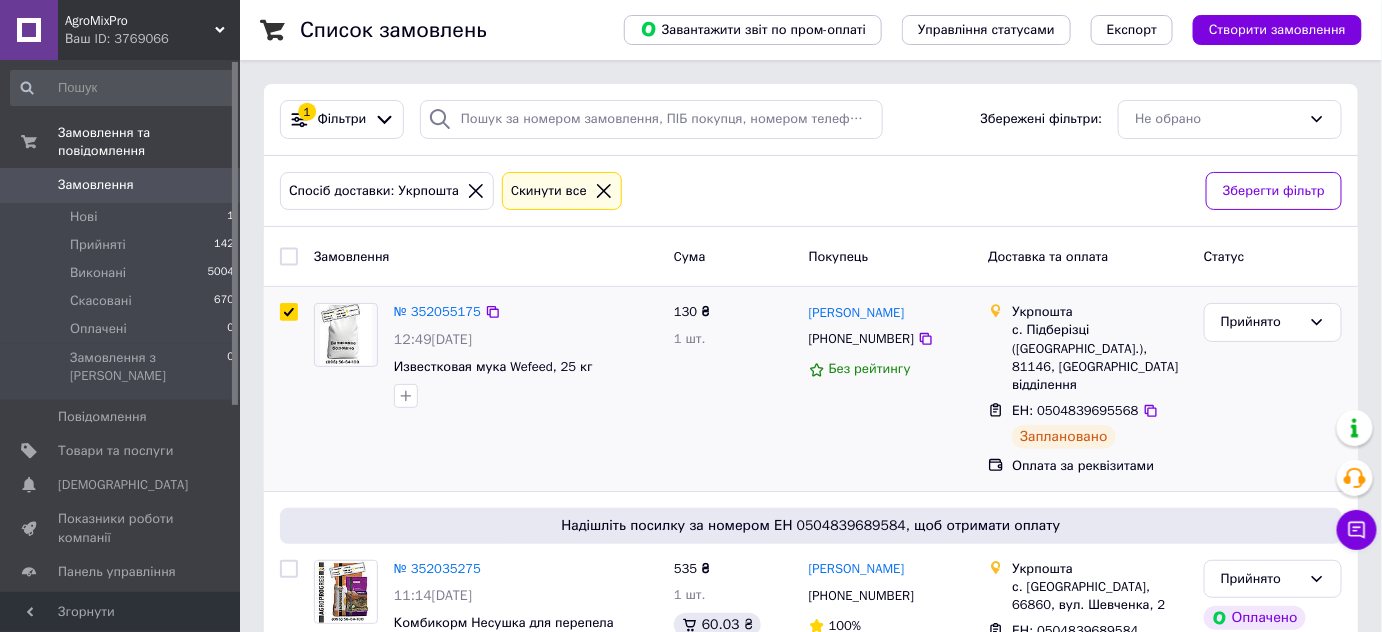 checkbox on "true" 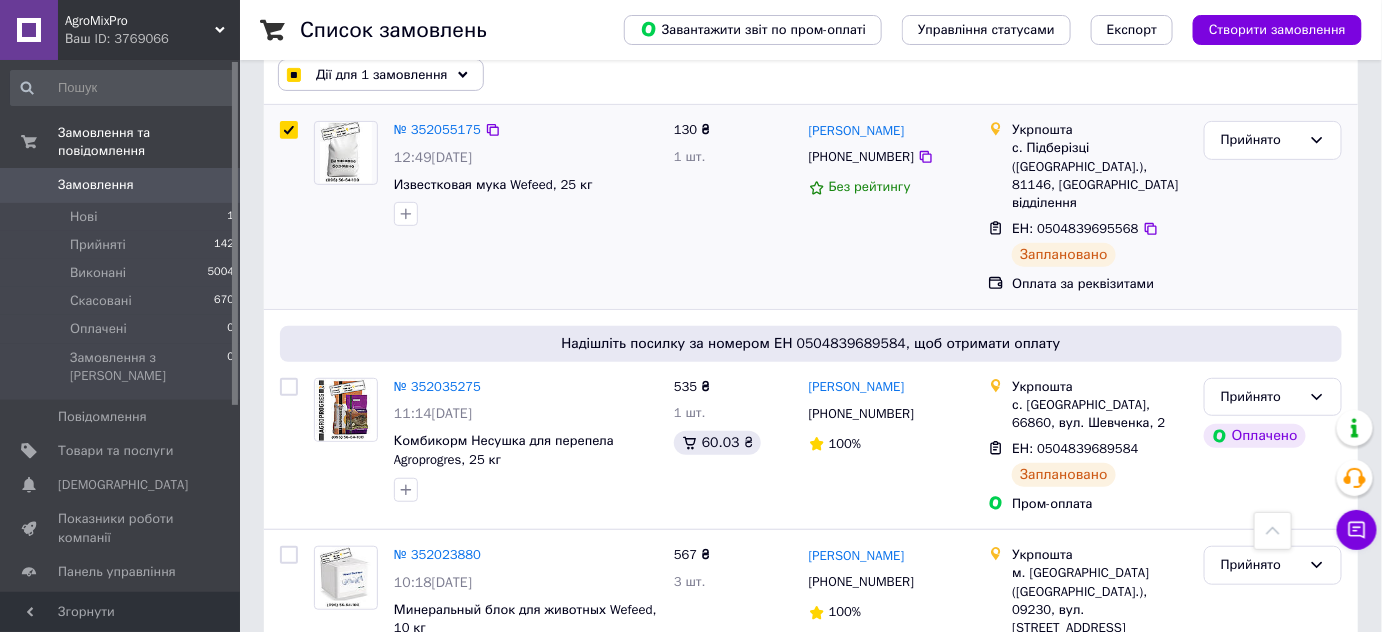 scroll, scrollTop: 181, scrollLeft: 0, axis: vertical 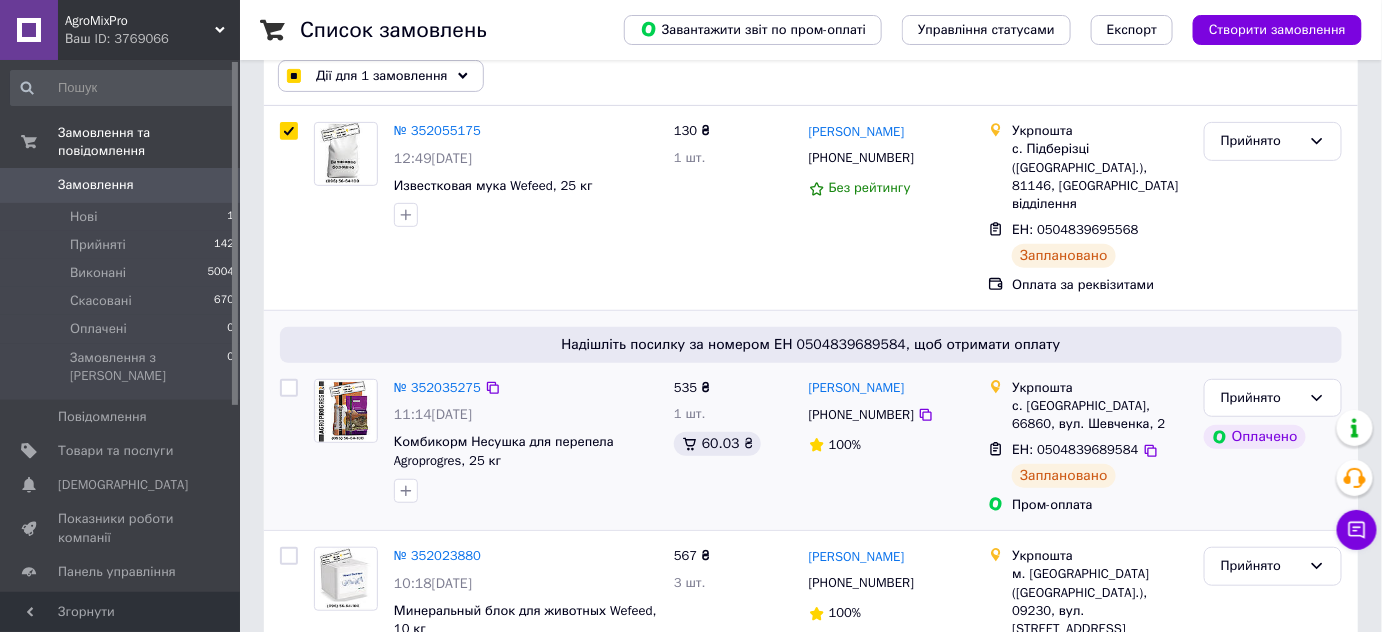 click at bounding box center [289, 388] 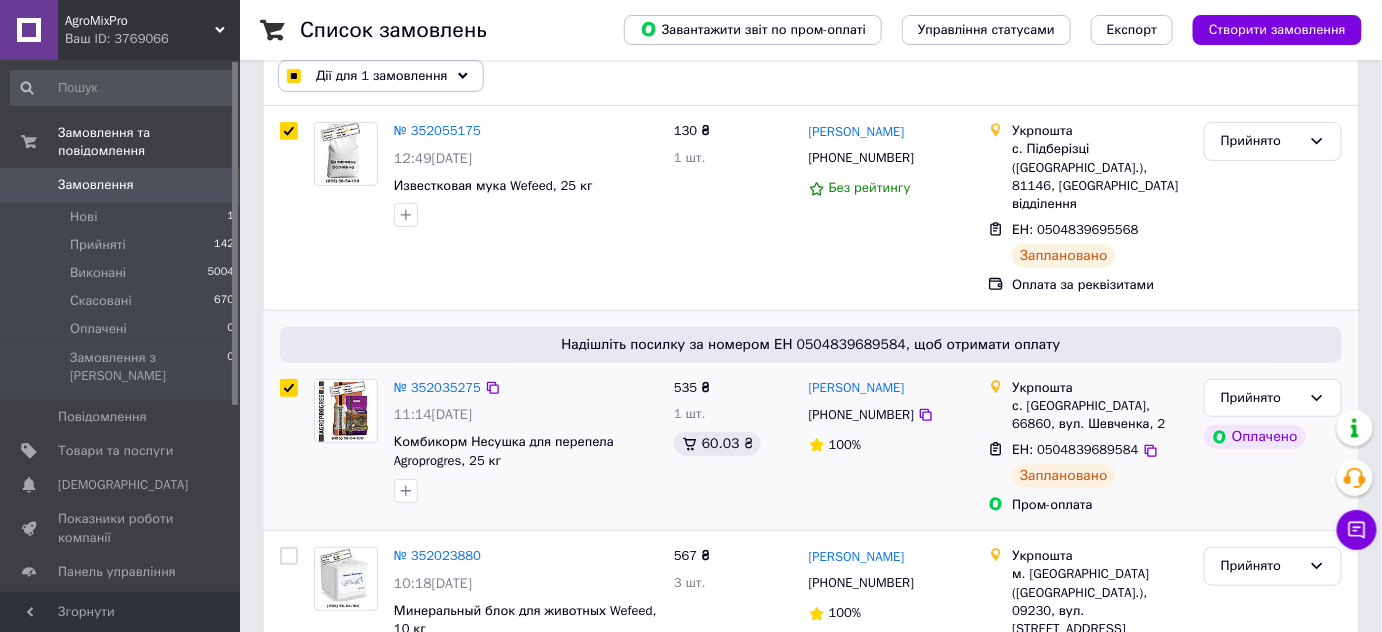 checkbox on "true" 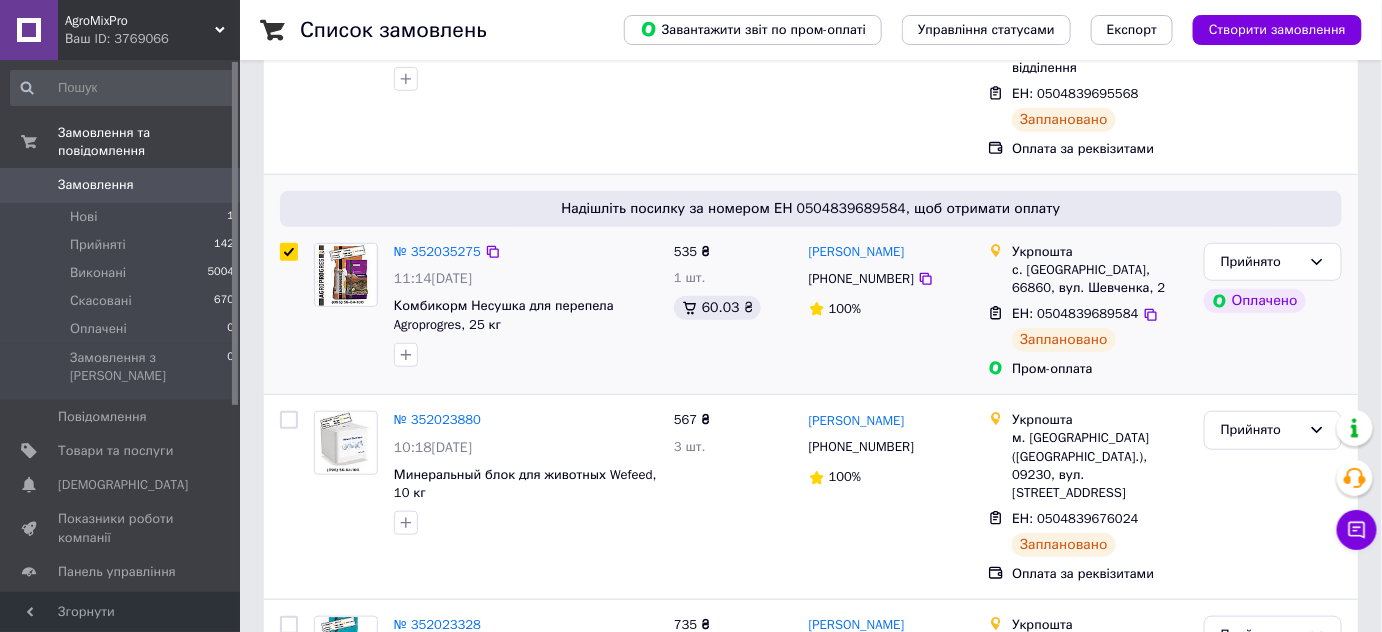 scroll, scrollTop: 363, scrollLeft: 0, axis: vertical 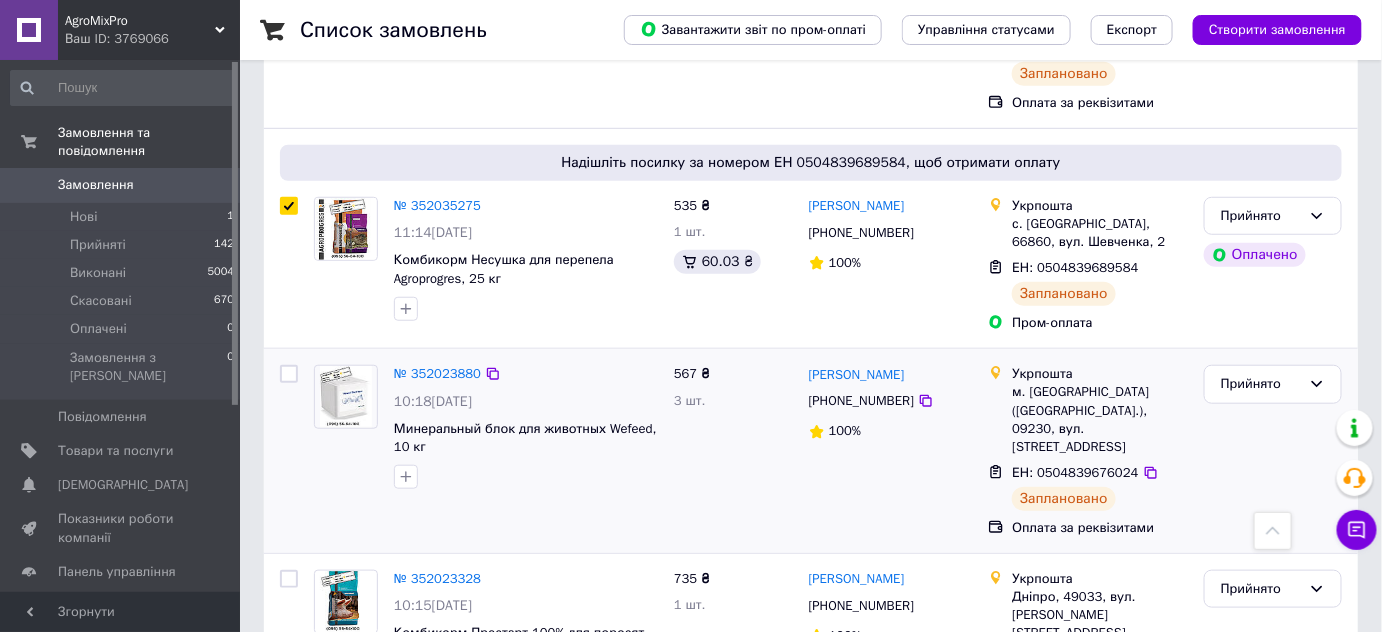 click at bounding box center [289, 374] 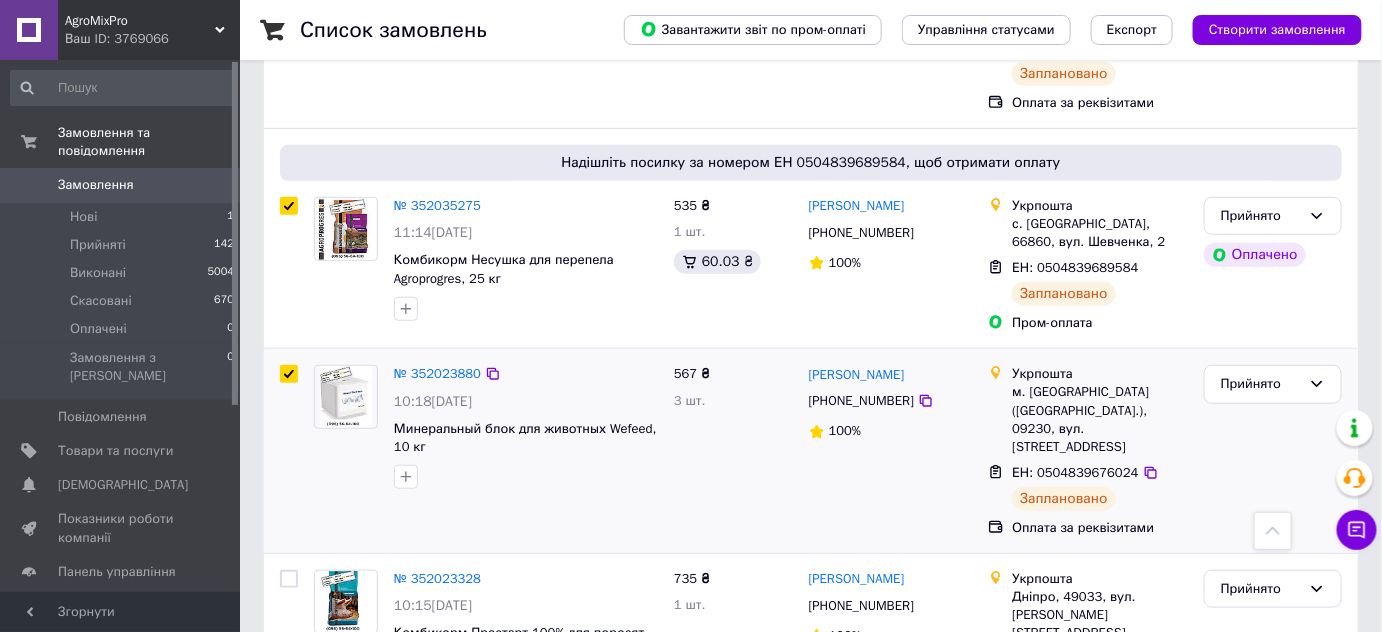 checkbox on "true" 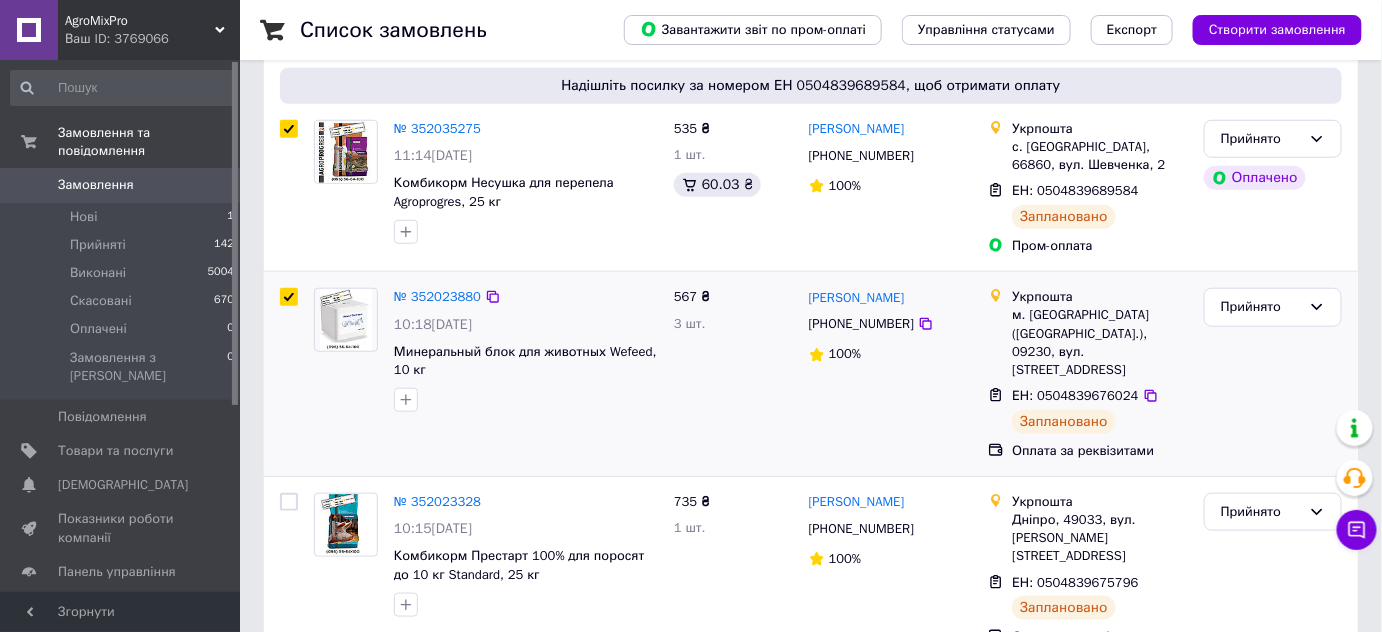 scroll, scrollTop: 545, scrollLeft: 0, axis: vertical 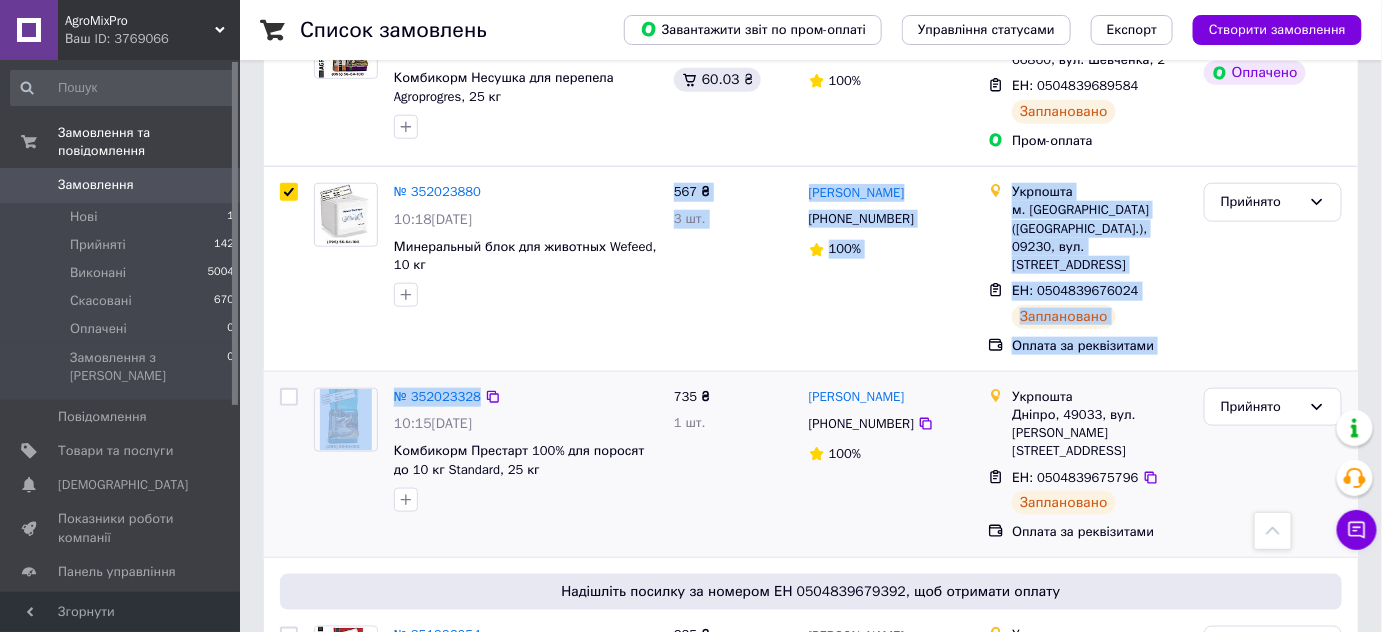 drag, startPoint x: 464, startPoint y: 277, endPoint x: 488, endPoint y: 300, distance: 33.24154 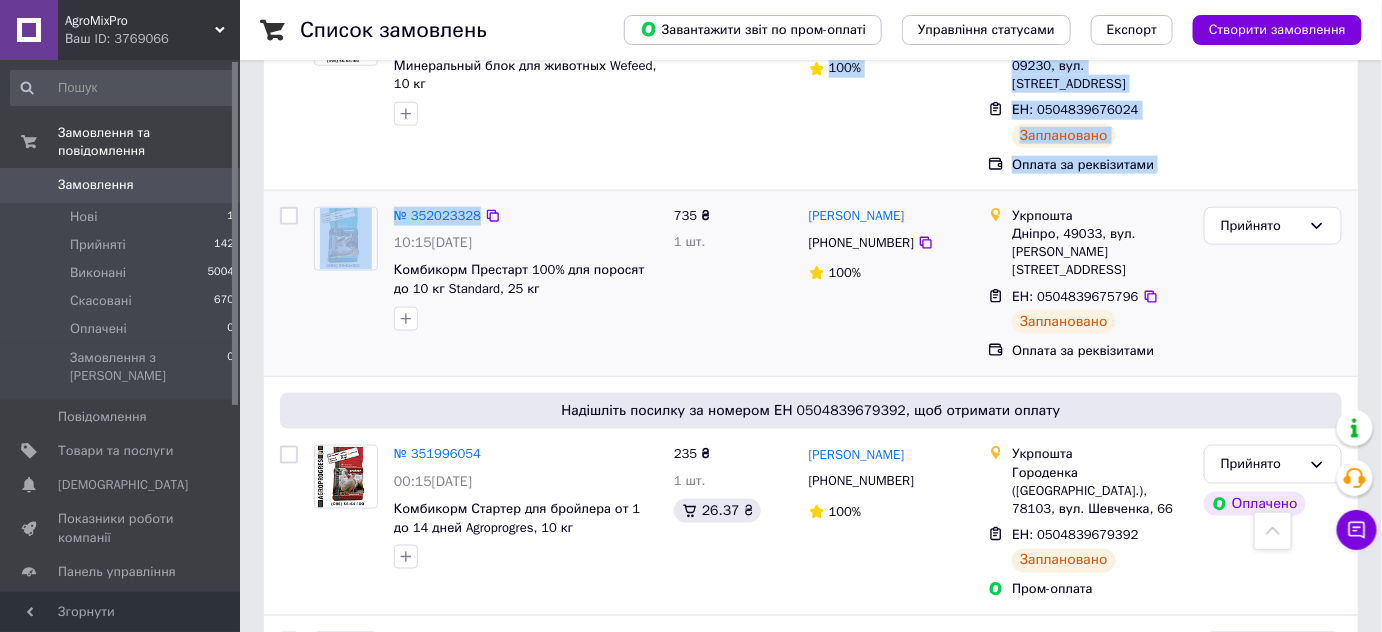 scroll, scrollTop: 727, scrollLeft: 0, axis: vertical 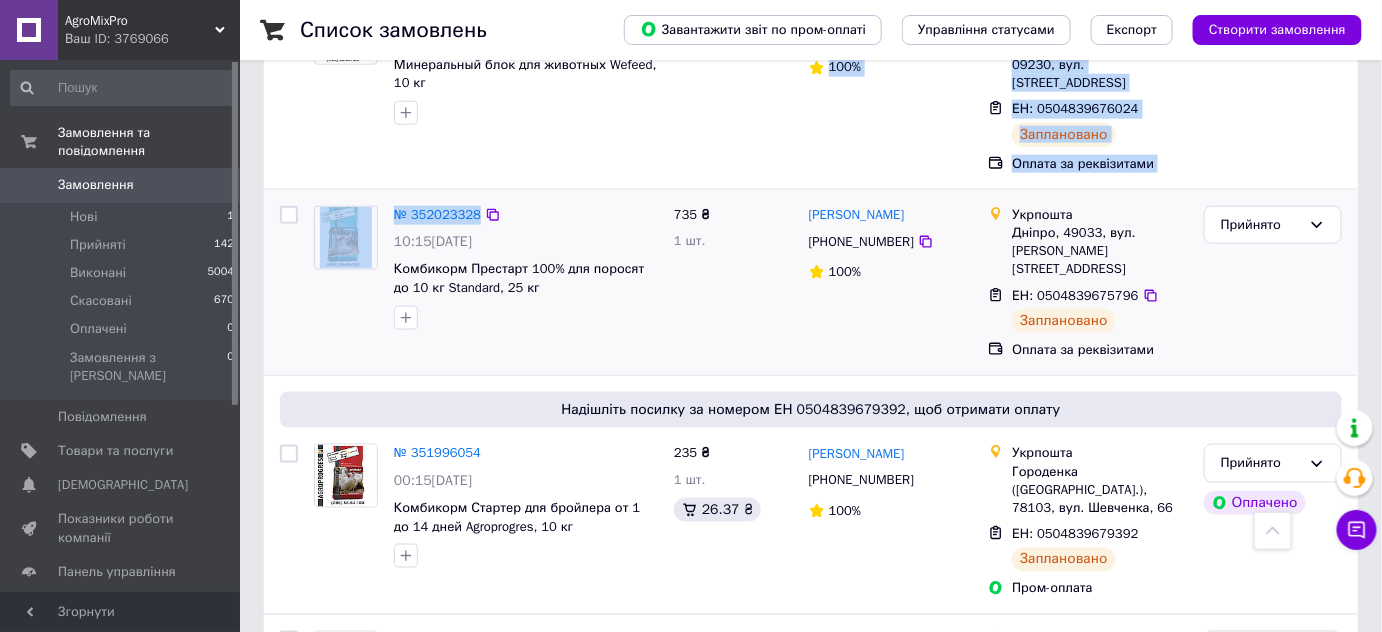click at bounding box center (289, 283) 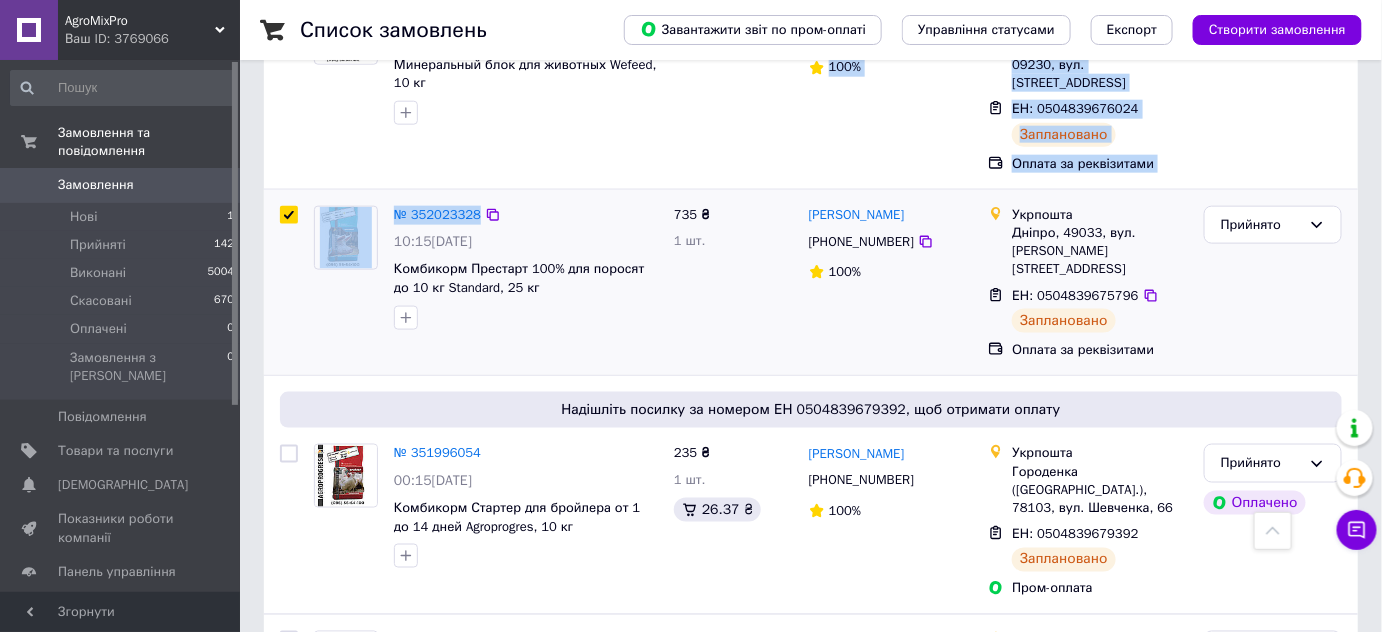 checkbox on "true" 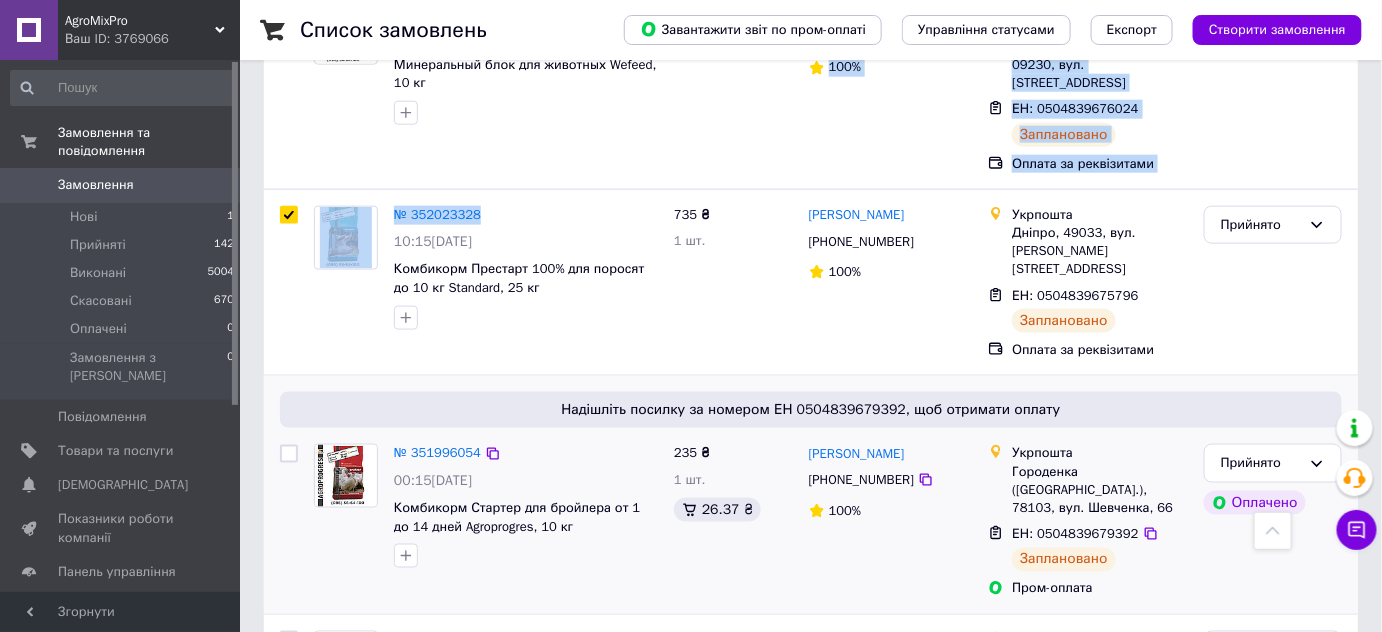 click at bounding box center (289, 454) 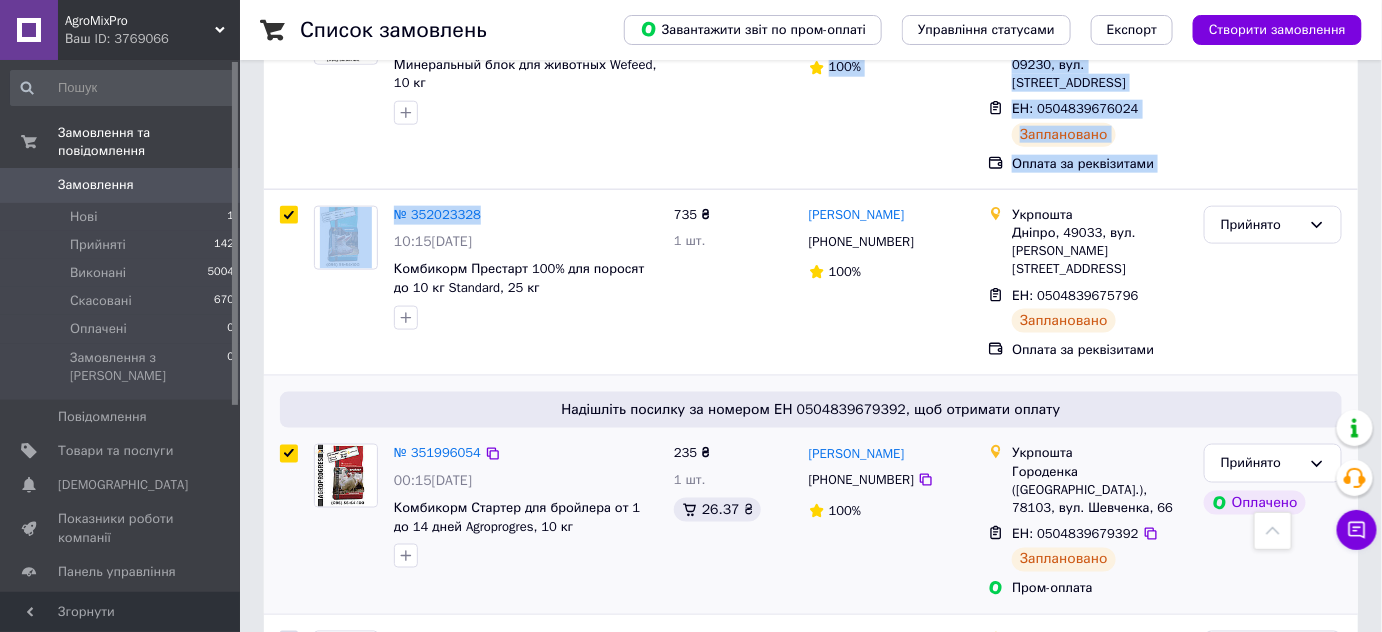 checkbox on "true" 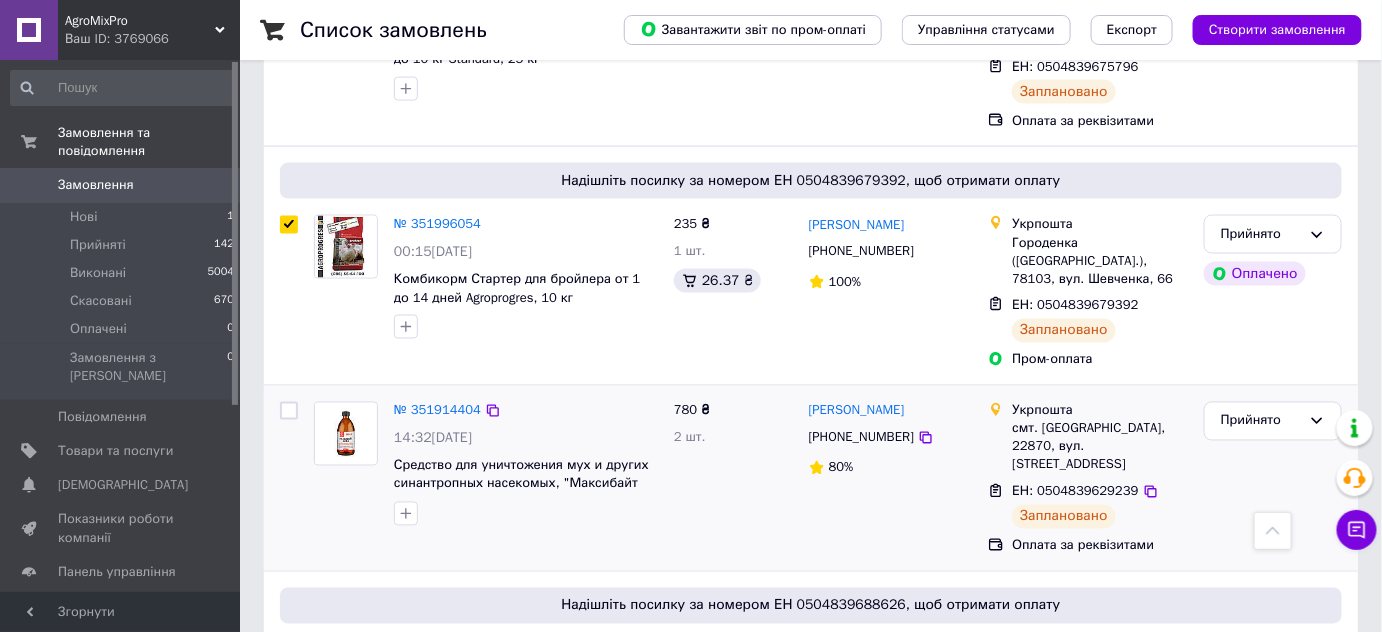 scroll, scrollTop: 1000, scrollLeft: 0, axis: vertical 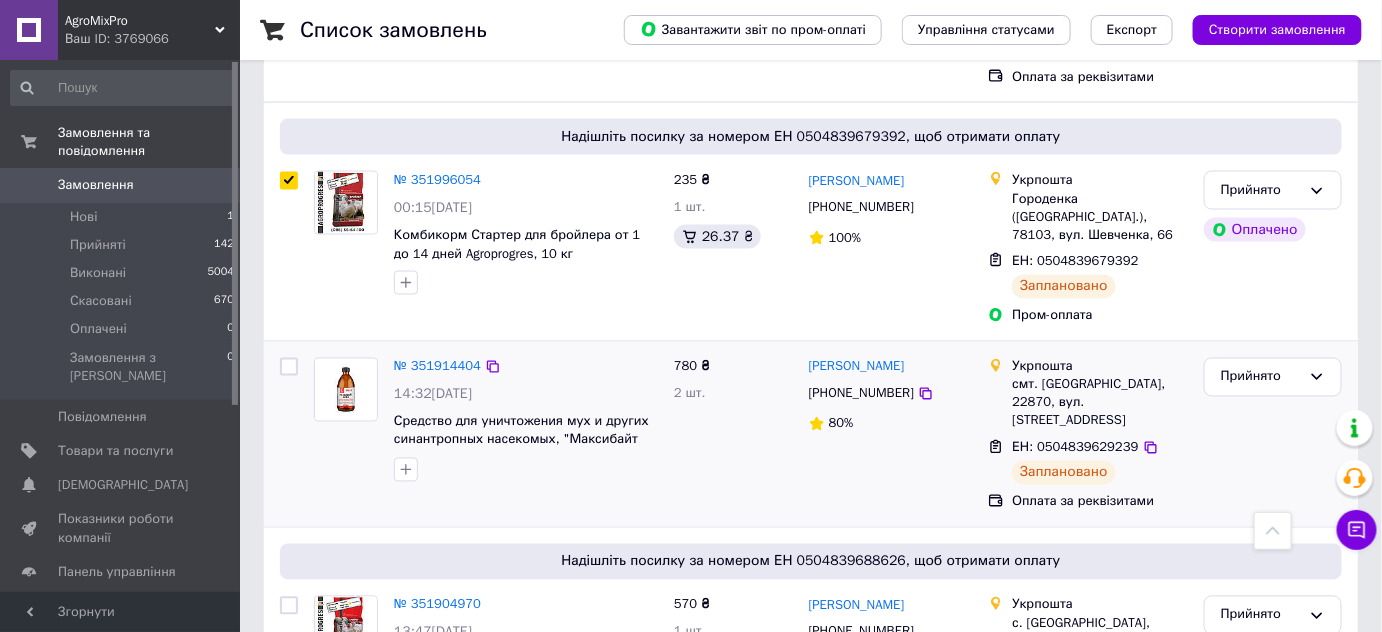 click at bounding box center (289, 367) 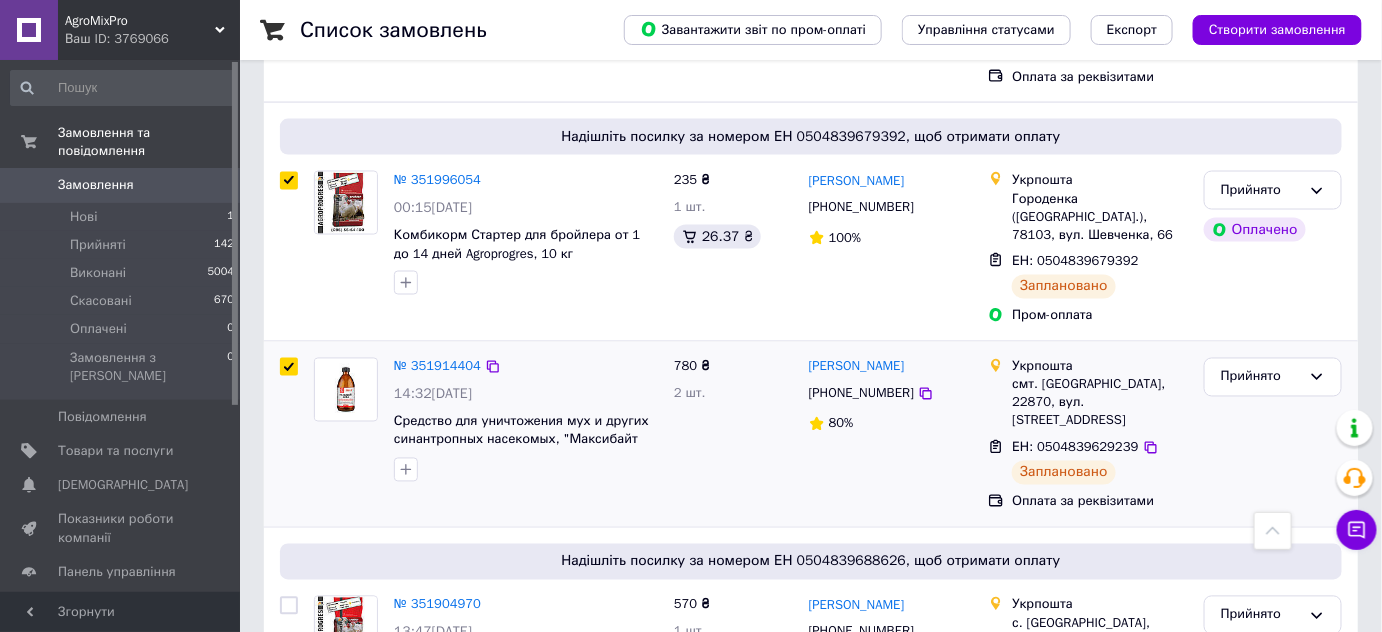 checkbox on "true" 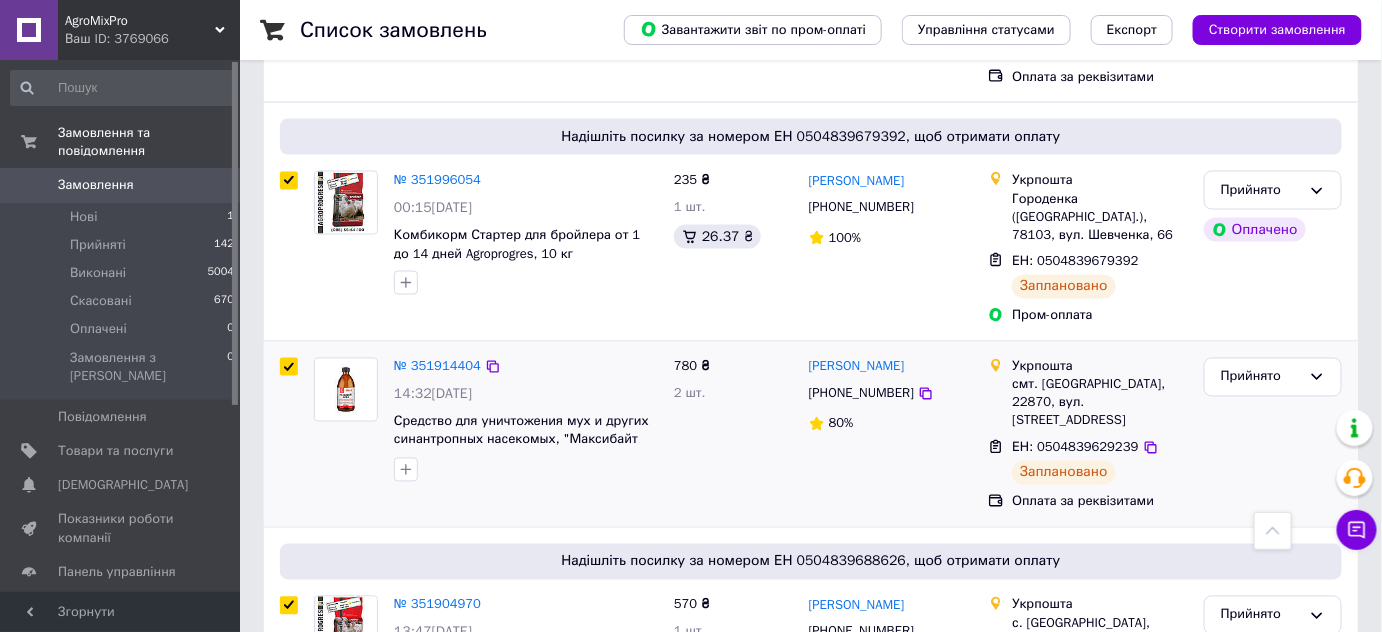 checkbox on "true" 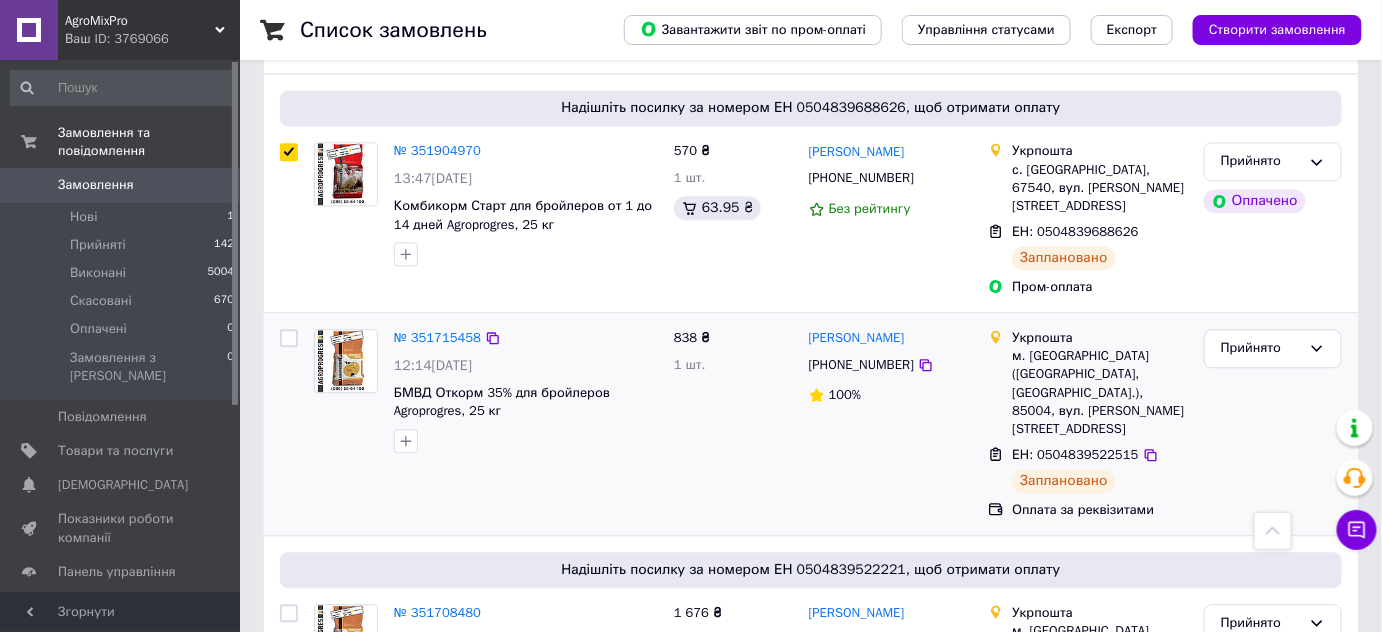 drag, startPoint x: 287, startPoint y: 203, endPoint x: 269, endPoint y: 431, distance: 228.70943 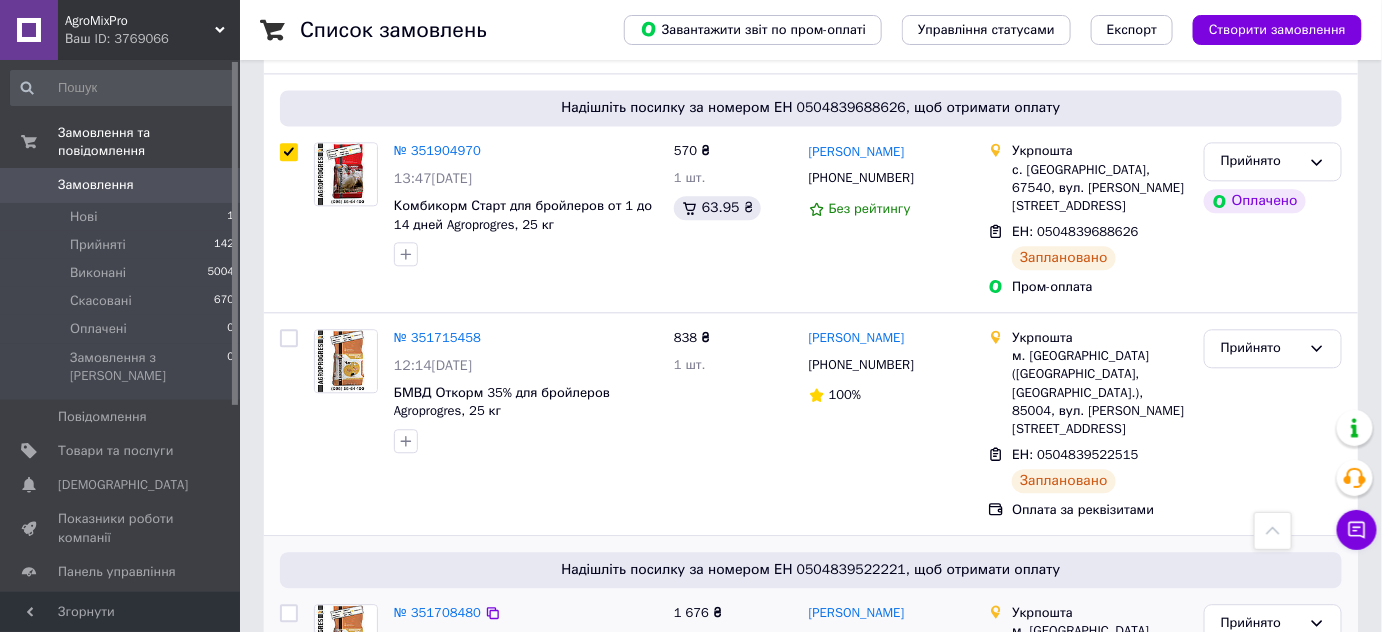 click at bounding box center [289, 338] 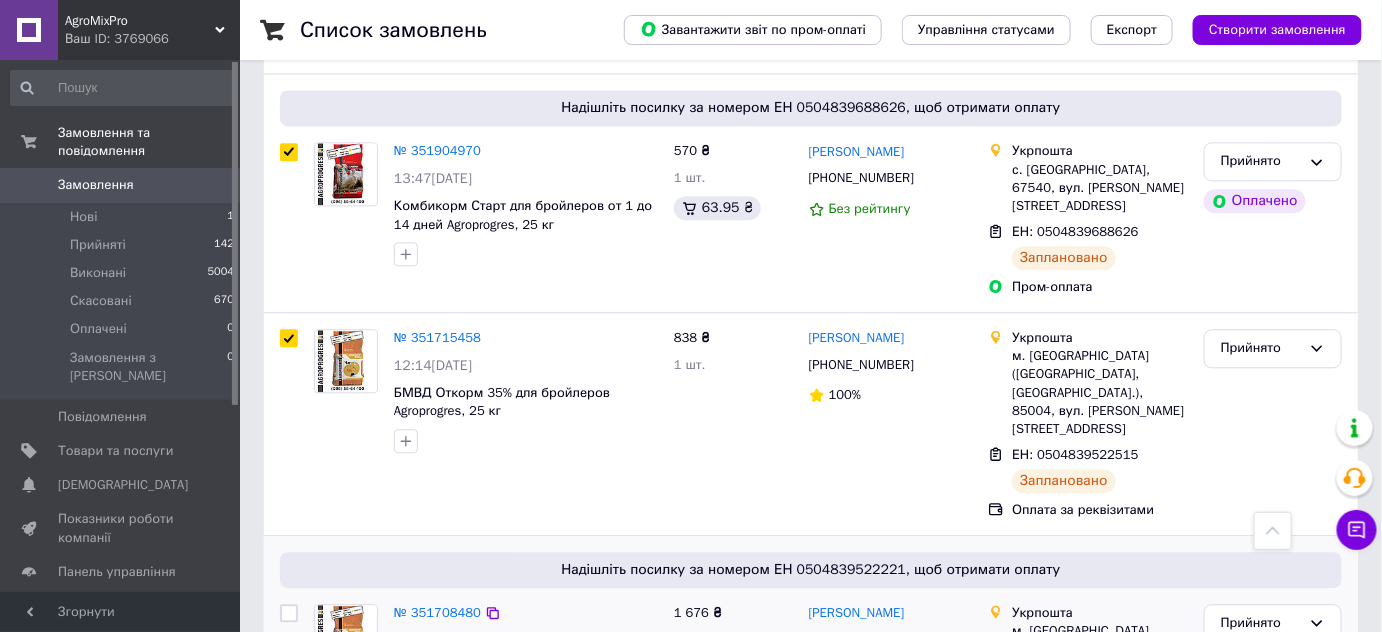 checkbox on "true" 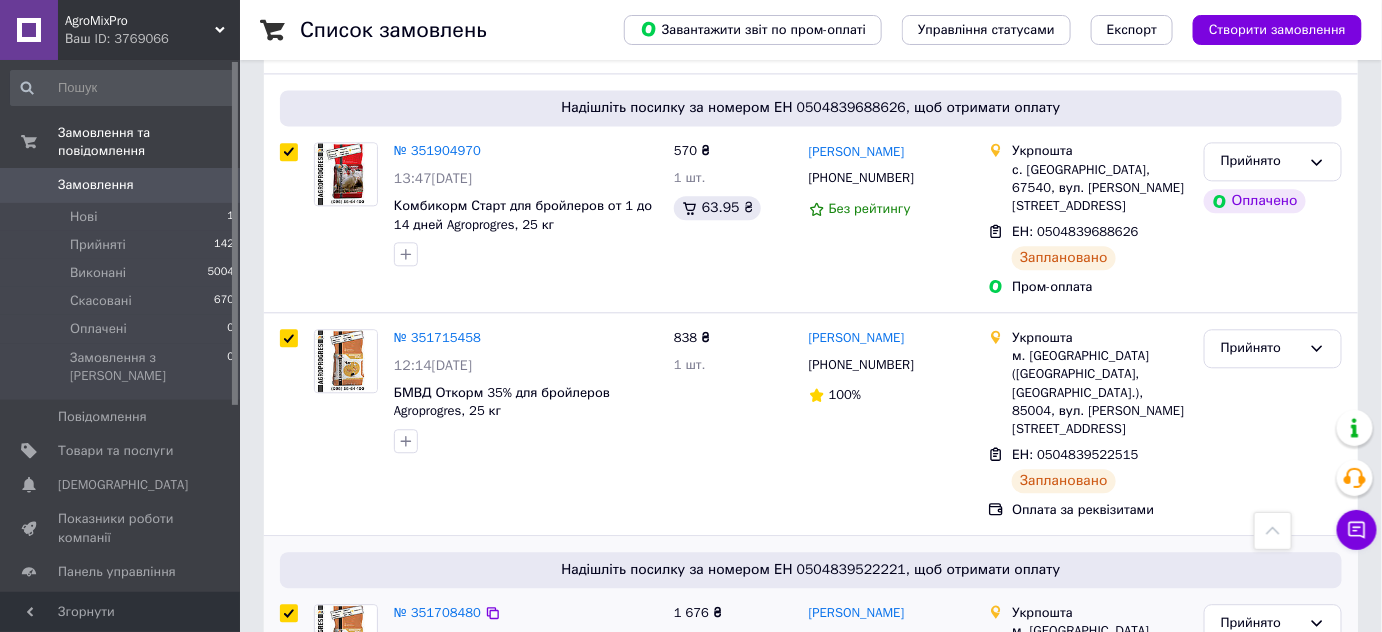 checkbox on "true" 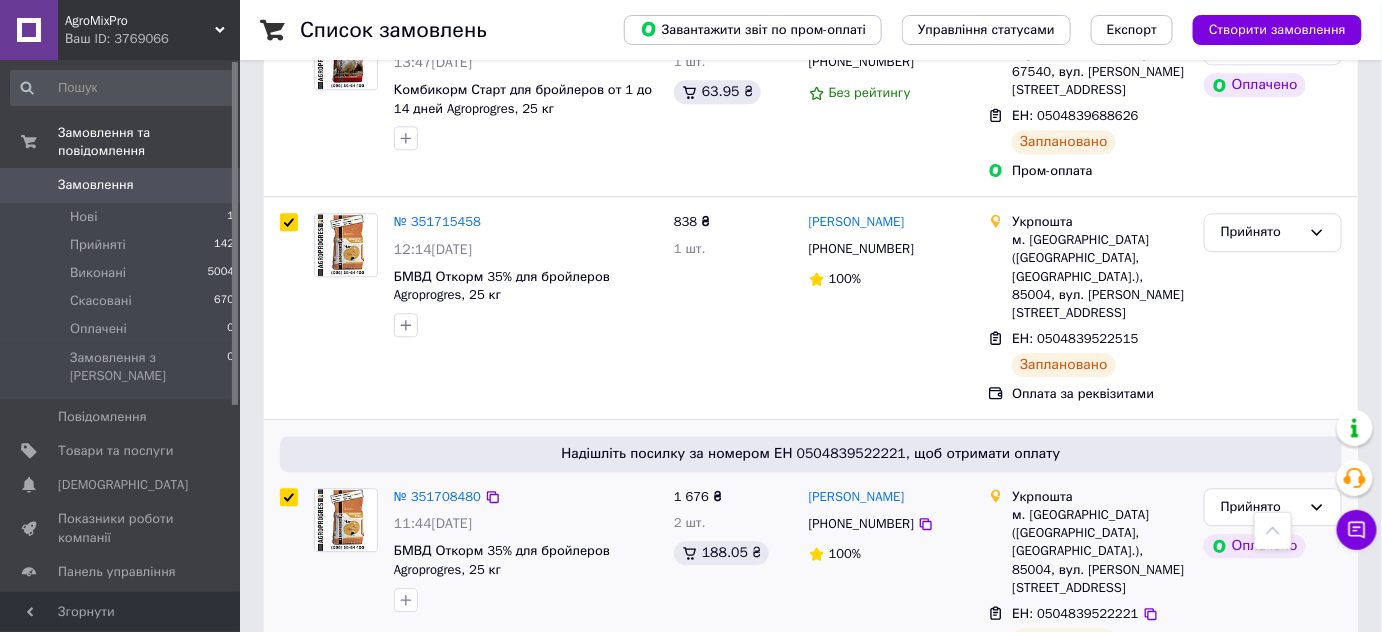 scroll, scrollTop: 1818, scrollLeft: 0, axis: vertical 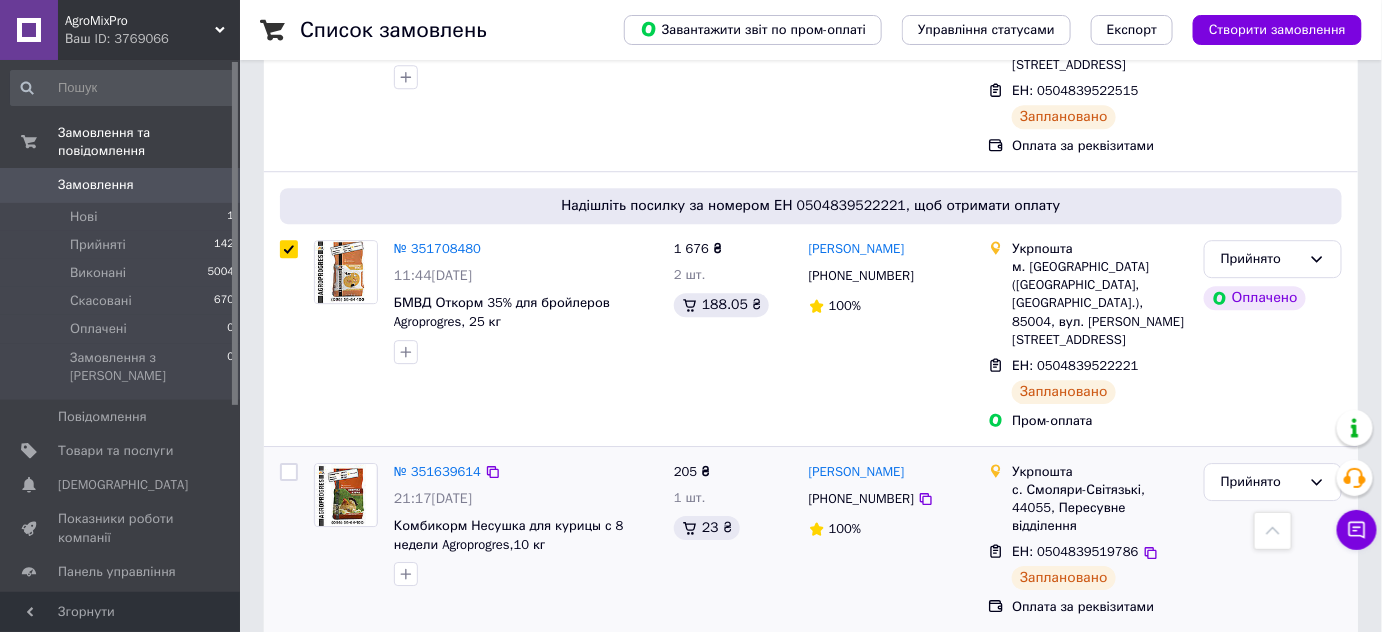 click at bounding box center (289, 472) 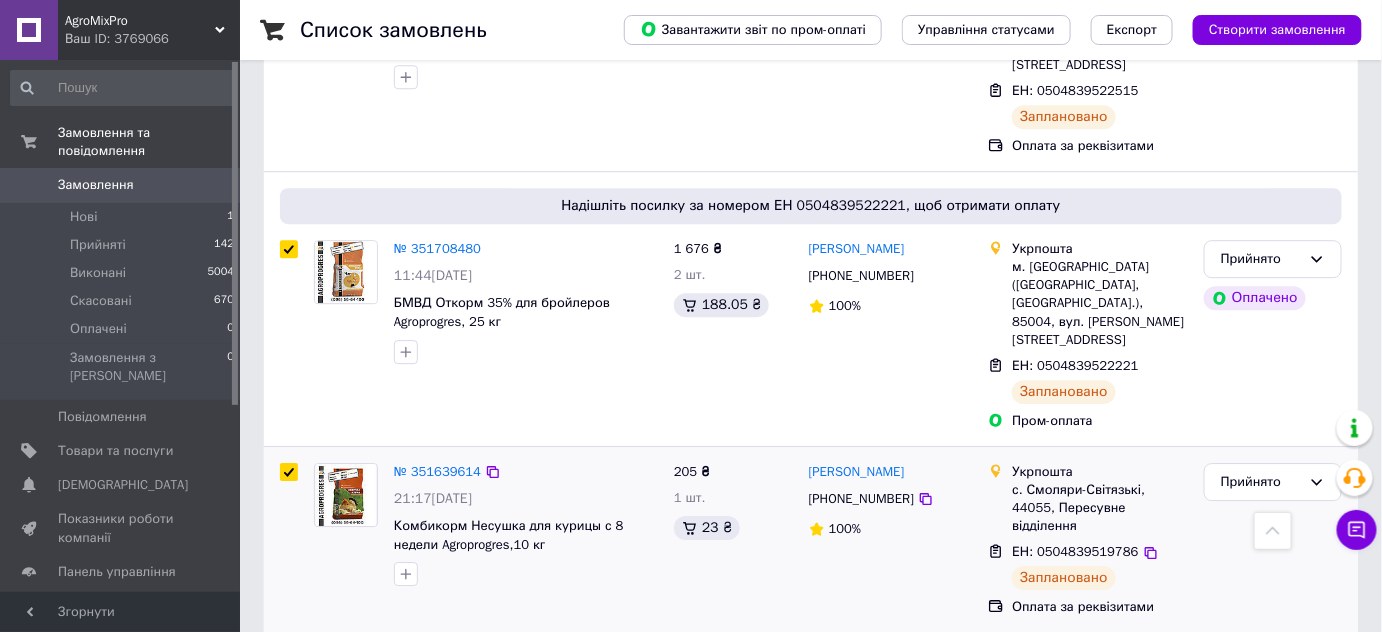 checkbox on "true" 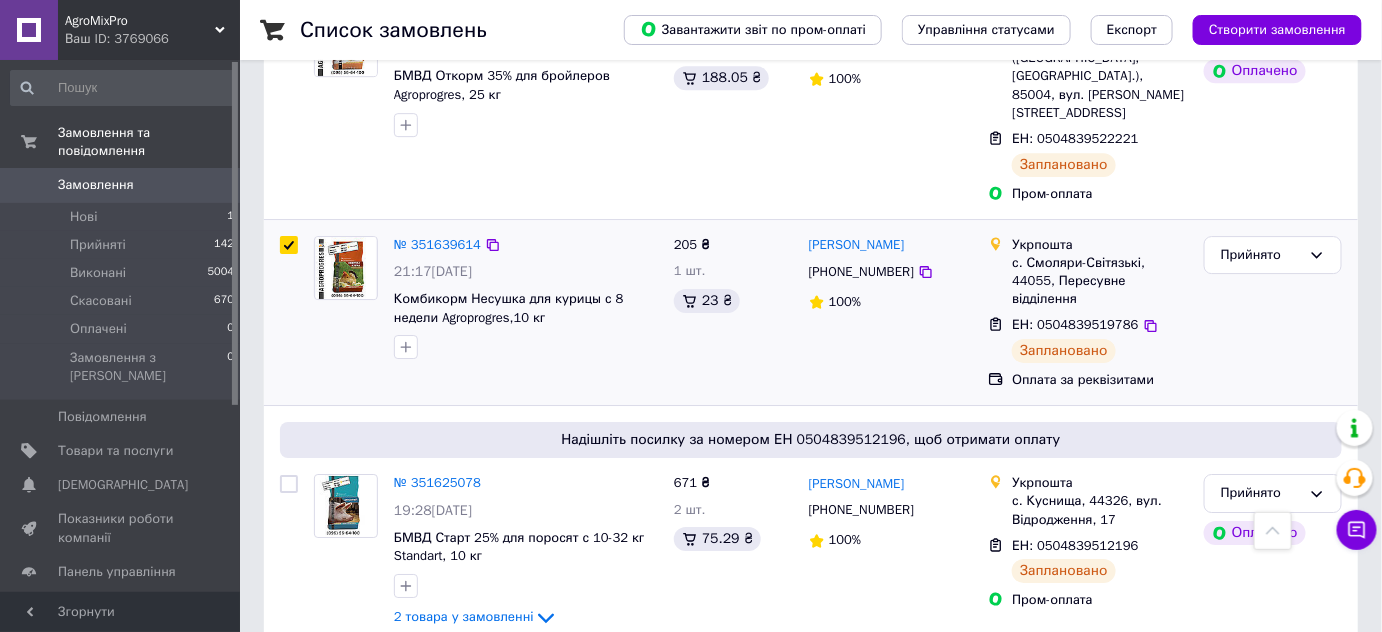 scroll, scrollTop: 2090, scrollLeft: 0, axis: vertical 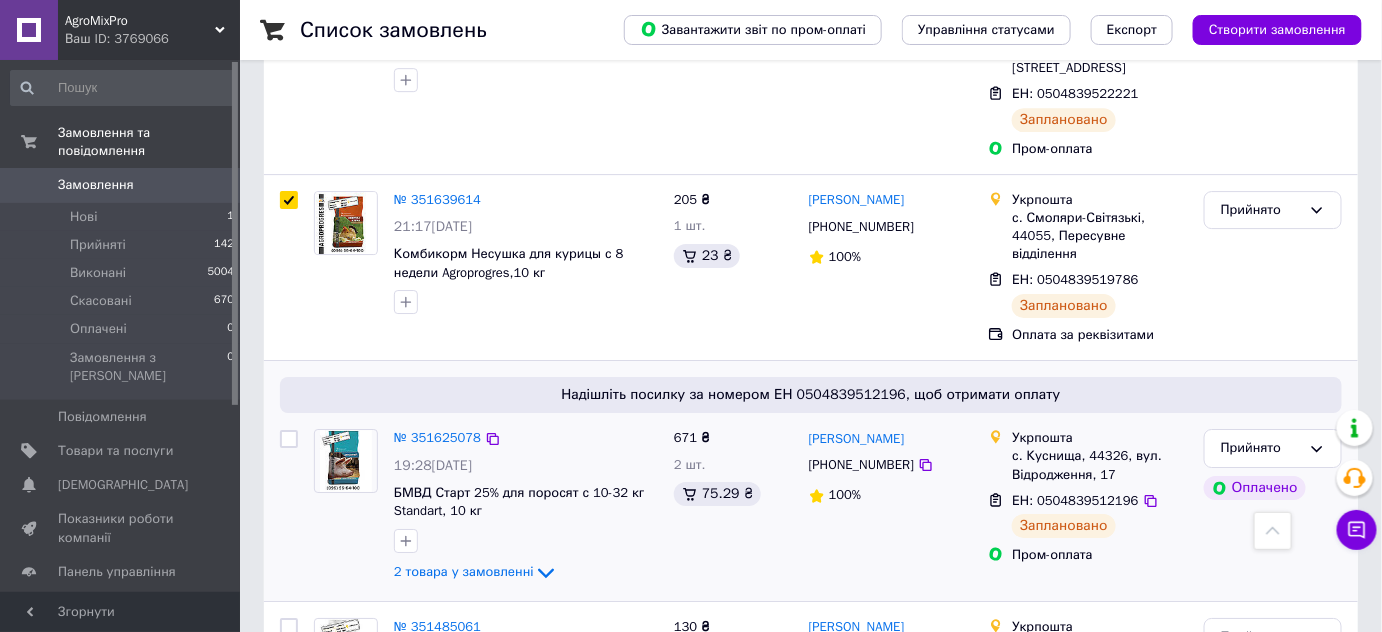 click at bounding box center [289, 439] 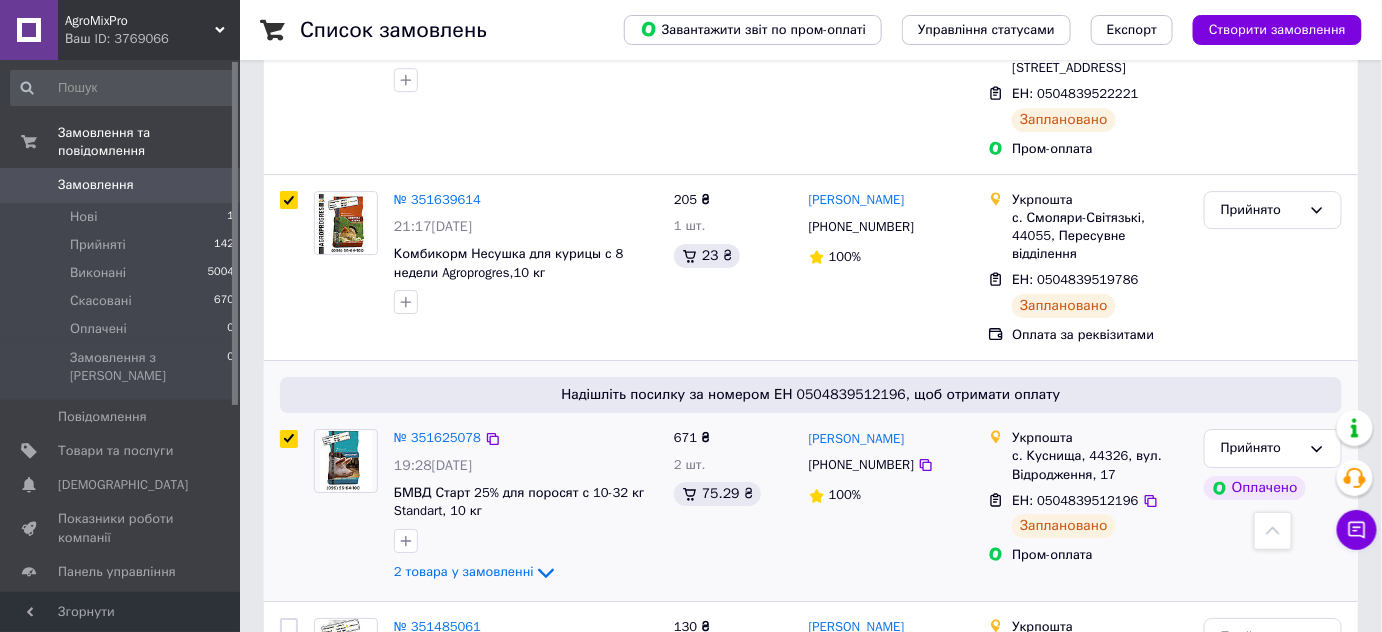 checkbox on "true" 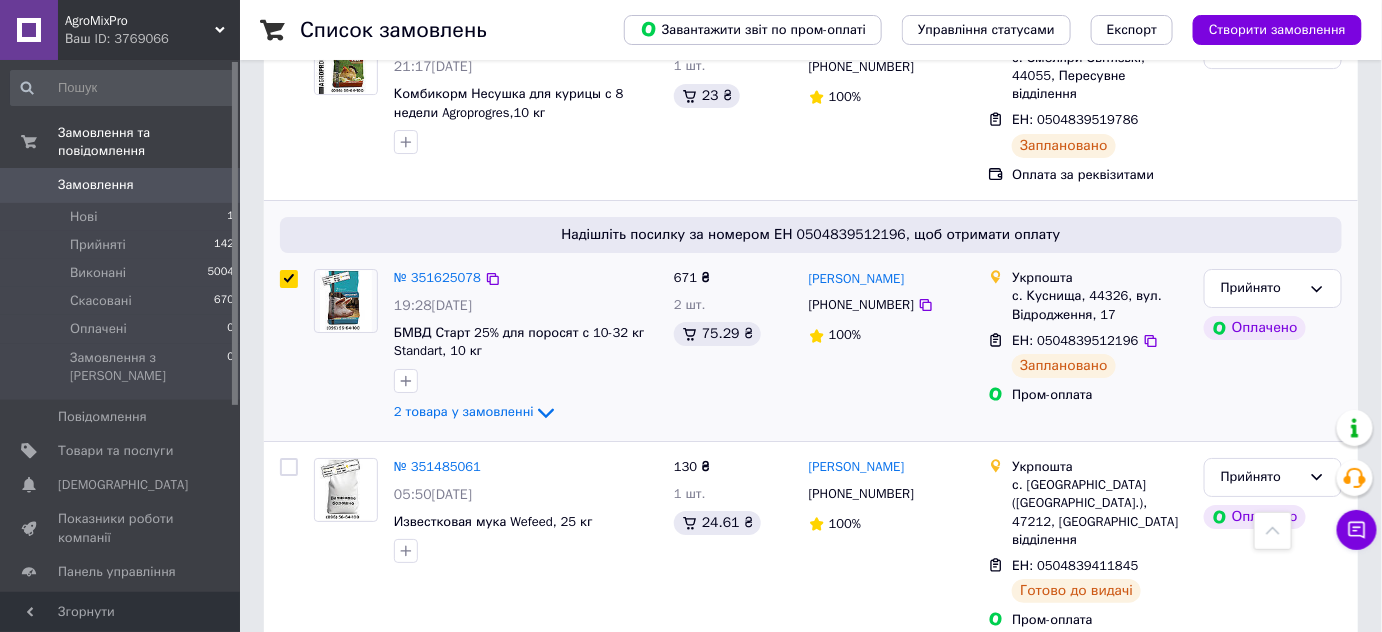 scroll, scrollTop: 2000, scrollLeft: 0, axis: vertical 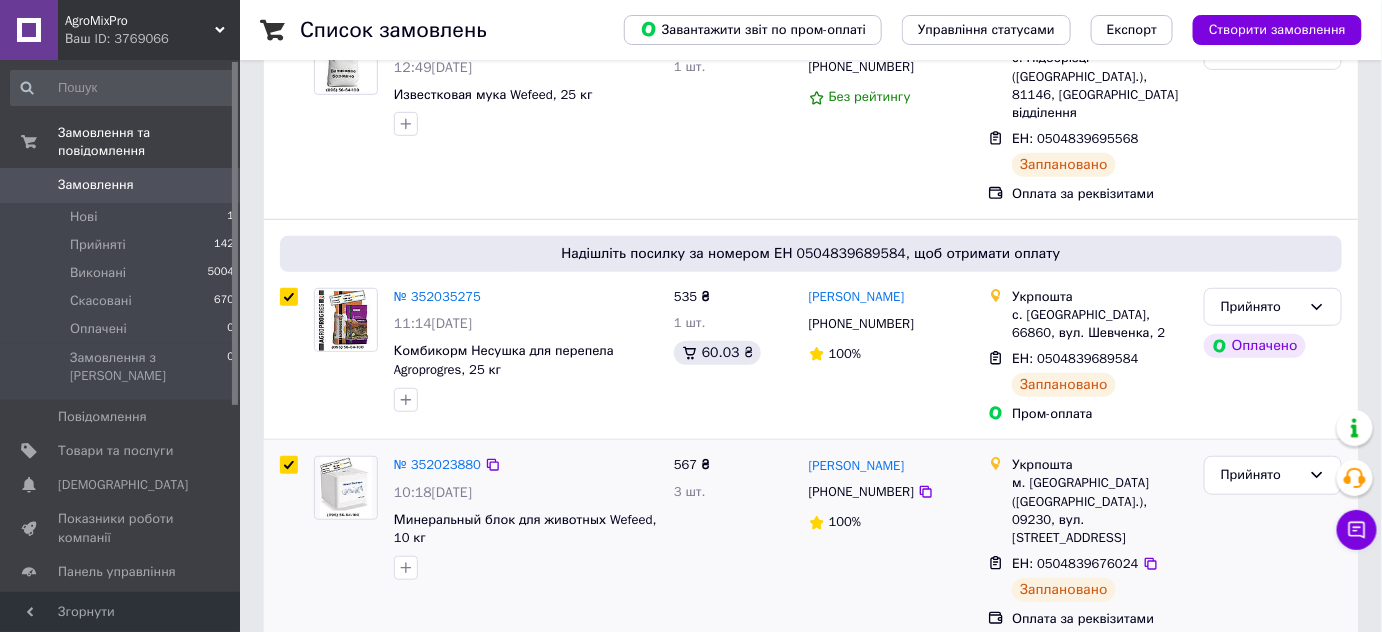 click on "№ 352023880" at bounding box center [526, 465] 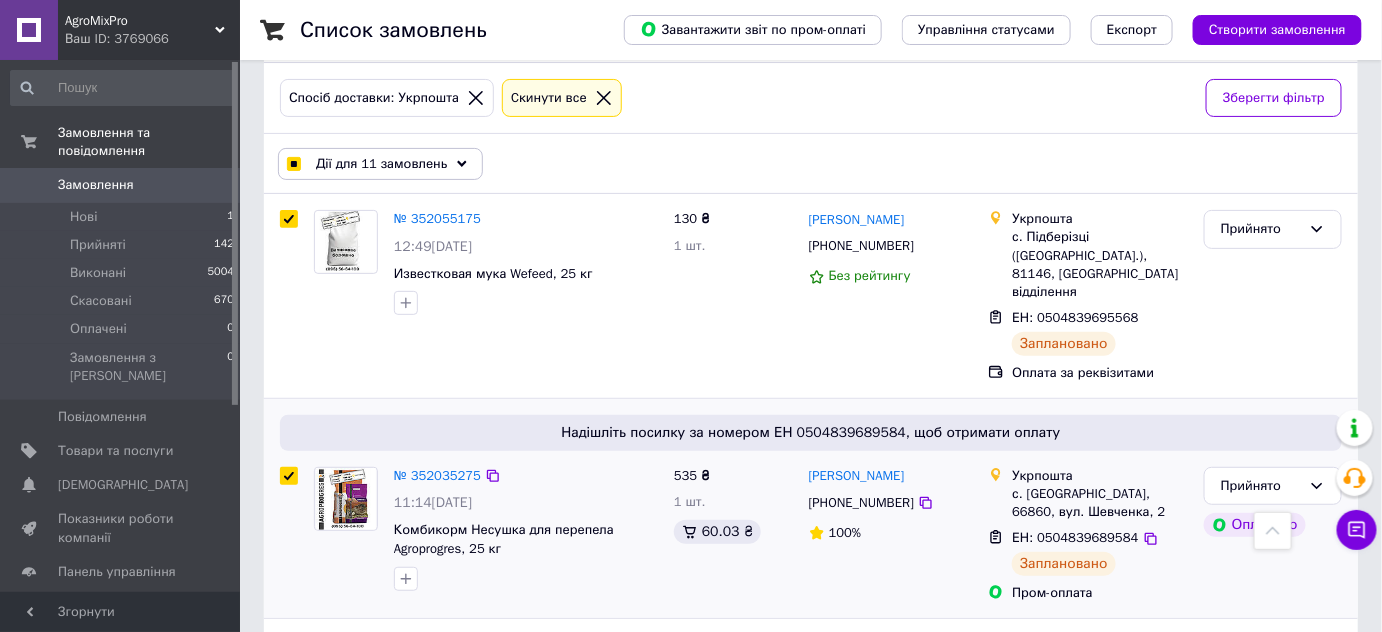 scroll, scrollTop: 0, scrollLeft: 0, axis: both 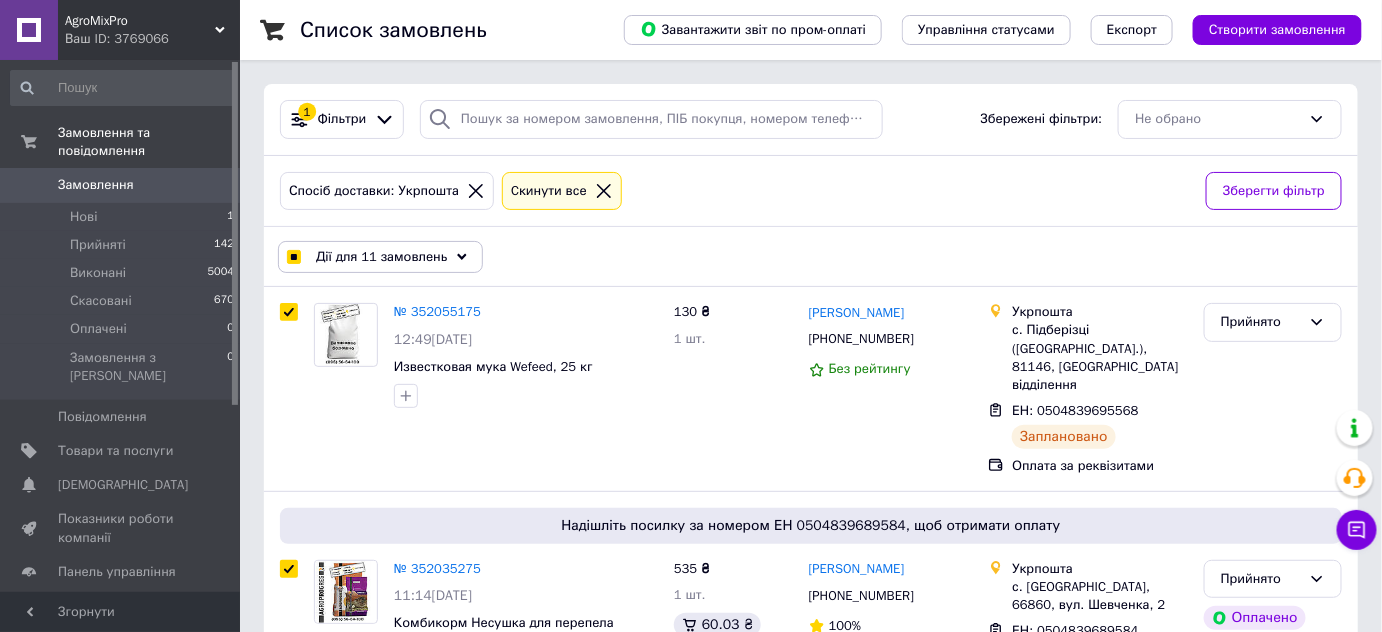 click on "Дії для 11 замовлень" at bounding box center (381, 257) 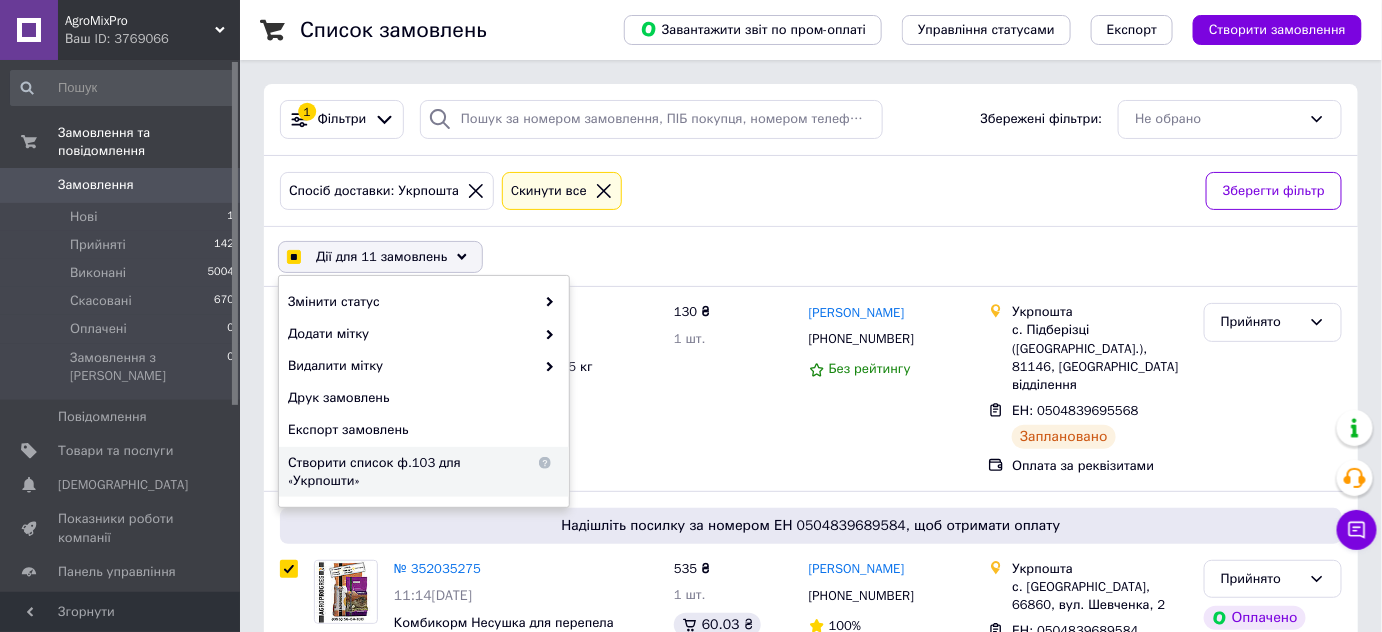 click on "Створити список ф.103 для «Укрпошти»" at bounding box center (411, 472) 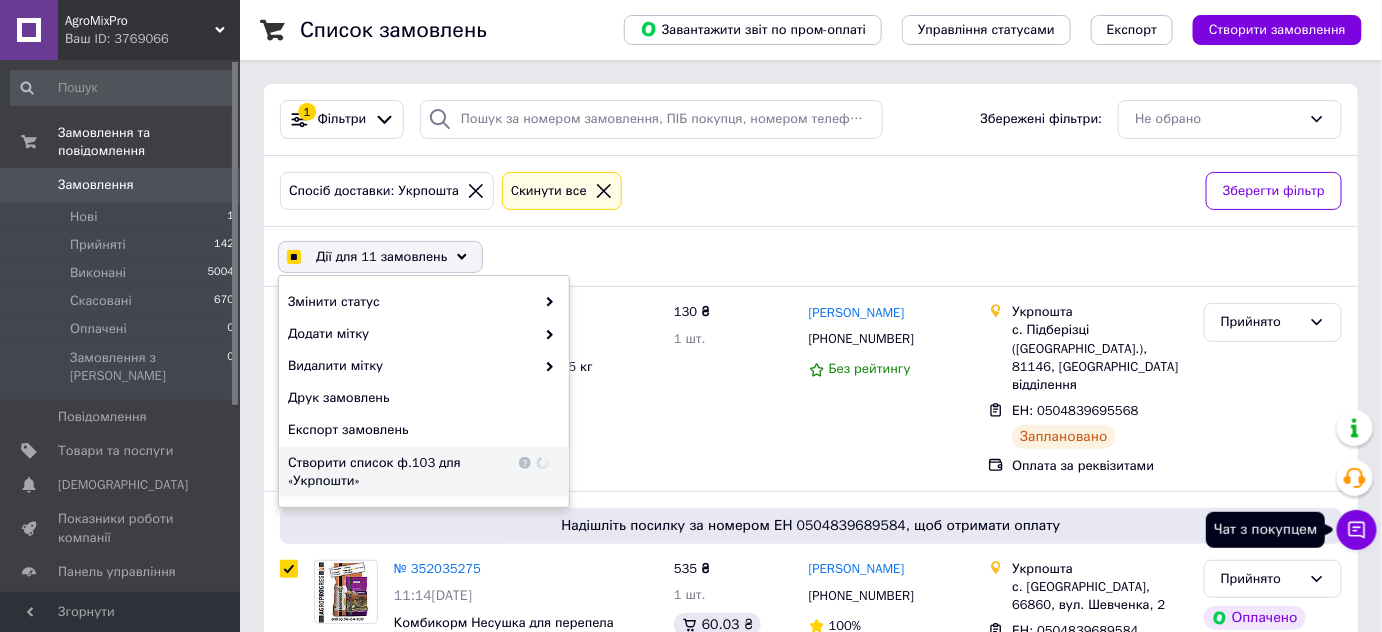 click on "Чат з покупцем" at bounding box center (1357, 530) 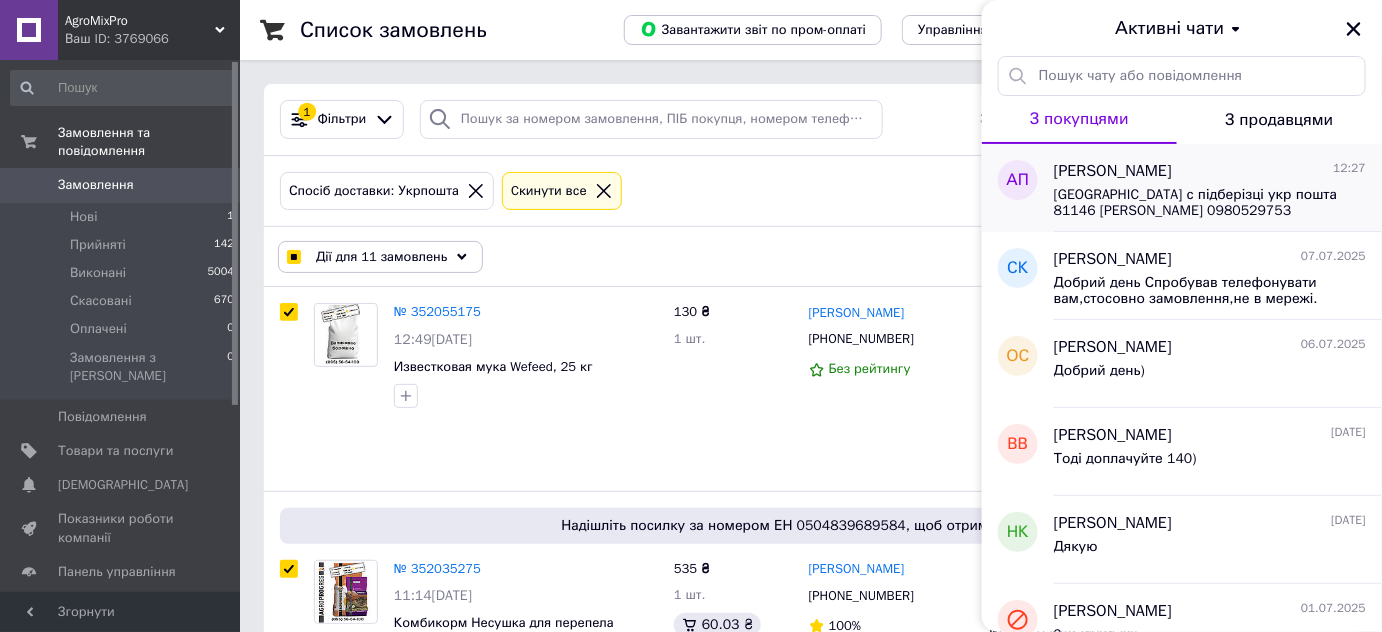 click on "Львівська область с підберізці укр пошта 81146 Петрик Андрій 0980529753 оплата на карту киньте оплачу" at bounding box center (1196, 203) 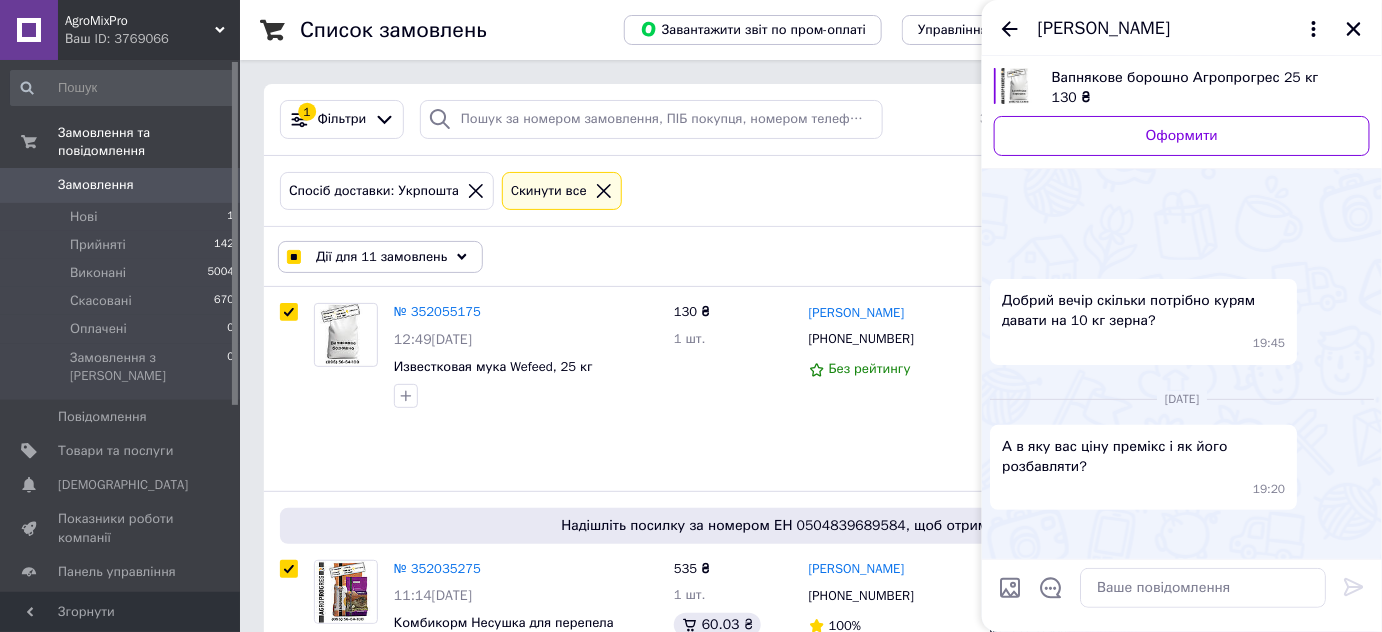 scroll, scrollTop: 1301, scrollLeft: 0, axis: vertical 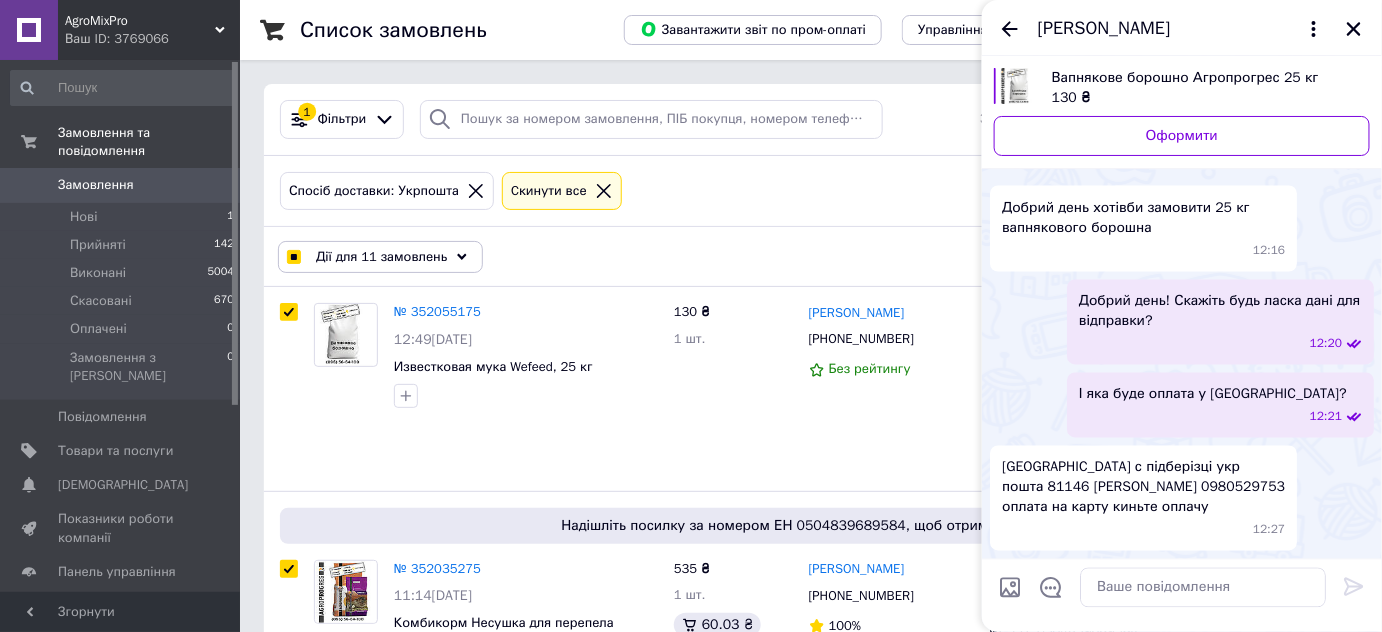 click on "Спосіб доставки: Укрпошта Cкинути все" at bounding box center [735, 191] 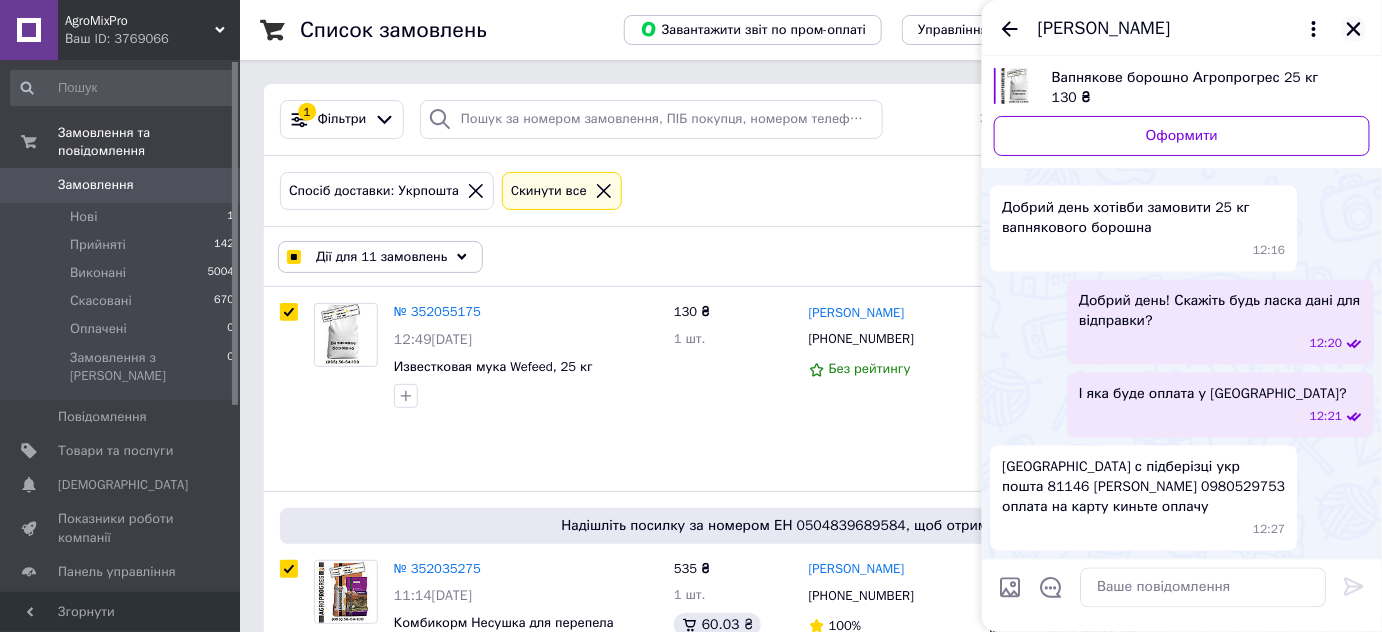 click 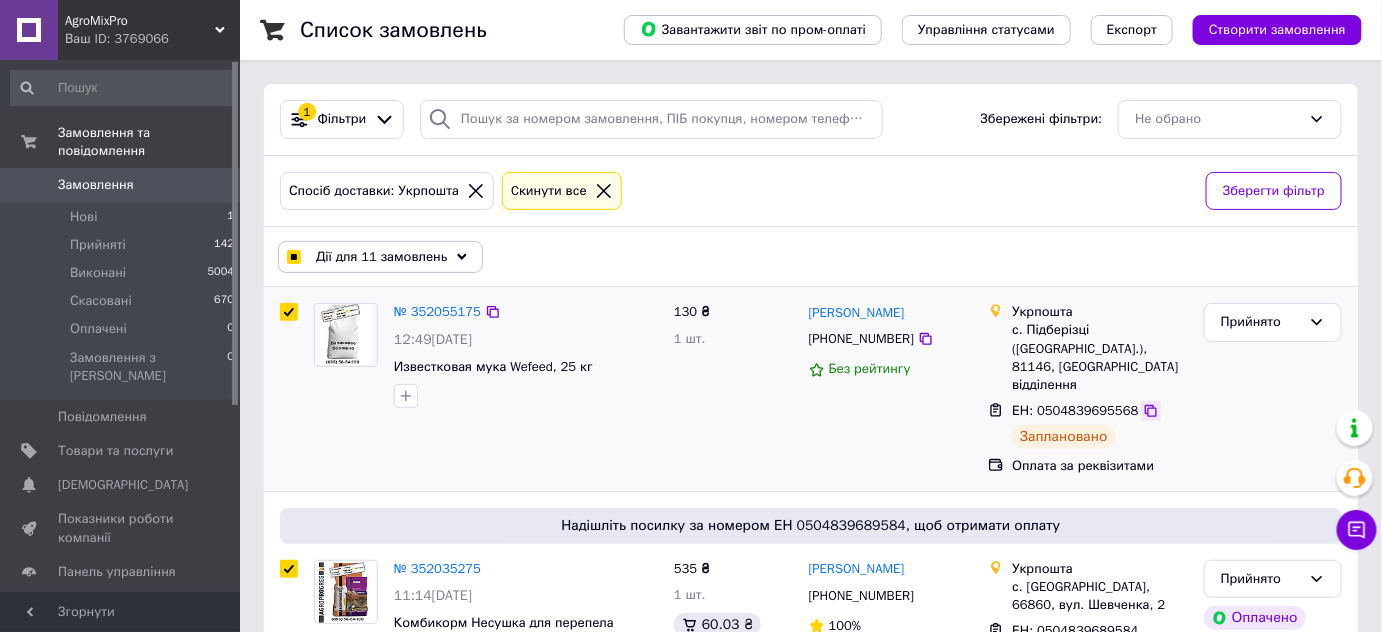 click 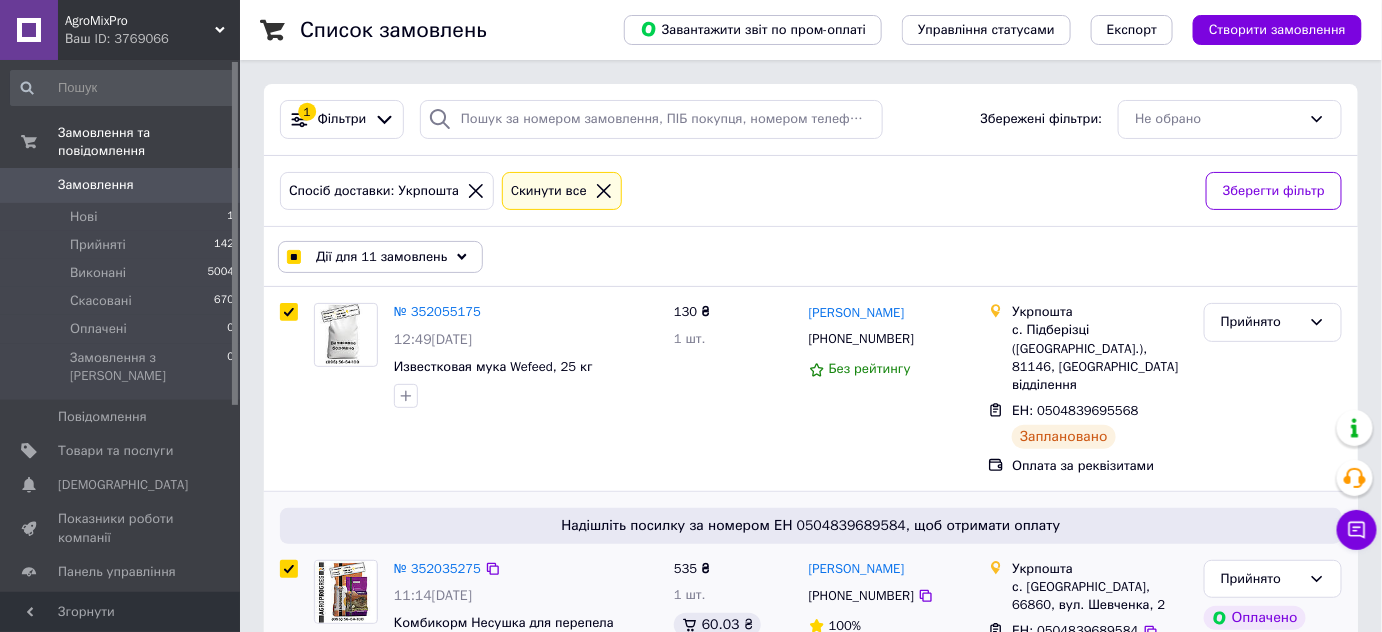 scroll, scrollTop: 272, scrollLeft: 0, axis: vertical 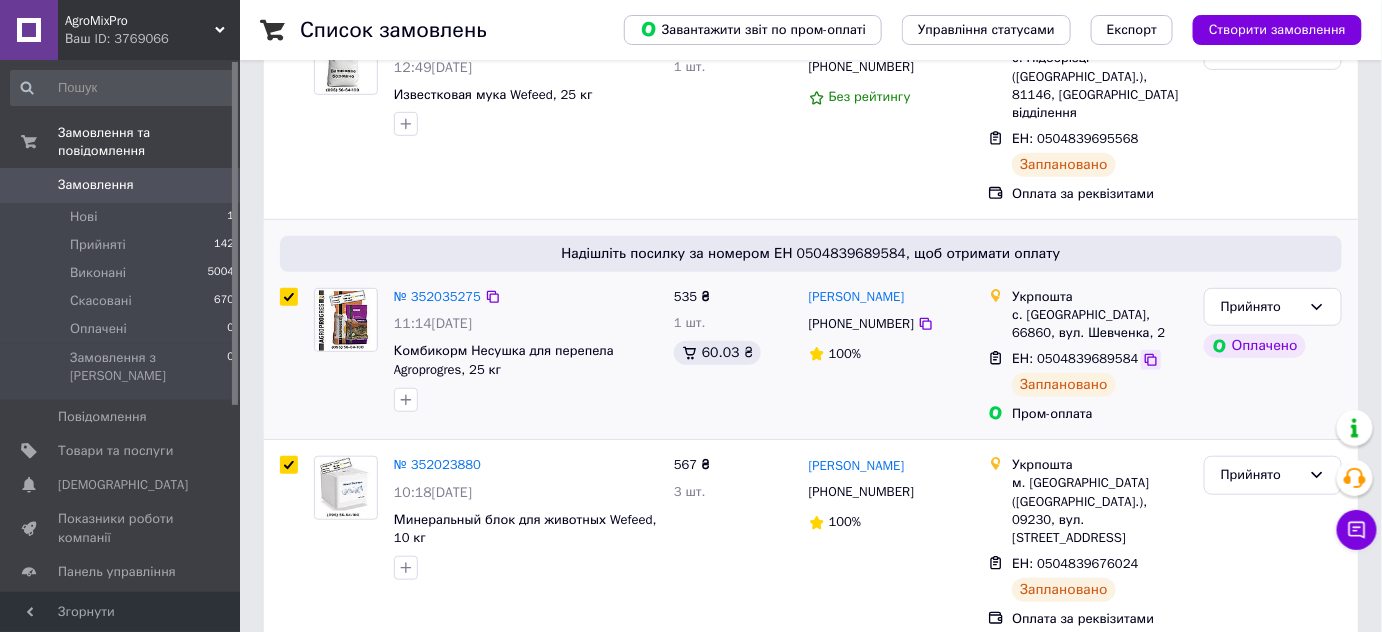 click 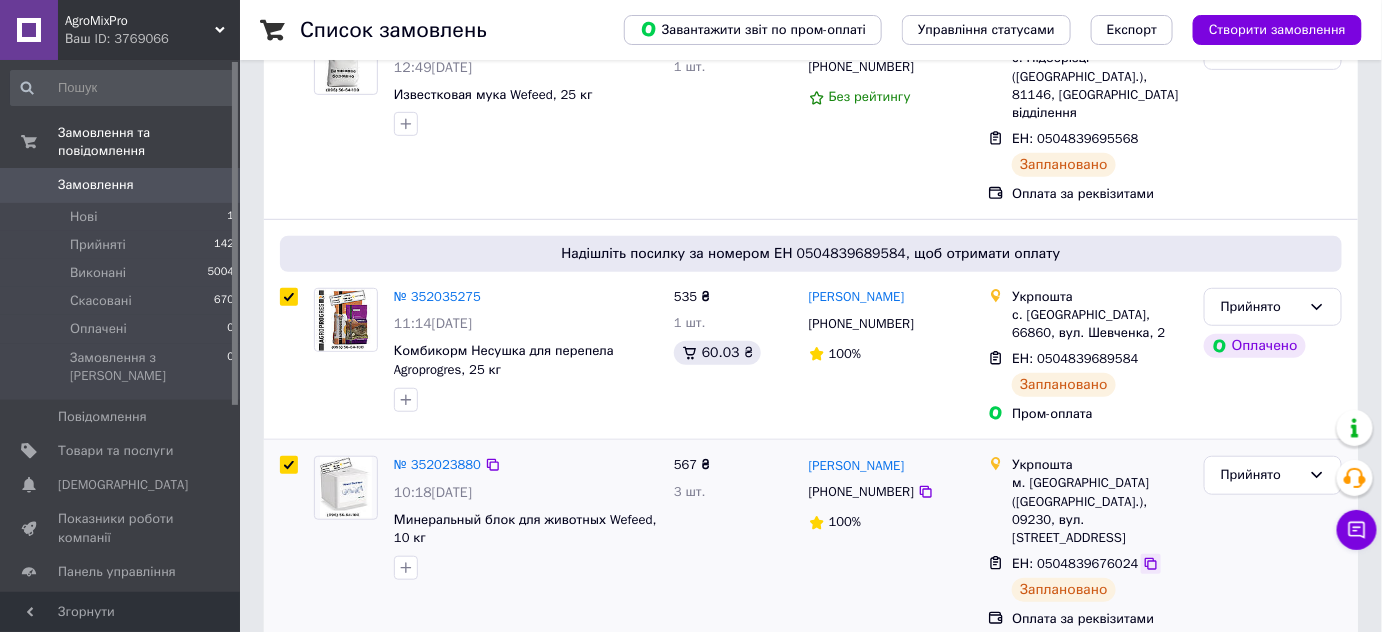 click 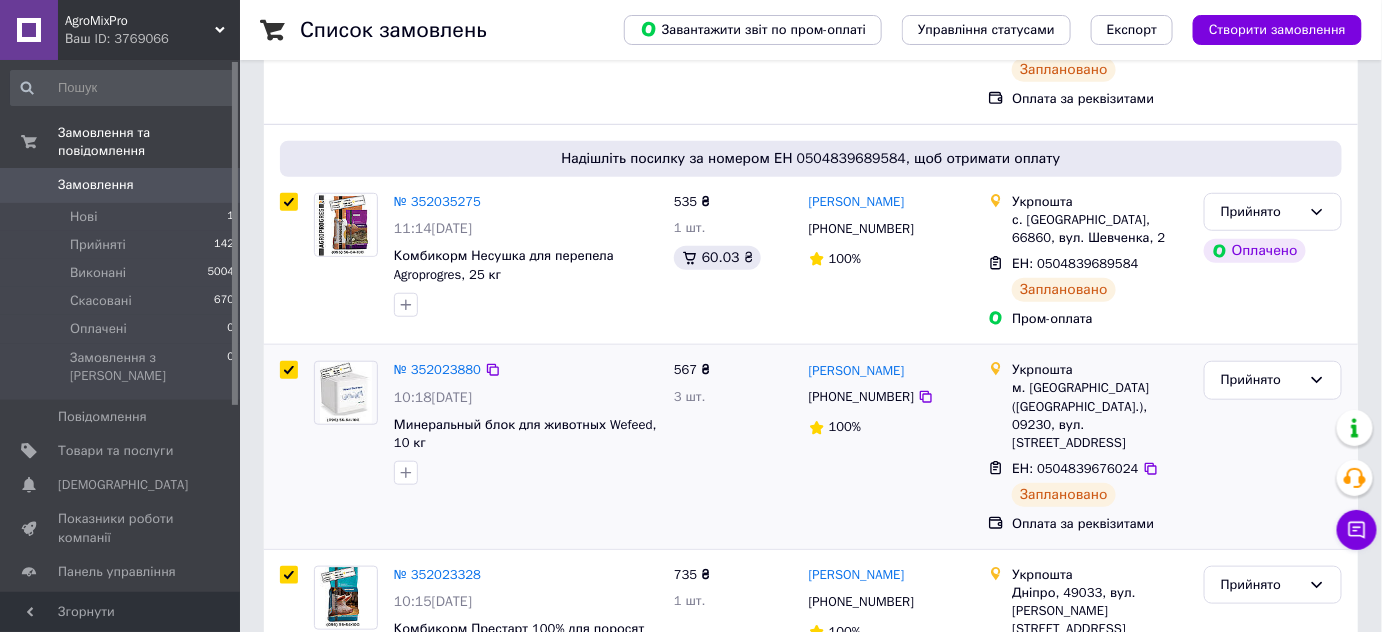 scroll, scrollTop: 454, scrollLeft: 0, axis: vertical 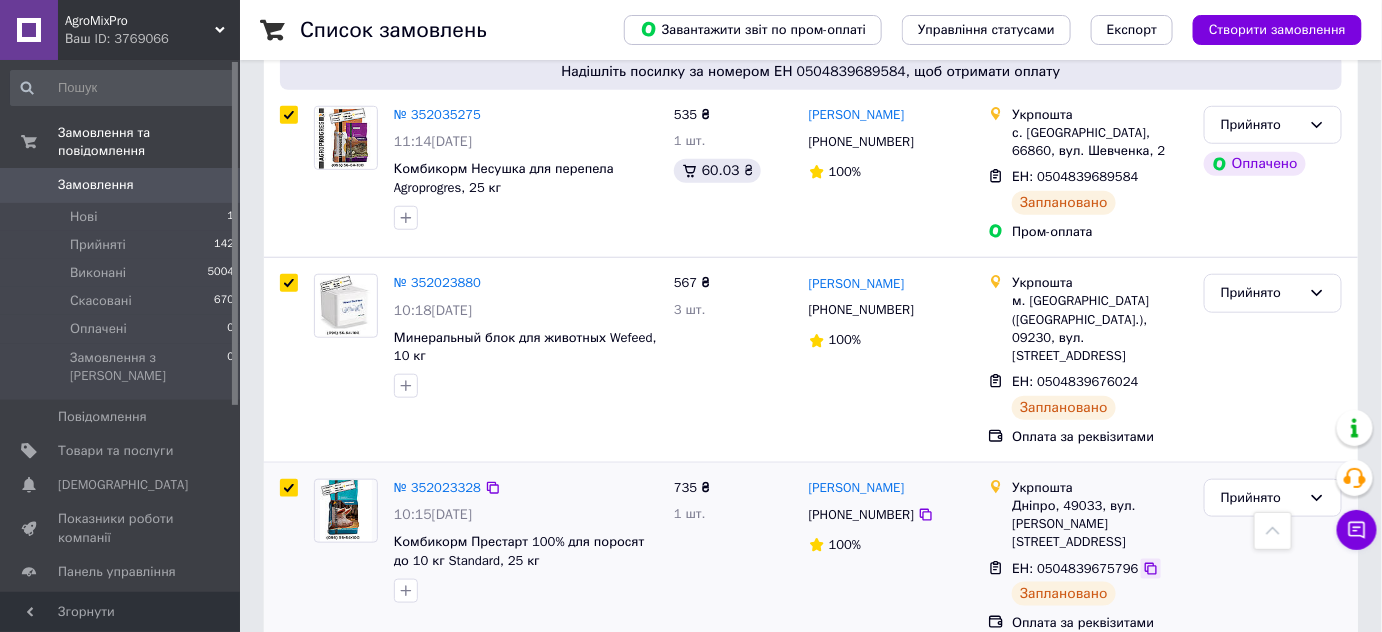 click 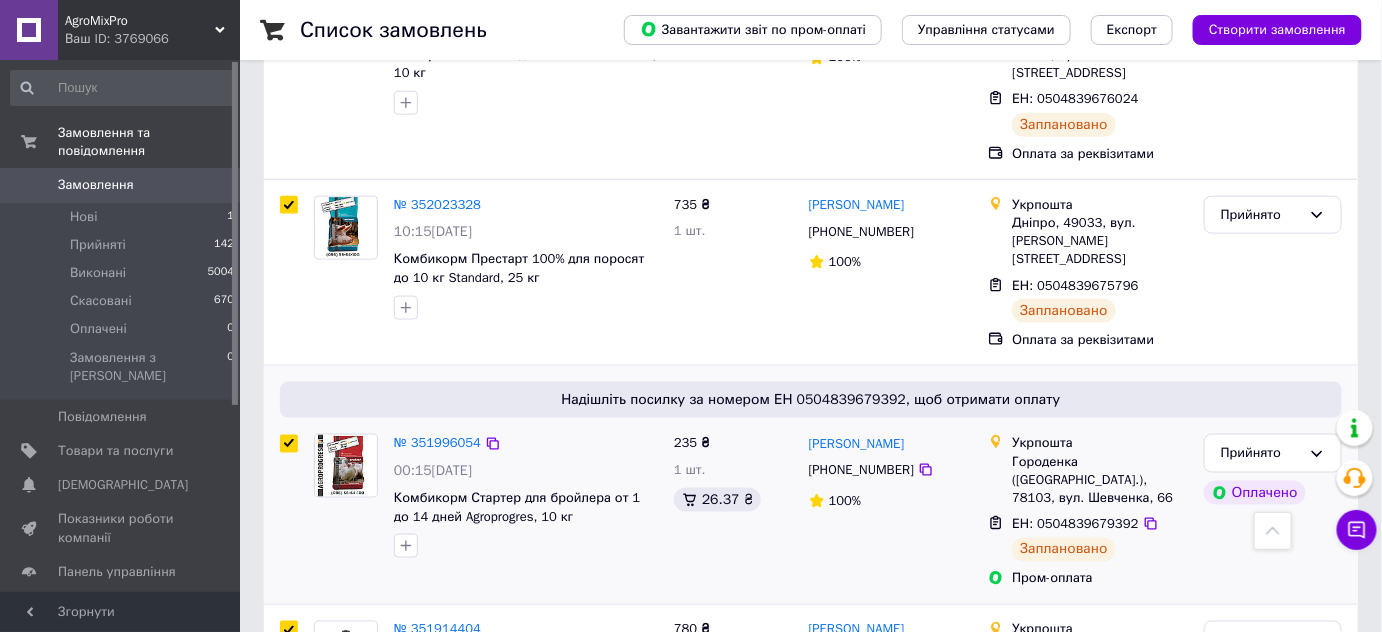 scroll, scrollTop: 727, scrollLeft: 0, axis: vertical 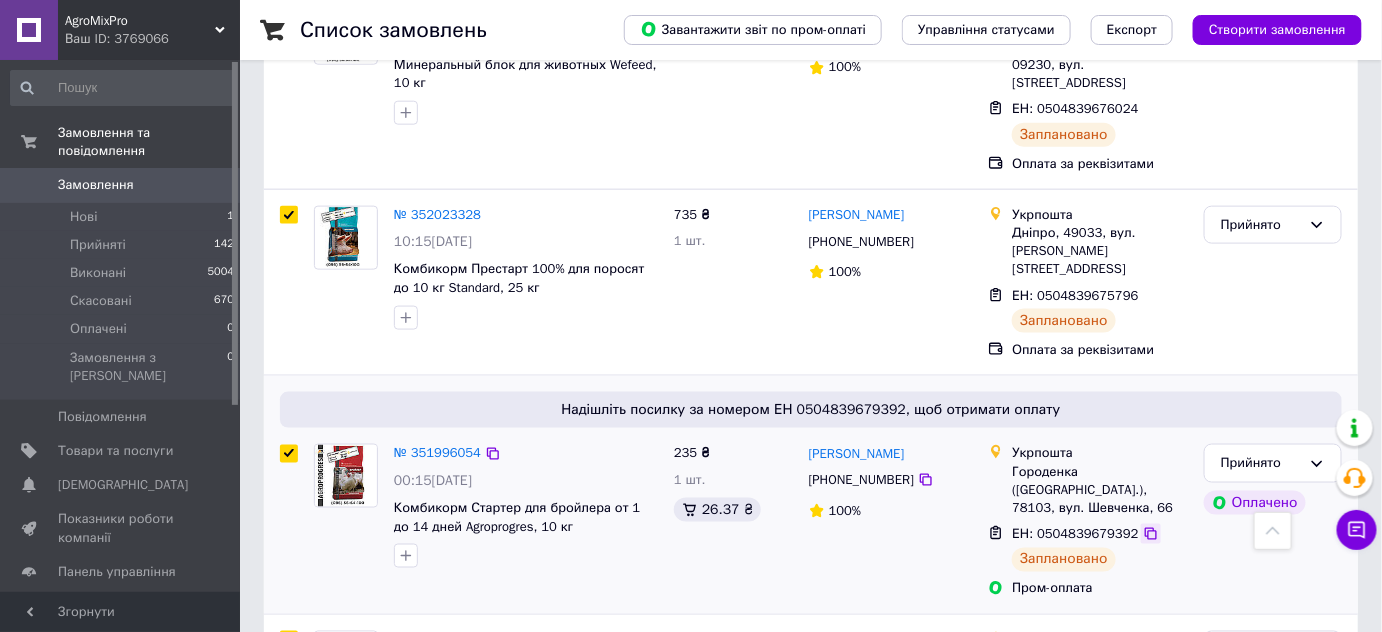 click 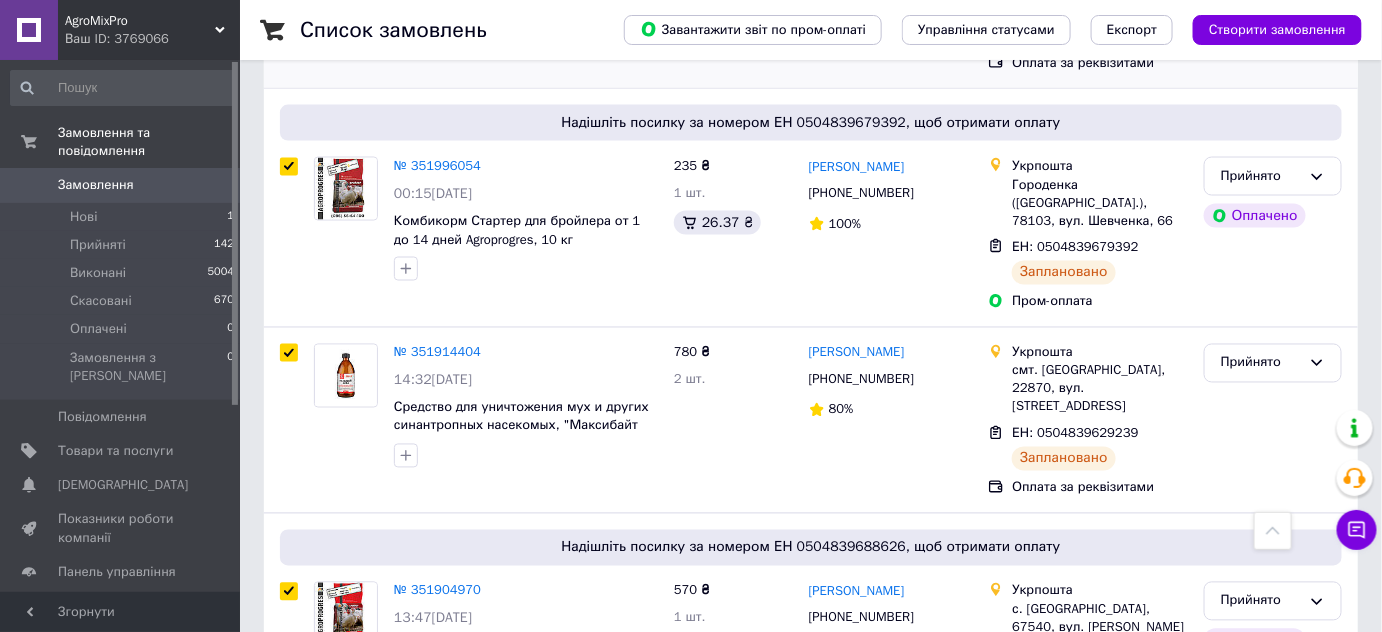 scroll, scrollTop: 1090, scrollLeft: 0, axis: vertical 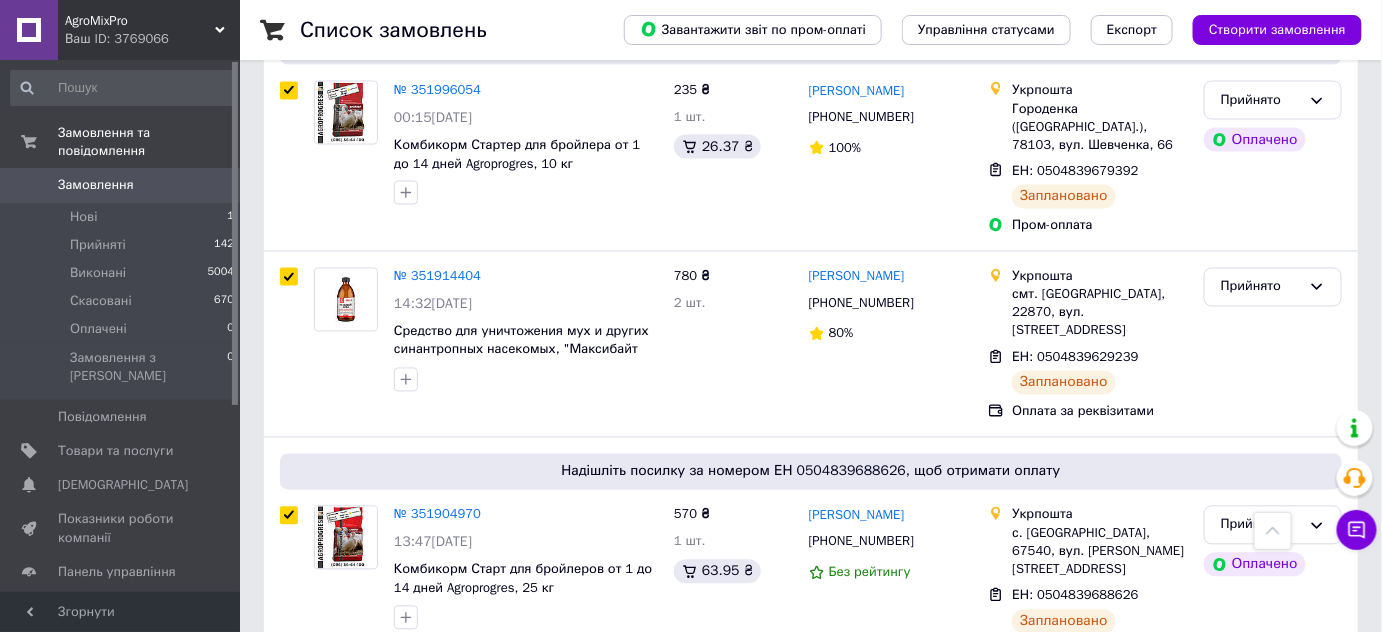 drag, startPoint x: 1133, startPoint y: 465, endPoint x: 540, endPoint y: 36, distance: 731.90845 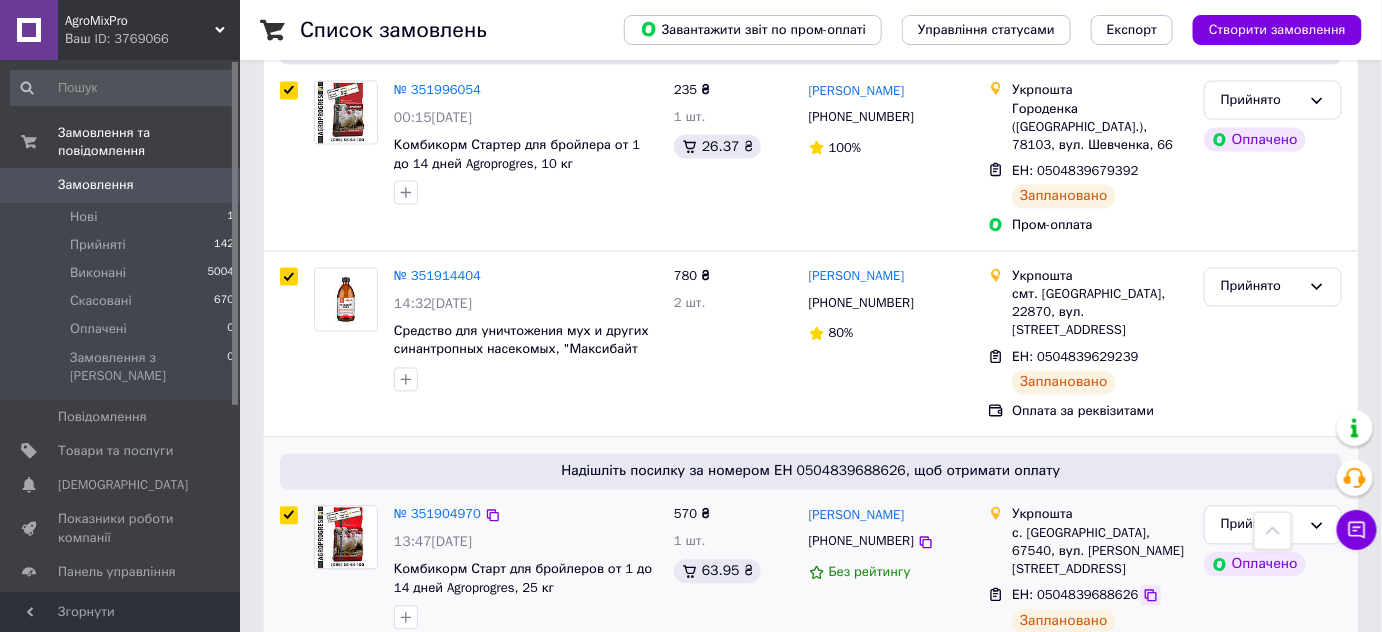 click 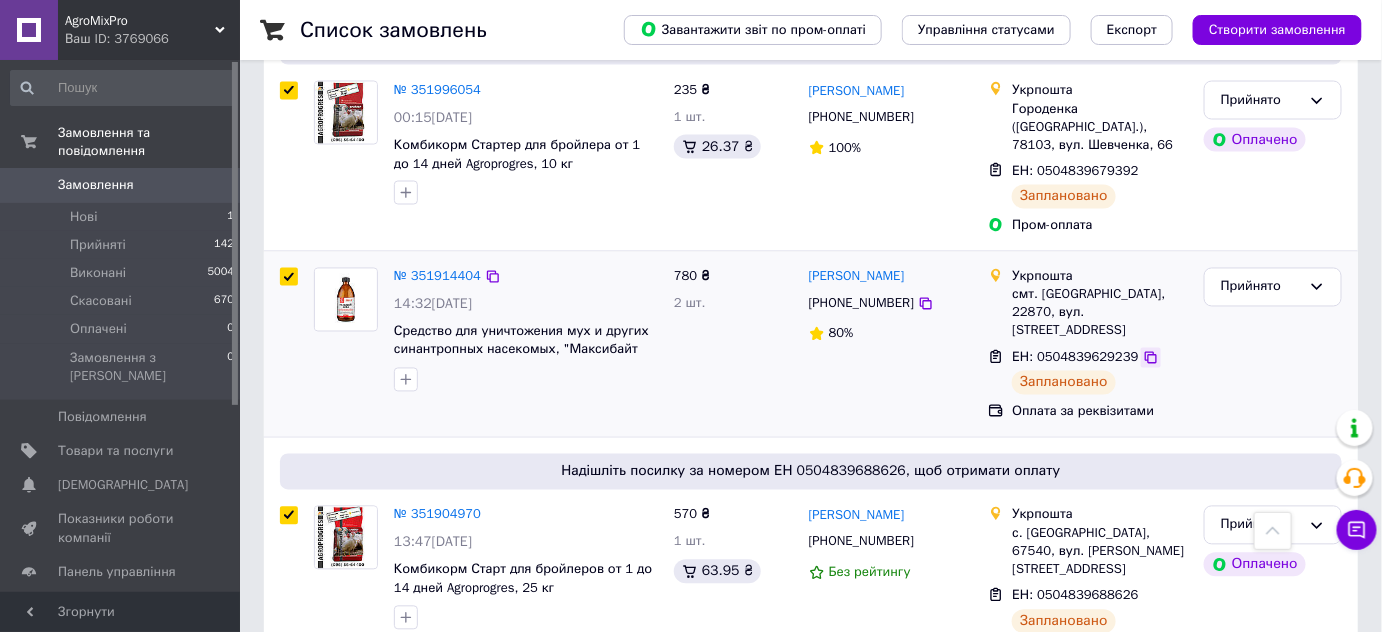 click 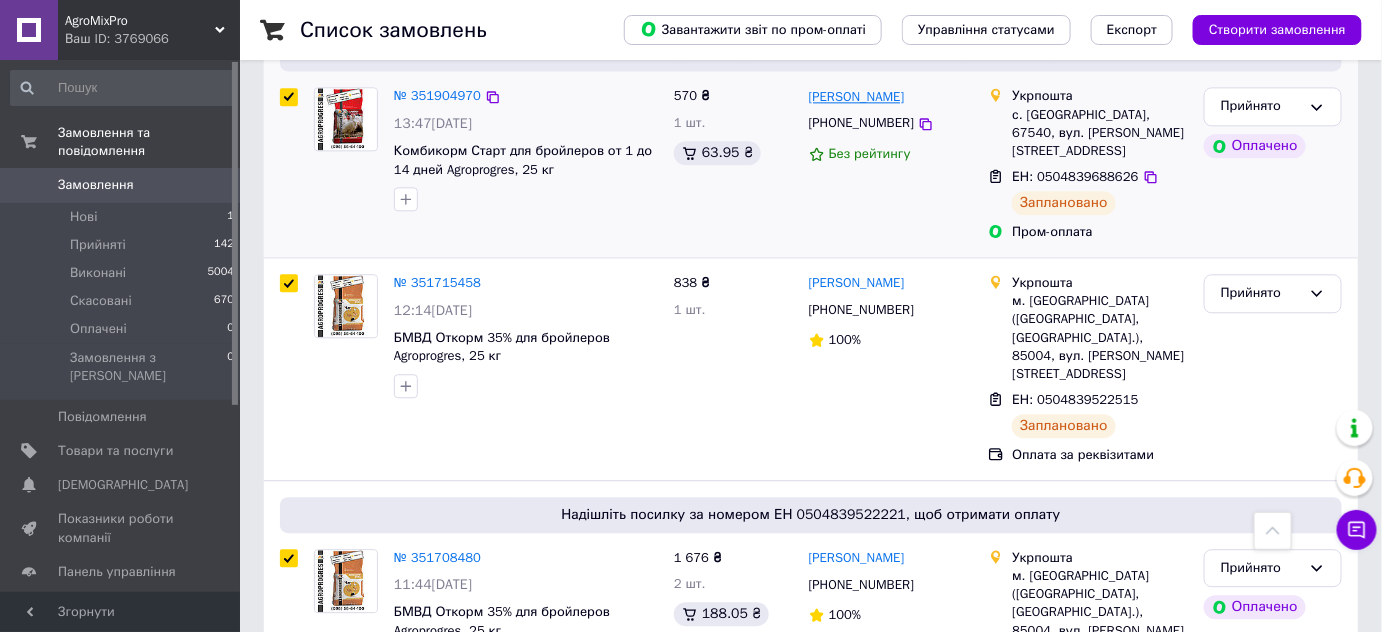 scroll, scrollTop: 1636, scrollLeft: 0, axis: vertical 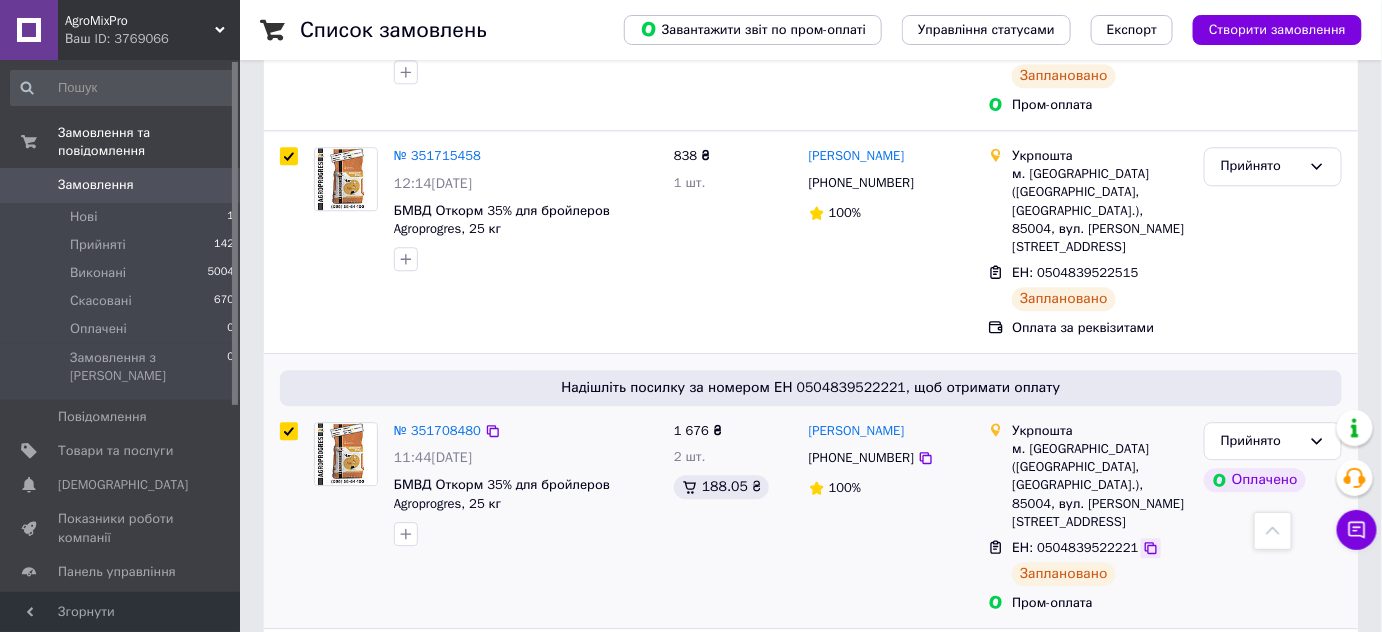 click 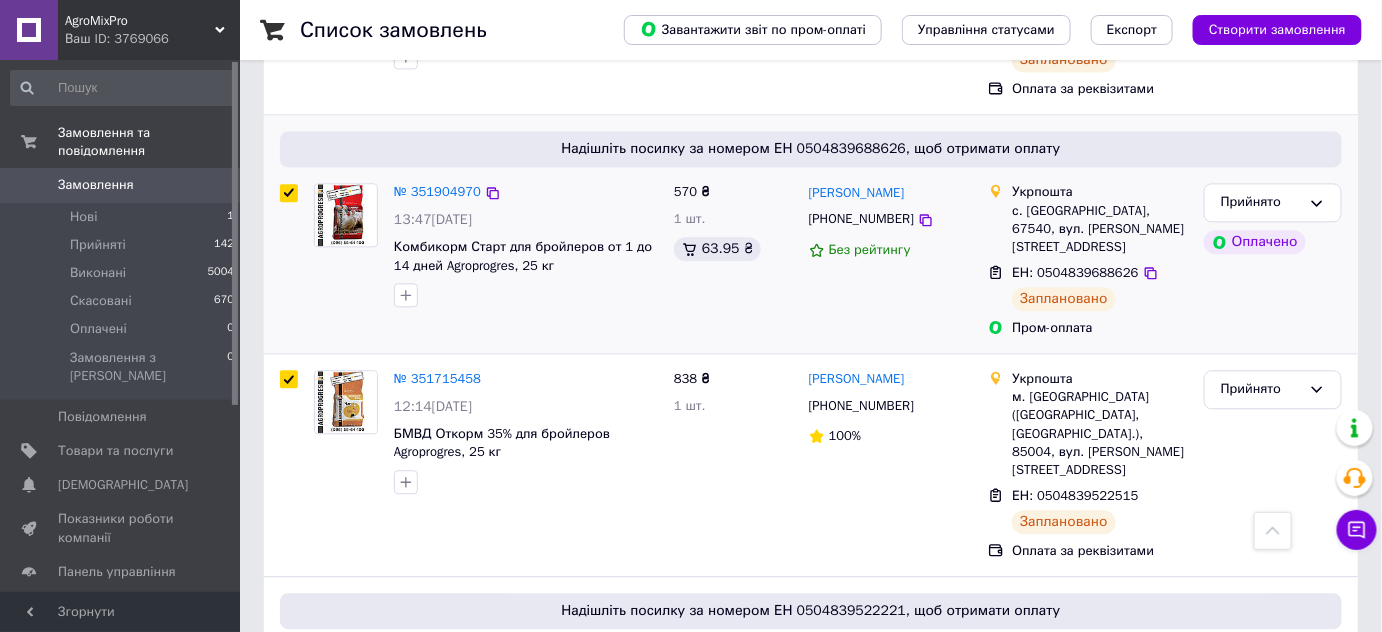 scroll, scrollTop: 1363, scrollLeft: 0, axis: vertical 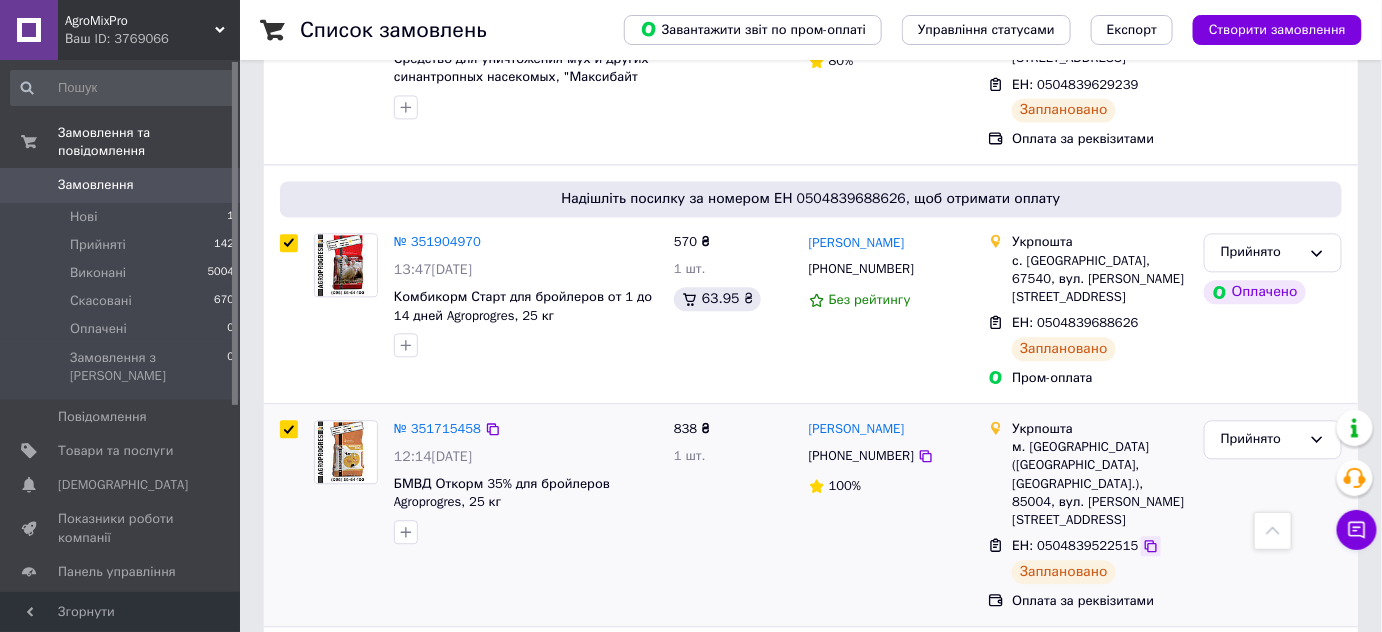 click 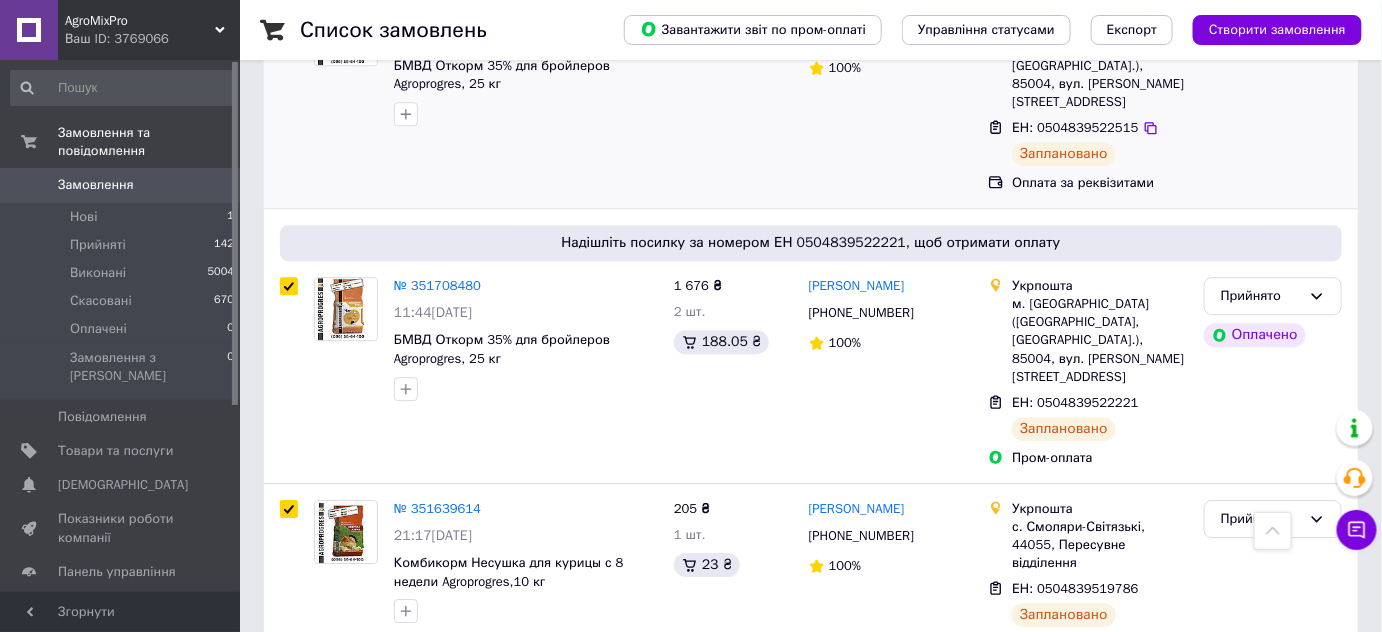 scroll, scrollTop: 1909, scrollLeft: 0, axis: vertical 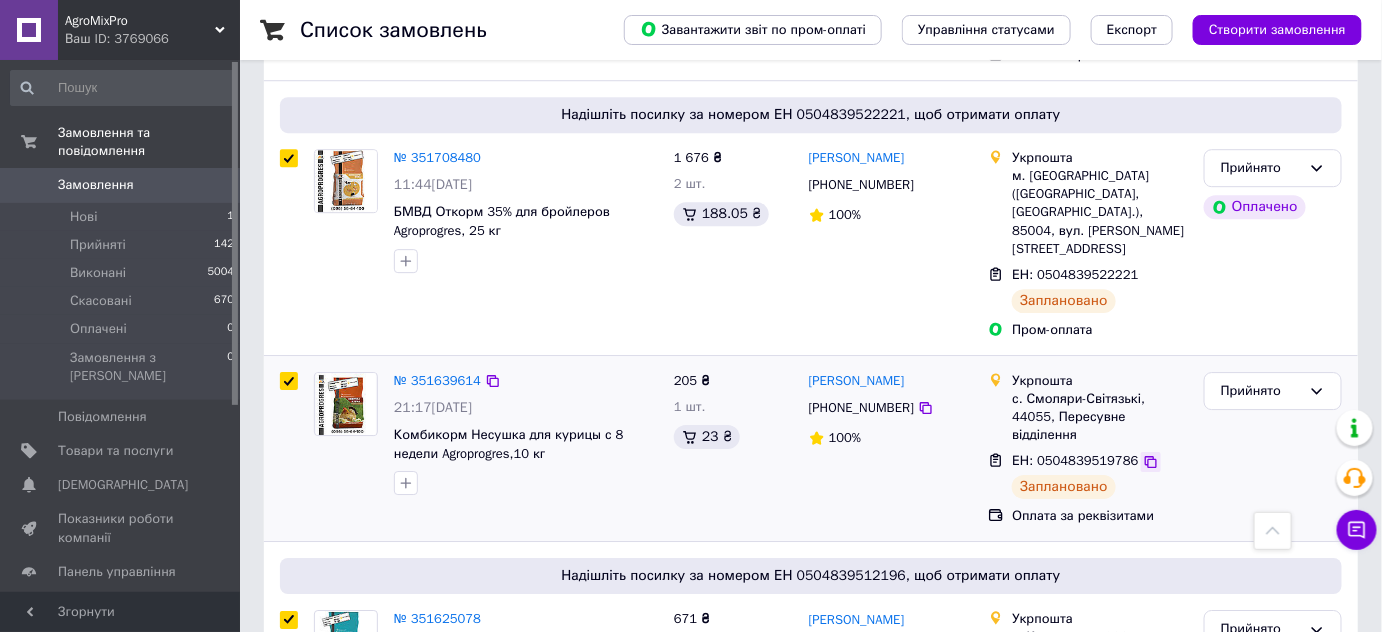 click 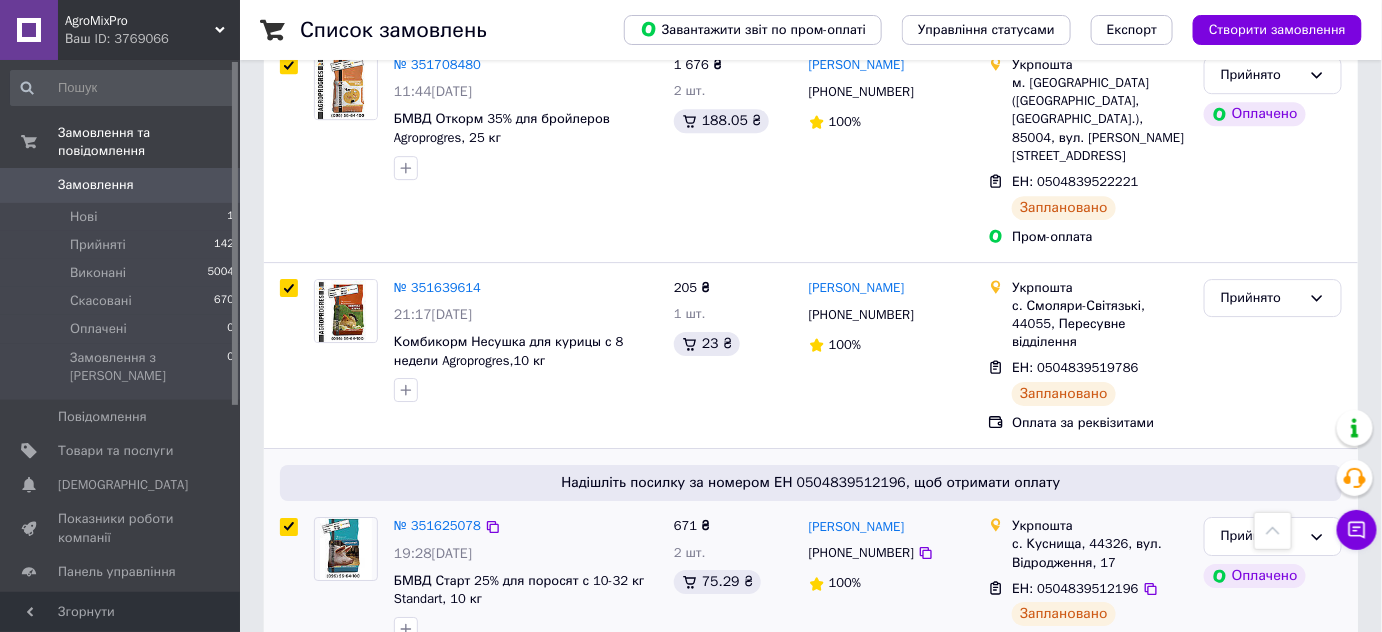 scroll, scrollTop: 2090, scrollLeft: 0, axis: vertical 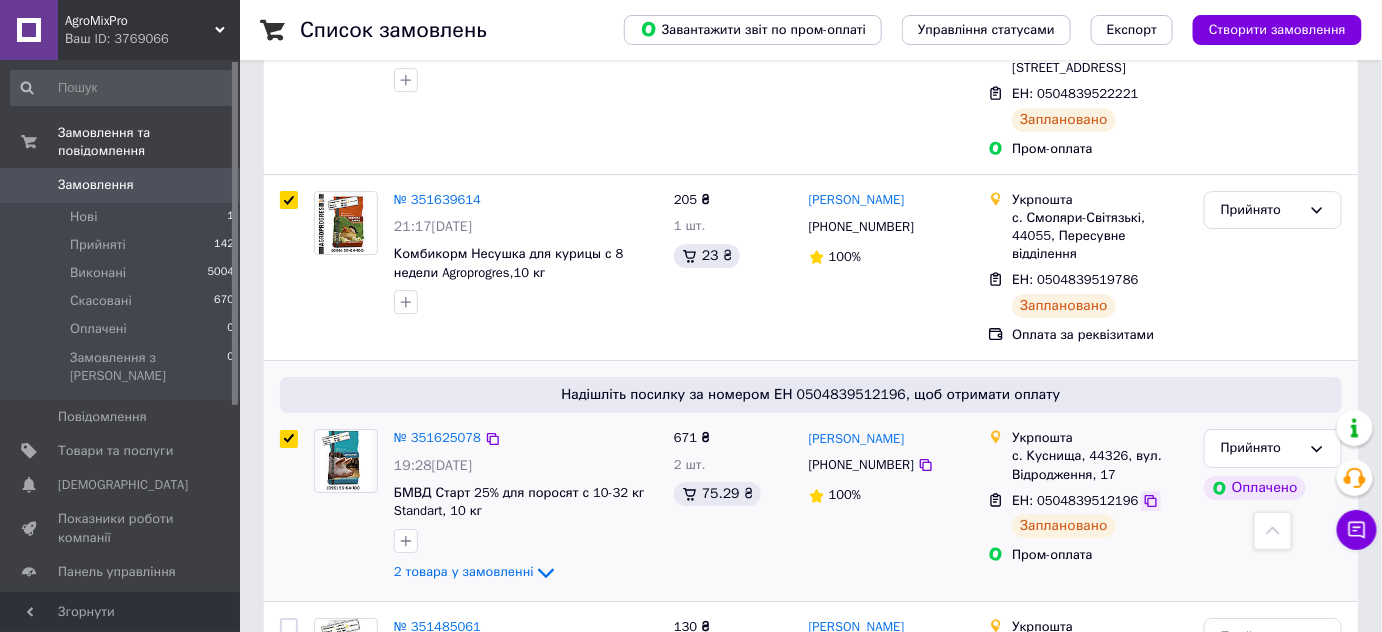 click 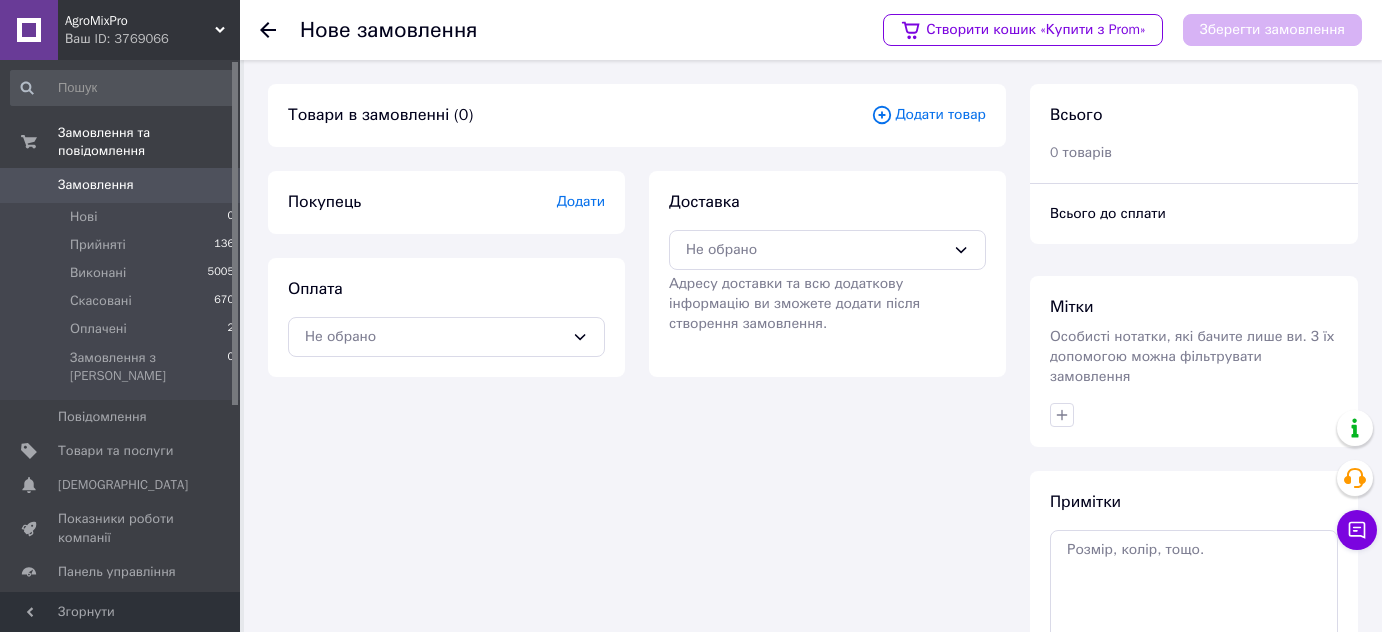 scroll, scrollTop: 0, scrollLeft: 0, axis: both 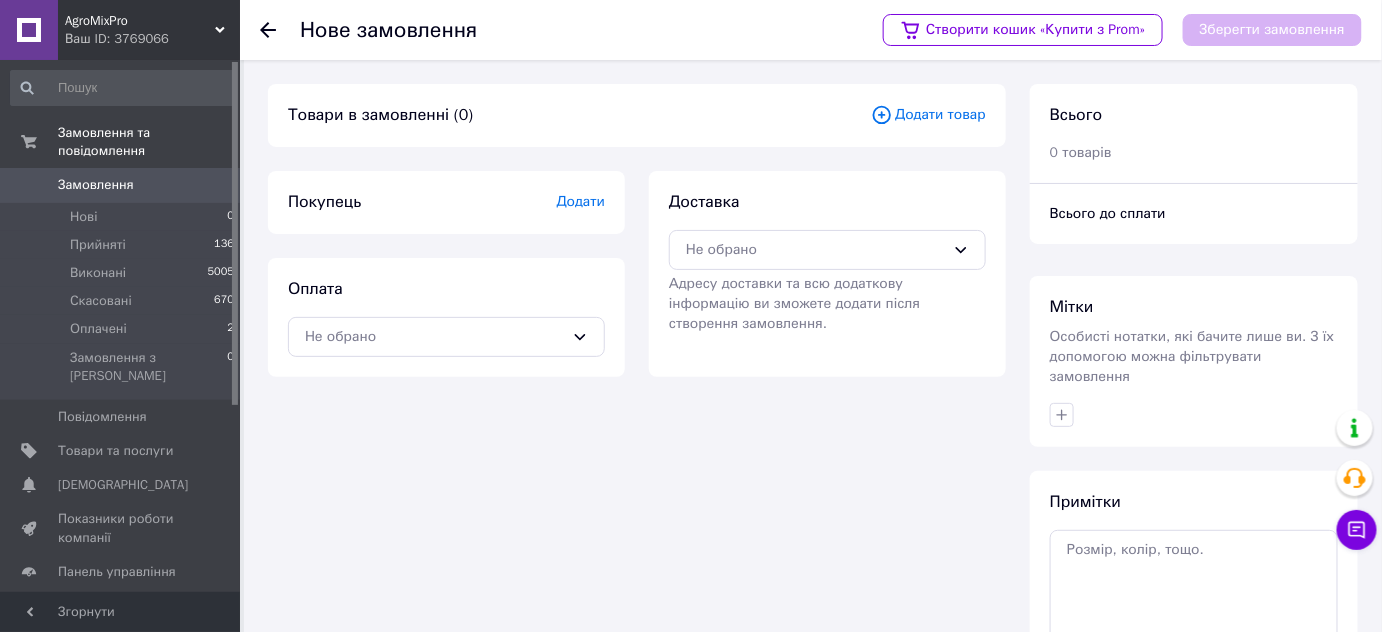 click at bounding box center (268, 30) 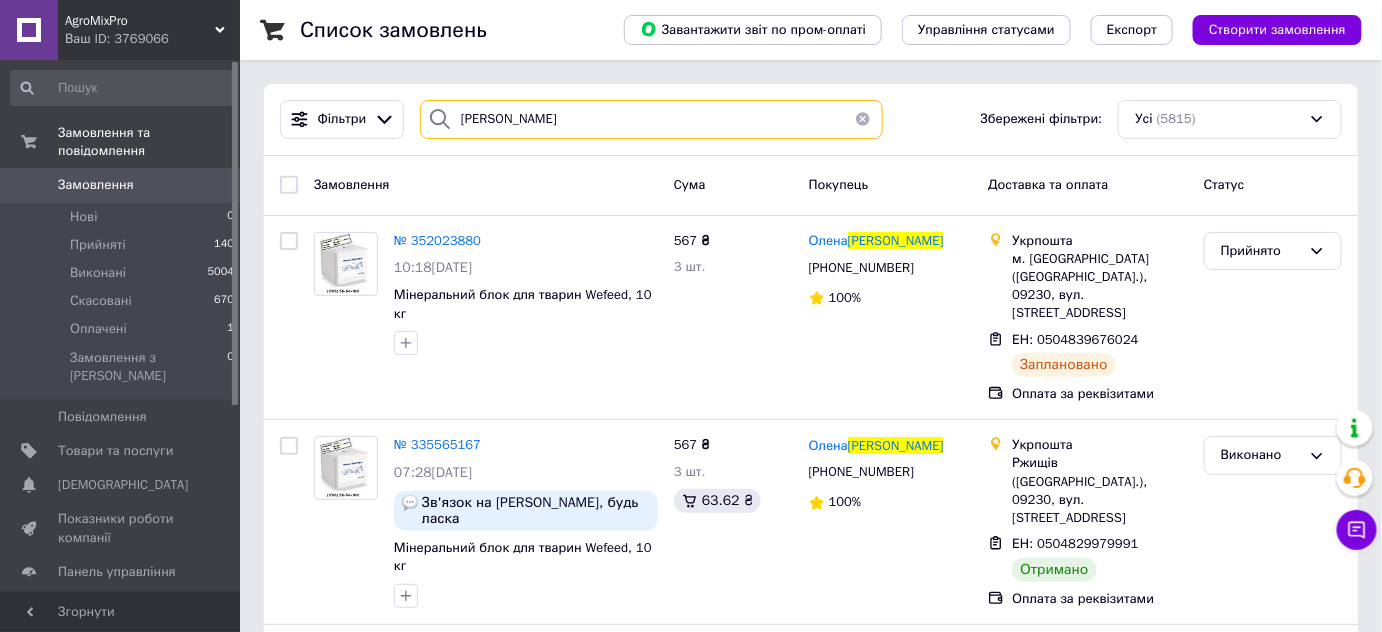 drag, startPoint x: 512, startPoint y: 123, endPoint x: 403, endPoint y: 111, distance: 109.65856 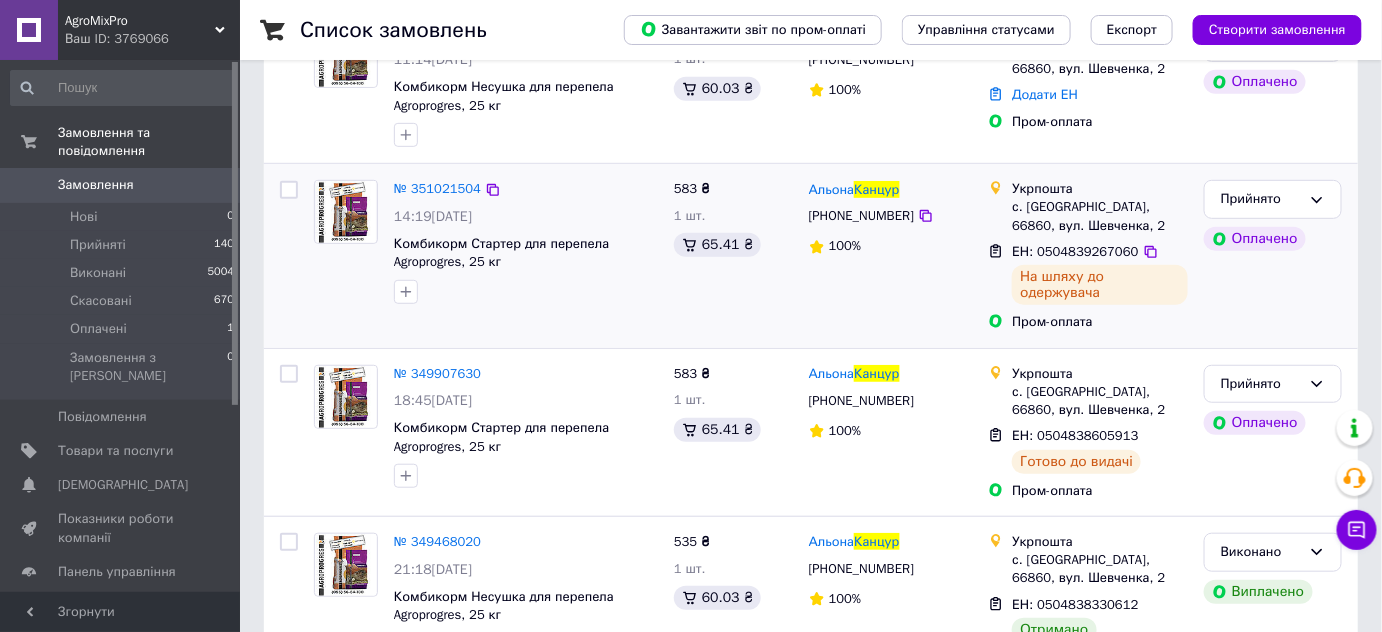 scroll, scrollTop: 363, scrollLeft: 0, axis: vertical 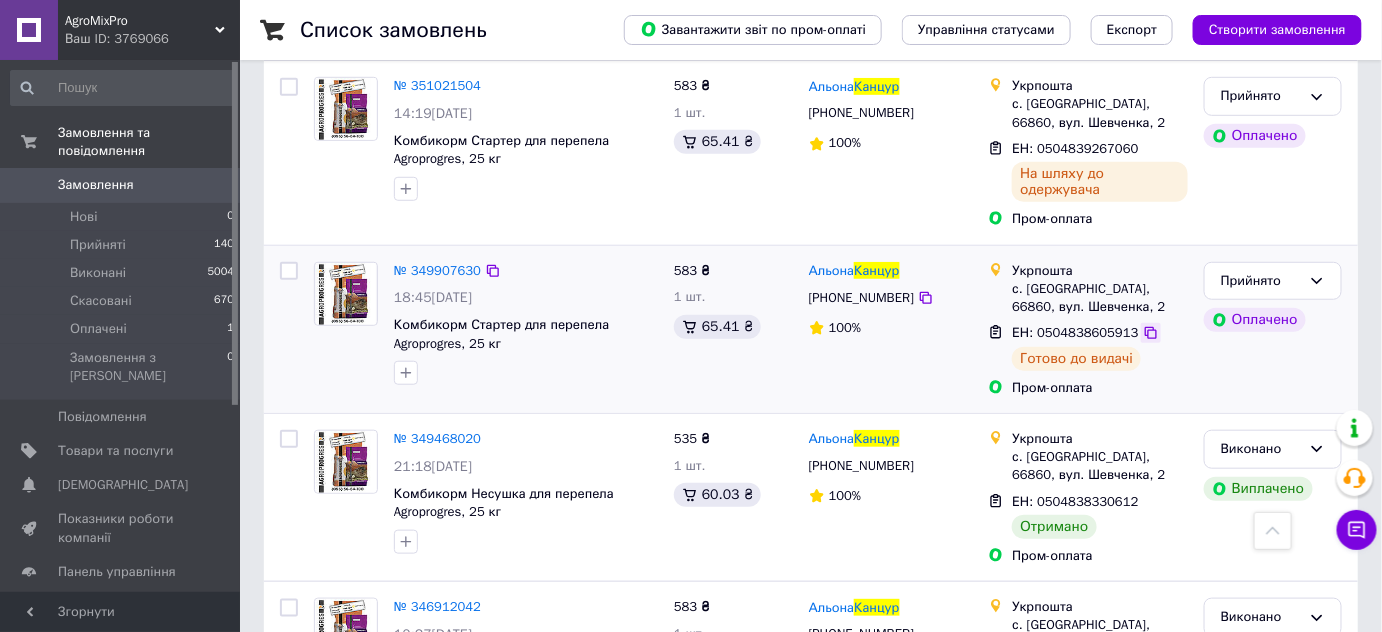 type on "канцур" 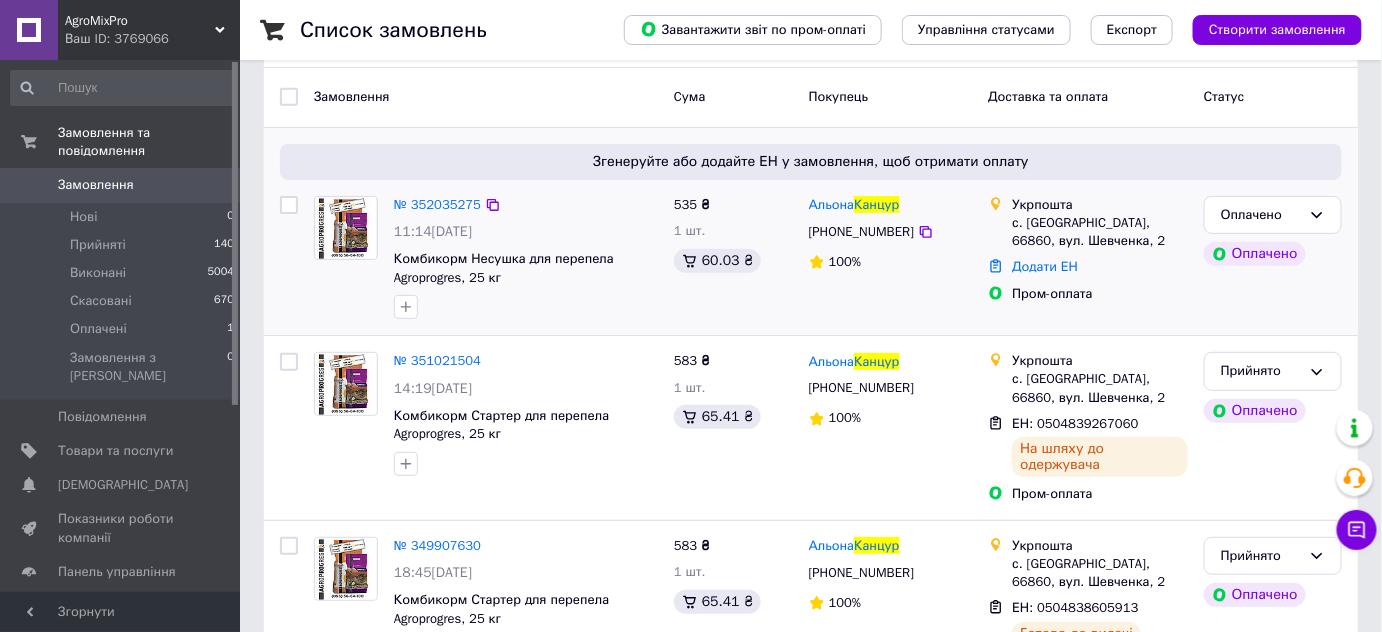 scroll, scrollTop: 0, scrollLeft: 0, axis: both 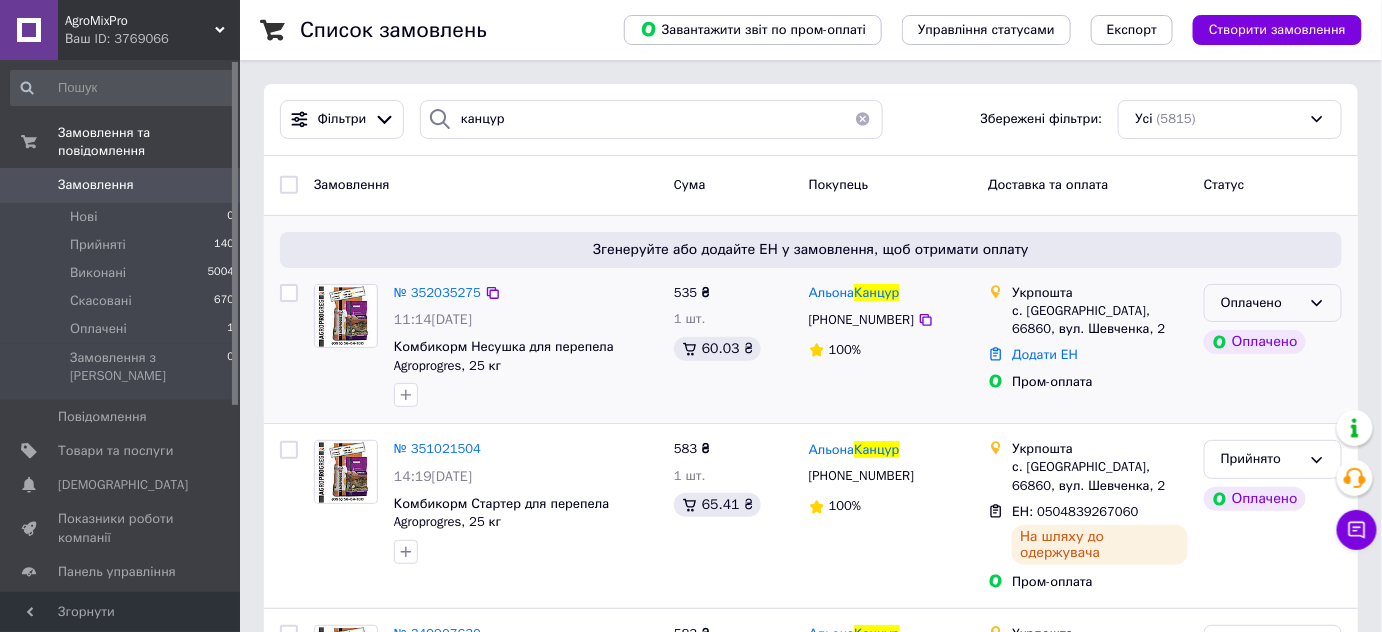 click 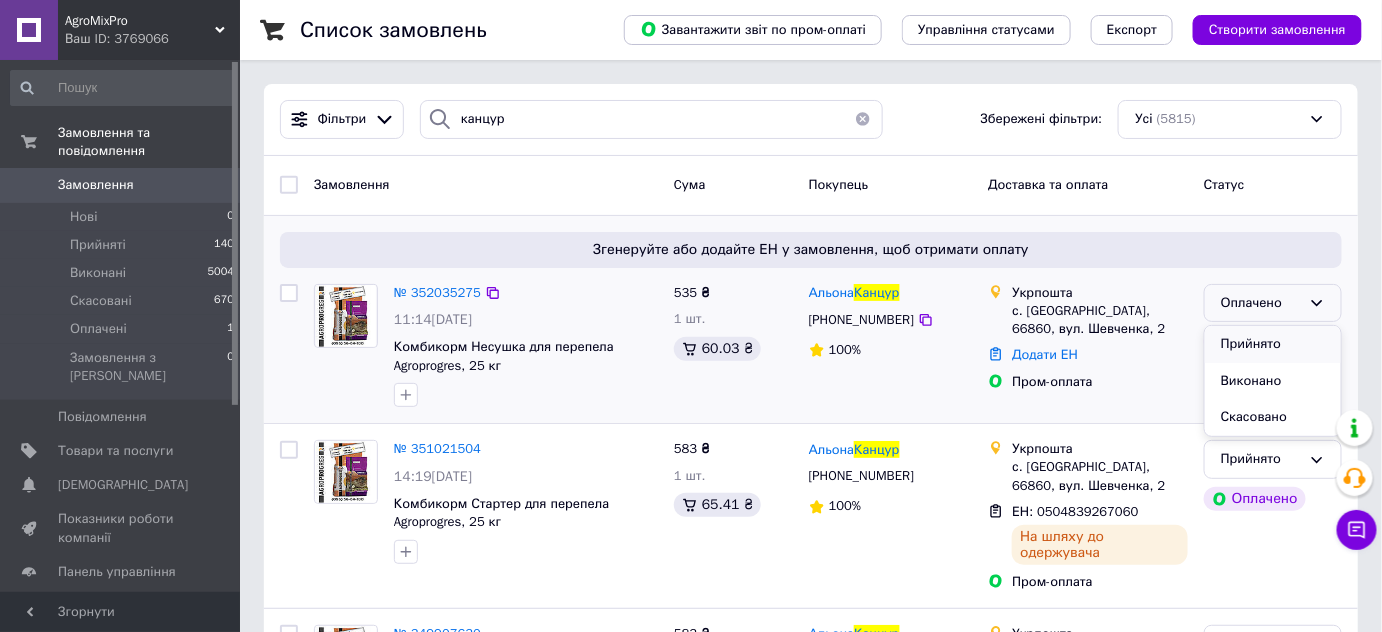 click on "Прийнято" at bounding box center [1273, 344] 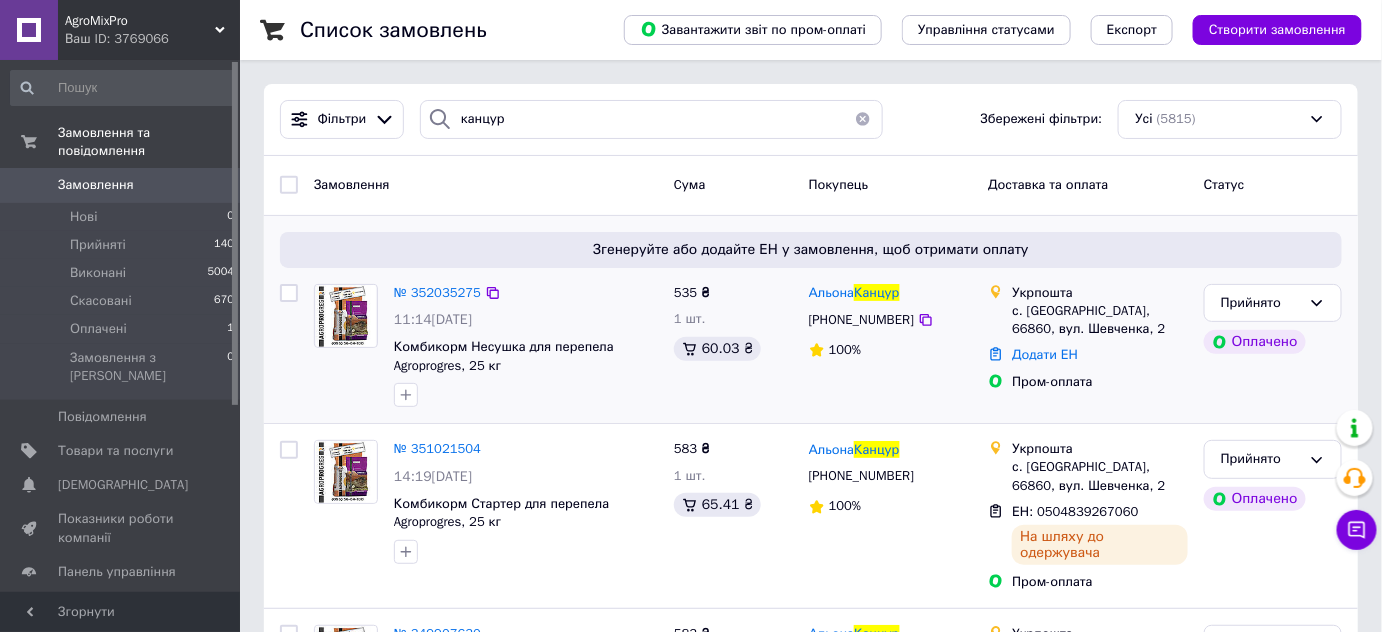 click on "№ 352035275" at bounding box center [437, 292] 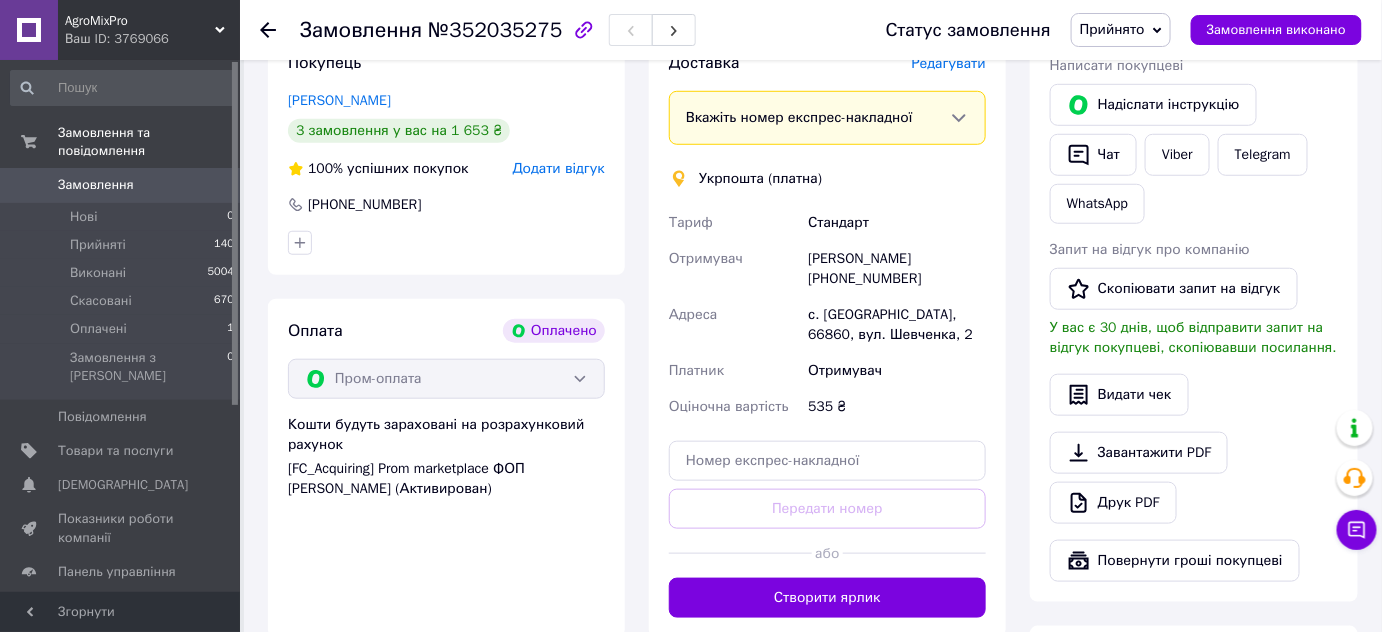 scroll, scrollTop: 541, scrollLeft: 0, axis: vertical 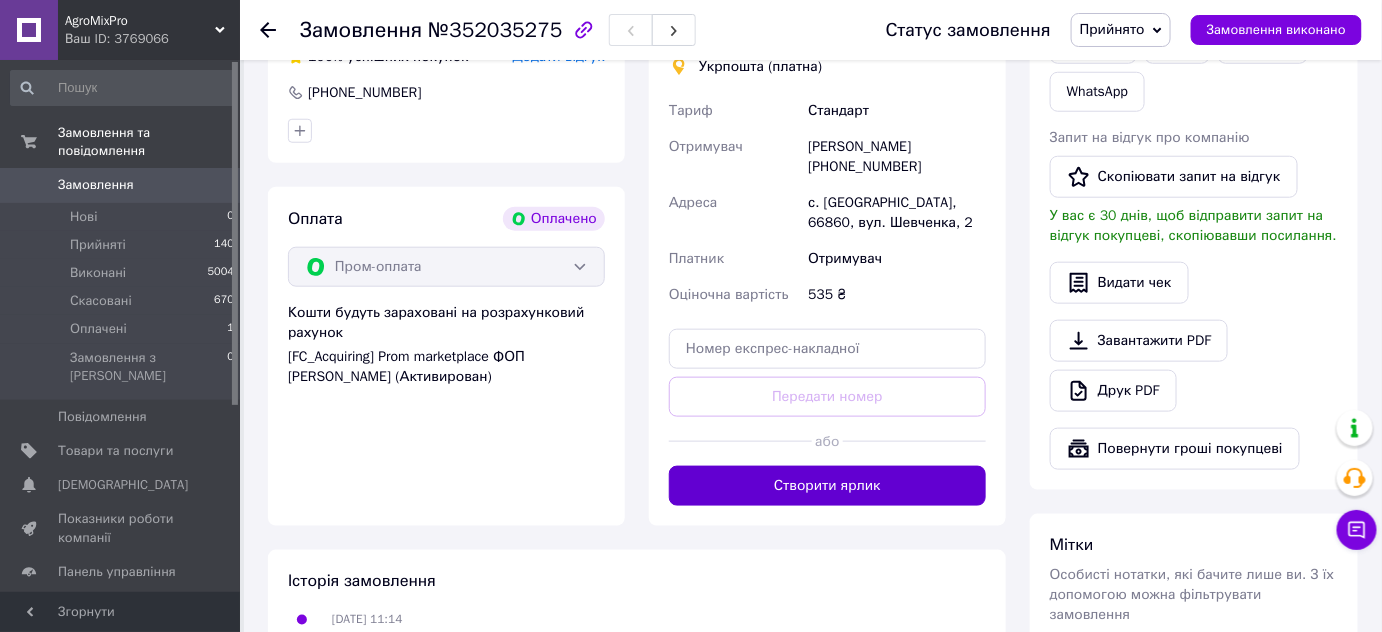 click on "Створити ярлик" at bounding box center (827, 486) 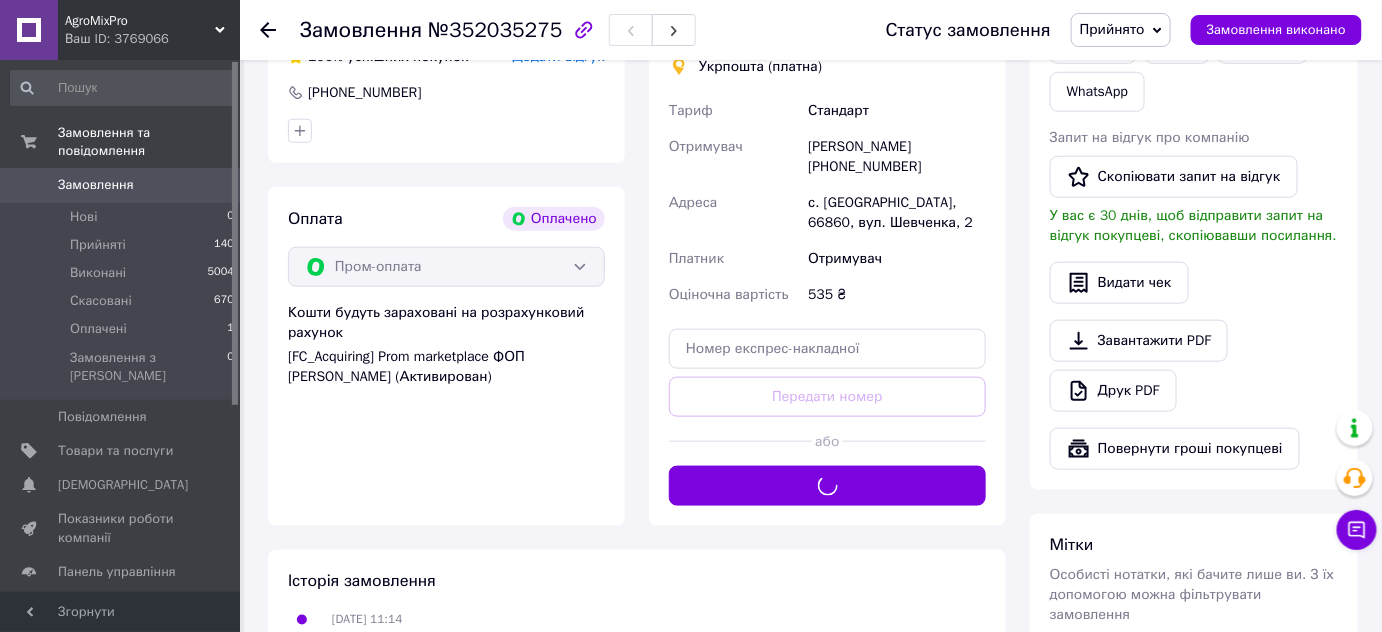 click 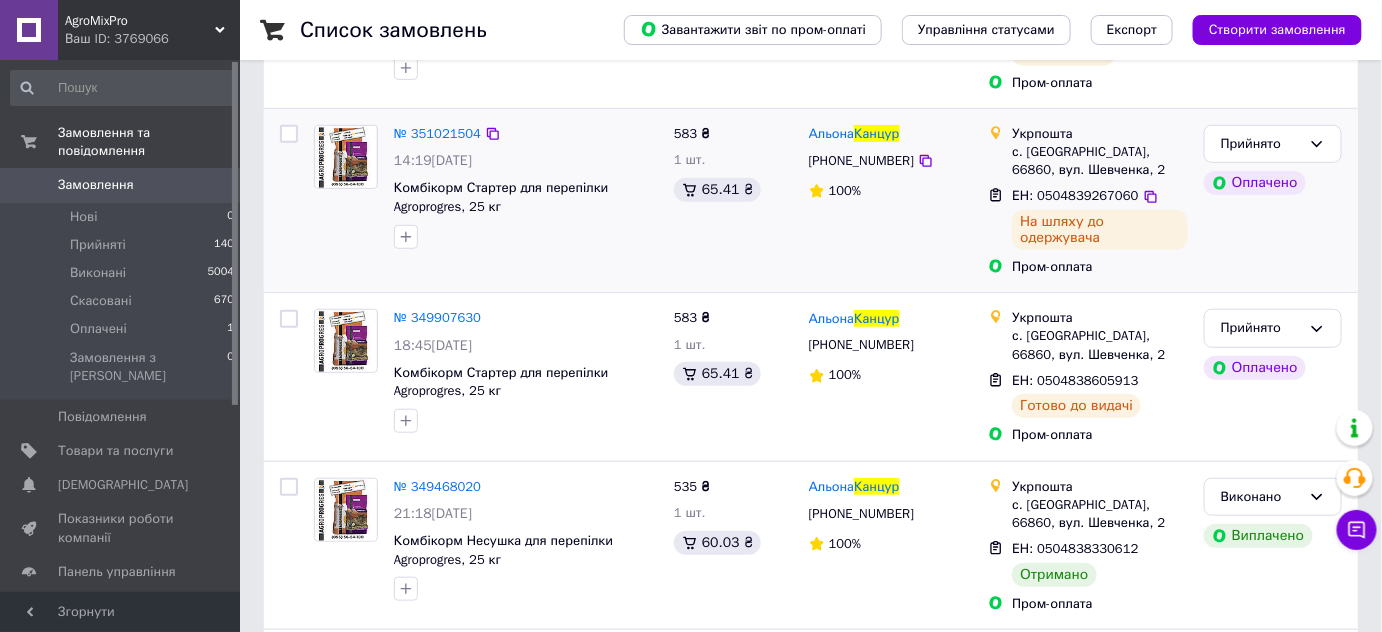 scroll, scrollTop: 363, scrollLeft: 0, axis: vertical 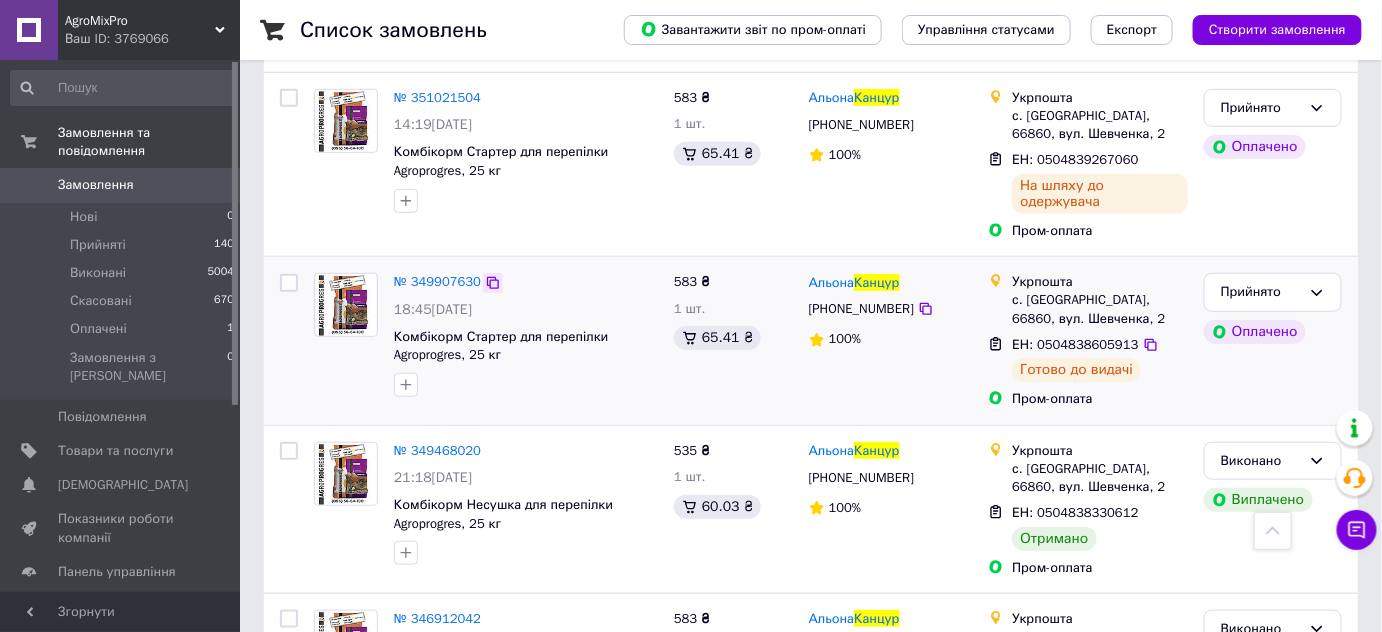 click 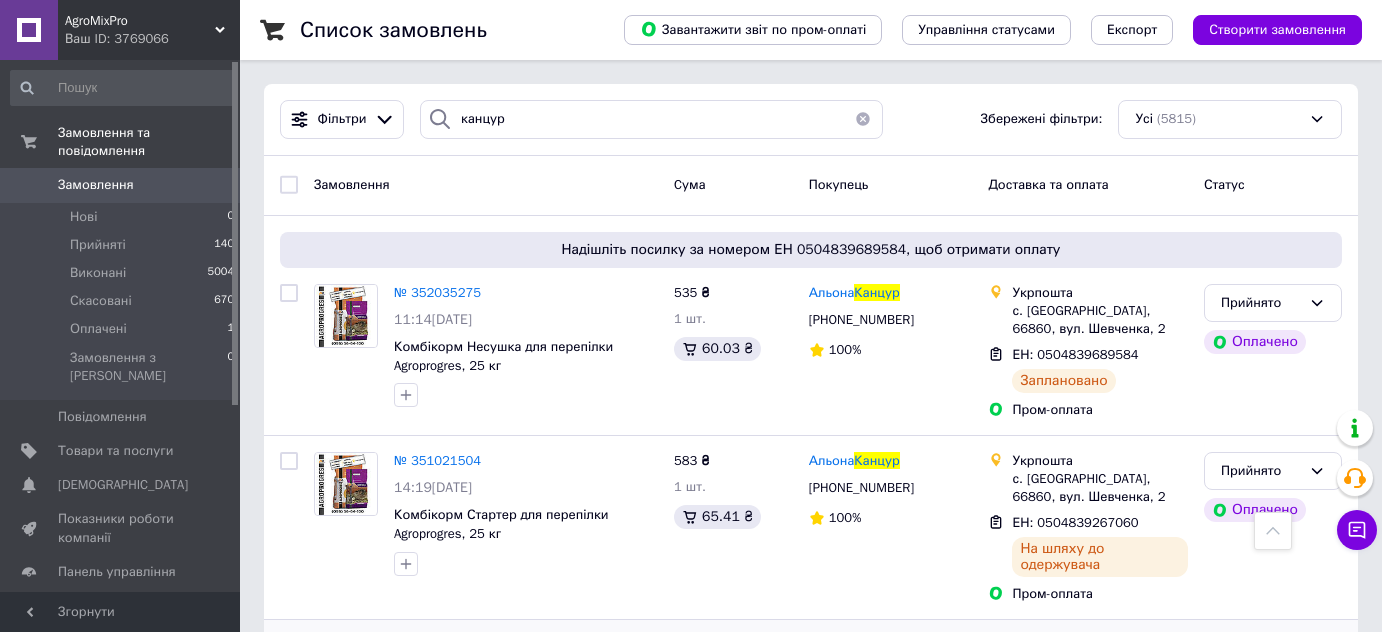 scroll, scrollTop: 363, scrollLeft: 0, axis: vertical 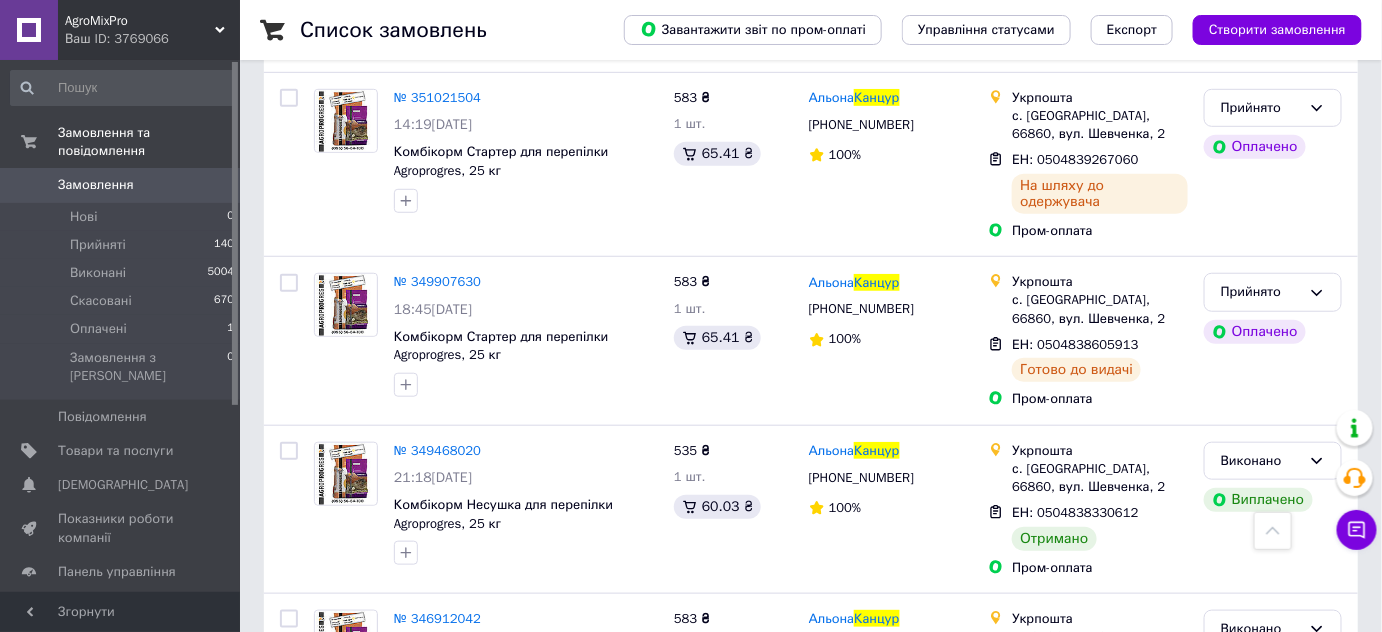 click on "Чат з покупцем Тех підтримка
Чат з покупцем" at bounding box center (1357, 480) 